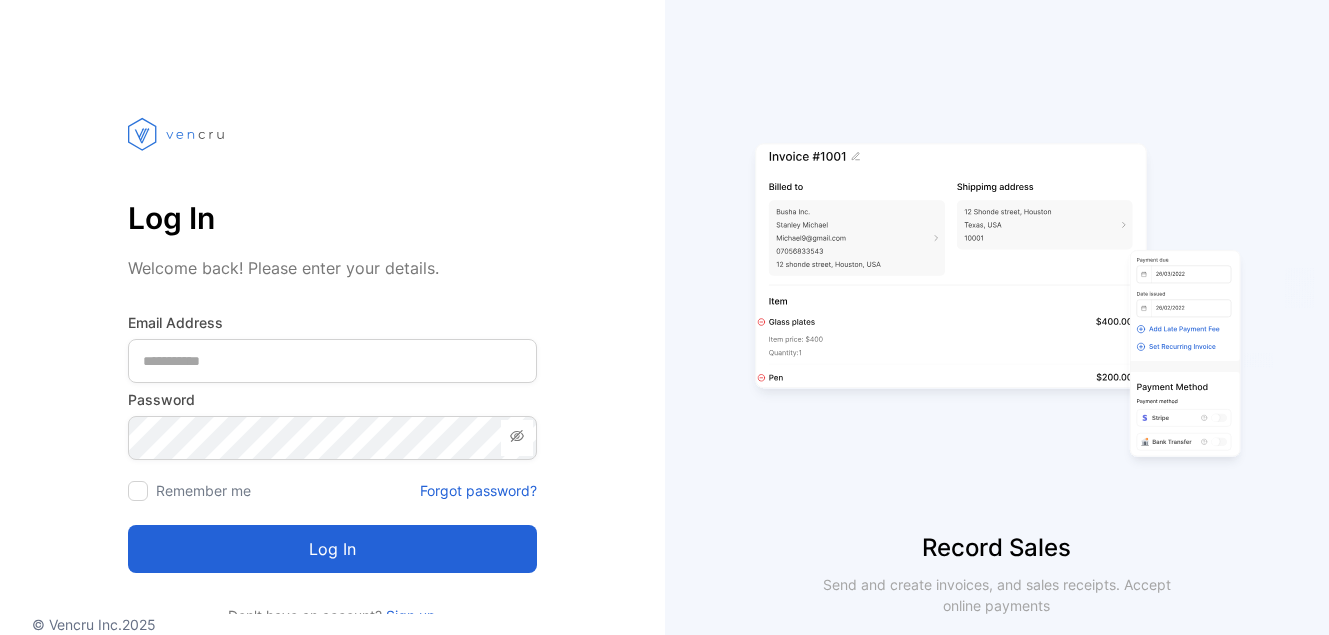scroll, scrollTop: 0, scrollLeft: 0, axis: both 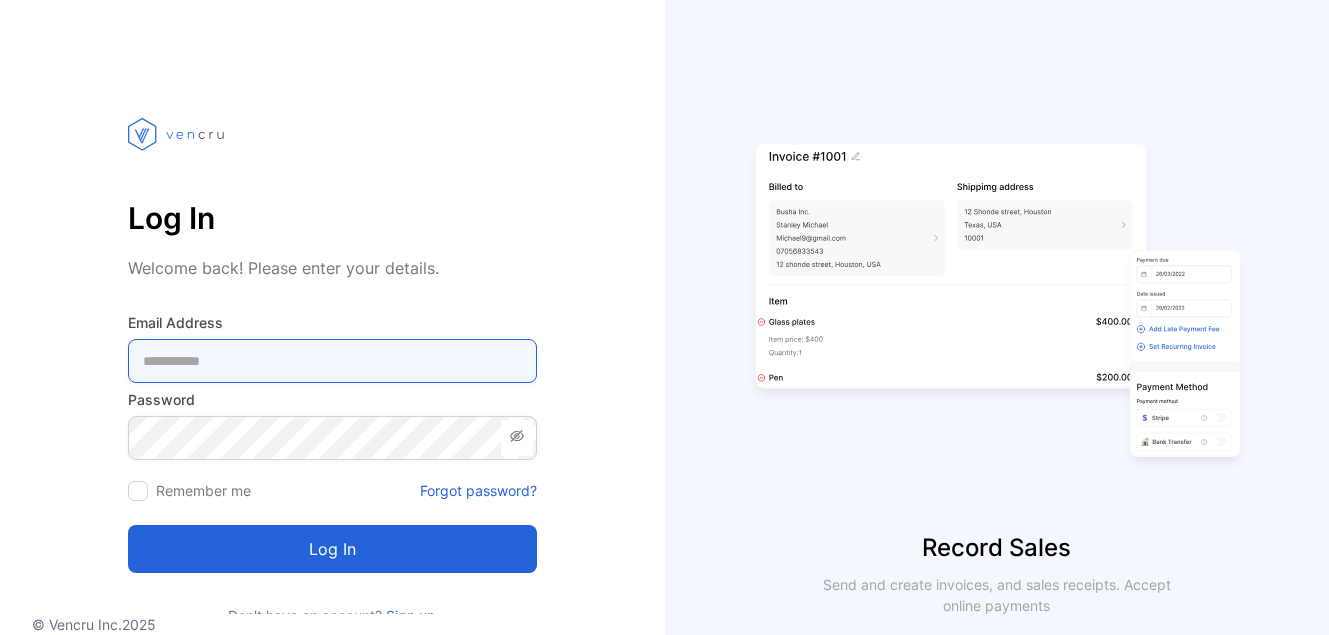 type on "**********" 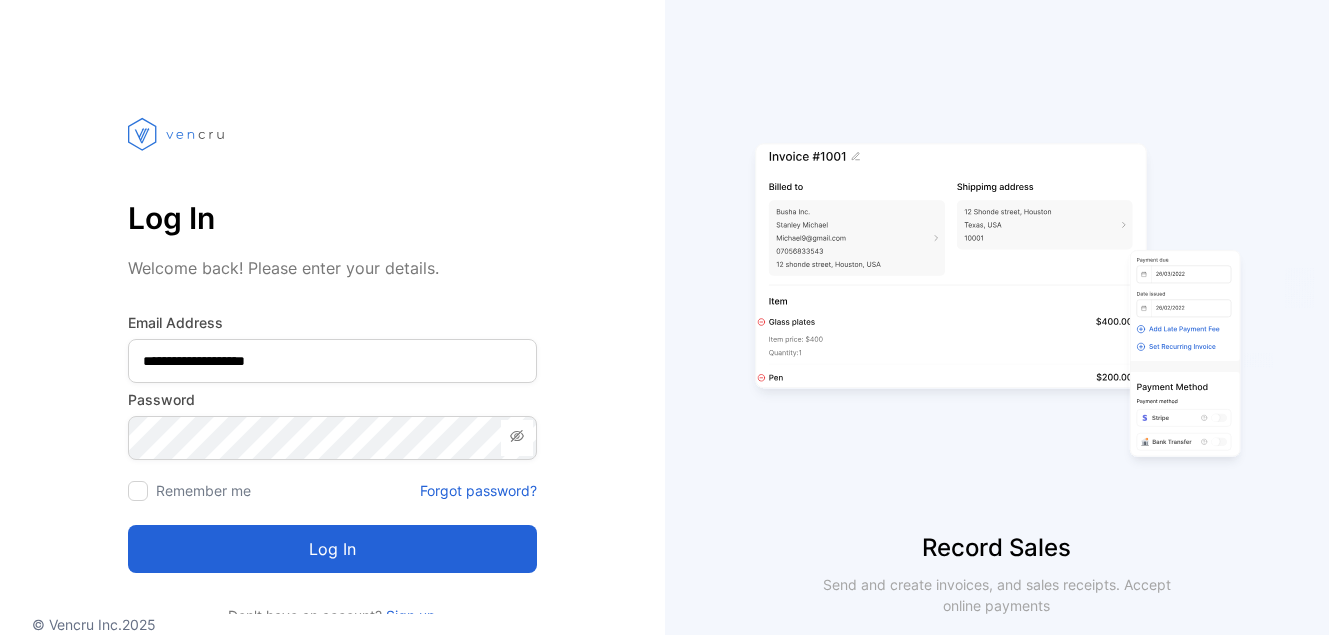 click on "Log in" at bounding box center [332, 549] 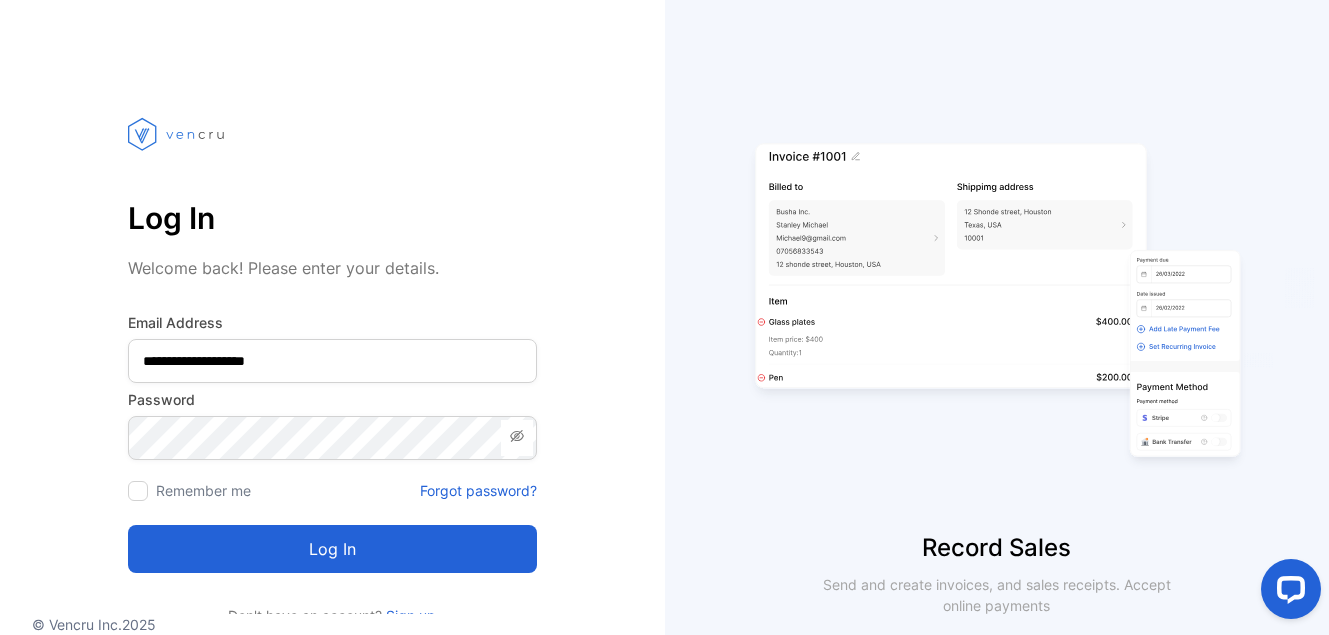 scroll, scrollTop: 0, scrollLeft: 0, axis: both 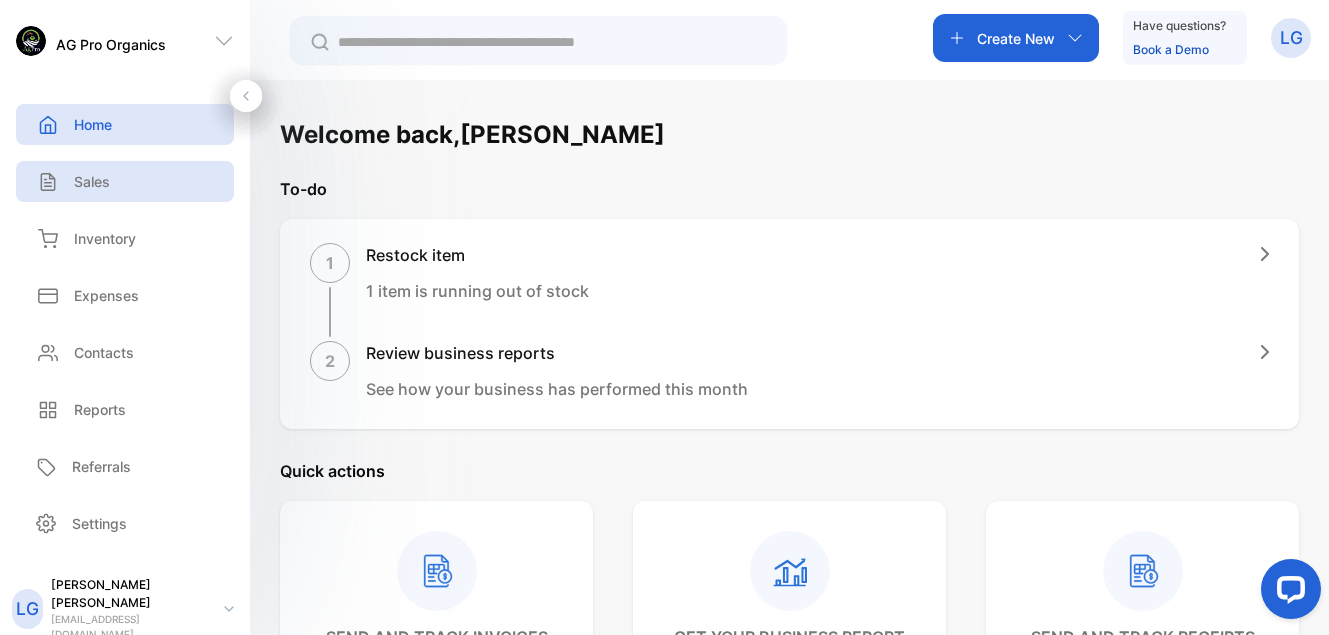 click on "Sales" at bounding box center (92, 181) 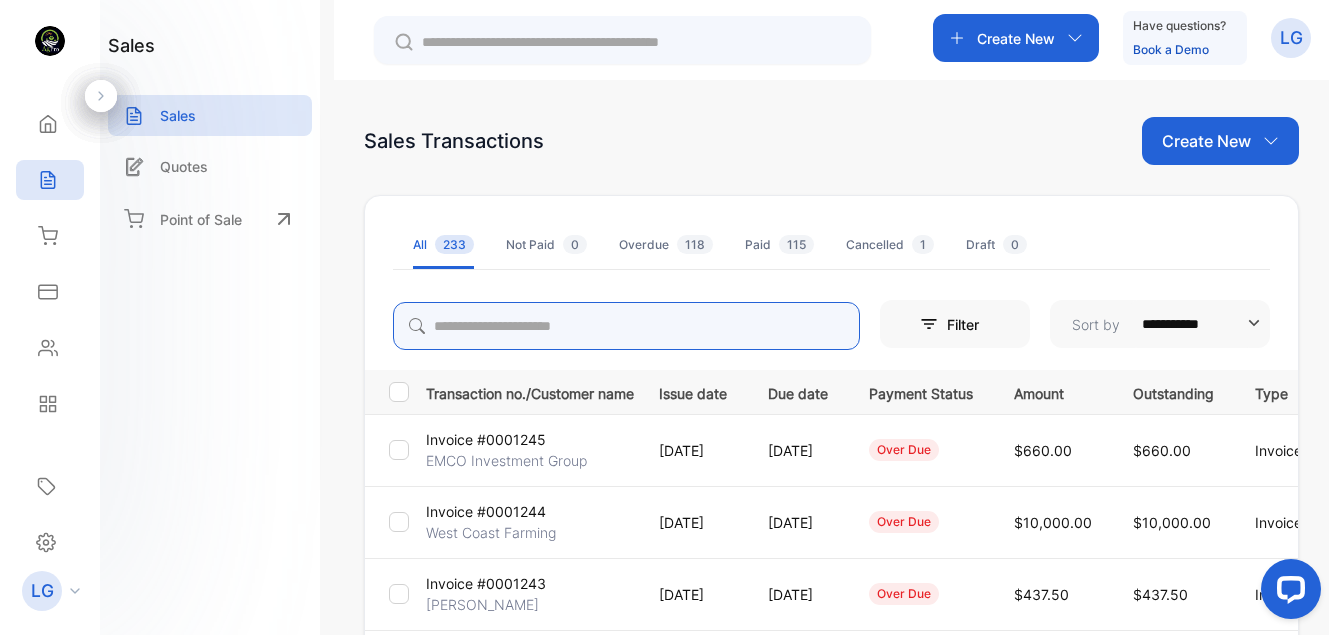 click at bounding box center (626, 326) 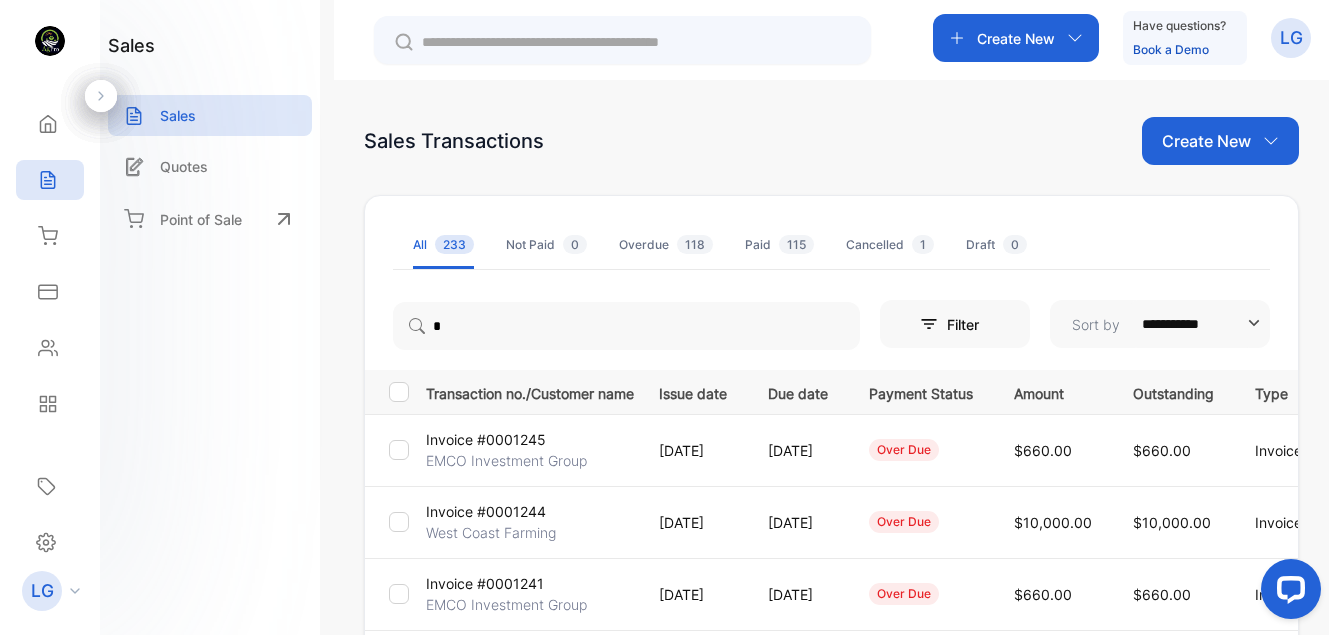 click on "sales Sales Quotes Point of Sale" at bounding box center [210, 317] 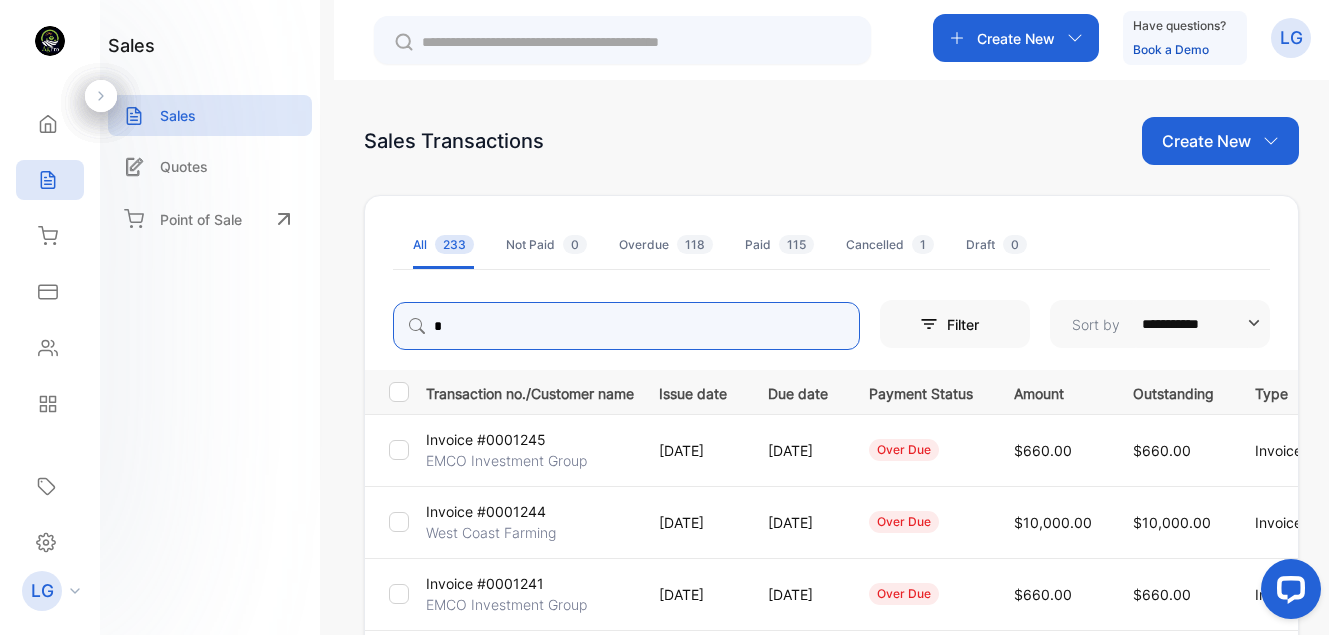 click on "*" at bounding box center (626, 326) 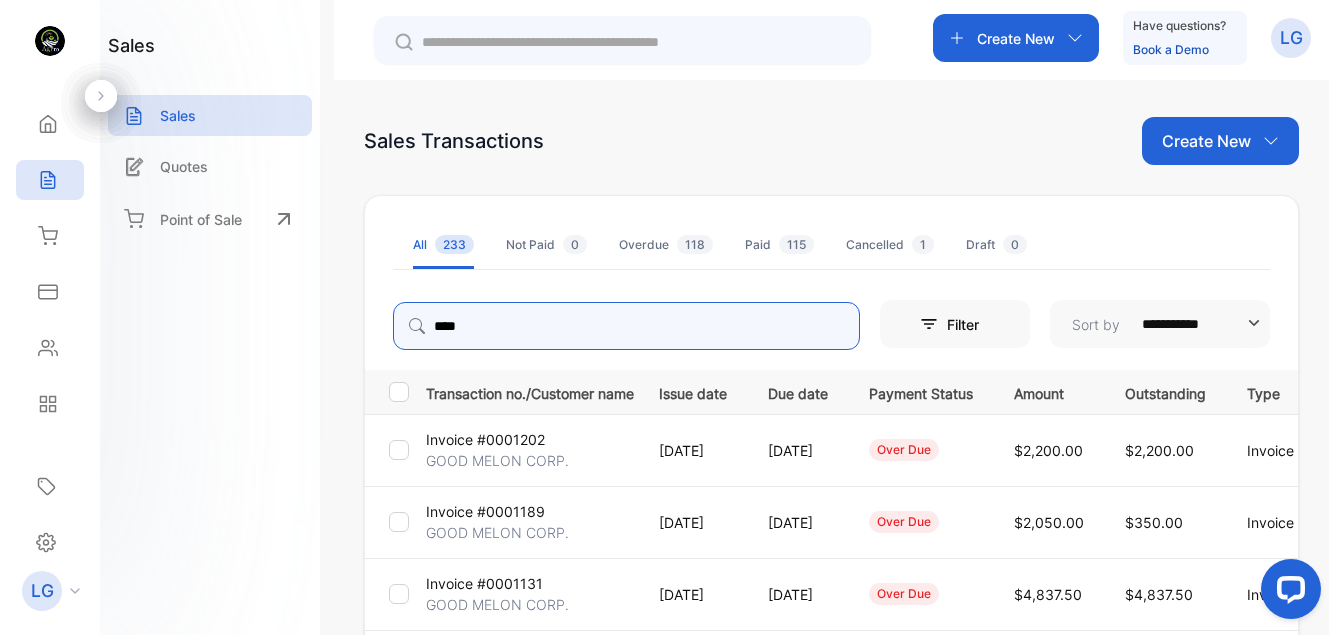 type on "****" 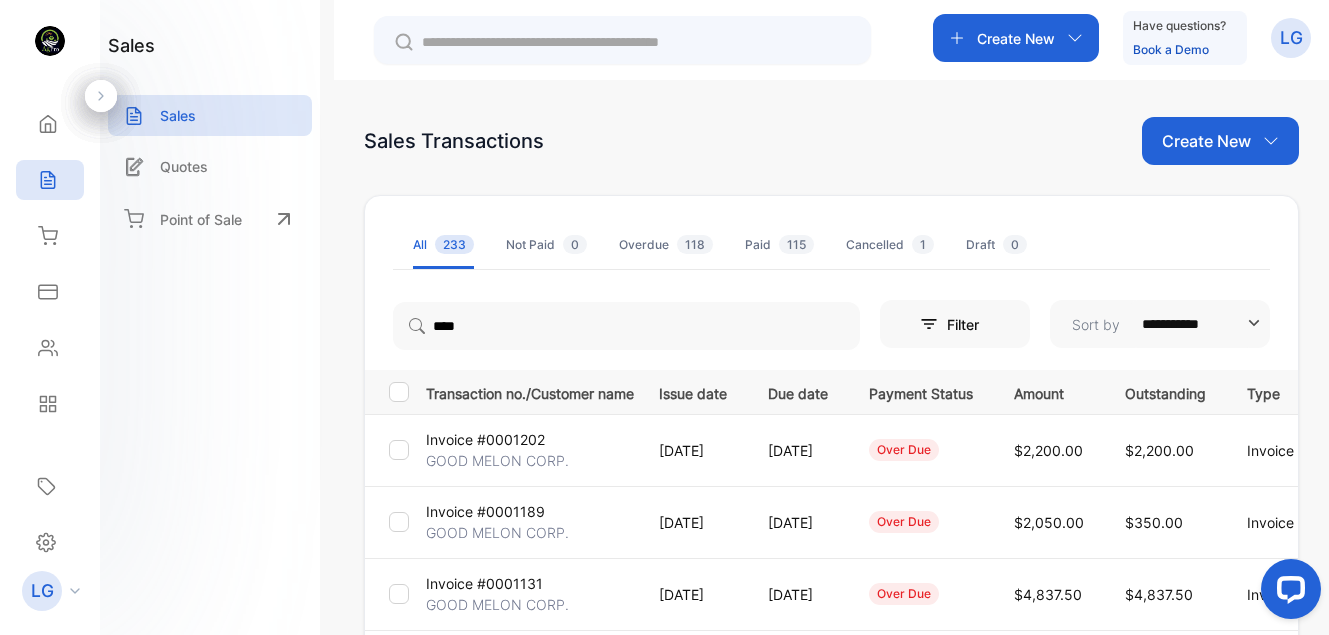 click on "Invoice #0001202" at bounding box center [485, 439] 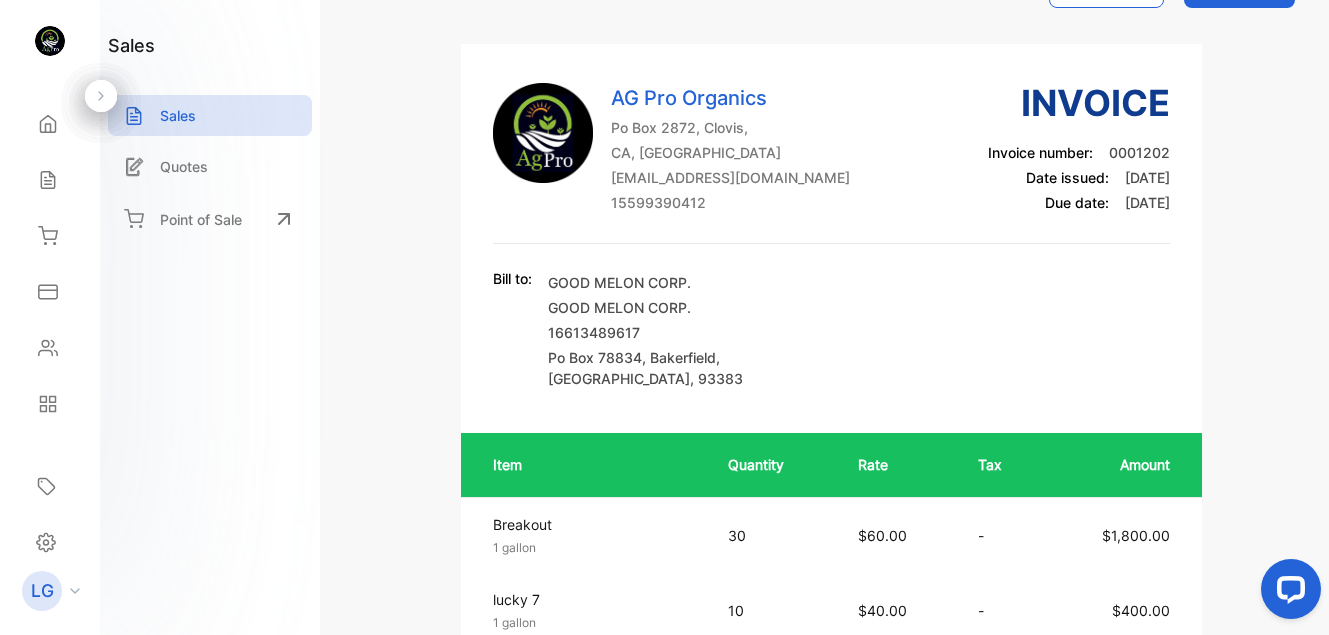 scroll, scrollTop: 41, scrollLeft: 0, axis: vertical 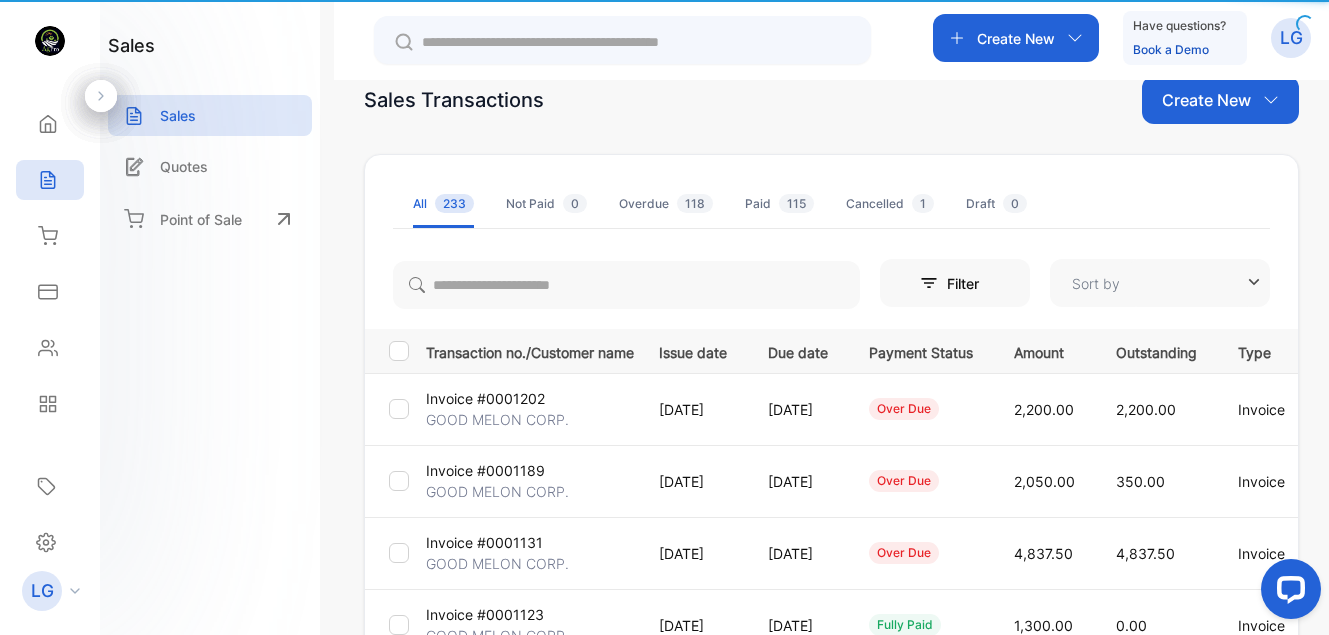 type on "**********" 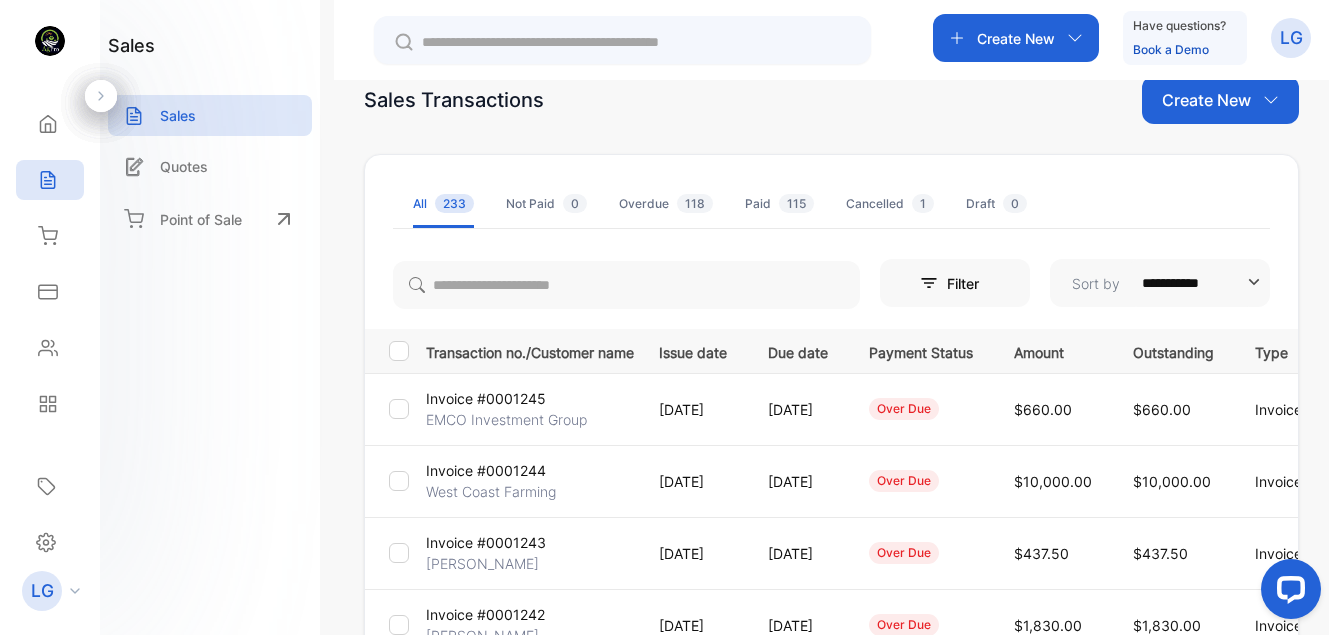 drag, startPoint x: 1320, startPoint y: 157, endPoint x: 1330, endPoint y: 189, distance: 33.526108 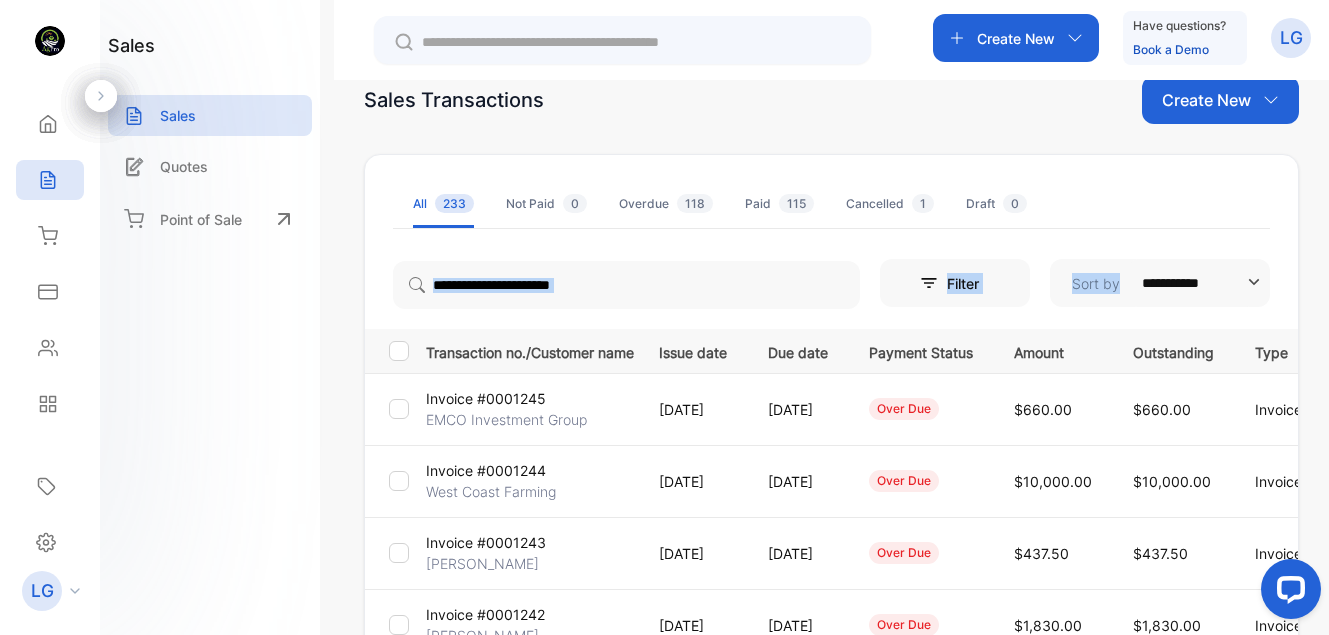 drag, startPoint x: 1321, startPoint y: 179, endPoint x: 1330, endPoint y: 251, distance: 72.56032 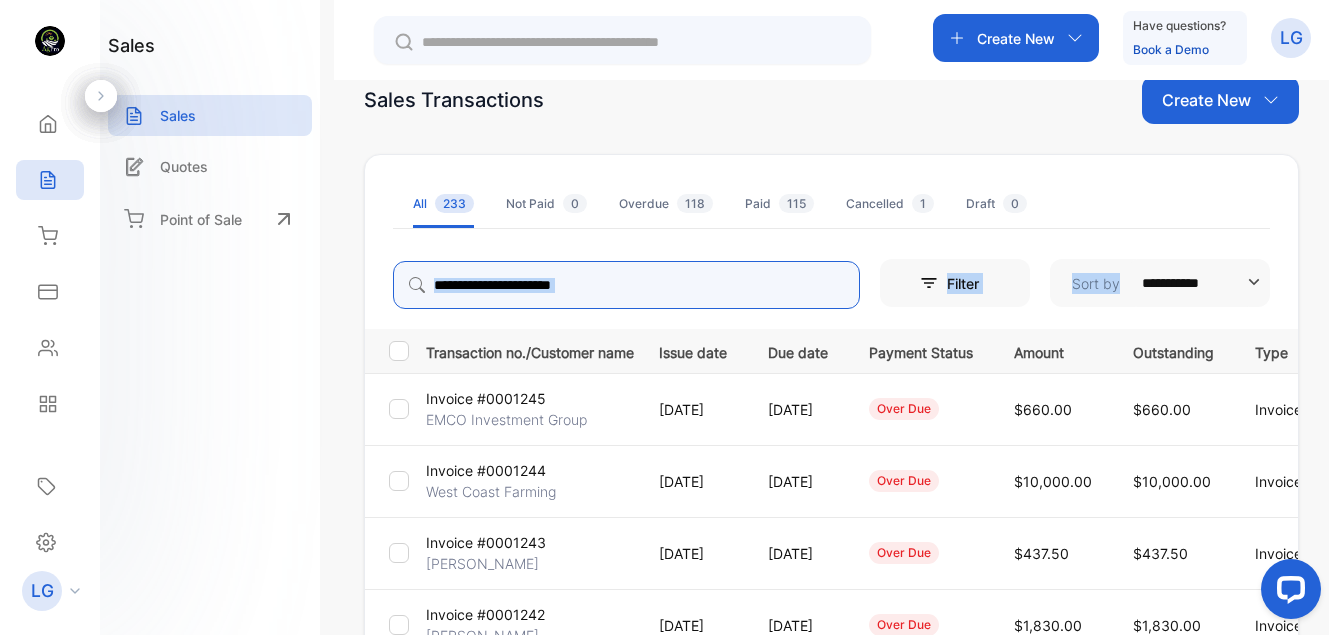 click at bounding box center (626, 285) 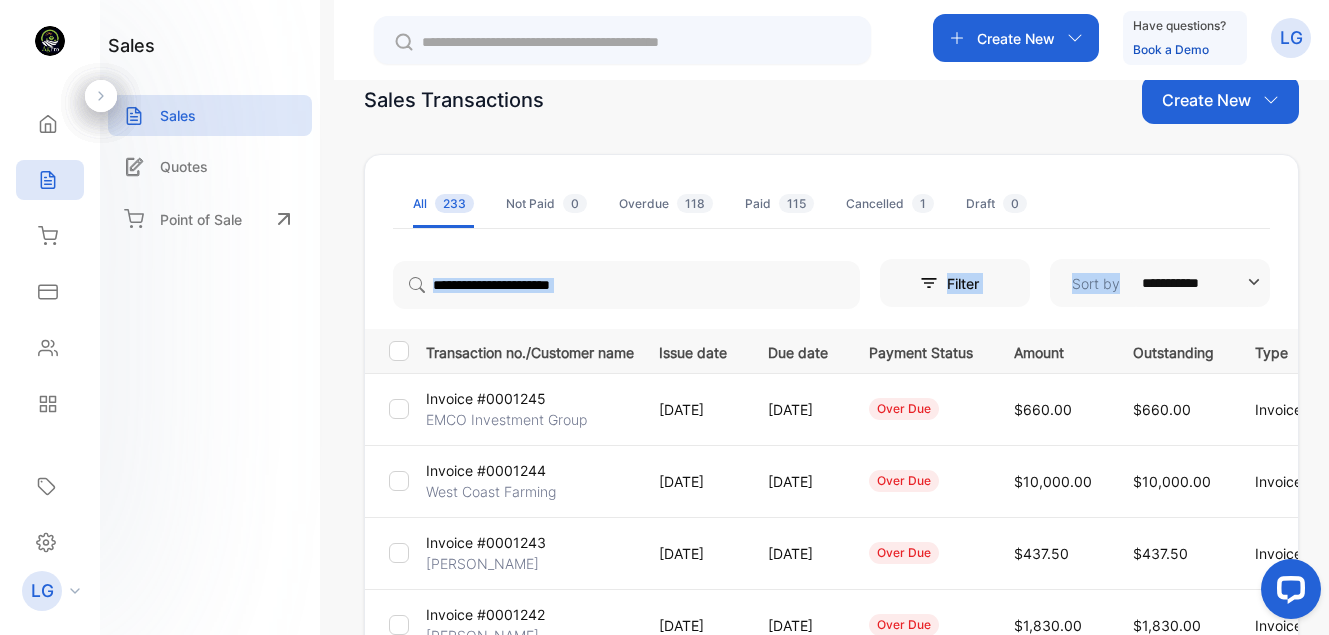 click on "**********" at bounding box center [831, 665] 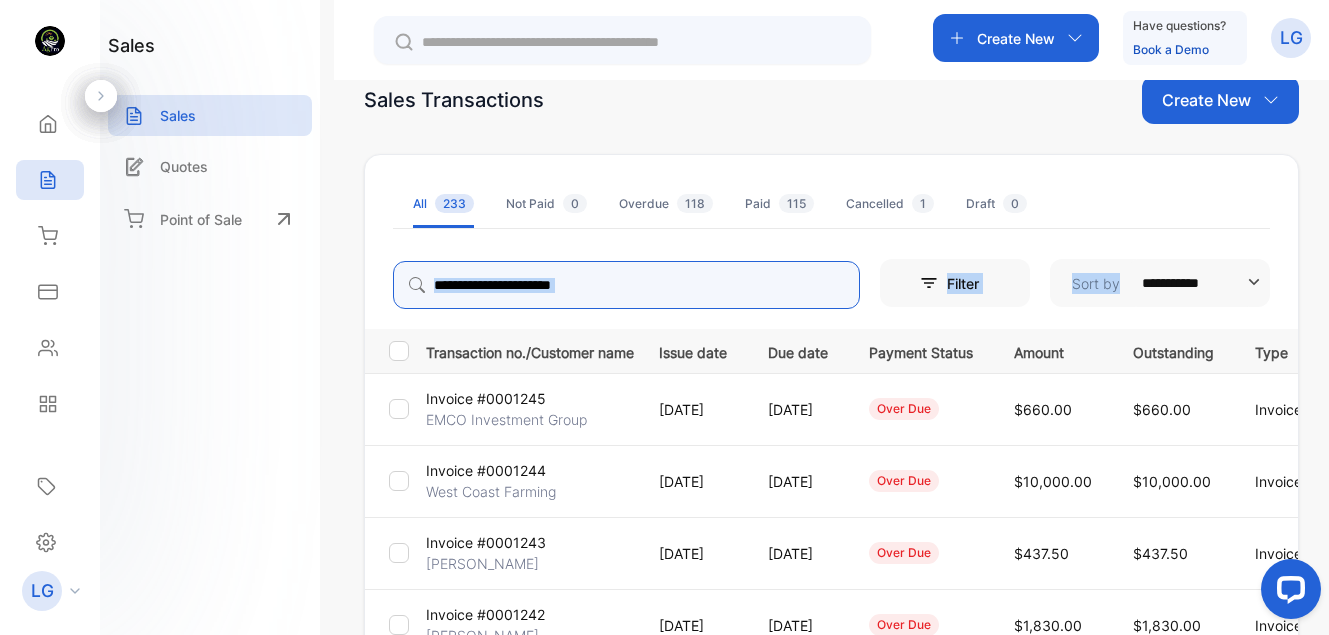 click at bounding box center (626, 285) 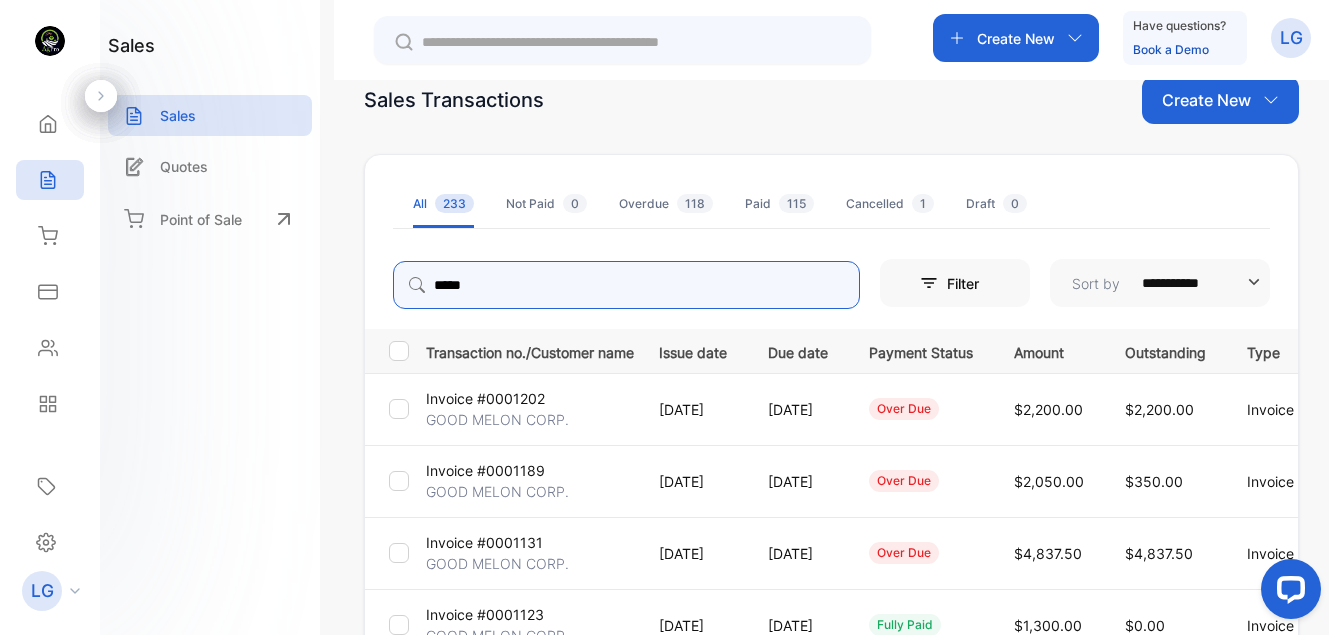 type on "****" 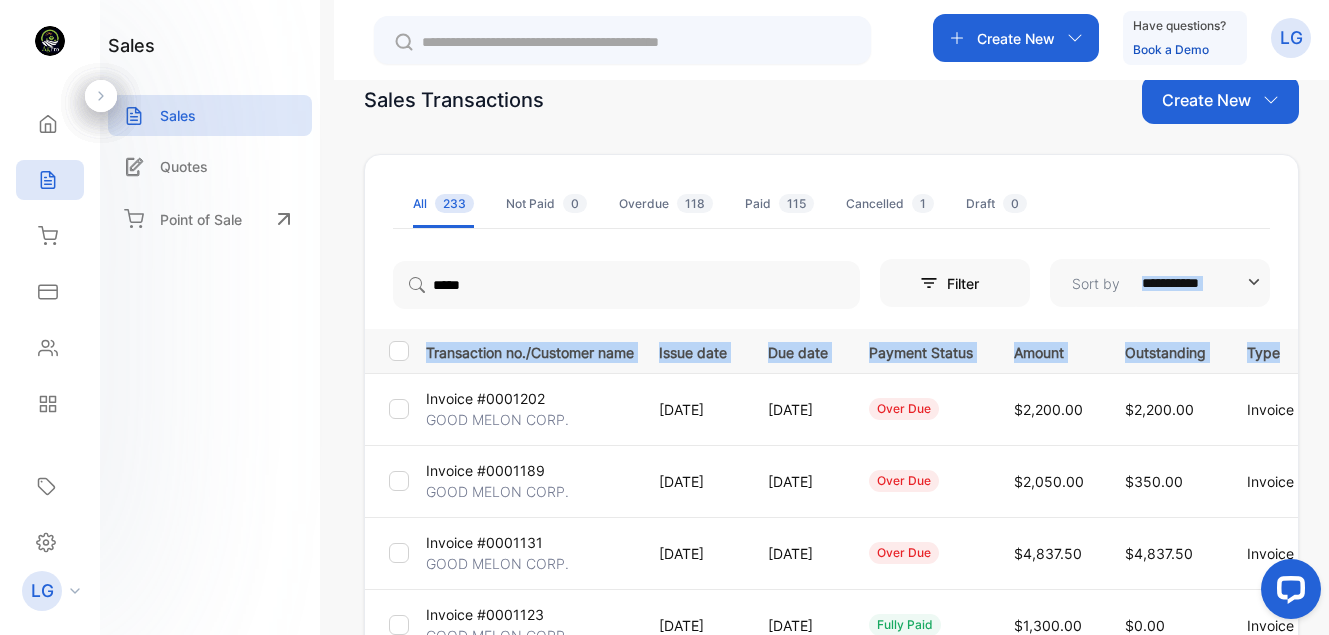 drag, startPoint x: 1322, startPoint y: 237, endPoint x: 1348, endPoint y: 372, distance: 137.48091 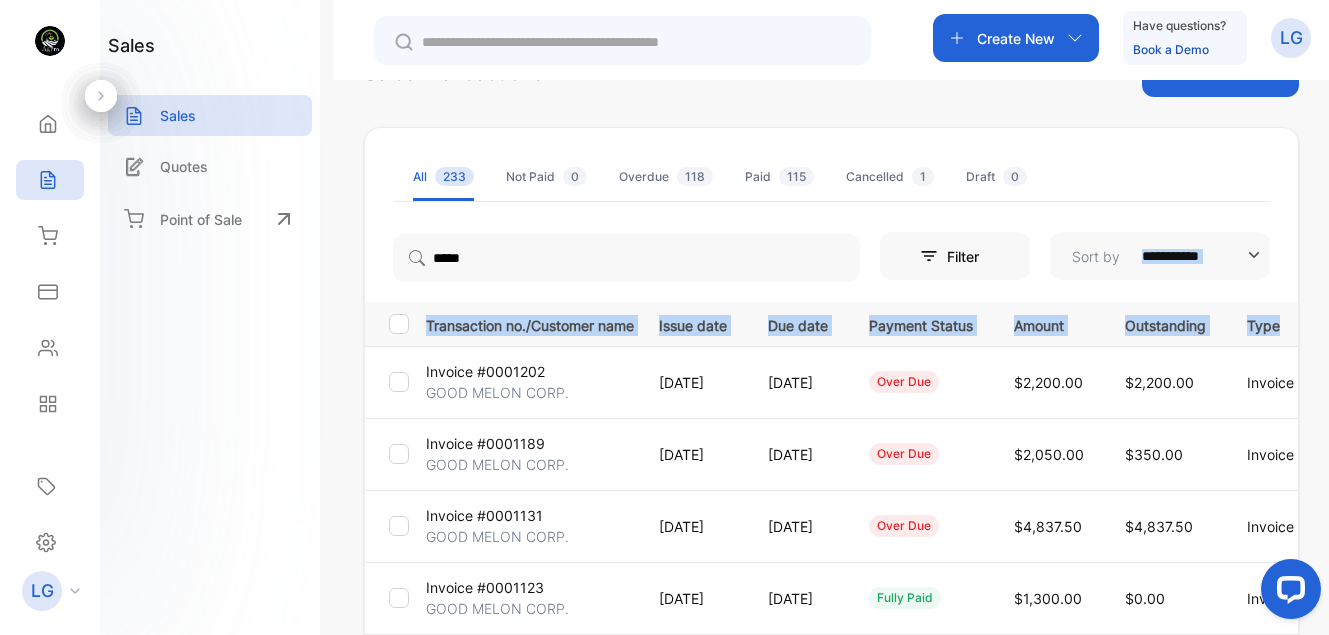 scroll, scrollTop: 244, scrollLeft: 0, axis: vertical 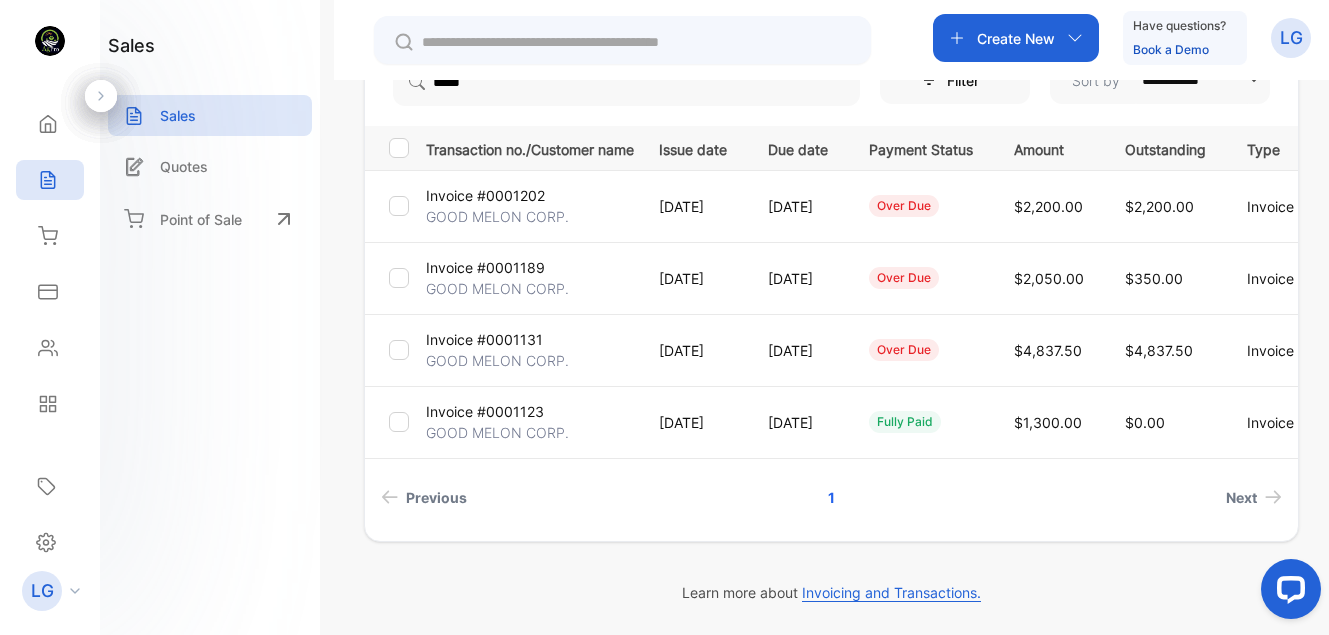 click on "Next" at bounding box center [1106, 497] 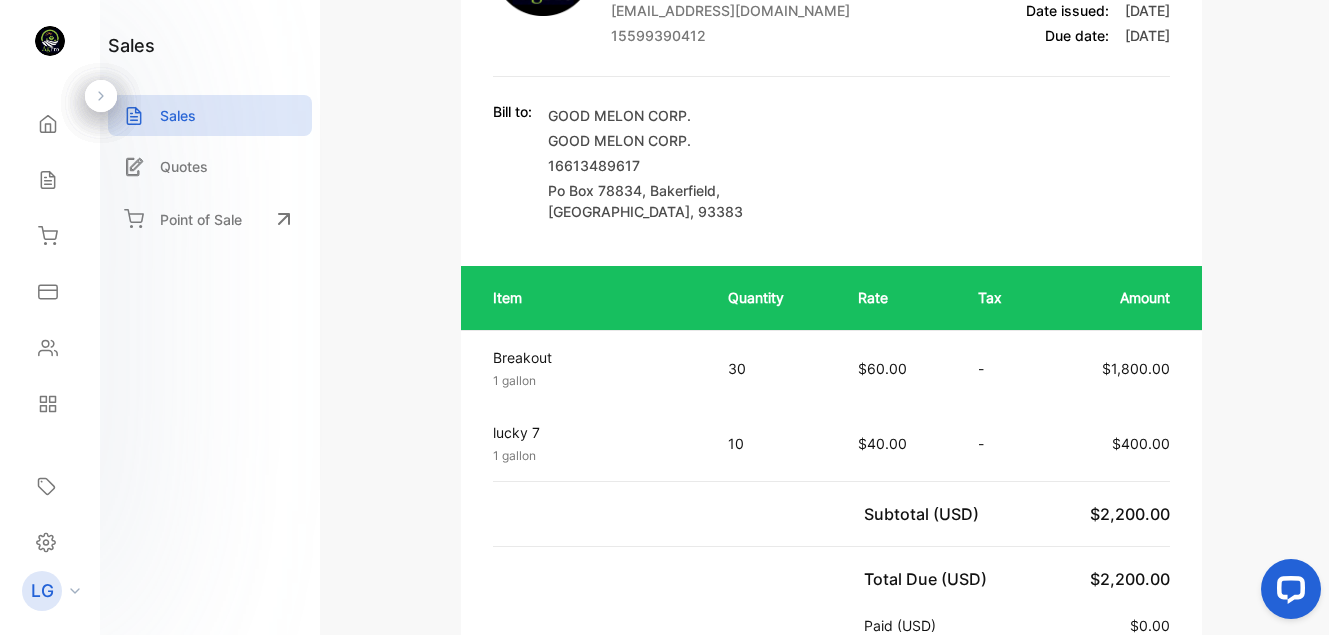 click on "Invoice #0001202   over due Shipping:   Not Delivered Edit Invoice   Actions AG Pro Organics Po Box 2872, Clovis, [GEOGRAPHIC_DATA], [GEOGRAPHIC_DATA] [EMAIL_ADDRESS][DOMAIN_NAME] 15599390412 Invoice Invoice number:  0001202 Date issued:  [DATE] Due date:  [DATE] Bill to: GOOD MELON CORP. GOOD MELON CORP. 16613489617 Po Box 78834  , Bakerfield , [GEOGRAPHIC_DATA] , 93383 Item Quantity Rate Tax Amount Breakout 1 gallon Unit price:    $60.00 30 $60.00 - $1,800.00 lucky 7 1 gallon Unit price:    $40.00 10 $40.00 - $400.00 Subtotal (USD) $2,200.00 Total Due (USD) $2,200.00 Paid (USD) $0.00 Balance (USD) $2,200.00 Statement of account Payment History Detailed statement of account for GOOD MELON CORP. Invoice / Receipt Due date Total amount Amount due #0001123 [DATE] $1,300.00 $0.00 #0001131 [DATE] $4,837.50 $4,837.50 #0001189 [DATE] $2,050.00 $350.00 #0001202 [DATE] $2,200.00 $2,200.00 Total invoices amount $10,387.50 Total amount due $7,387.50 Powered by   AG Pro Organics Po Box 2872, Clovis, 15599390412" at bounding box center [831, 317] 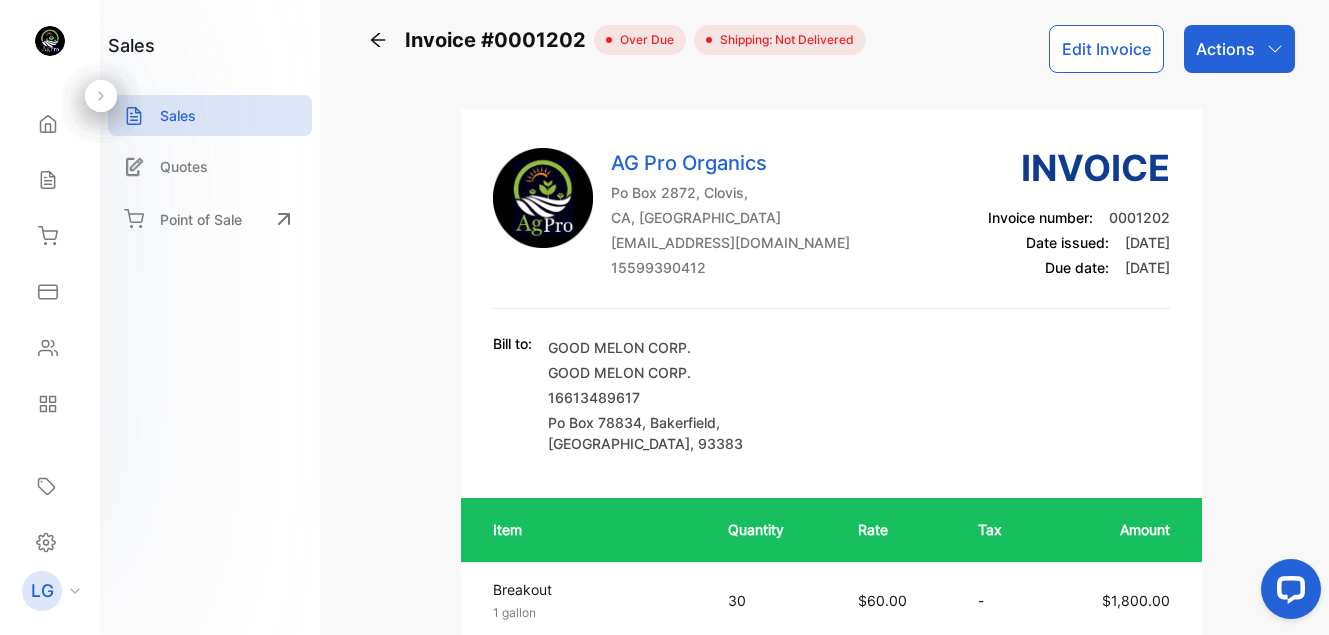 scroll, scrollTop: 0, scrollLeft: 0, axis: both 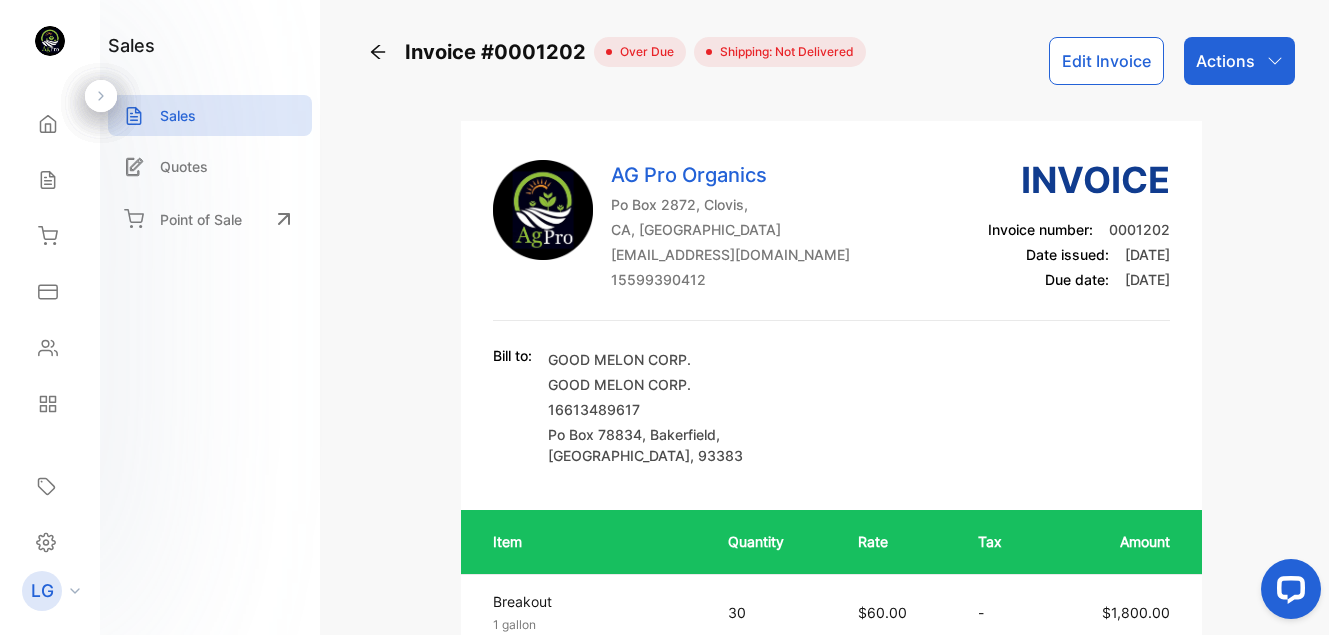 click on "Actions" at bounding box center (1225, 61) 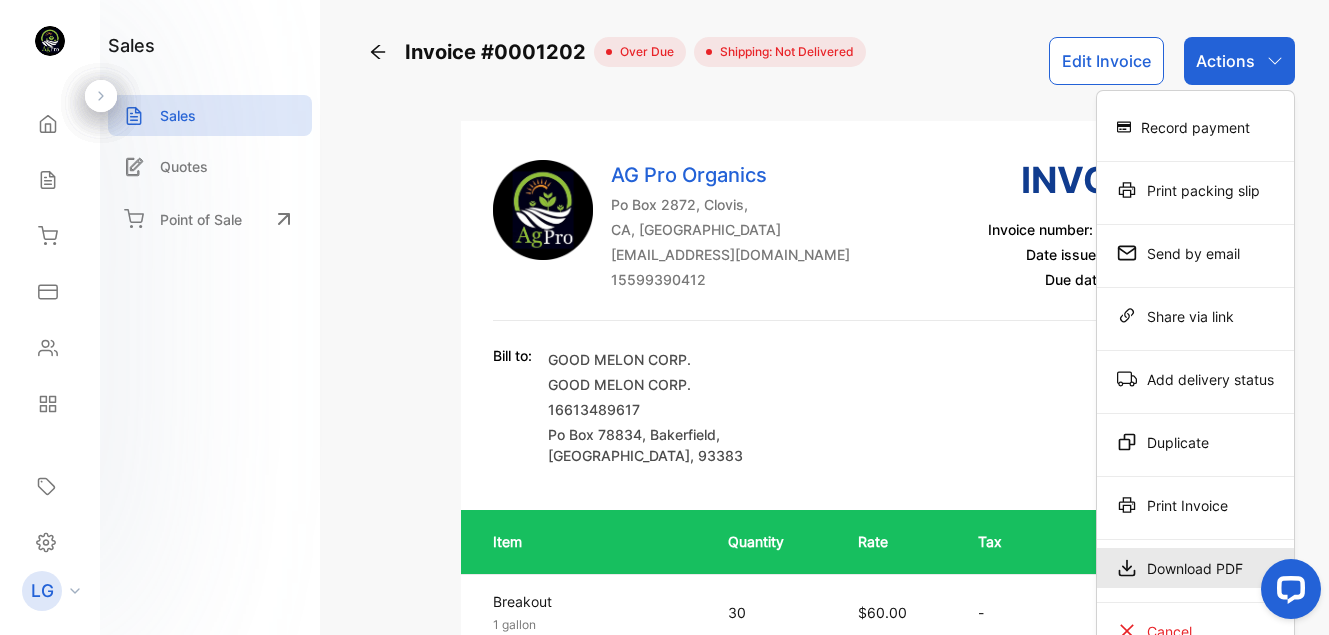 click on "Download PDF" at bounding box center (1195, 568) 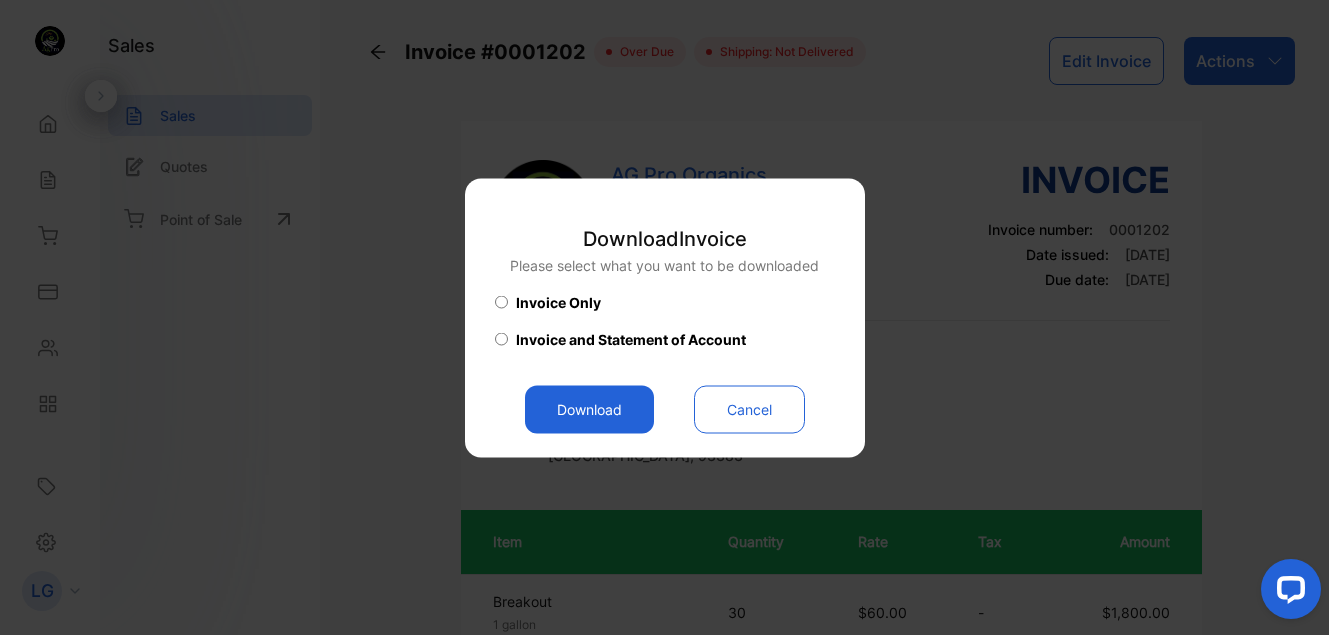 click on "Download" at bounding box center (589, 409) 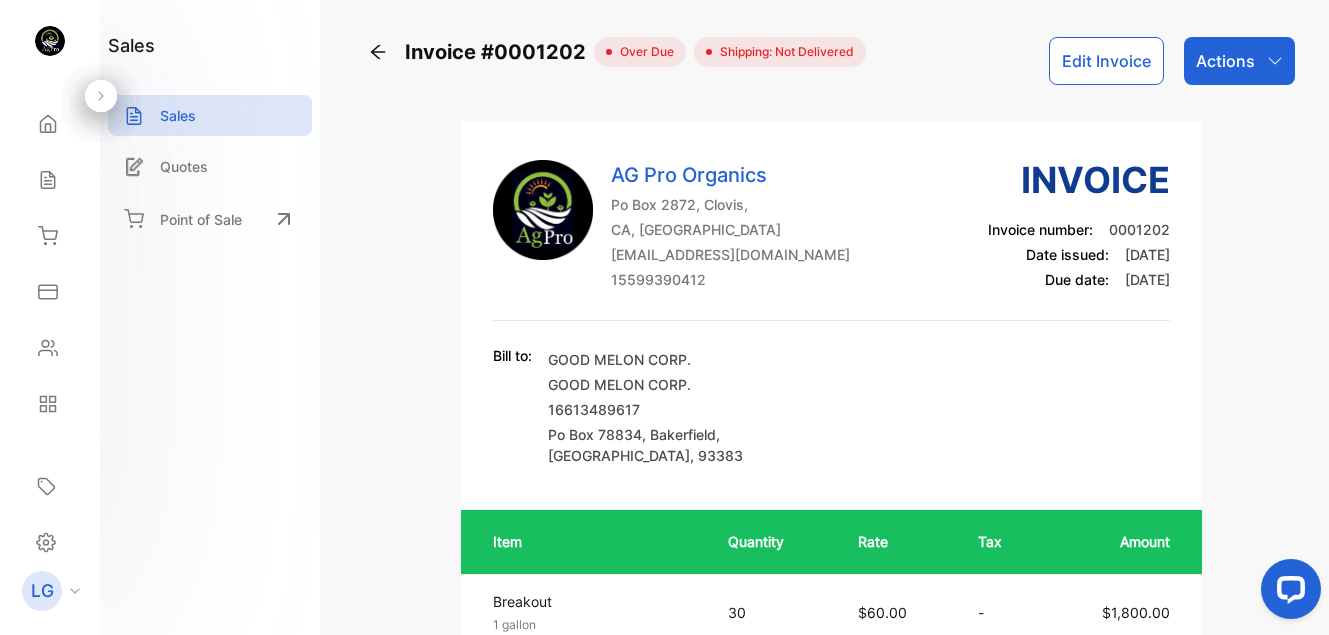 click 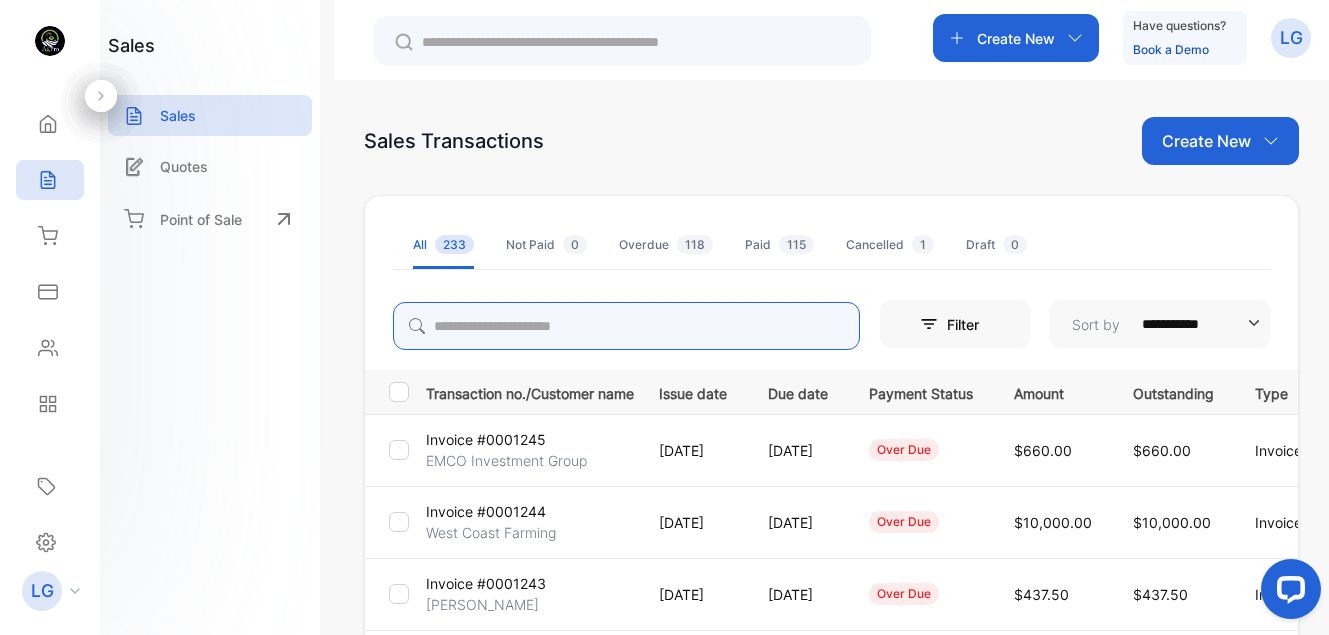click at bounding box center [626, 326] 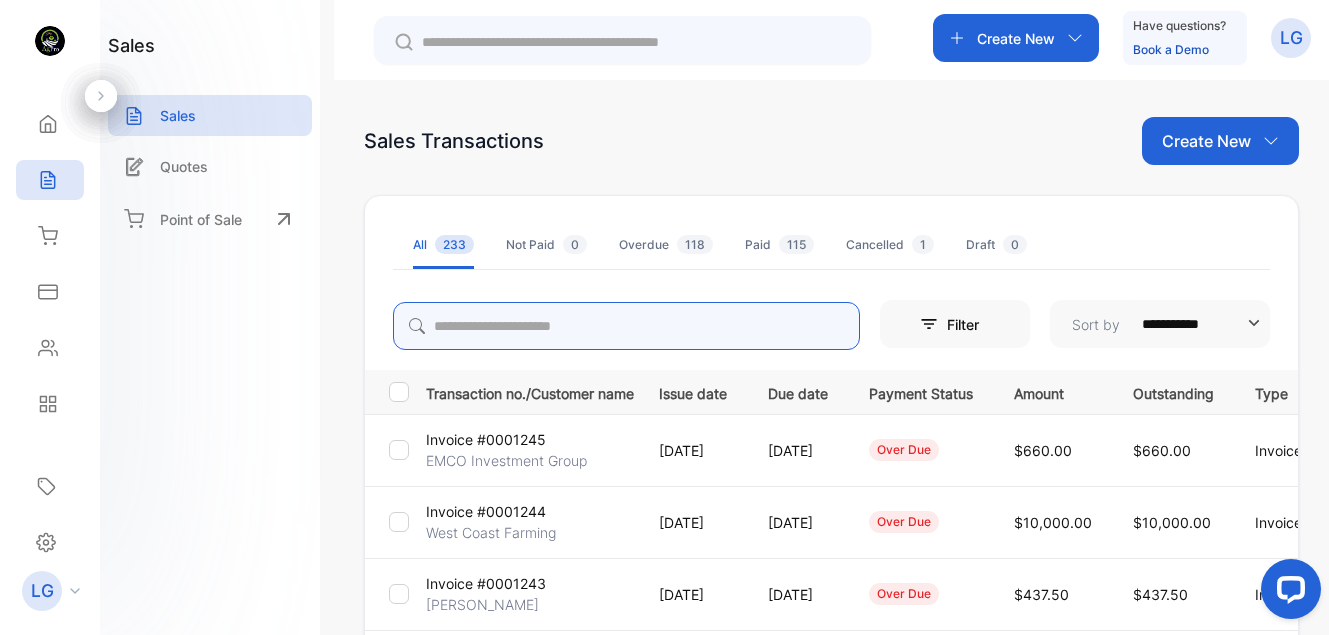type on "****" 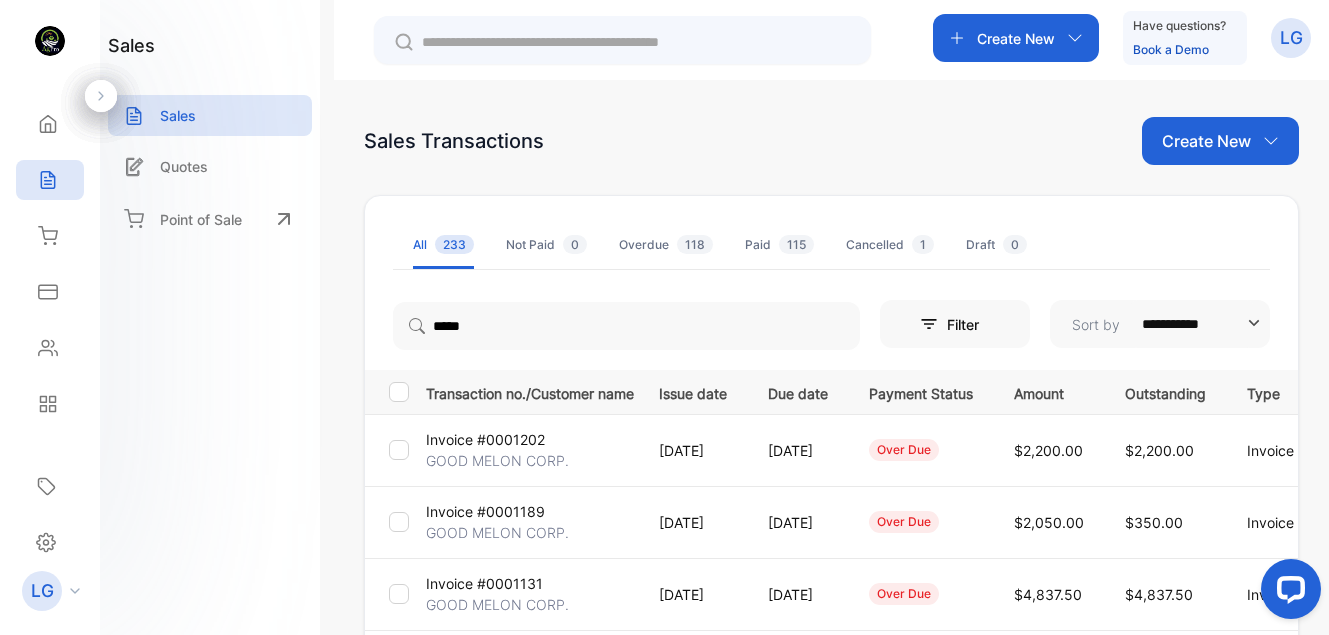 click on "Invoice #0001189" at bounding box center [485, 511] 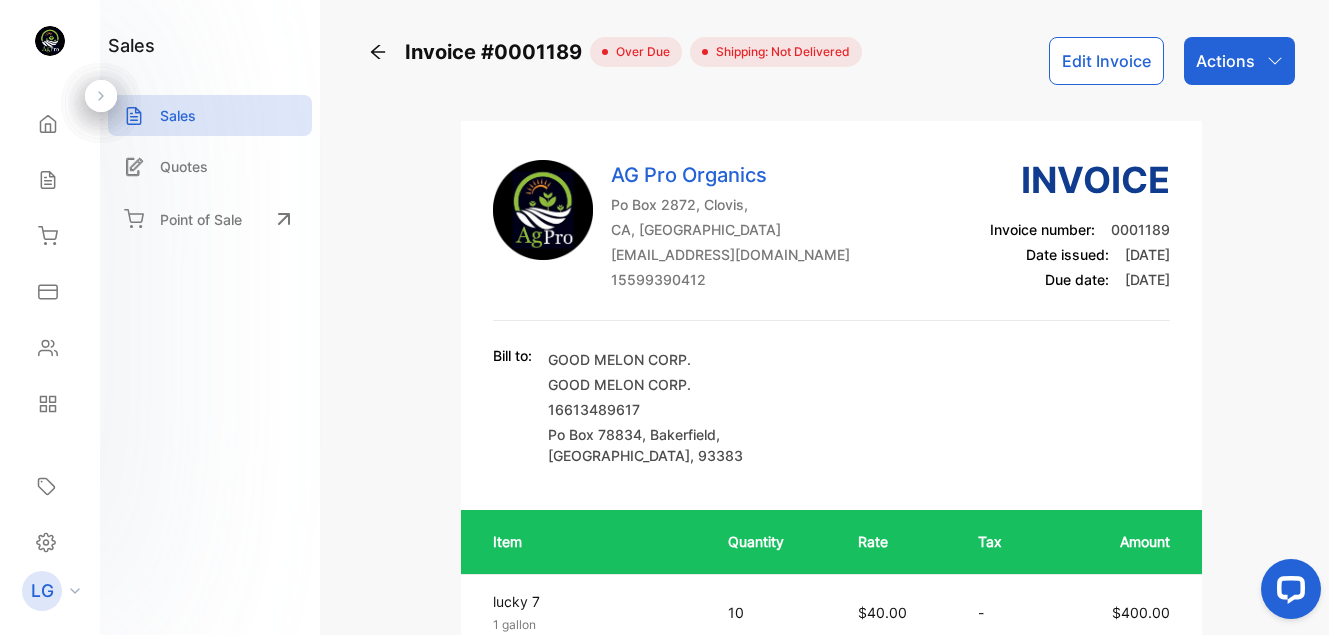 click on "Actions" at bounding box center (1225, 61) 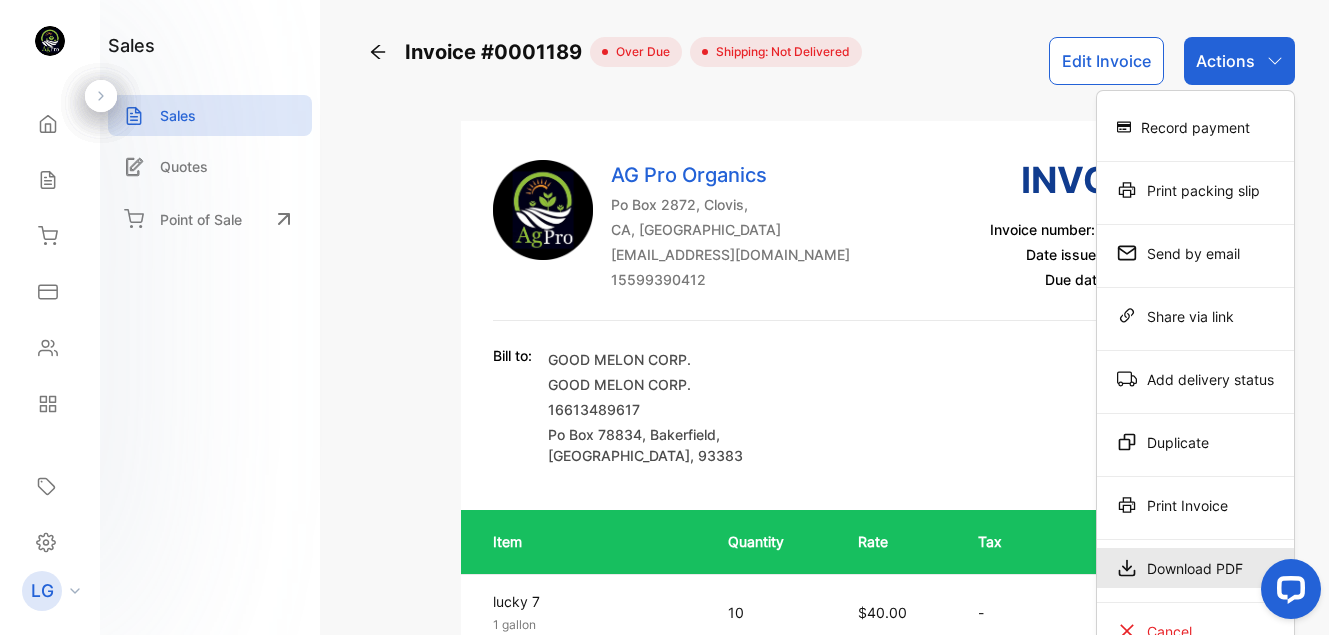 click on "Download PDF" at bounding box center [1195, 568] 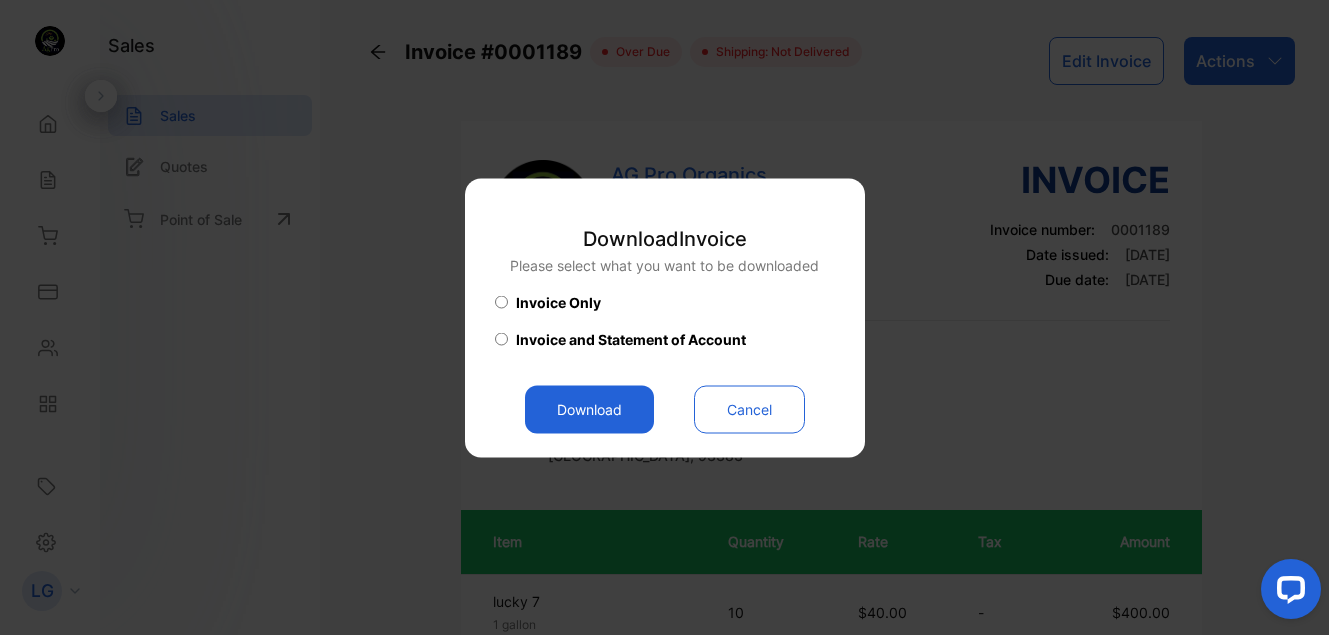 click on "Download" at bounding box center [589, 409] 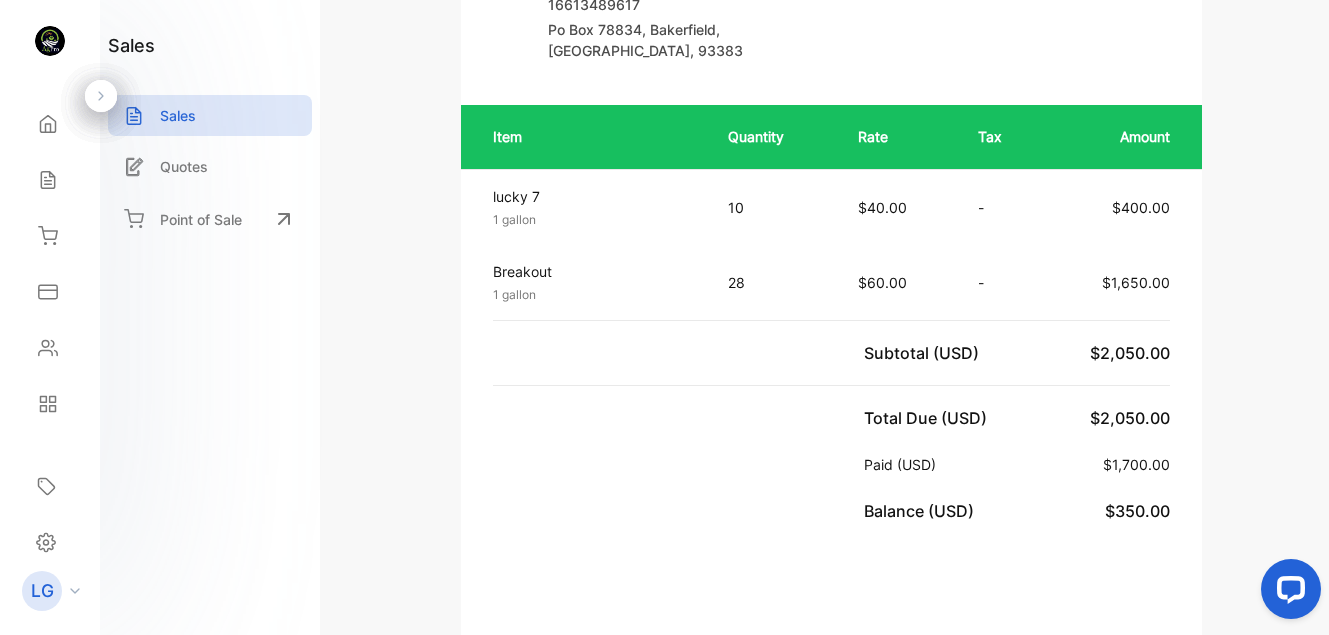 scroll, scrollTop: 0, scrollLeft: 0, axis: both 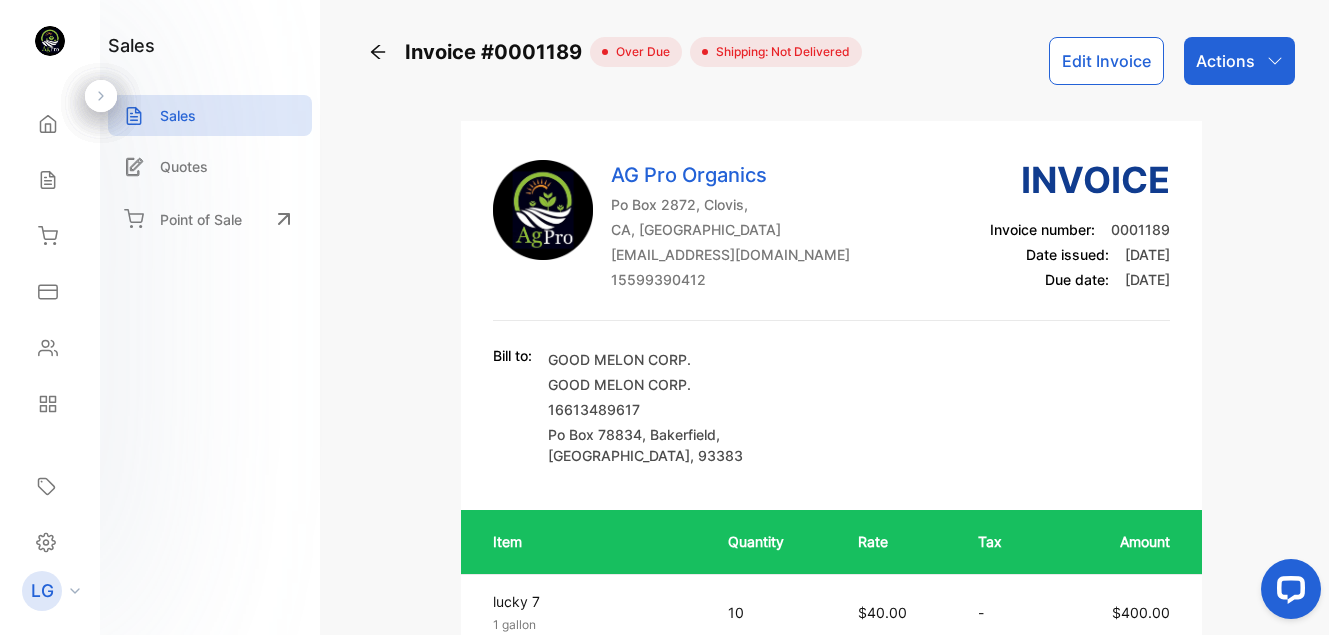 click 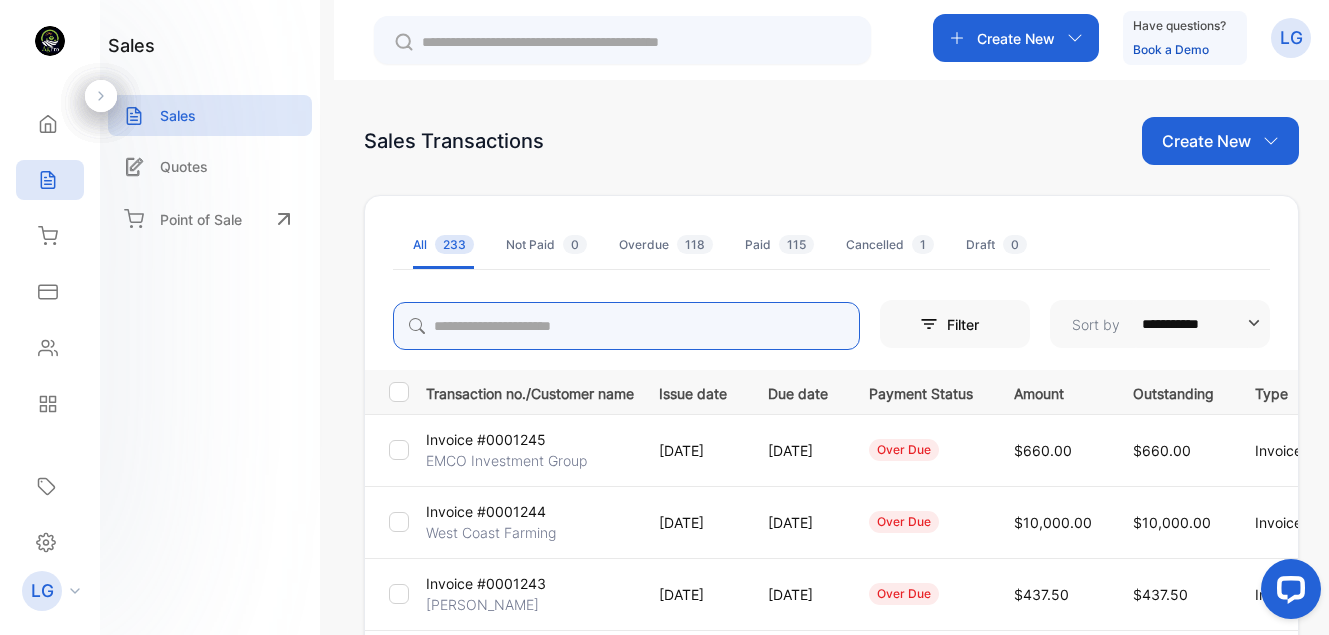 click at bounding box center [626, 326] 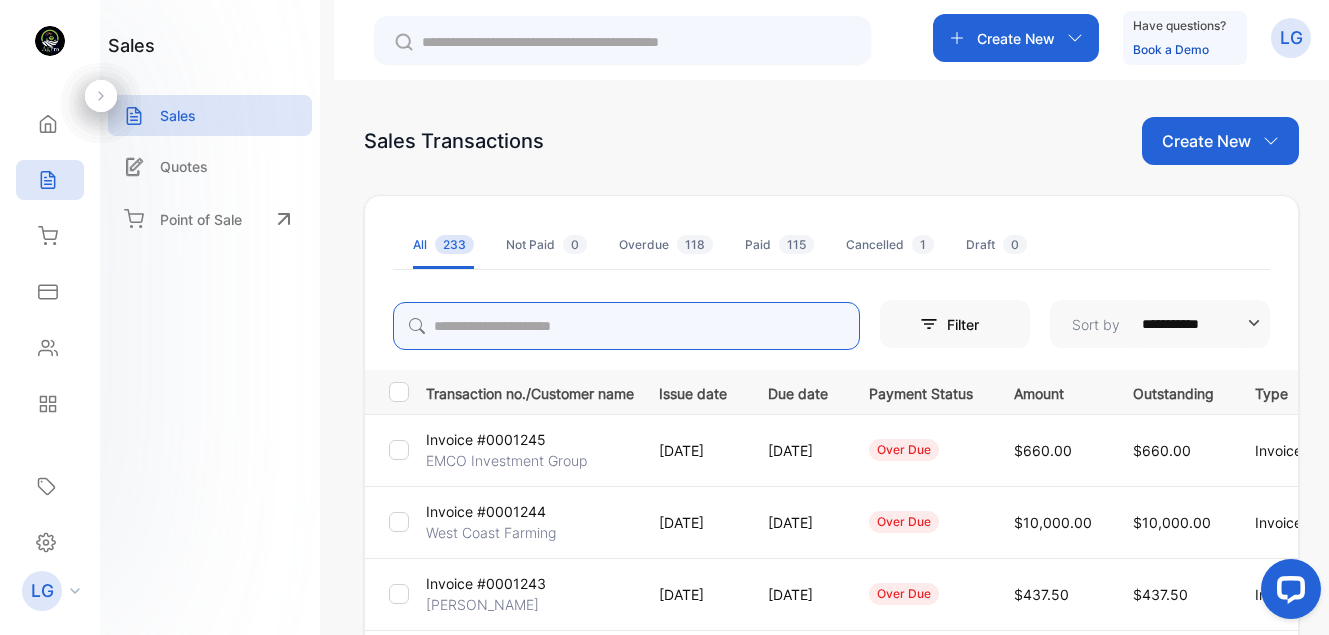 type on "****" 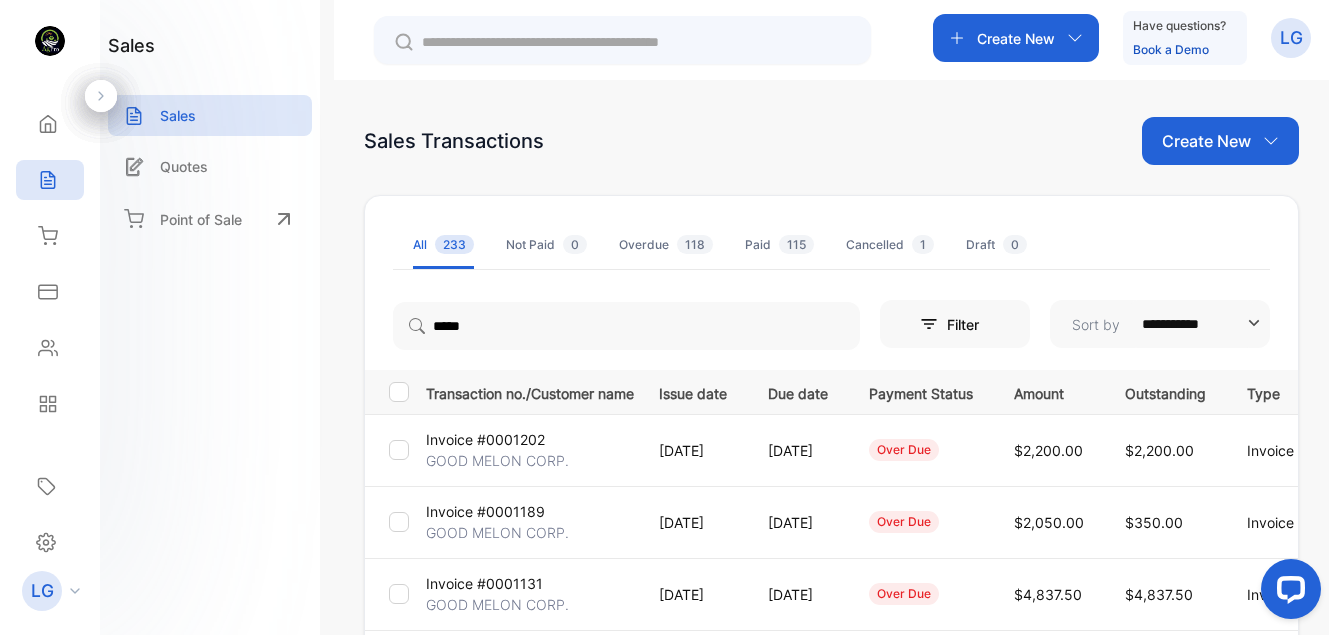 click on "Invoice #0001131" at bounding box center [484, 583] 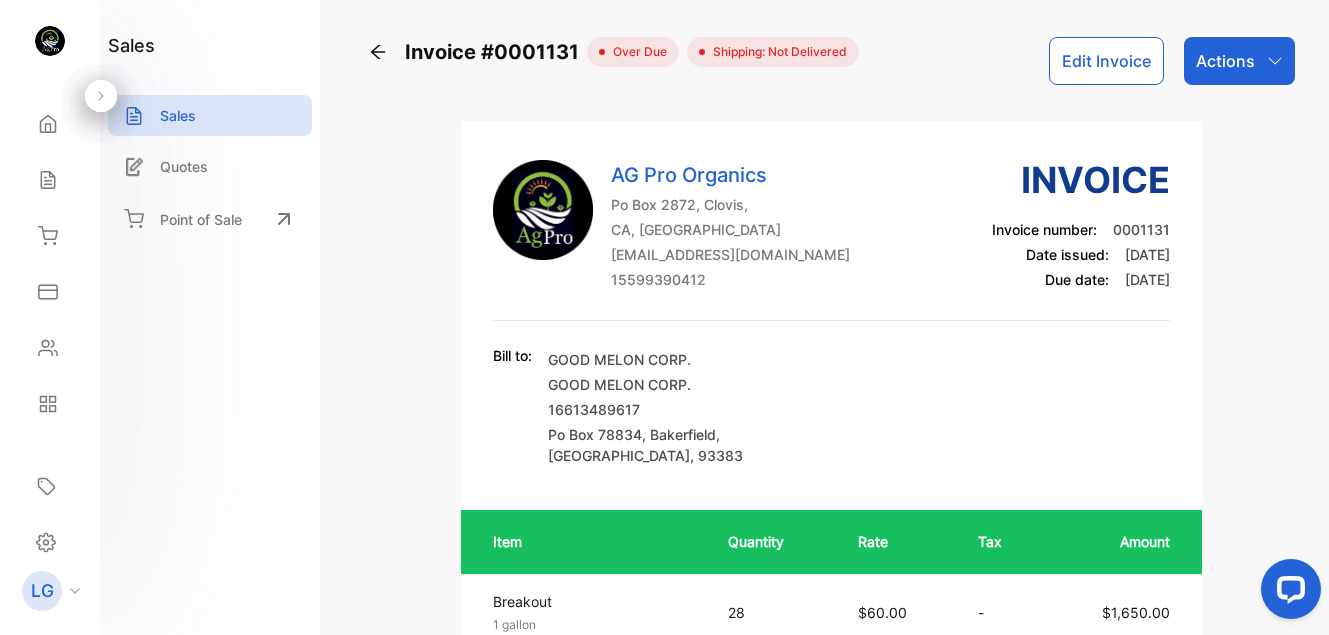 click on "Actions" at bounding box center (1225, 61) 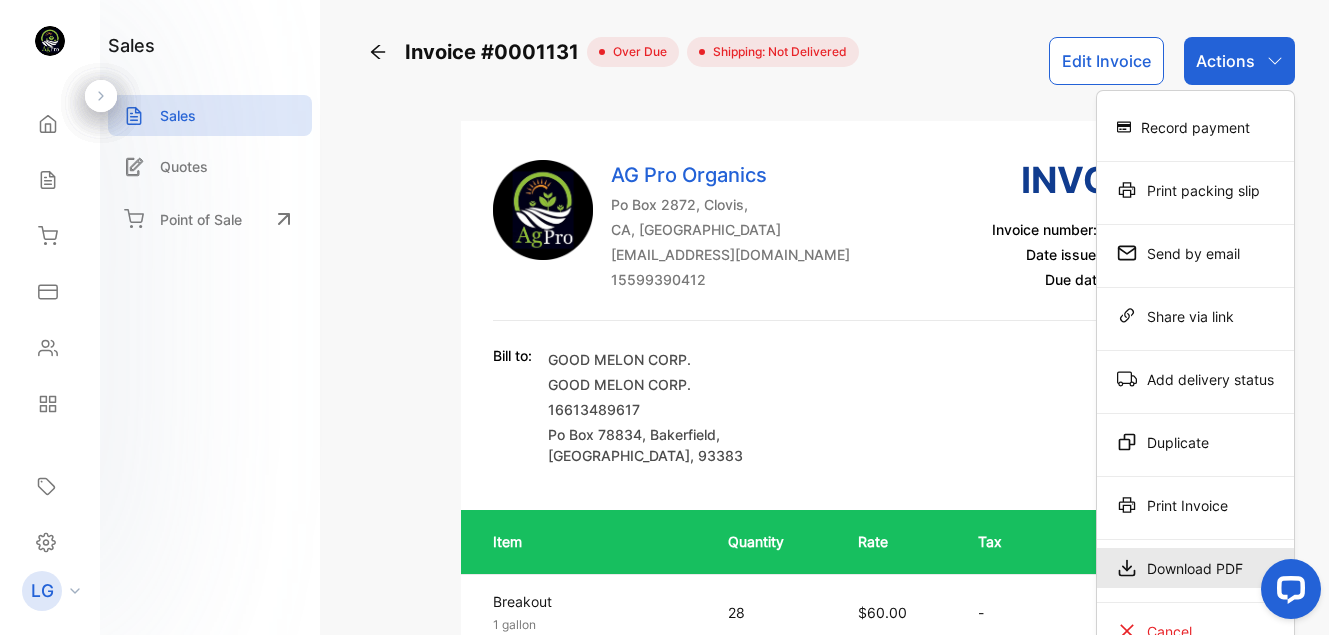 click on "Download PDF" at bounding box center (1195, 568) 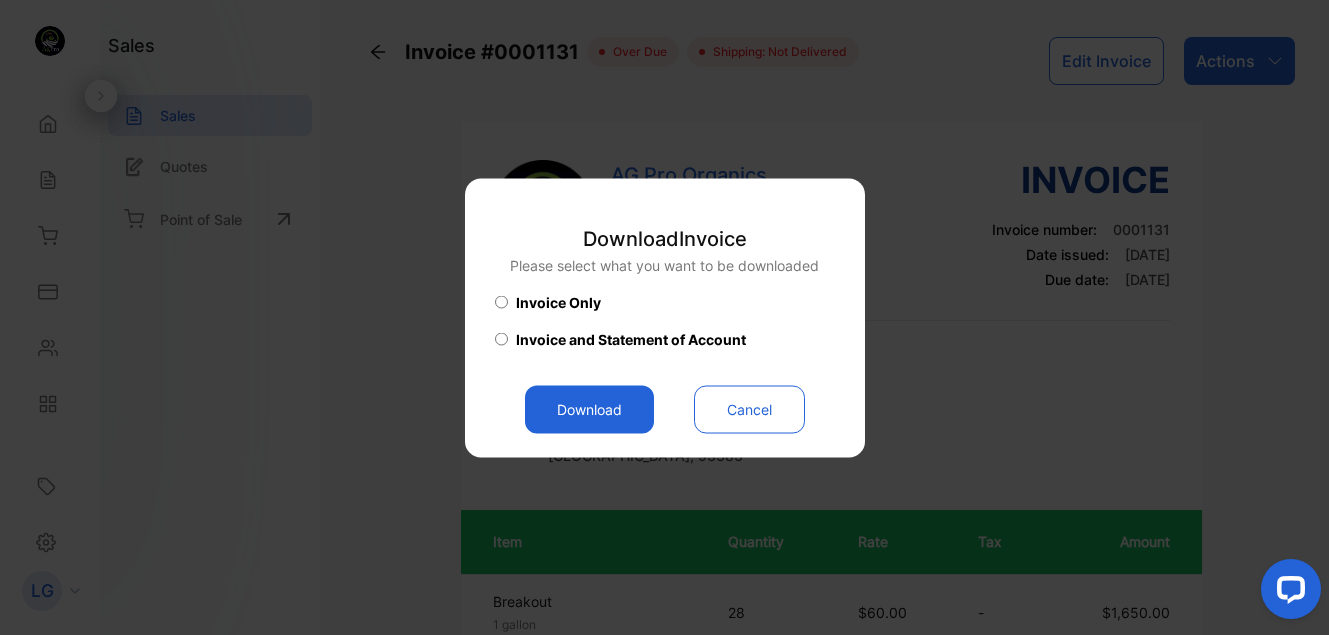 click on "Download" at bounding box center (589, 409) 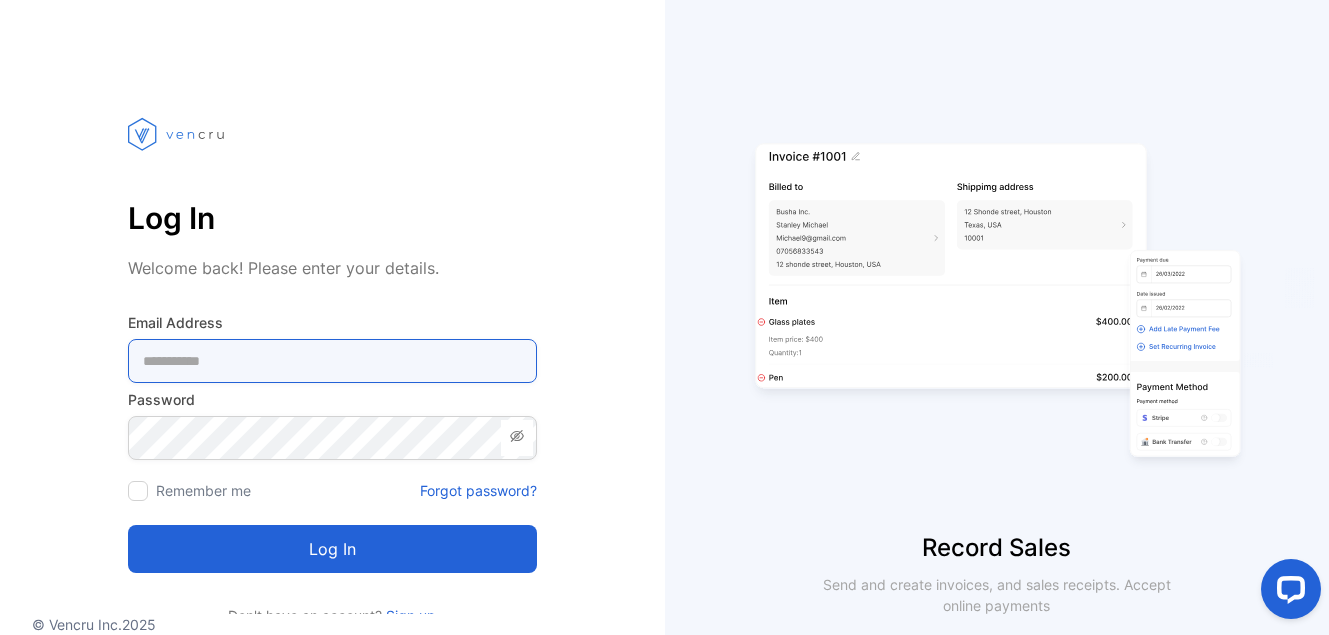 type on "**********" 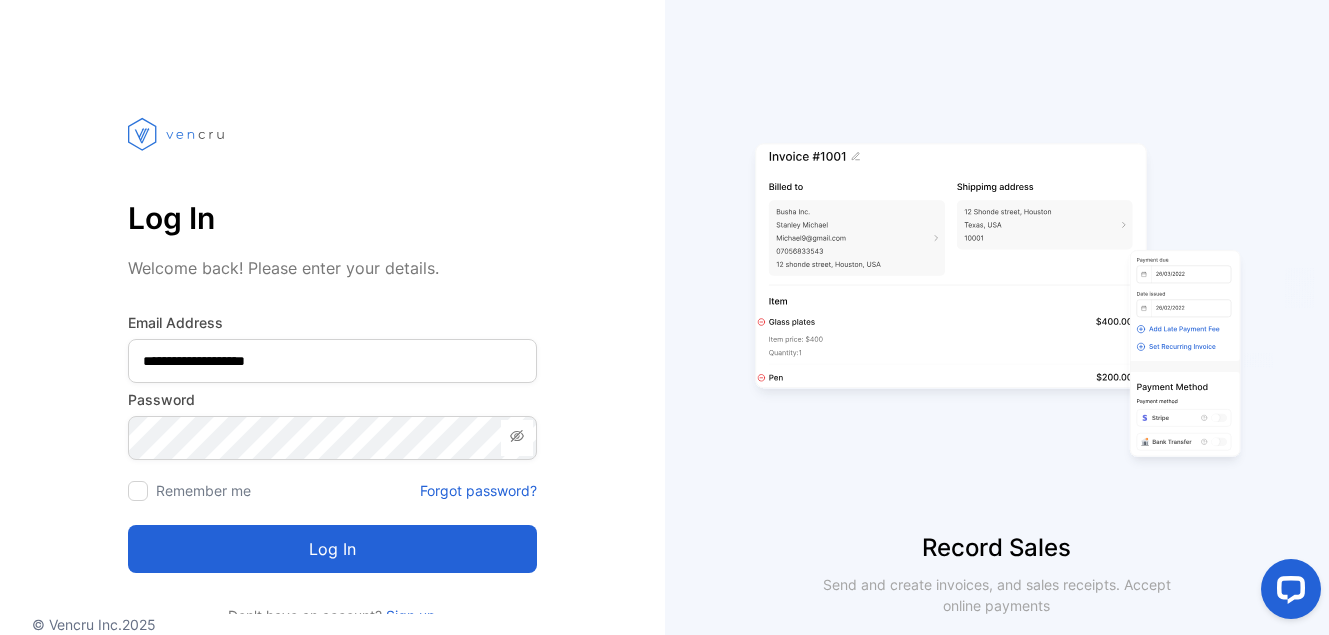click on "Log in" at bounding box center (332, 549) 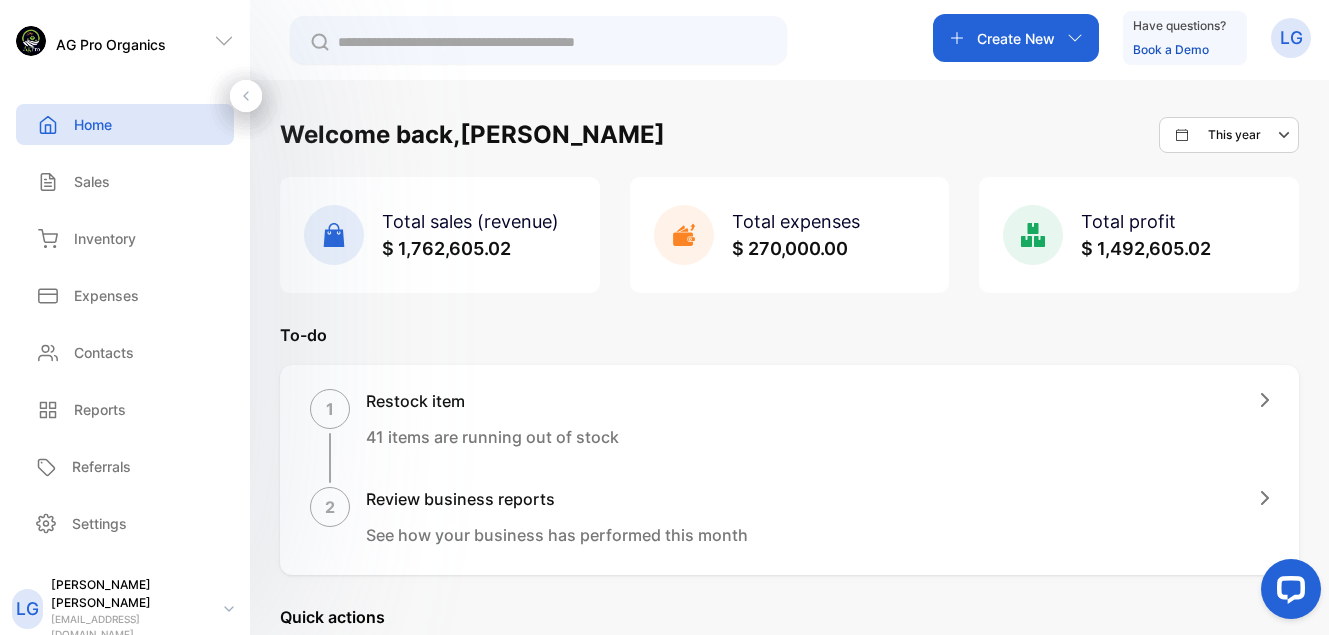 click on "Create New" at bounding box center (1016, 38) 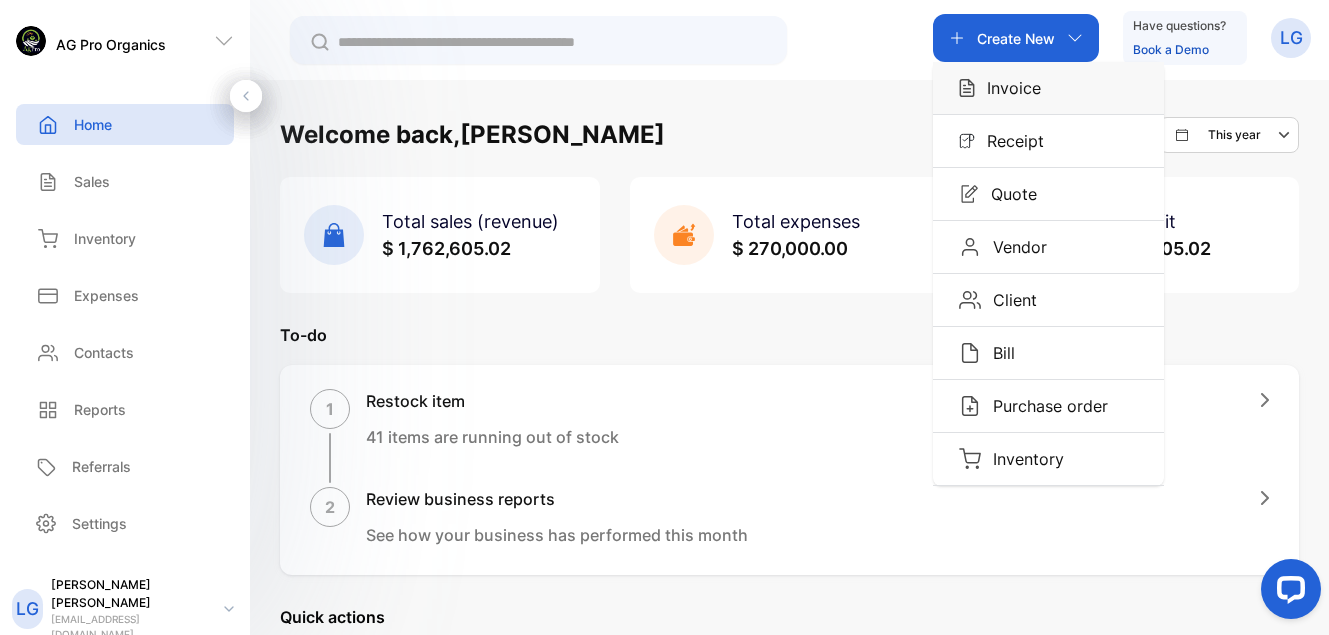click on "Invoice" at bounding box center [1008, 88] 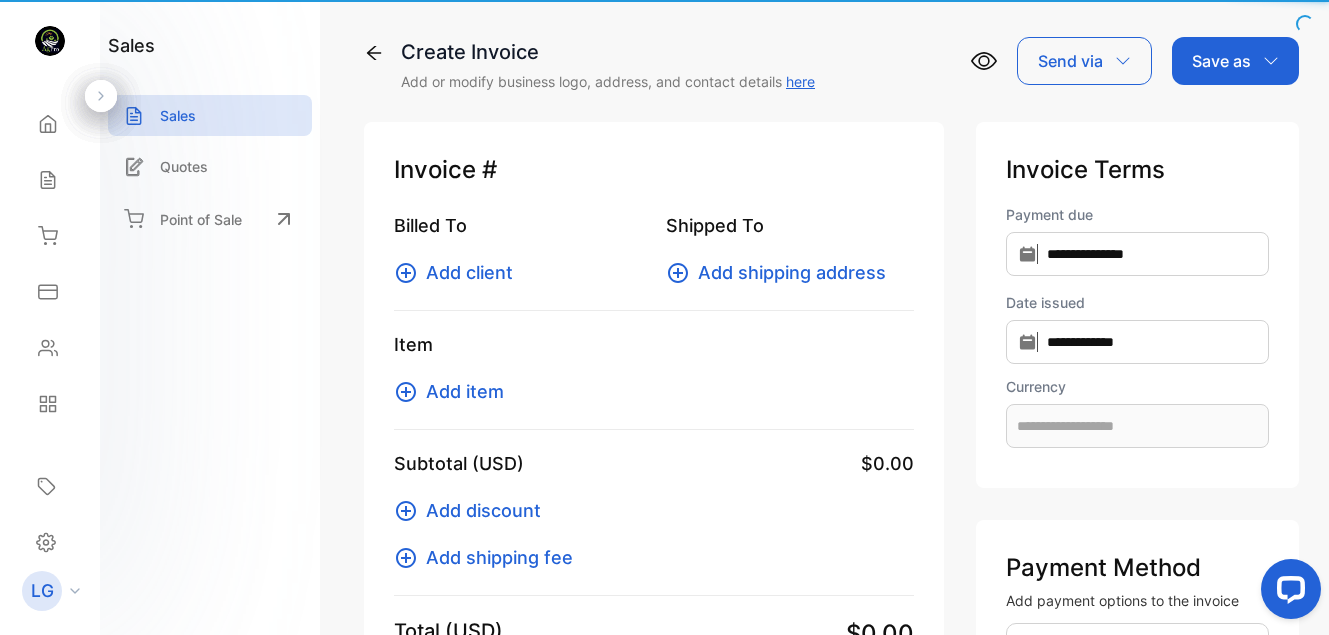 type on "**********" 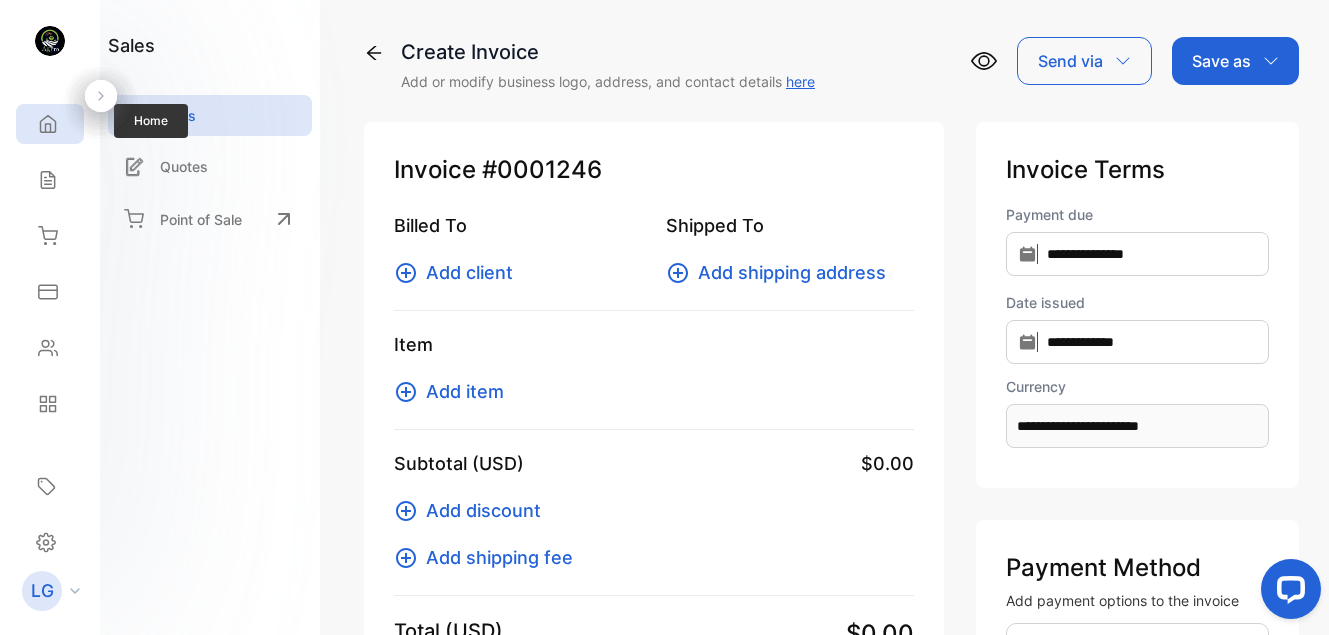 click 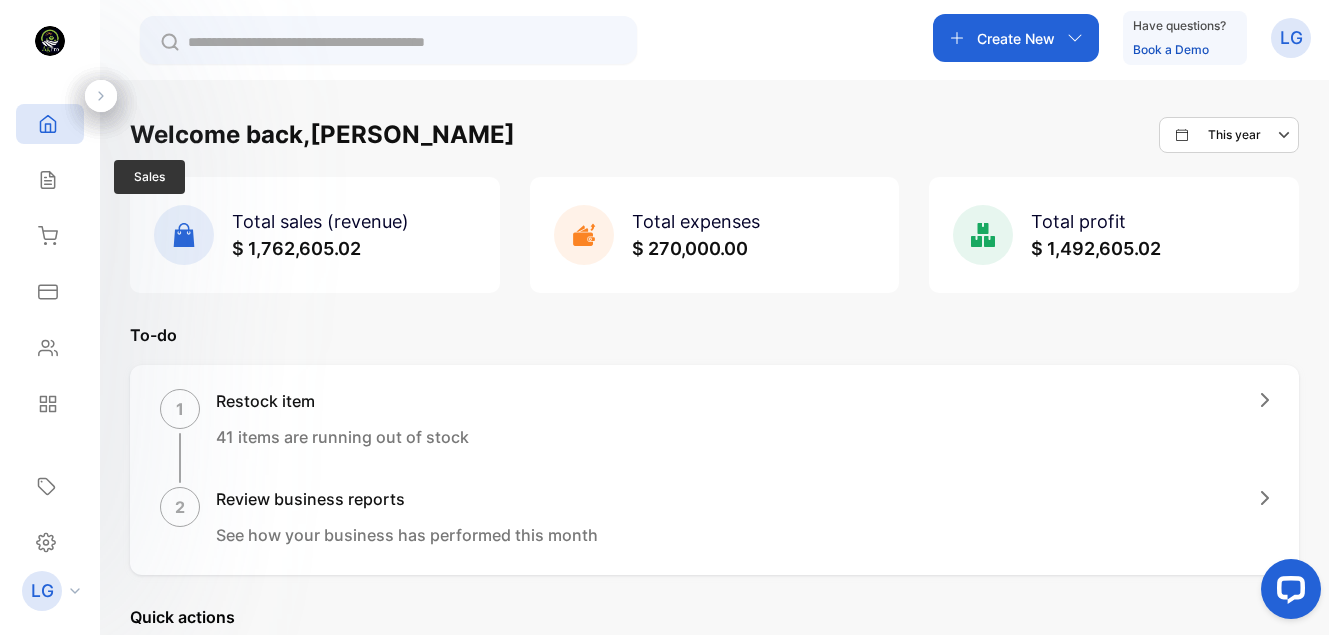 click on "Sales Sales" at bounding box center [50, 180] 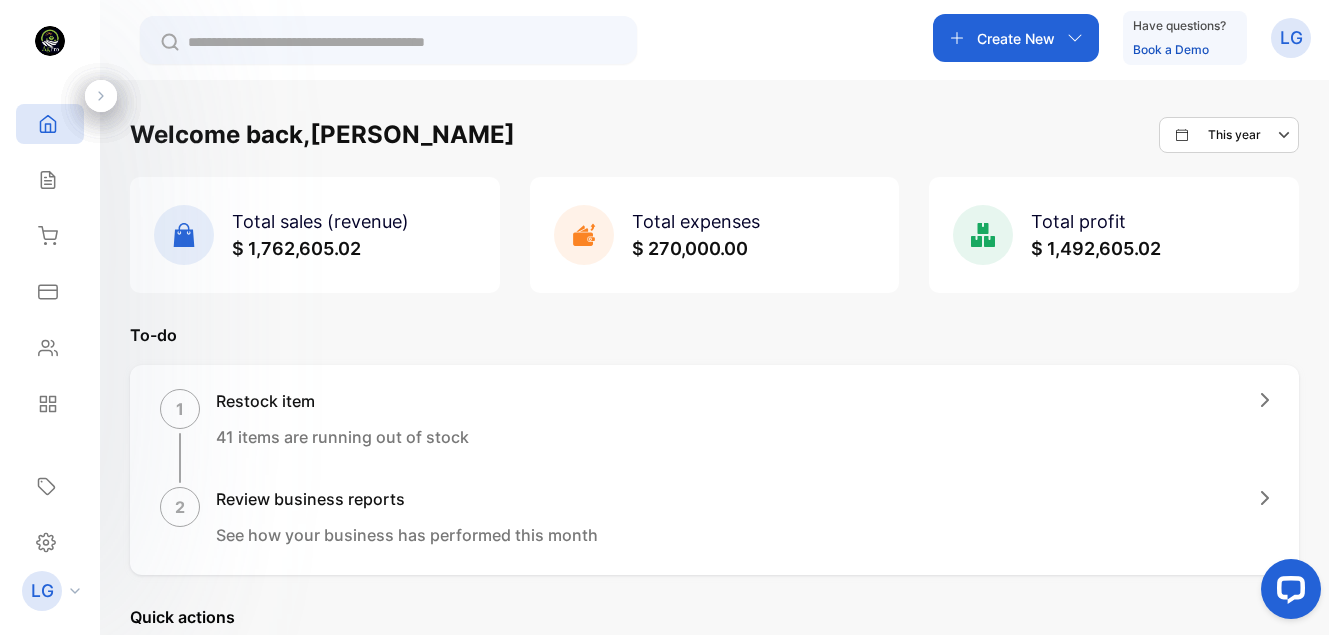 scroll, scrollTop: 556, scrollLeft: 0, axis: vertical 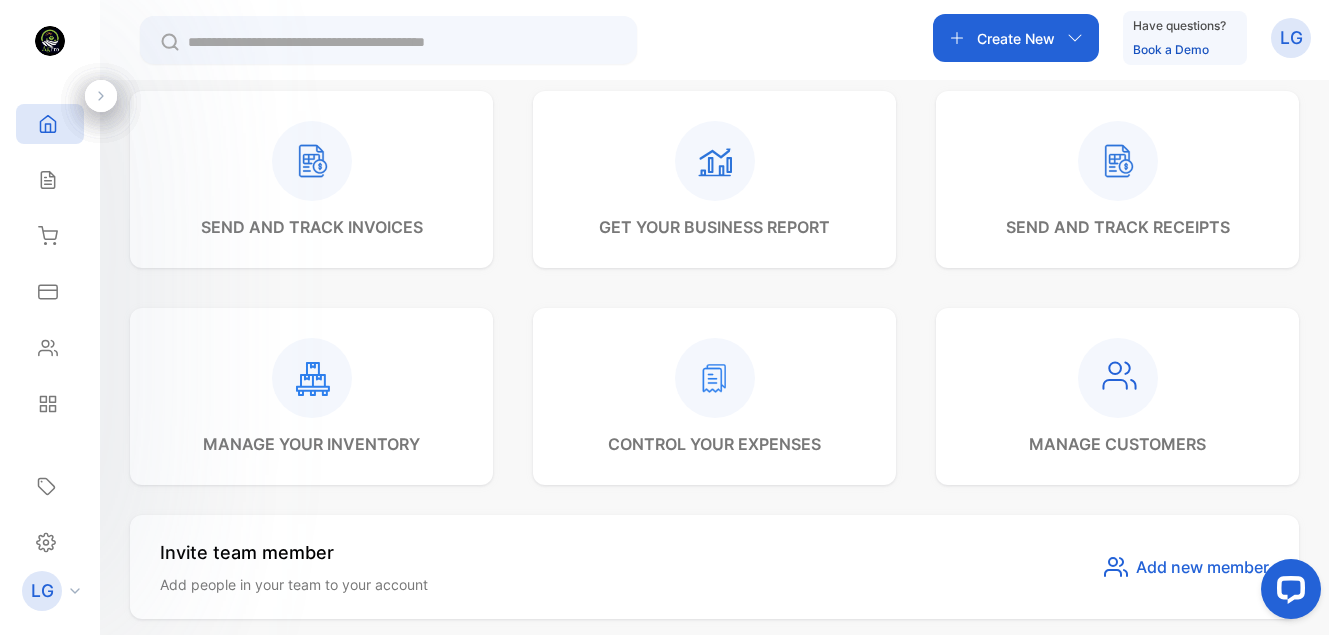 click on "send and track invoices" at bounding box center (312, 180) 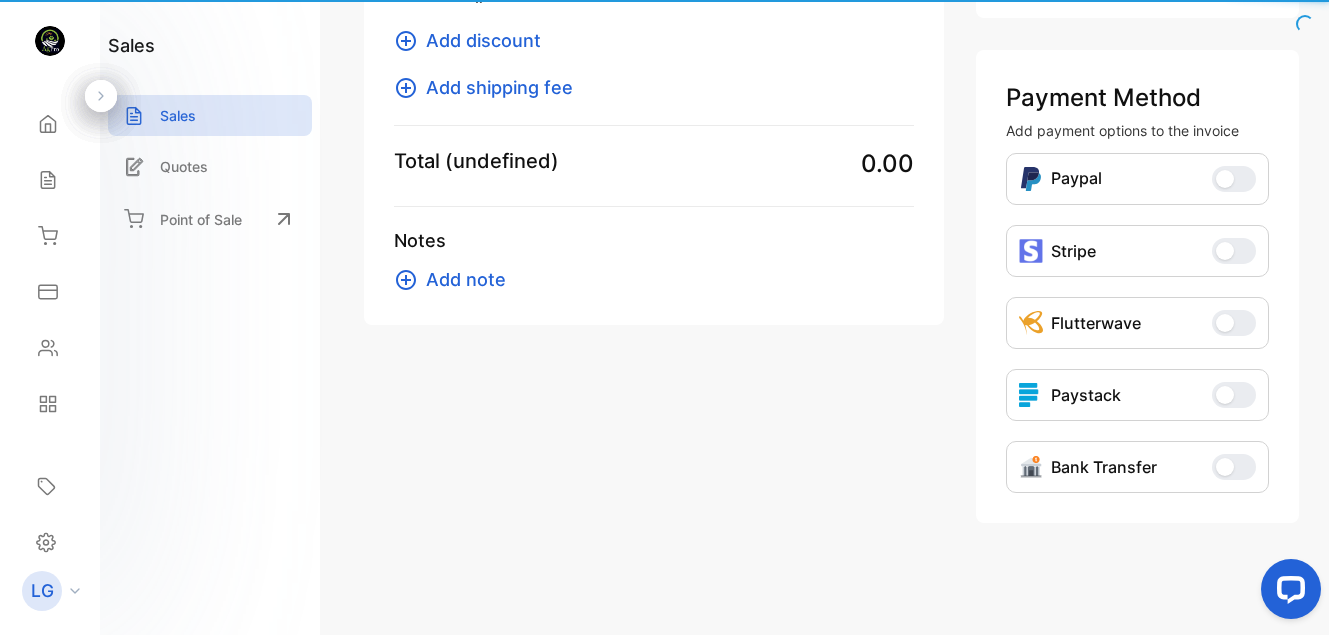 scroll, scrollTop: 376, scrollLeft: 0, axis: vertical 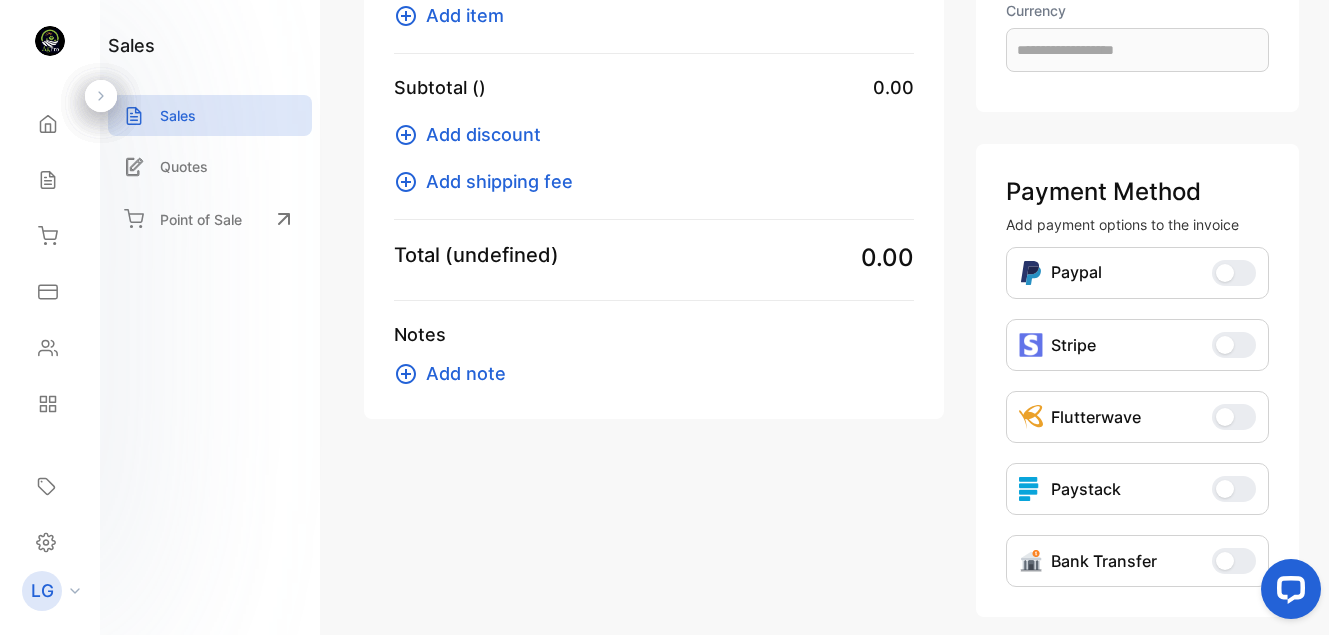 type on "**********" 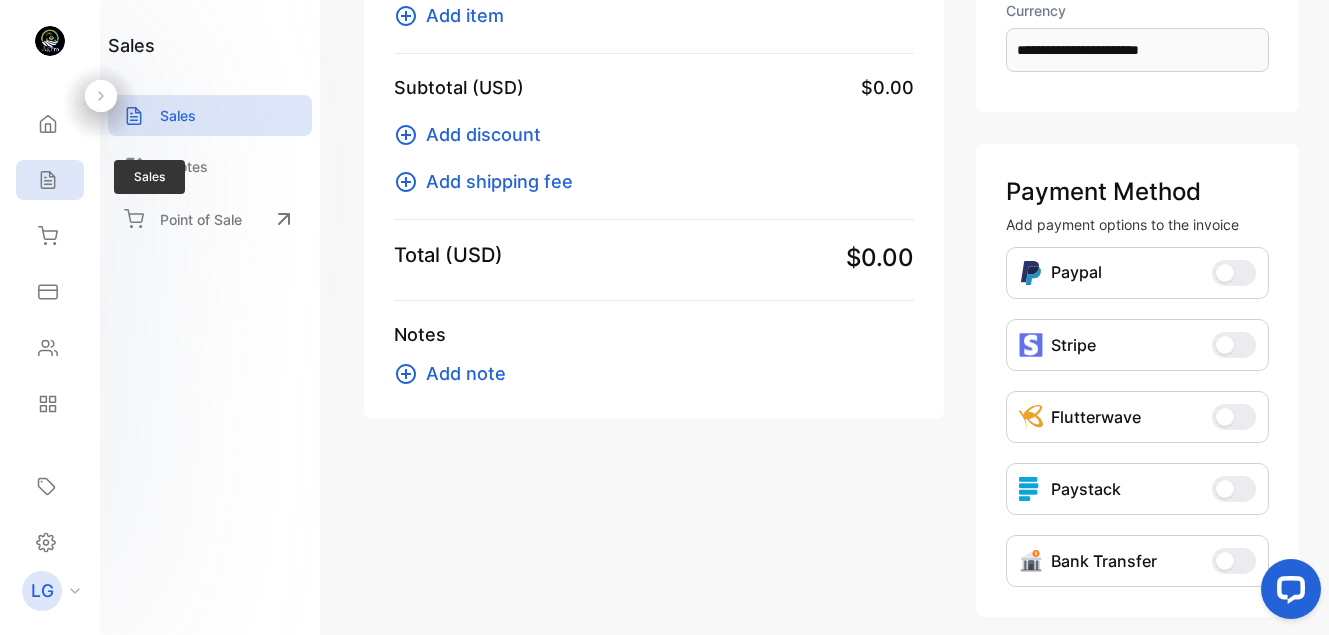 click 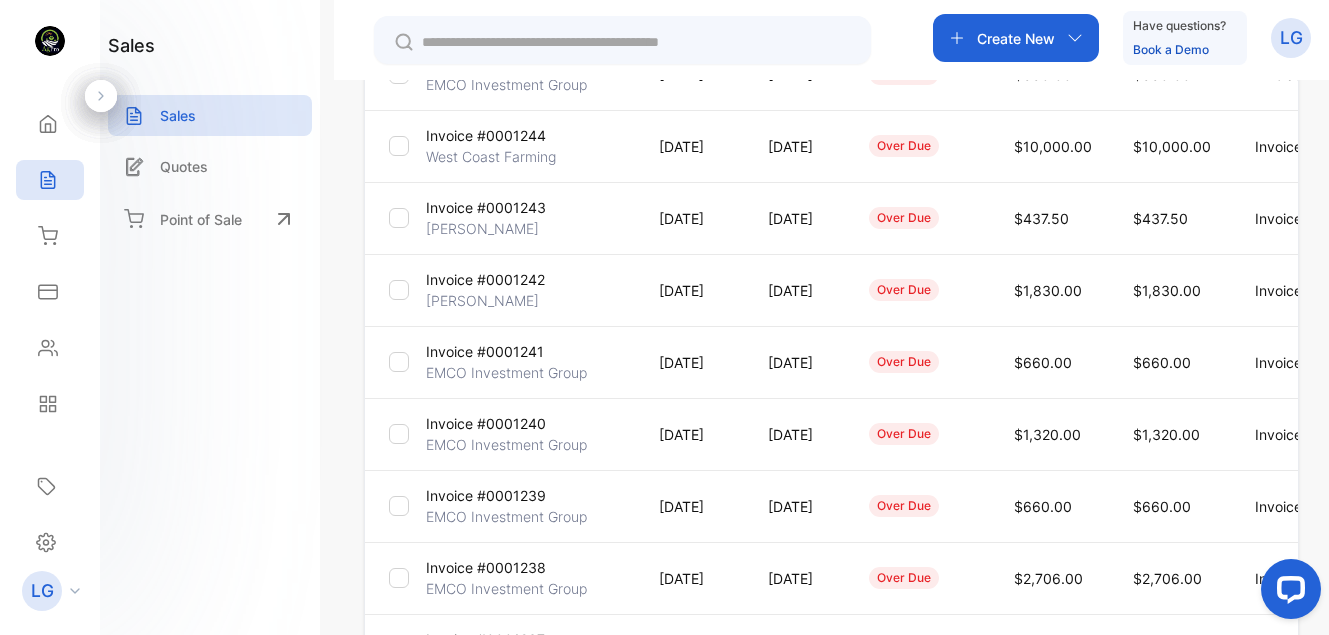 click at bounding box center (636, 42) 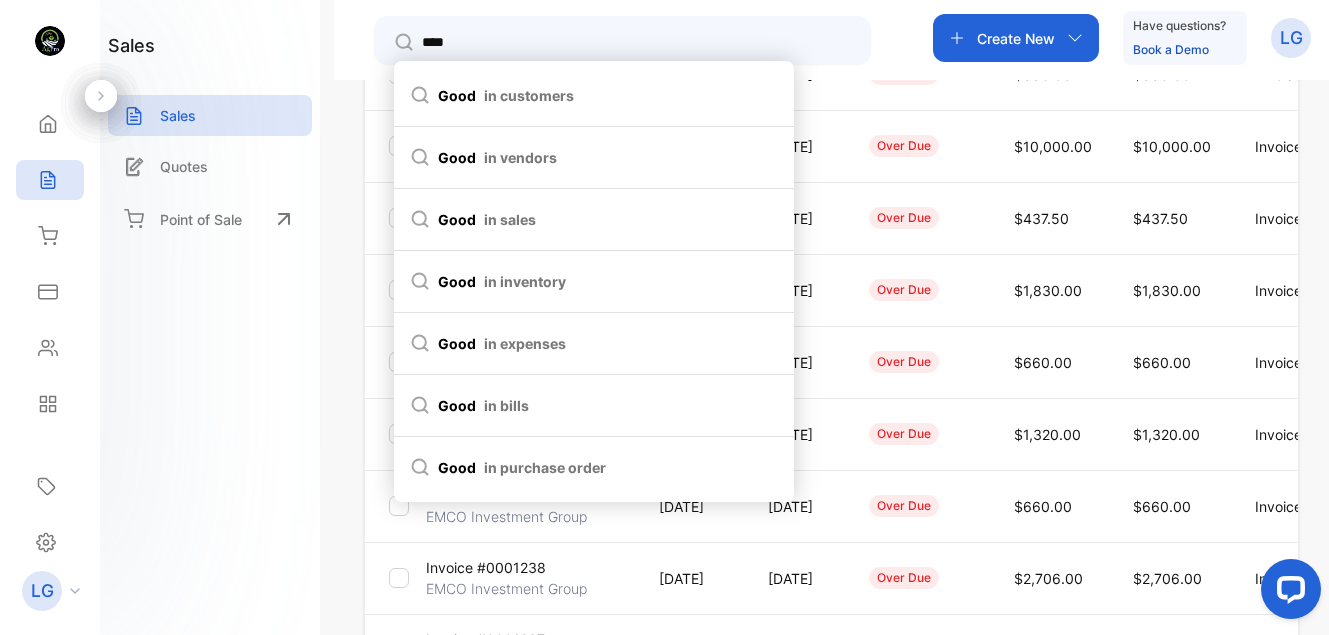 type on "****" 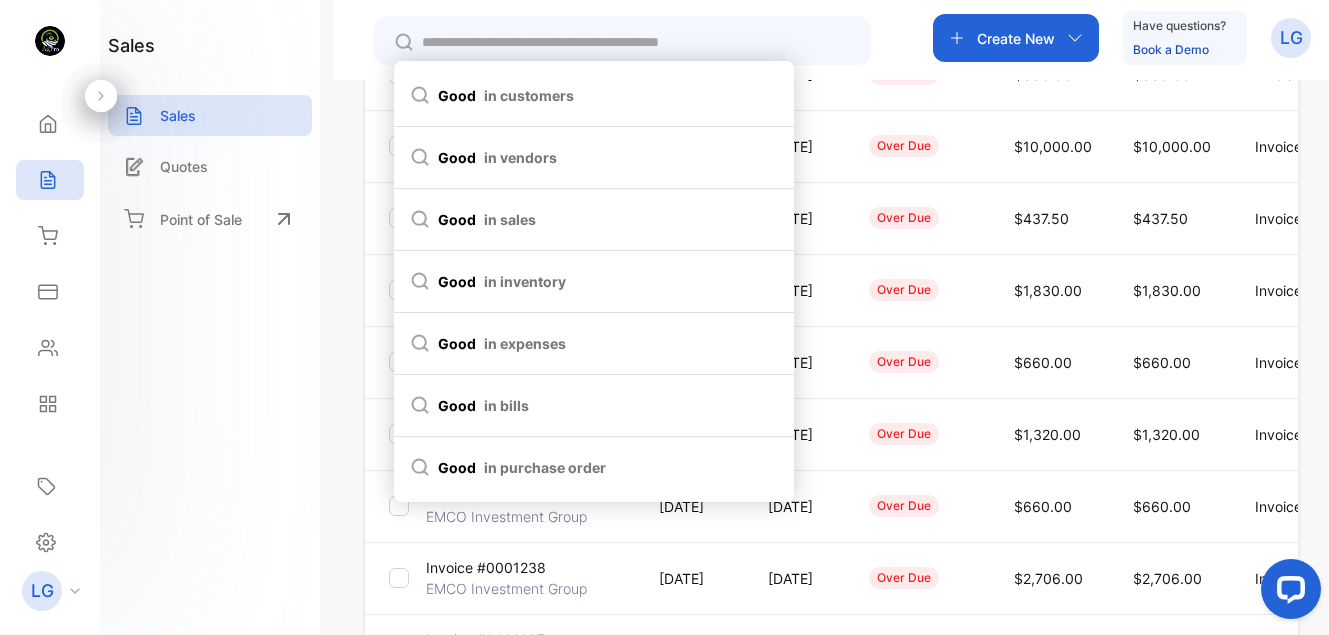 type on "****" 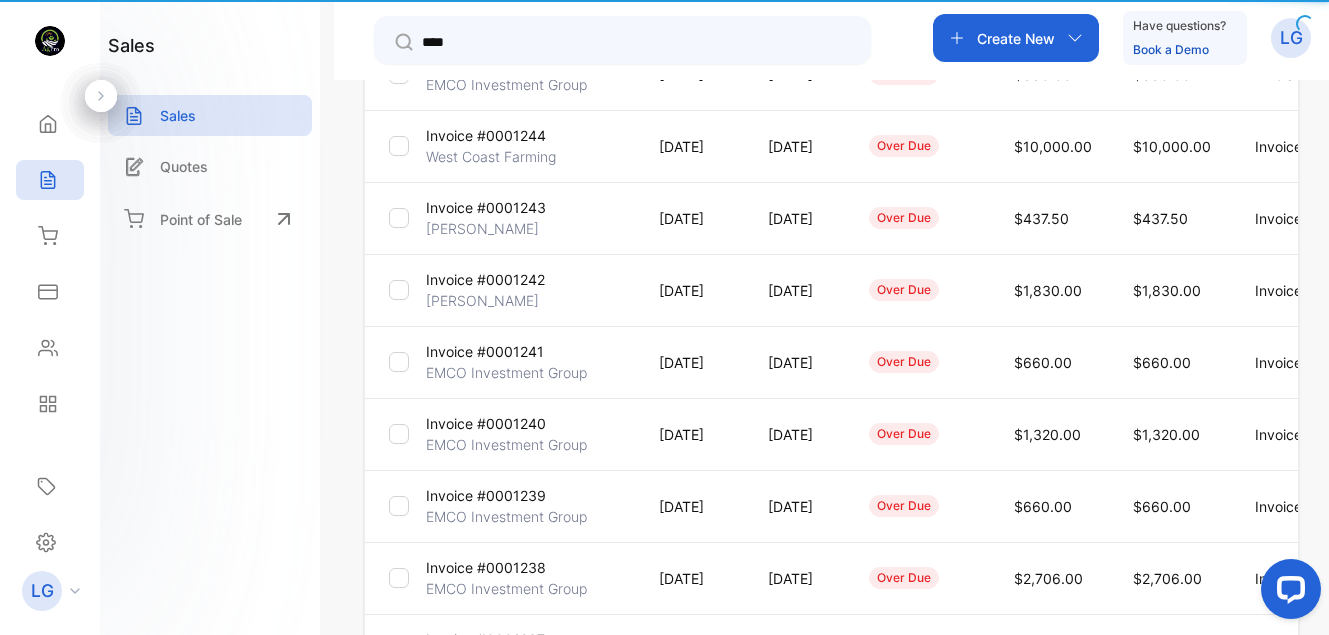 type 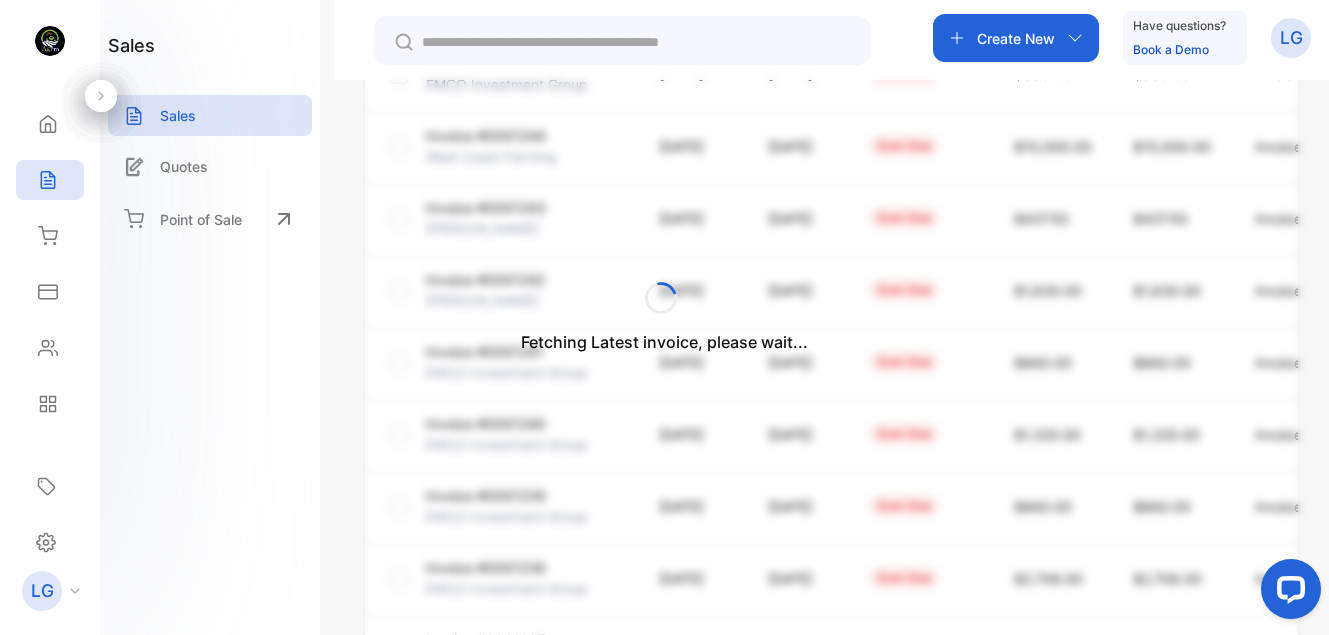 scroll, scrollTop: 244, scrollLeft: 0, axis: vertical 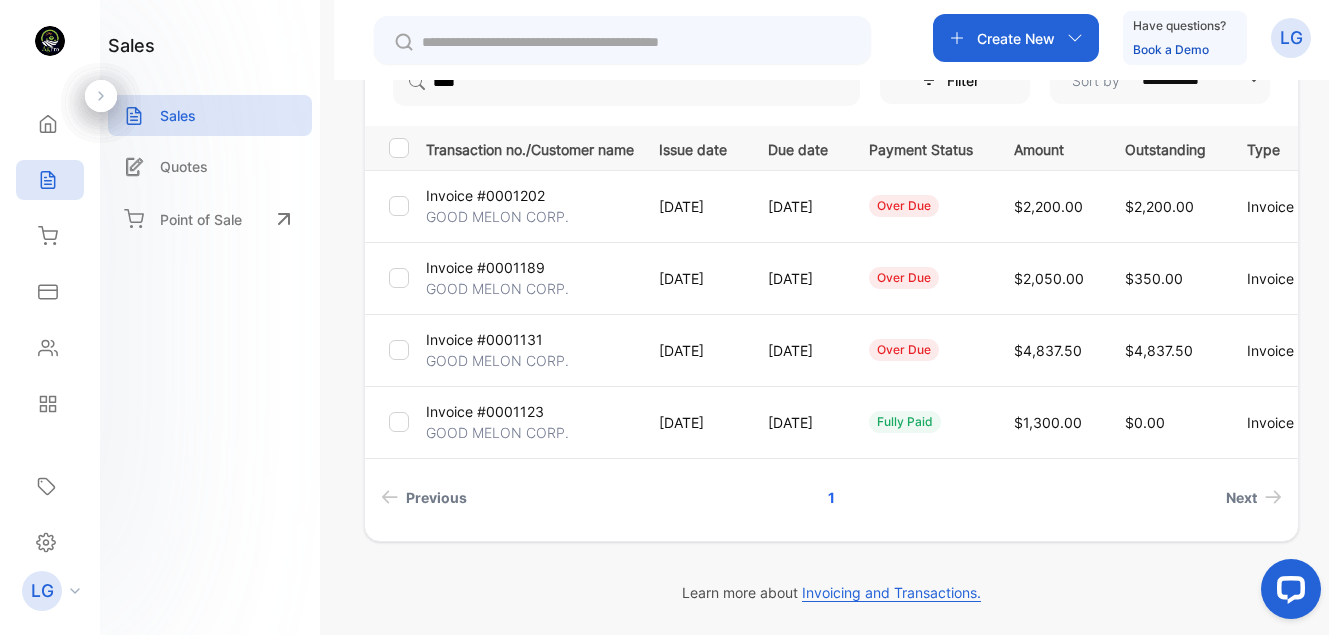 click on "Invoice #0001131" at bounding box center (484, 339) 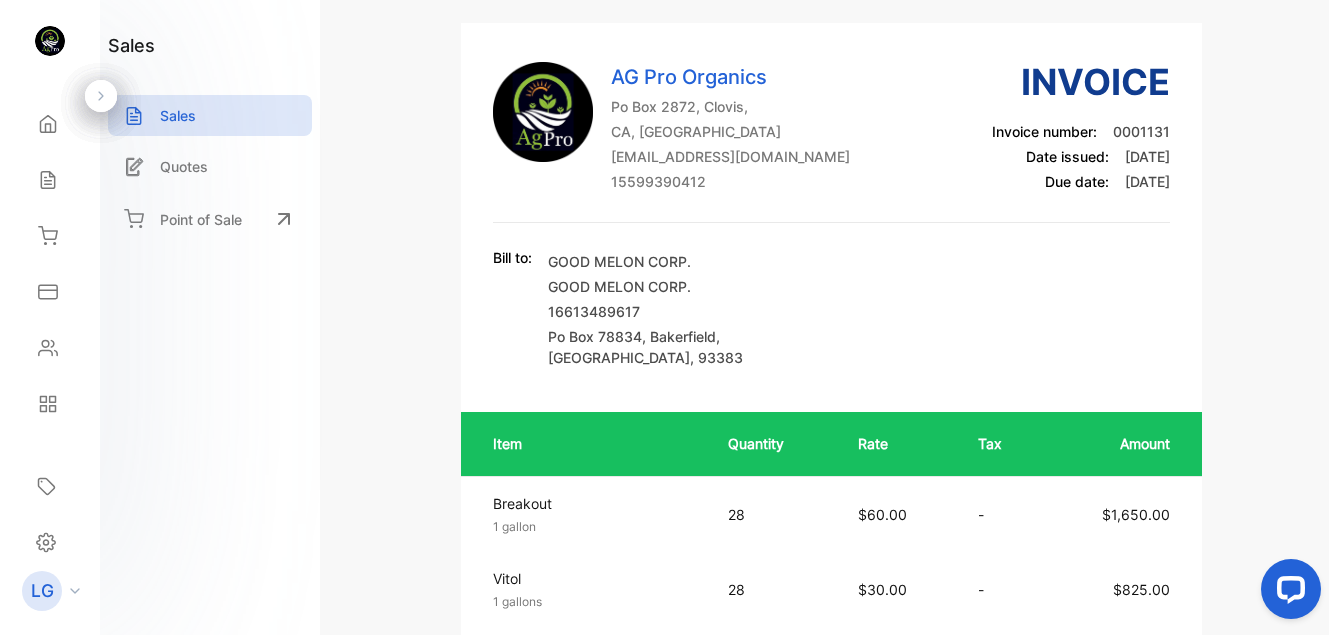 scroll, scrollTop: 0, scrollLeft: 0, axis: both 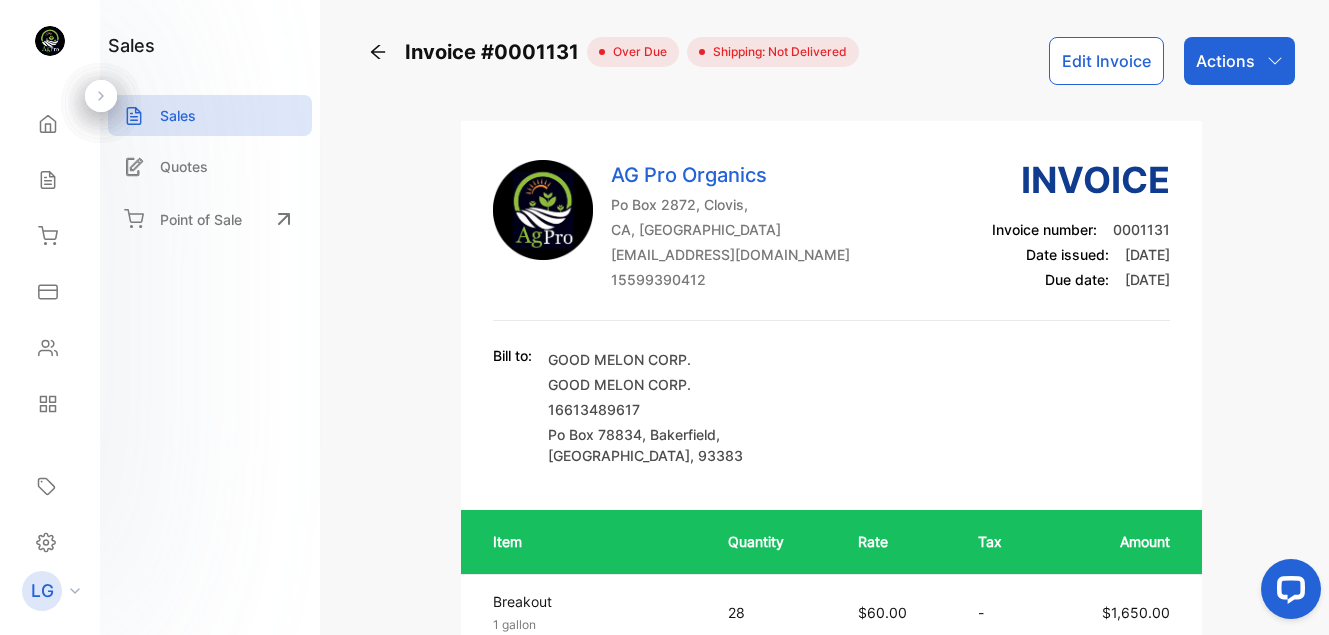 click on "Actions" at bounding box center (1239, 61) 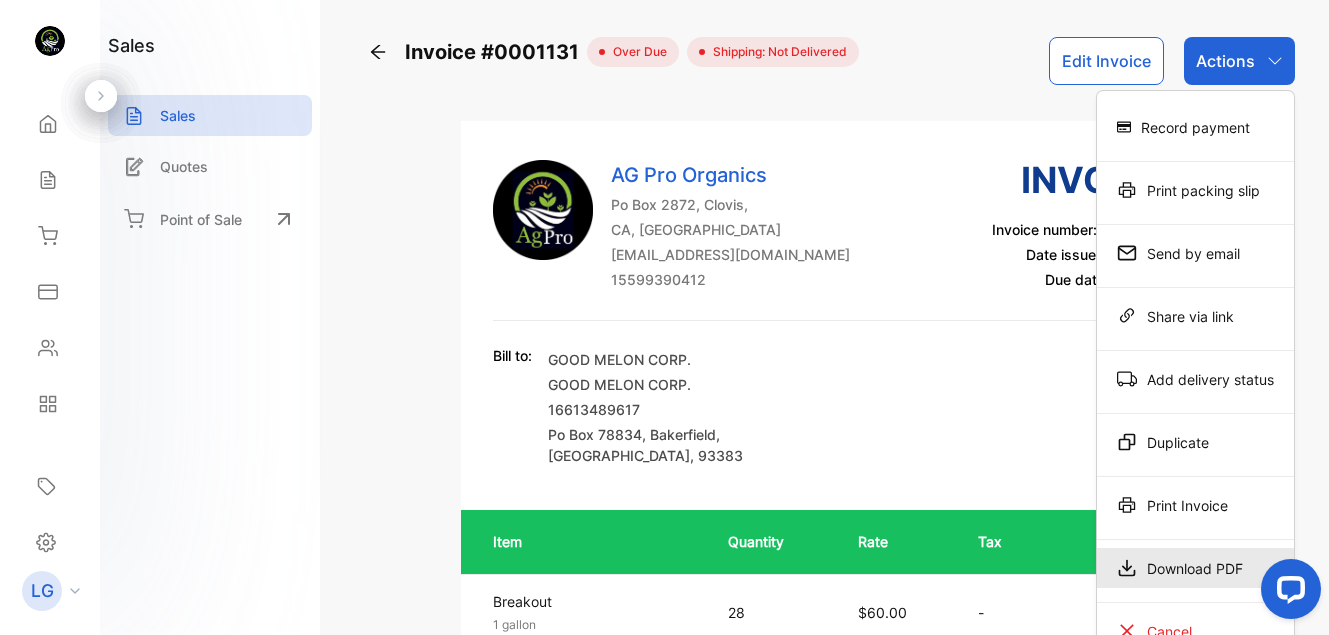 click on "Download PDF" at bounding box center [1195, 568] 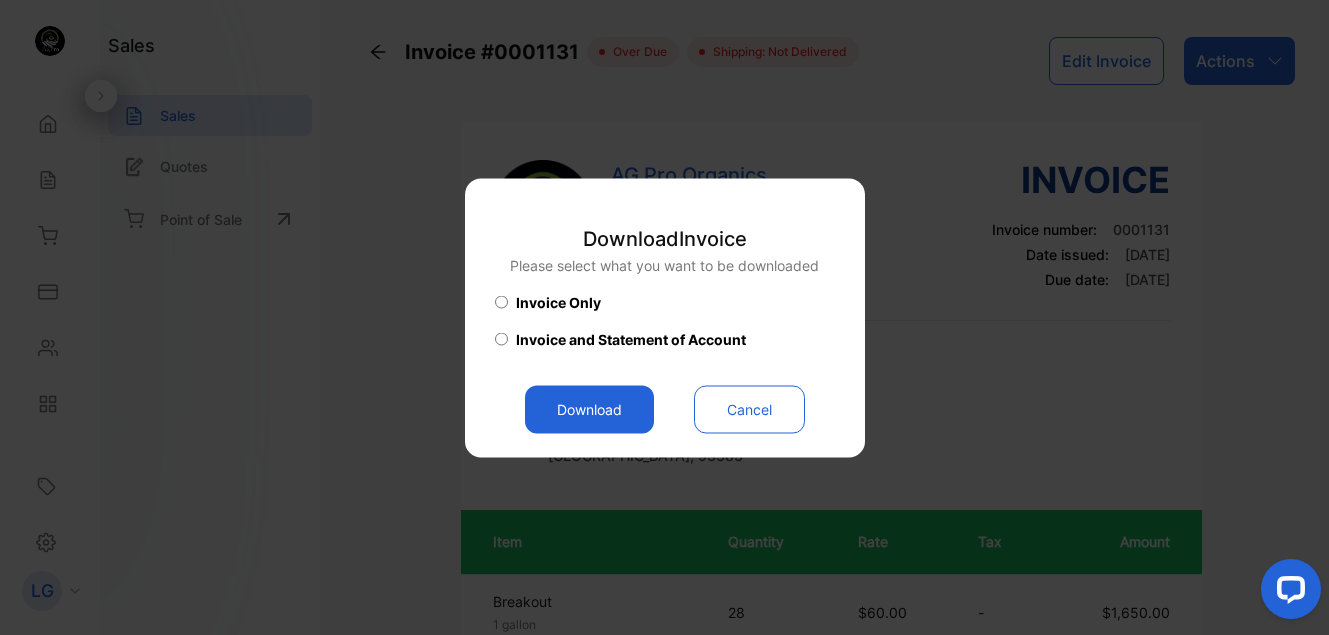 click on "Download" at bounding box center [589, 409] 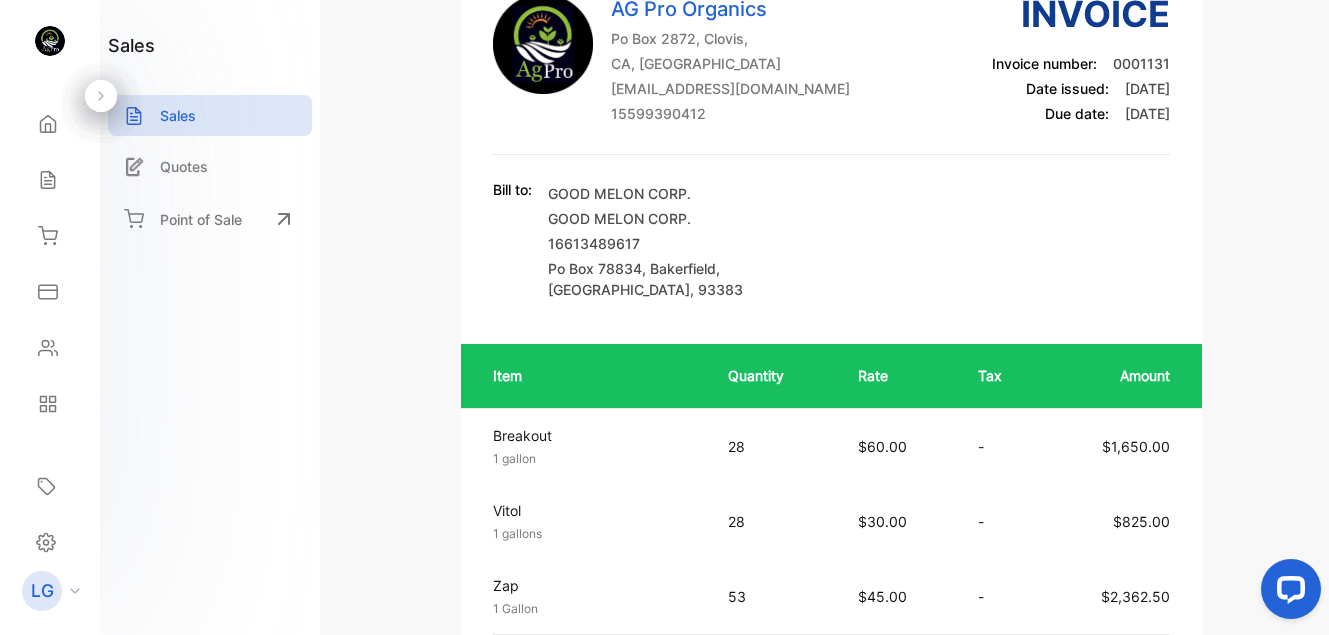 scroll, scrollTop: 0, scrollLeft: 0, axis: both 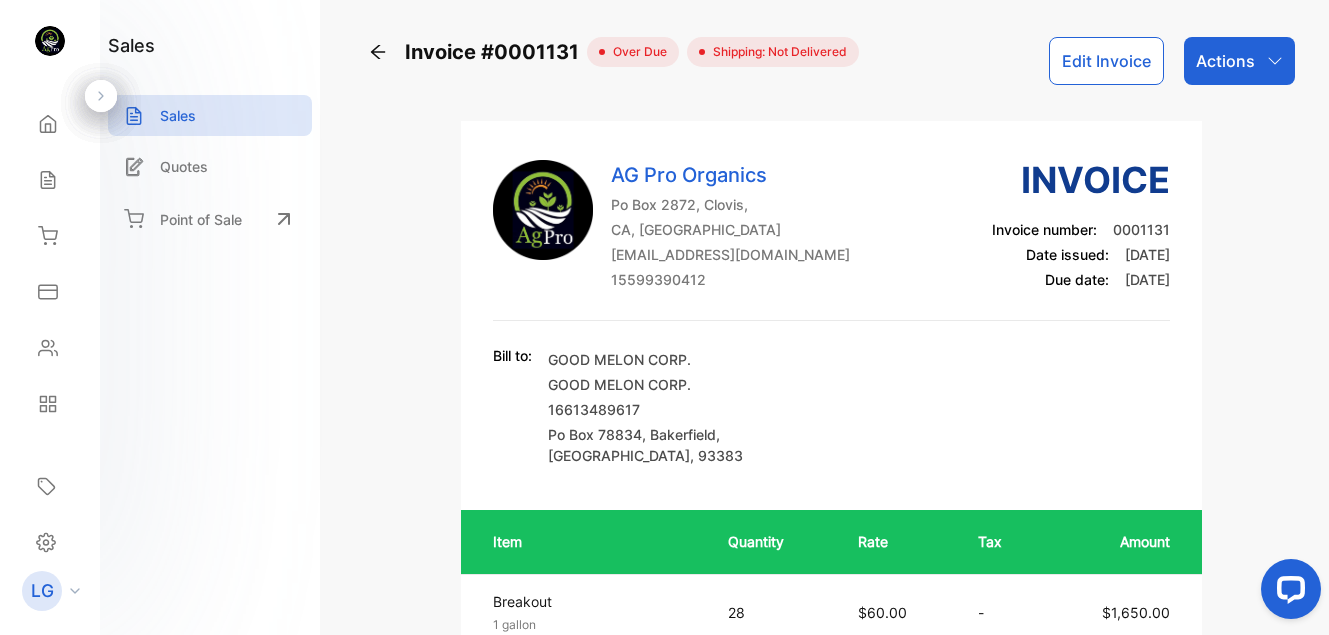 click on "Invoice #0001131   over due Shipping:   Not Delivered Edit Invoice   Actions AG Pro Organics Po Box 2872, Clovis, [GEOGRAPHIC_DATA], [GEOGRAPHIC_DATA] [EMAIL_ADDRESS][DOMAIN_NAME] 15599390412 Invoice Invoice number:  0001131 Date issued:  [DATE] Due date:  [DATE] Bill to: GOOD MELON CORP. GOOD MELON CORP. 16613489617 Po Box 78834  , [GEOGRAPHIC_DATA] Item Quantity Rate Tax Amount Breakout 1 gallon Unit price:    $60.00 28 $60.00 - $1,650.00 Vitol 1 gallons Unit price:    $30.00 28 $30.00 - $825.00 Zap 1 Gallon Unit price:    $45.00 53 $45.00 - $2,362.50 Subtotal (USD) $4,837.50 Total Due (USD) $4,837.50 Paid (USD) $0.00 Balance (USD) $4,837.50 Statement of account Payment History Detailed statement of account for GOOD MELON CORP. Invoice / Receipt Due date Total amount Amount due #0001123 [DATE] $1,300.00 $0.00 #0001131 [DATE] $4,837.50 $4,837.50 #0001189 [DATE] $2,050.00 $350.00 #0001202 [DATE] $2,200.00 $2,200.00 Total invoices amount $10,387.50 Total amount due $7,387.50" at bounding box center [831, 938] 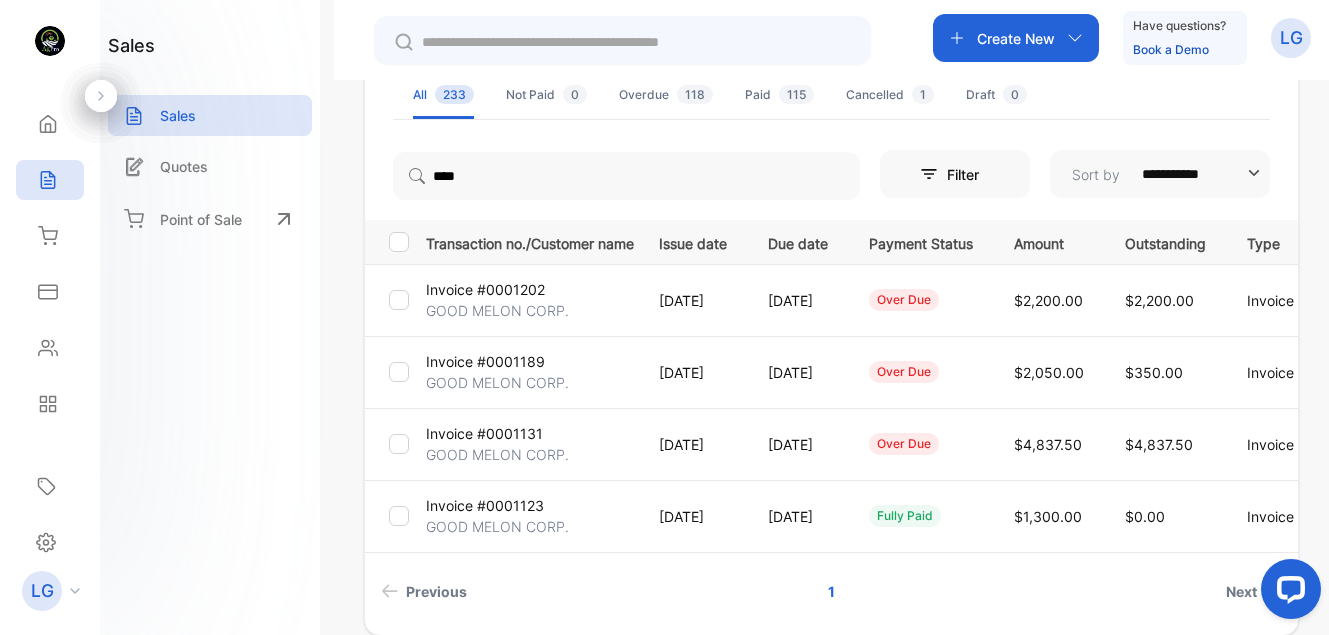 scroll, scrollTop: 164, scrollLeft: 0, axis: vertical 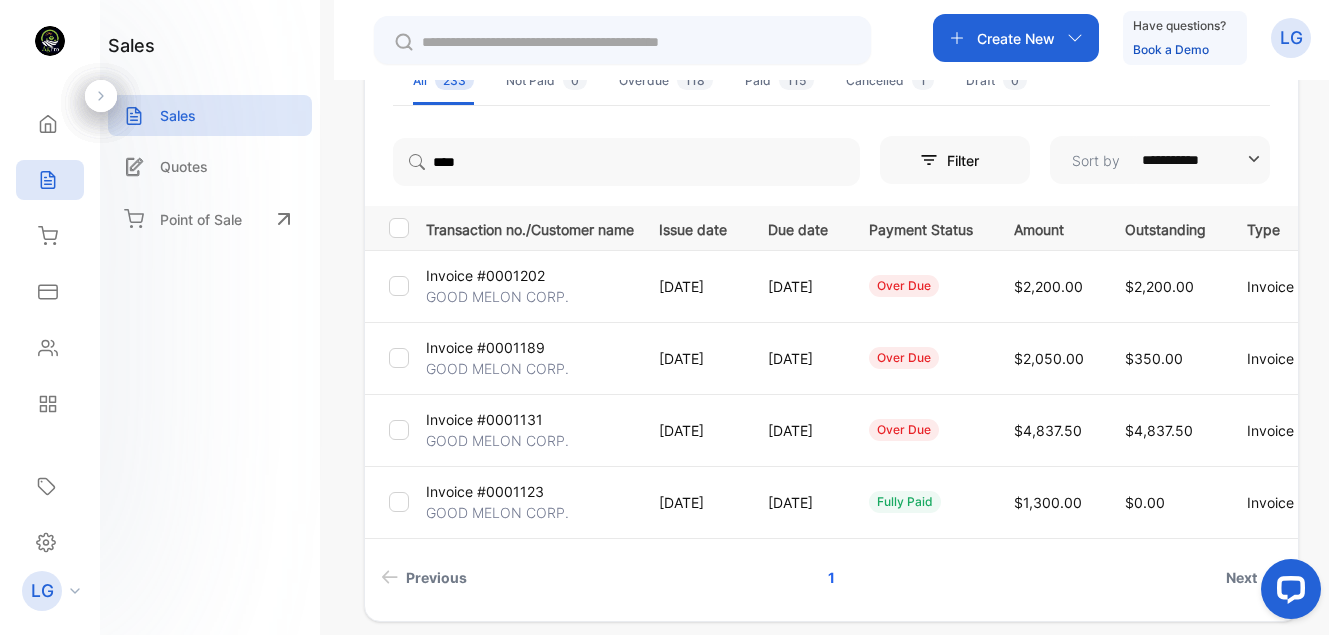 click on "GOOD MELON CORP." at bounding box center [497, 512] 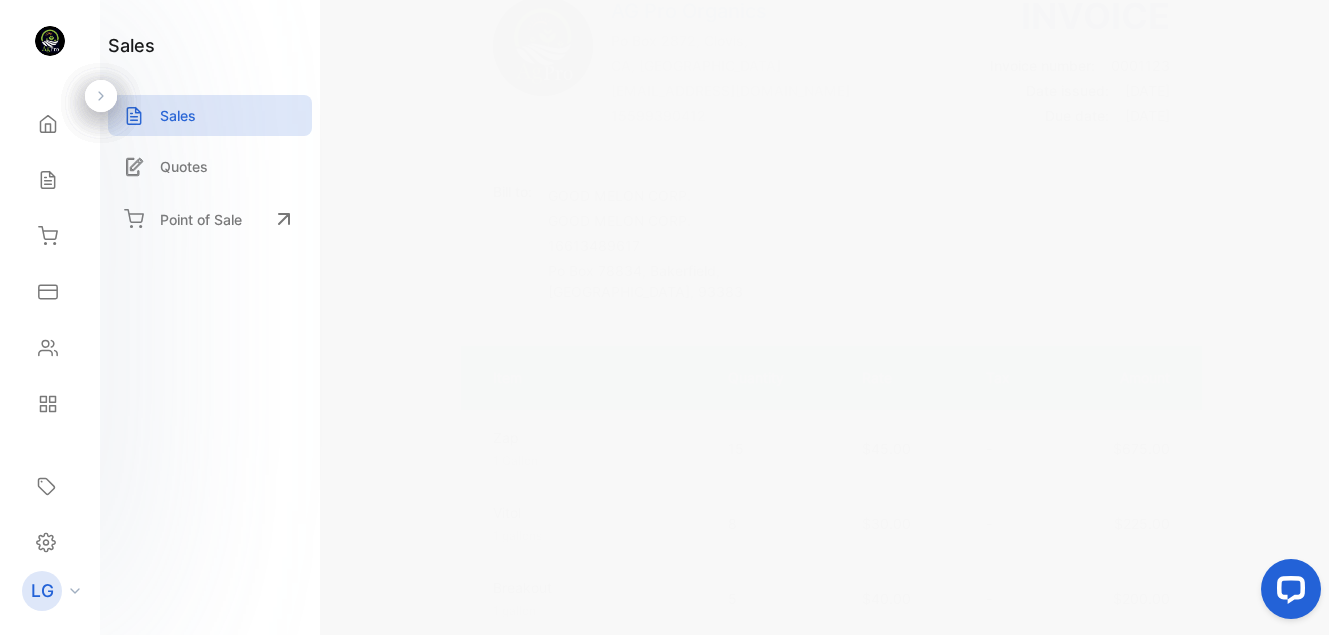 scroll, scrollTop: 59, scrollLeft: 0, axis: vertical 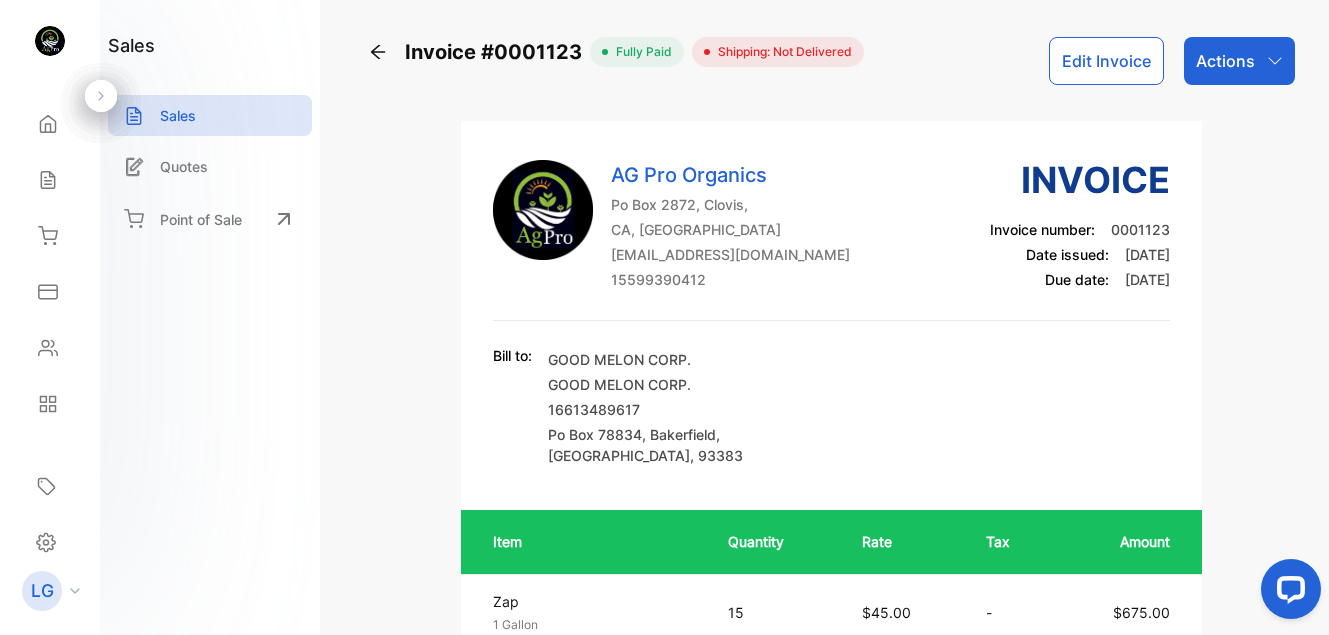click 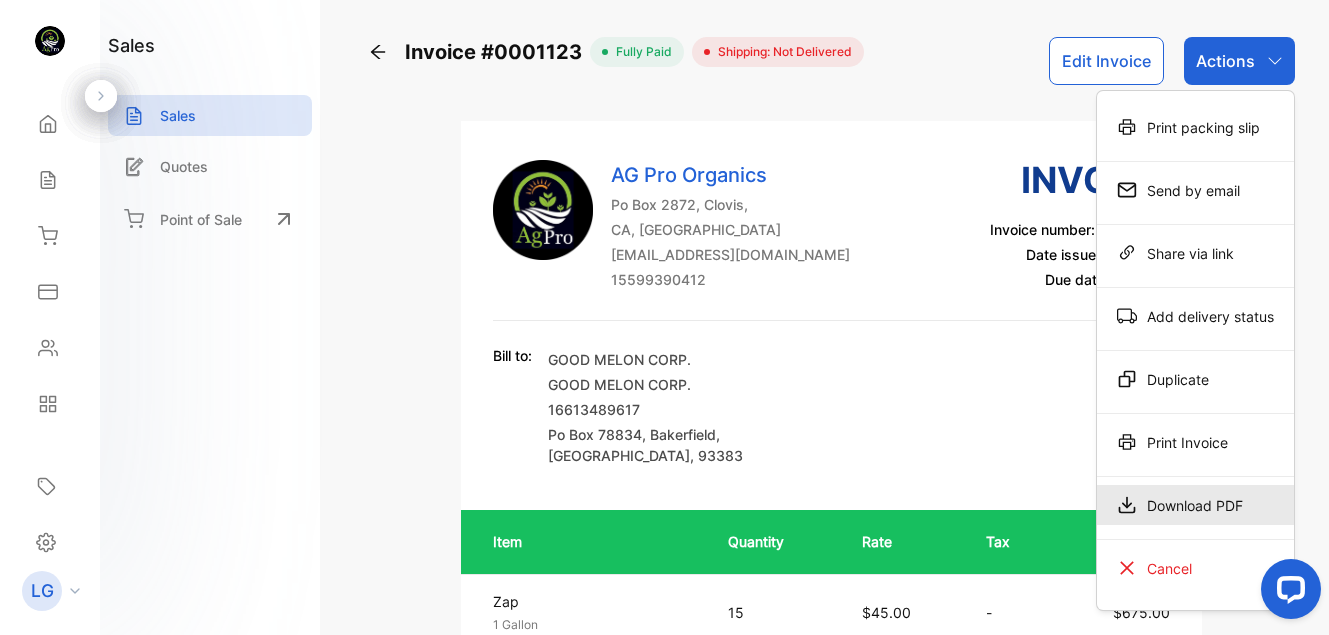 click on "Download PDF" at bounding box center [1195, 505] 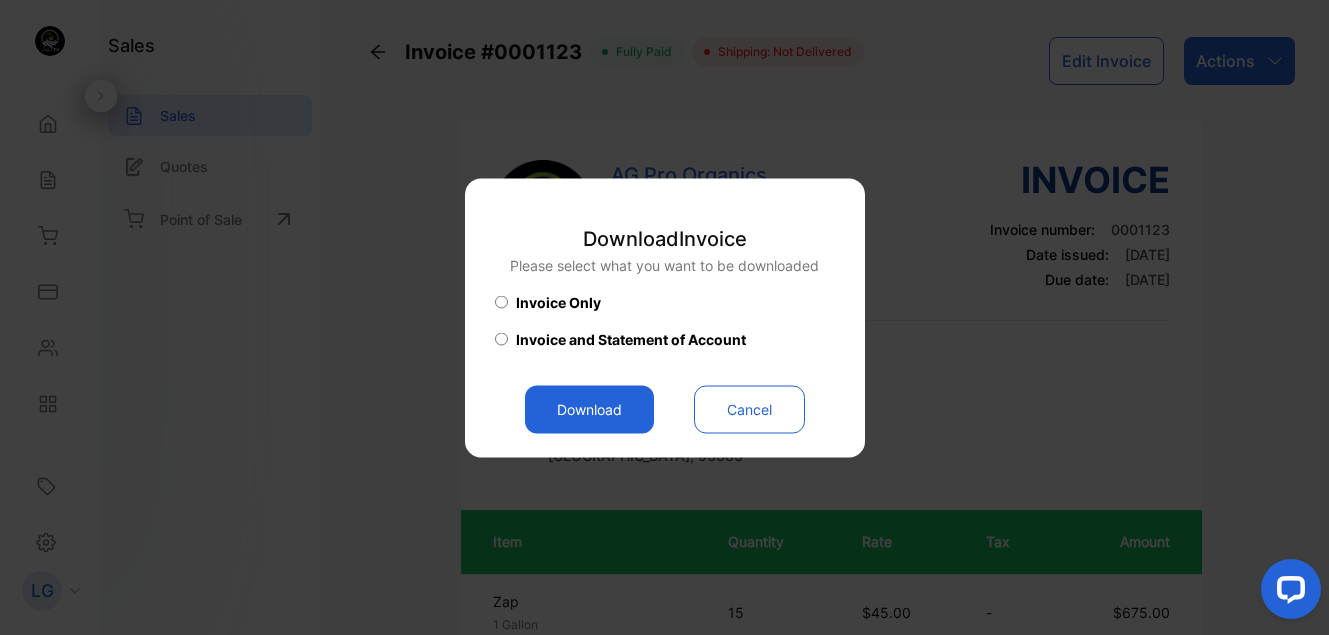 click on "Download" at bounding box center (589, 409) 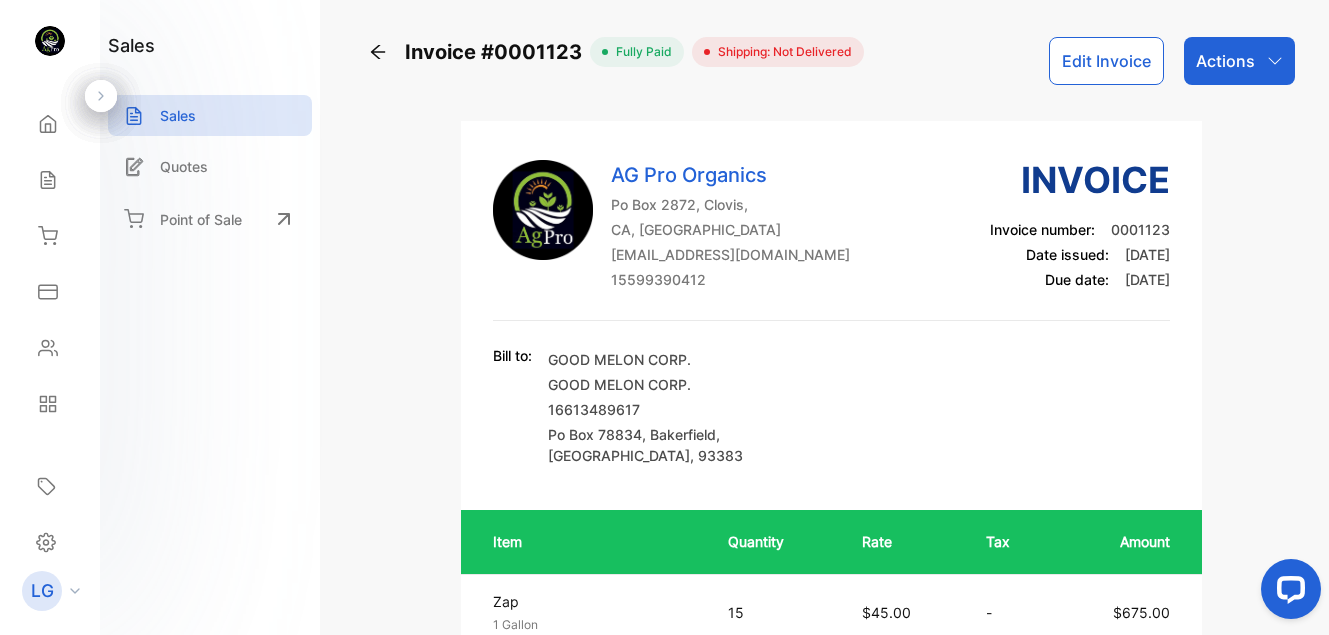 click 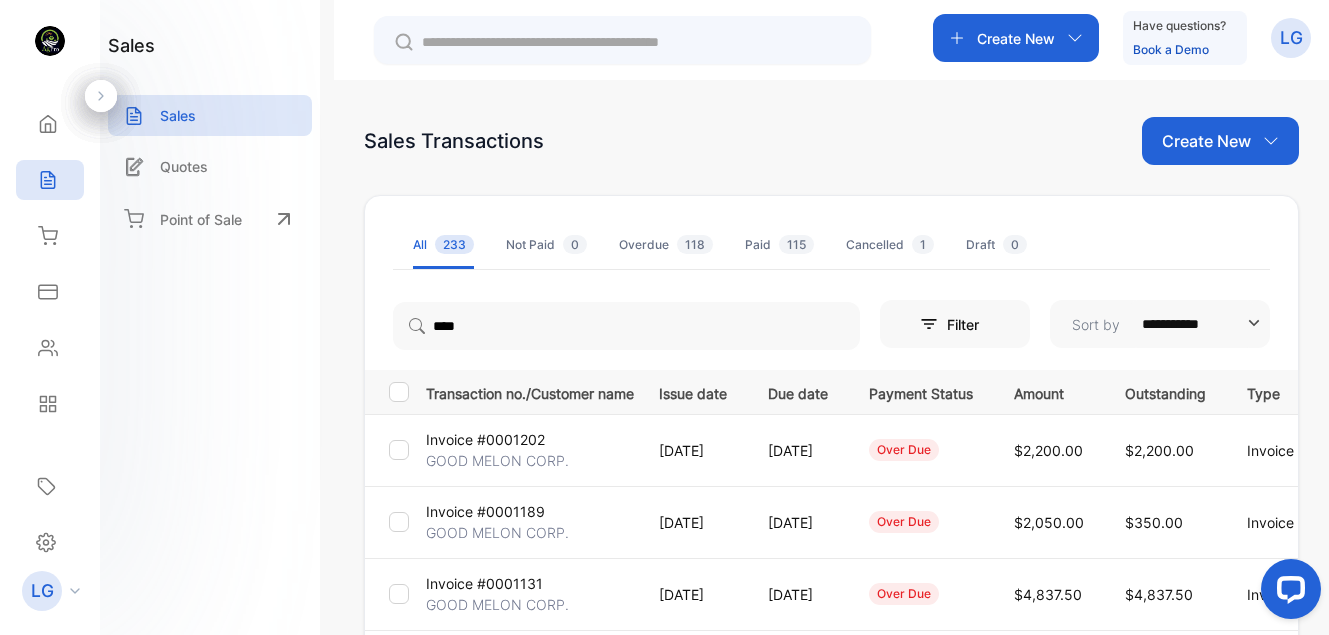 click on "GOOD MELON CORP." at bounding box center [497, 460] 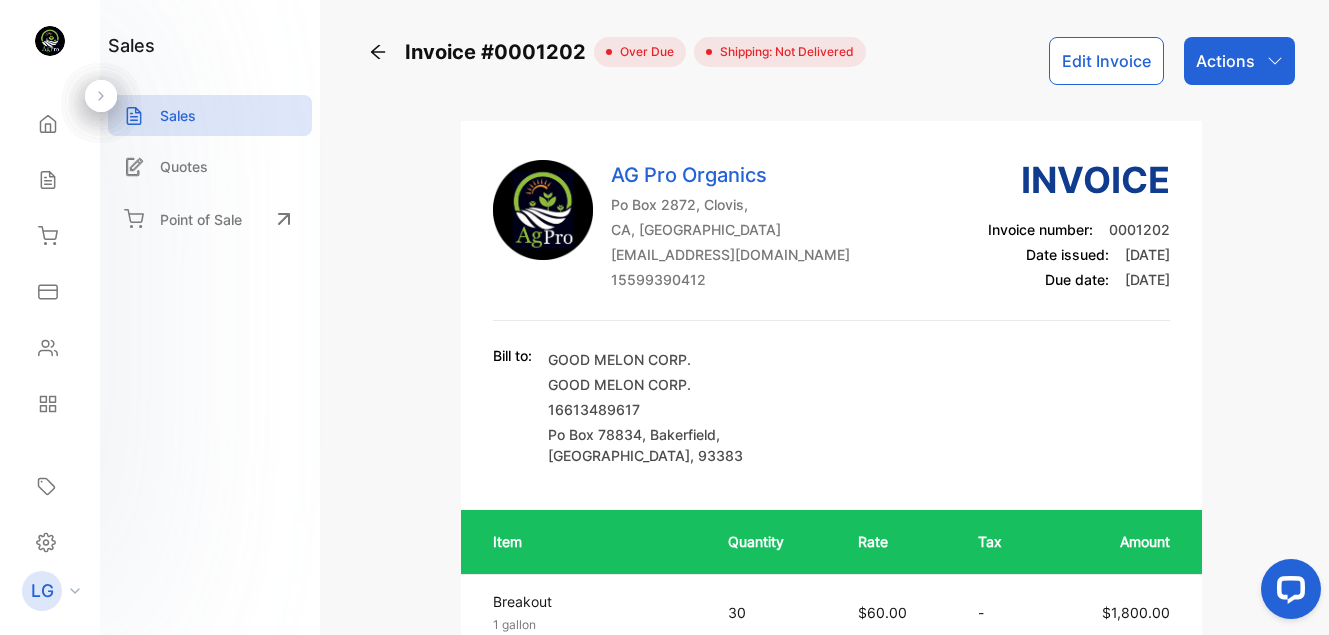 click on "Bill to: GOOD MELON CORP. GOOD MELON CORP. 16613489617 [GEOGRAPHIC_DATA]" at bounding box center (832, 405) 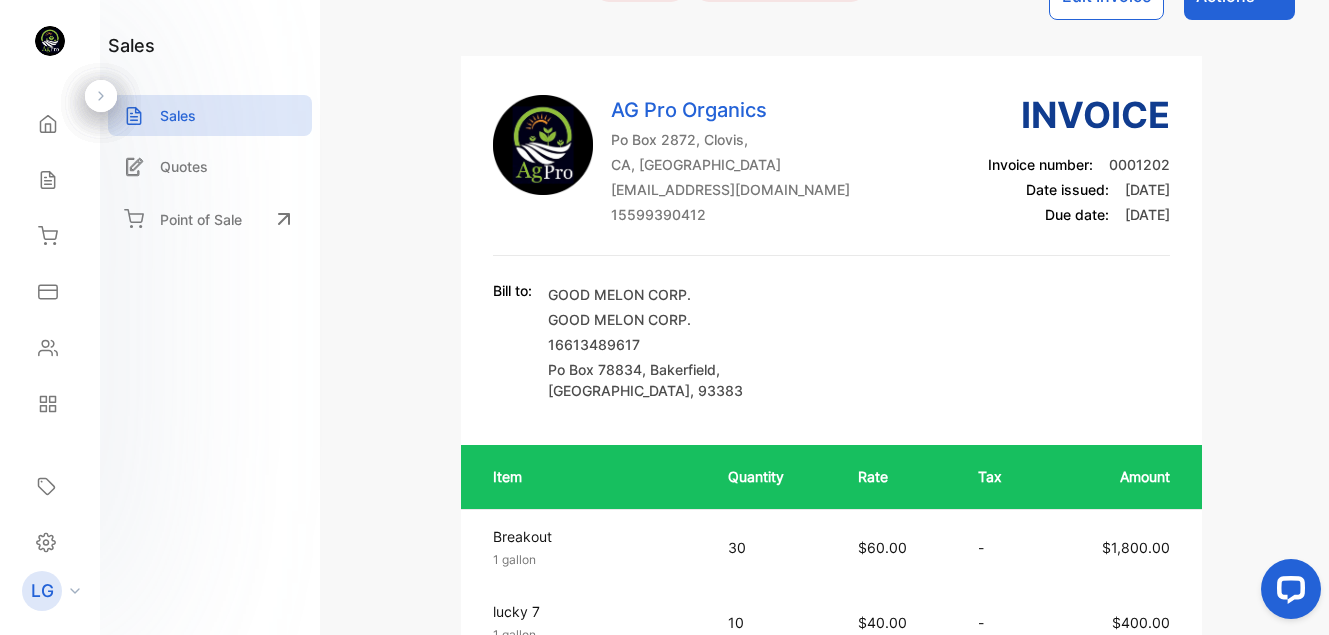 scroll, scrollTop: 71, scrollLeft: 0, axis: vertical 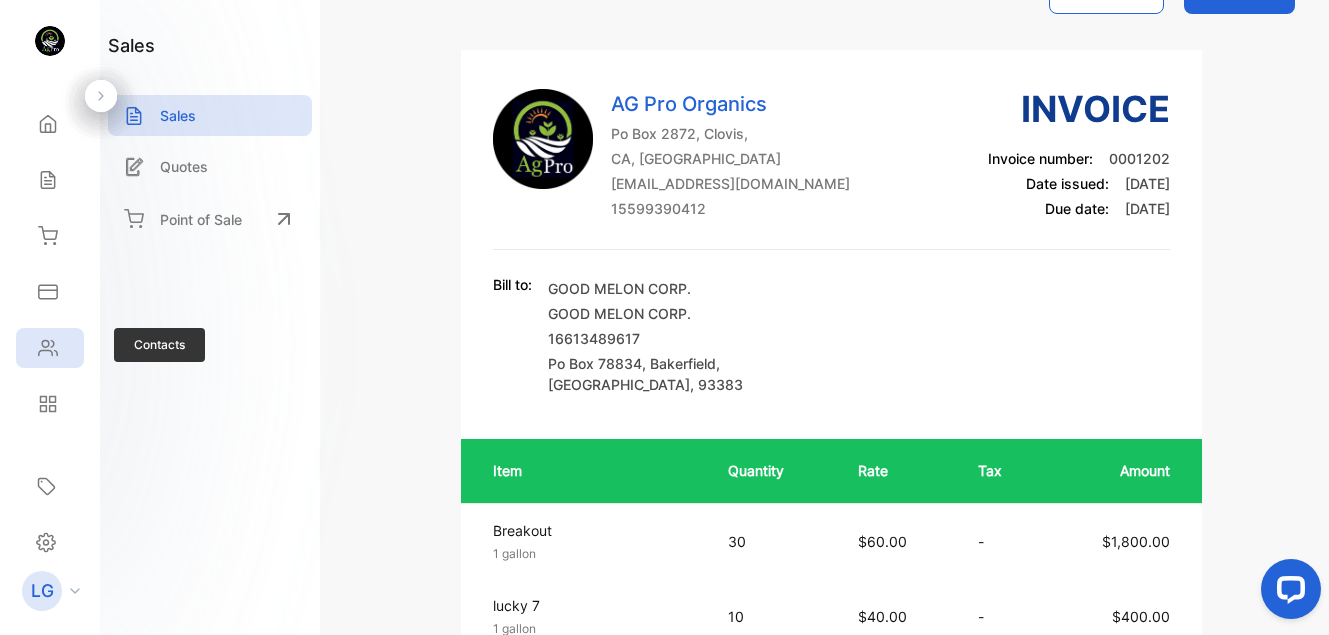 click 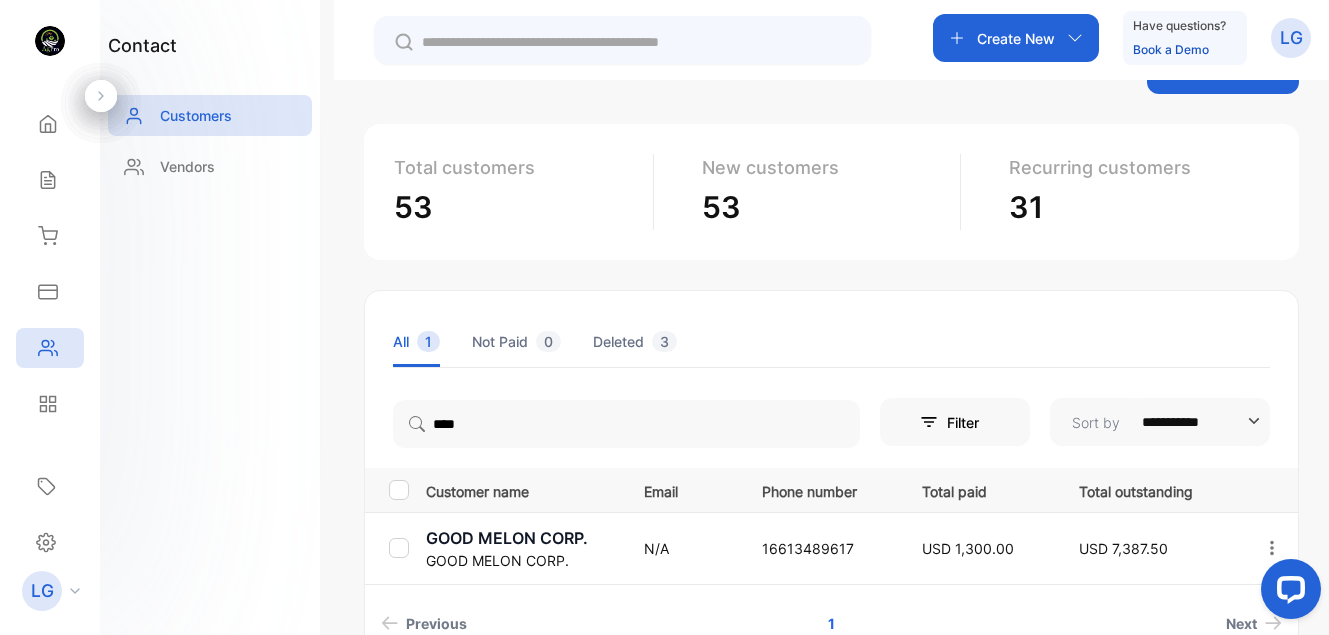 click on "GOOD MELON CORP." at bounding box center [522, 538] 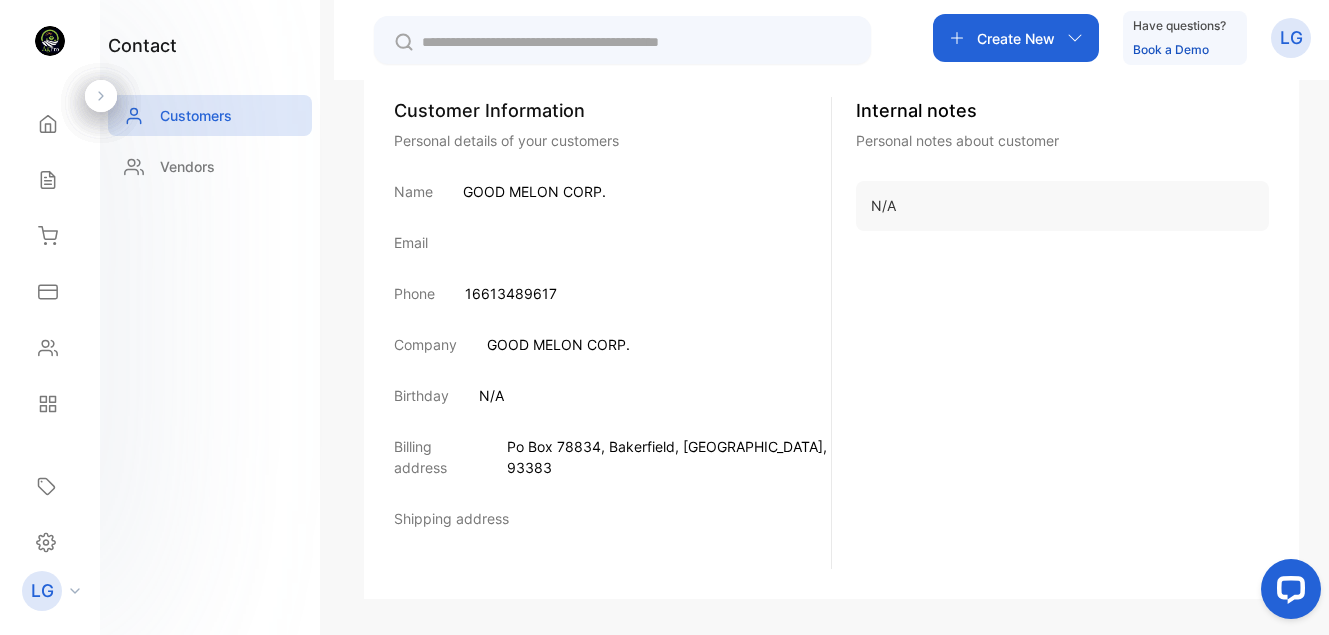 scroll, scrollTop: 0, scrollLeft: 0, axis: both 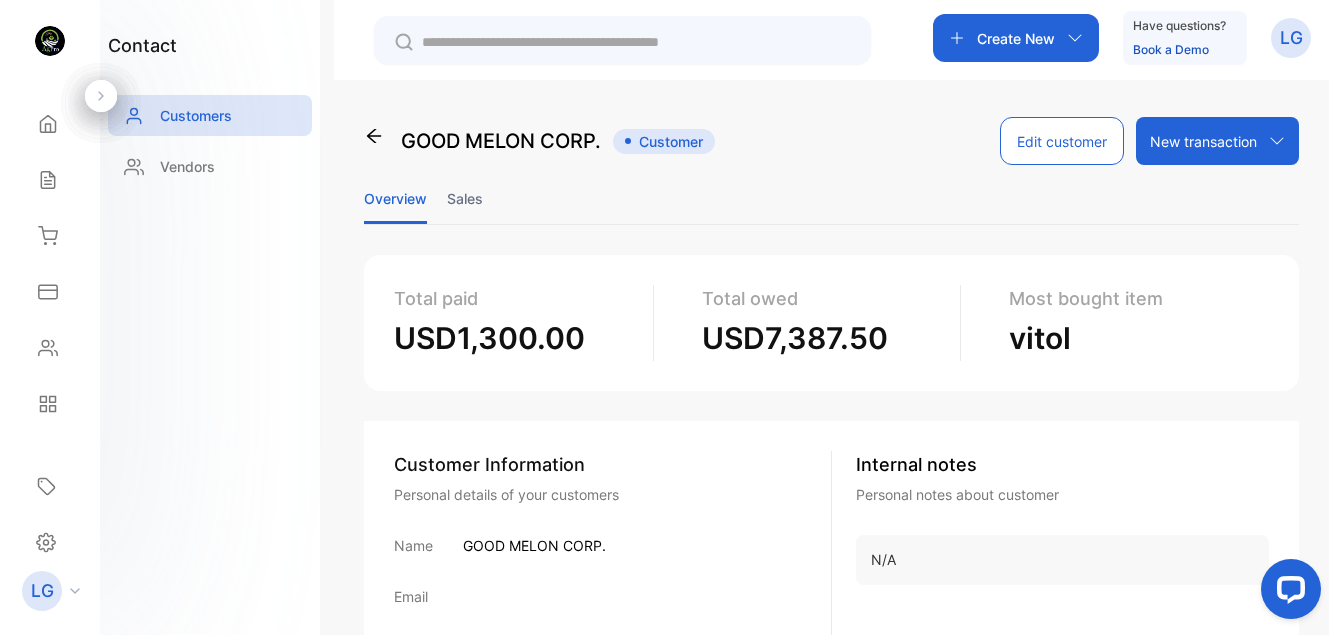click on "Edit customer" at bounding box center [1062, 141] 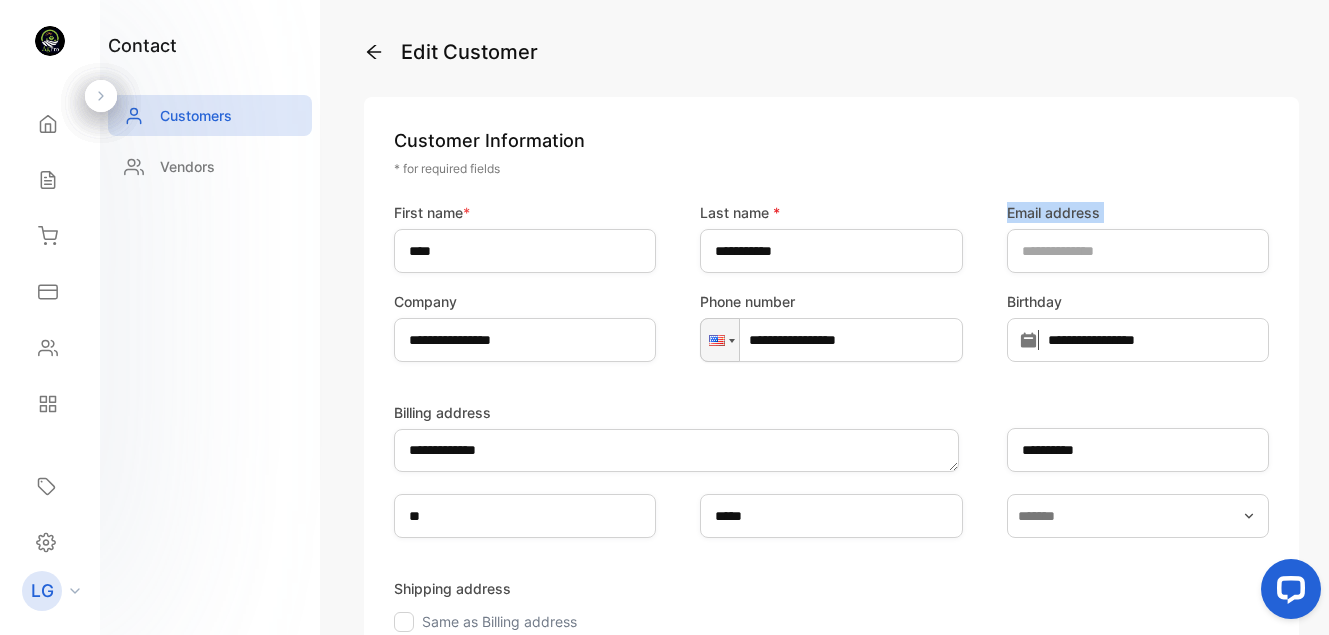 drag, startPoint x: 1322, startPoint y: 207, endPoint x: 1319, endPoint y: 227, distance: 20.22375 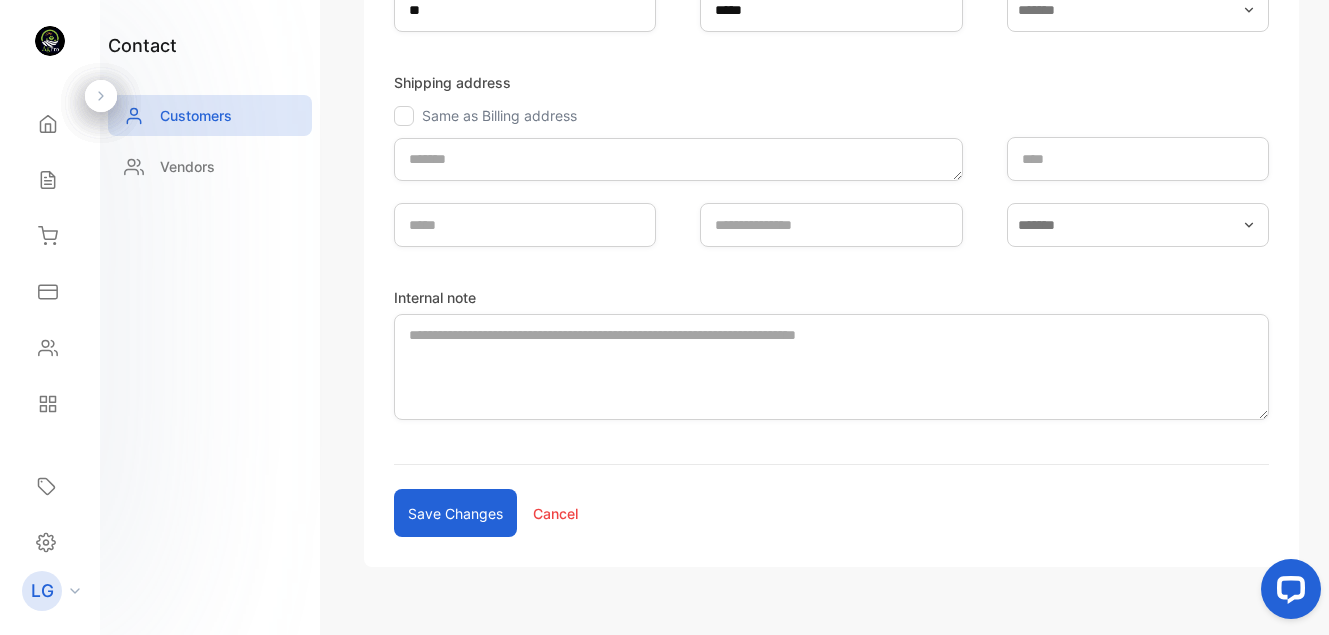 scroll, scrollTop: 486, scrollLeft: 0, axis: vertical 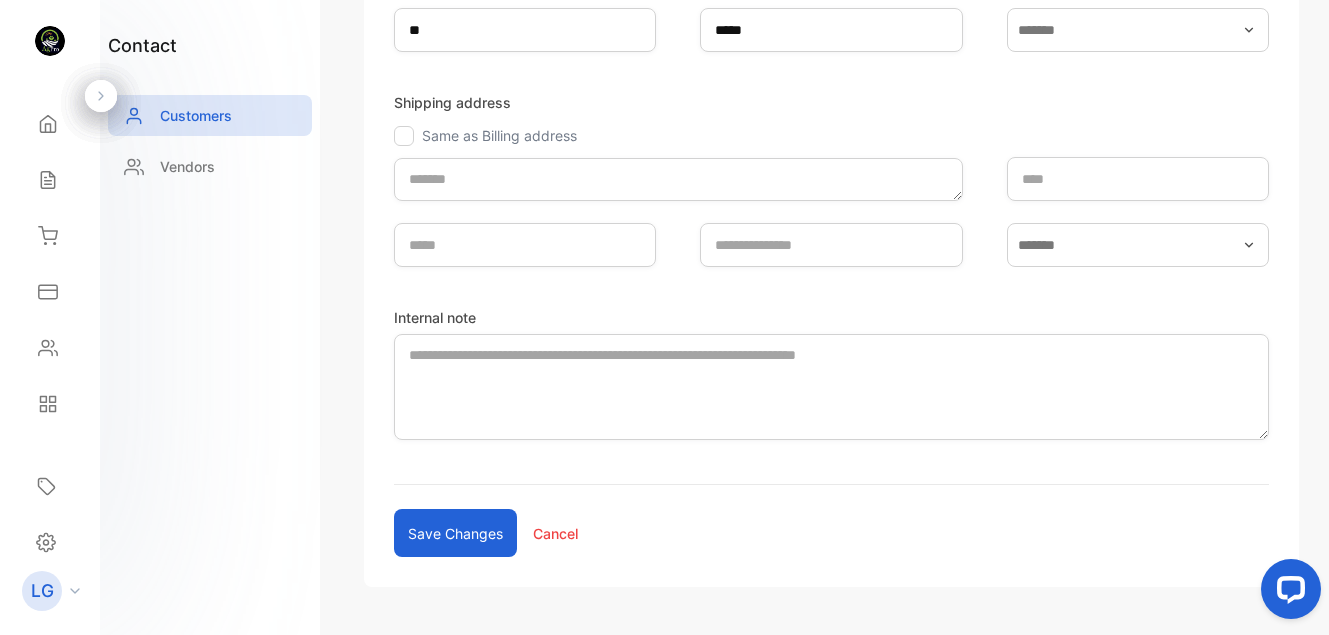 click at bounding box center [404, 136] 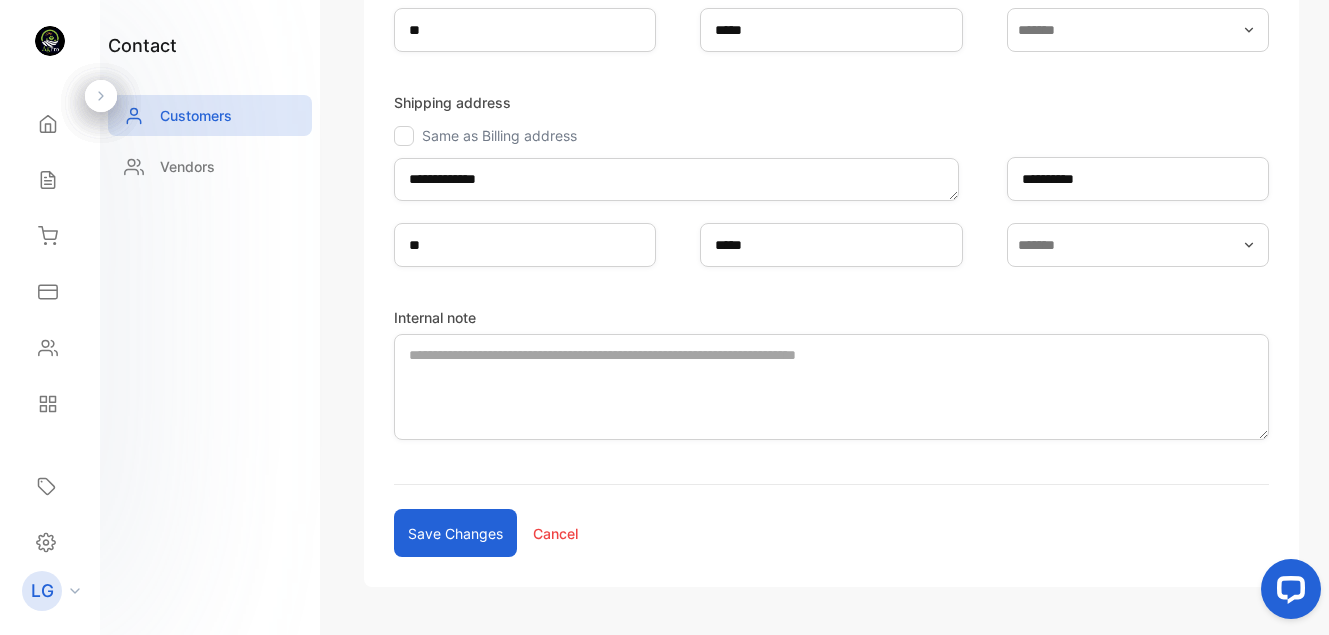 click on "Save changes" at bounding box center (455, 533) 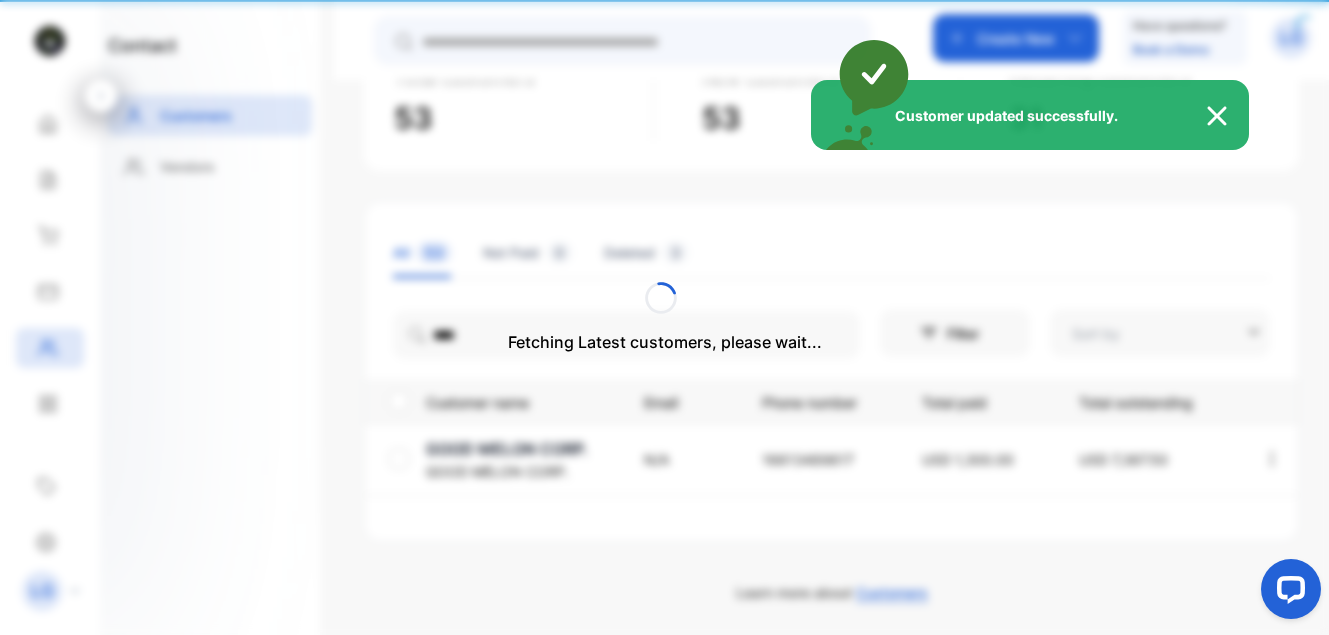 type on "**********" 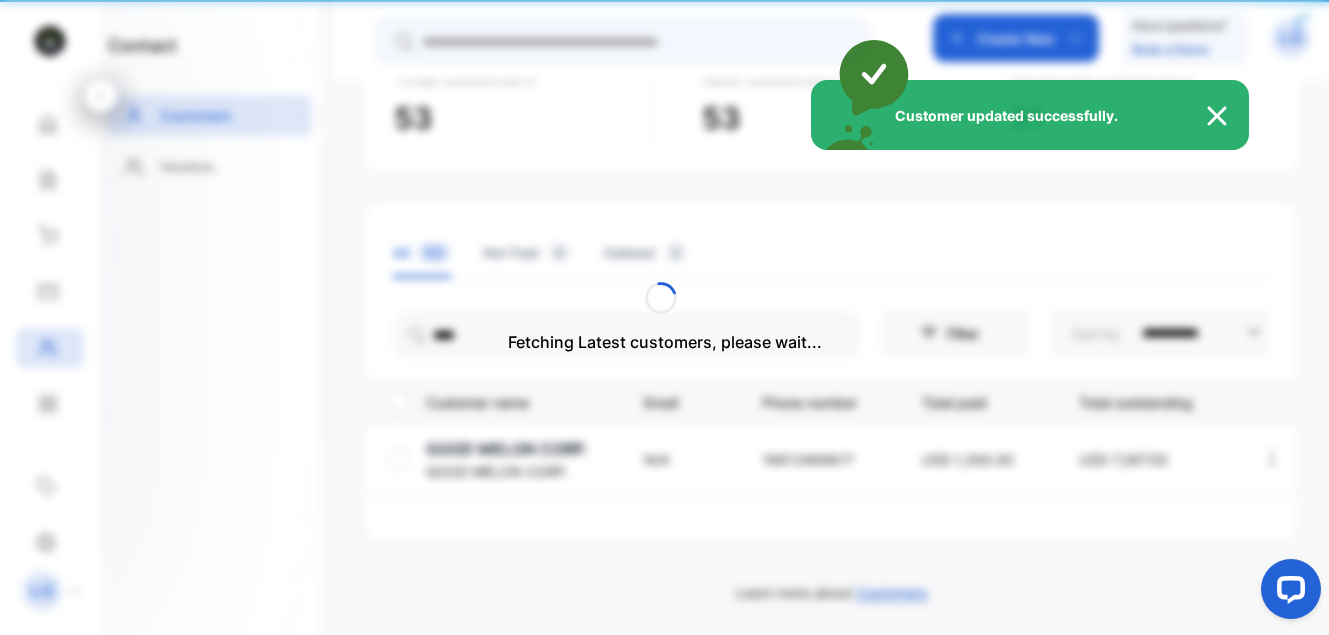 scroll, scrollTop: 160, scrollLeft: 0, axis: vertical 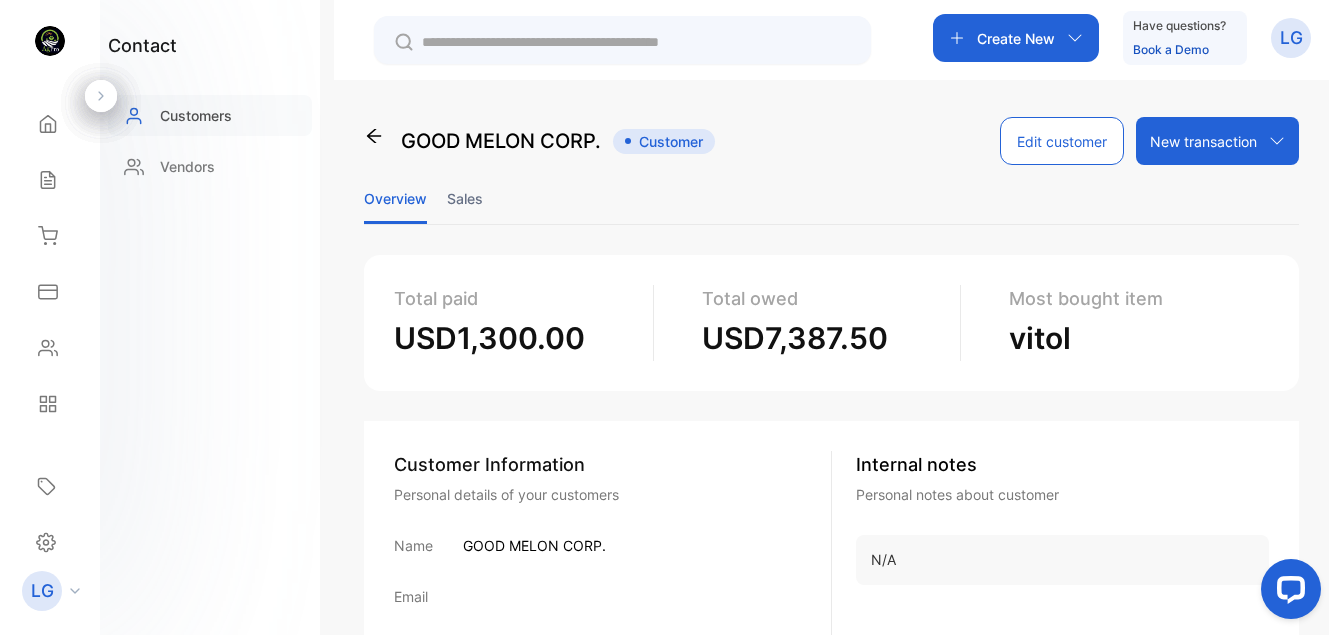 click on "Customers" at bounding box center (196, 115) 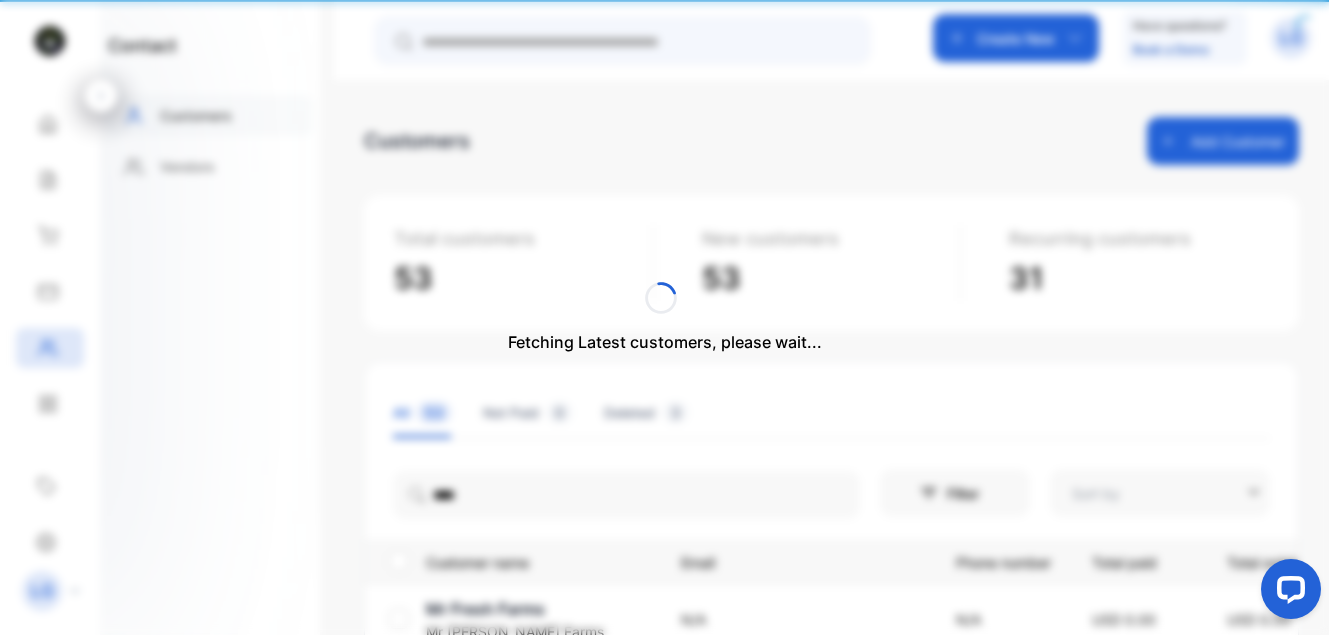 type on "**********" 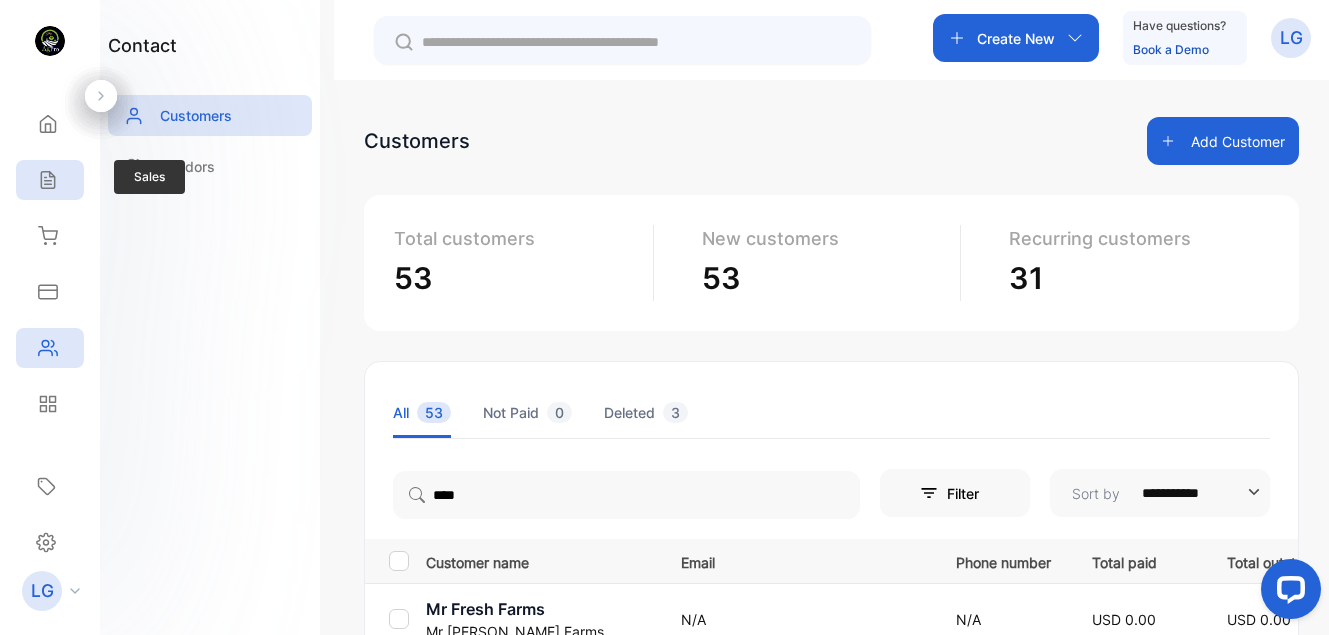 click 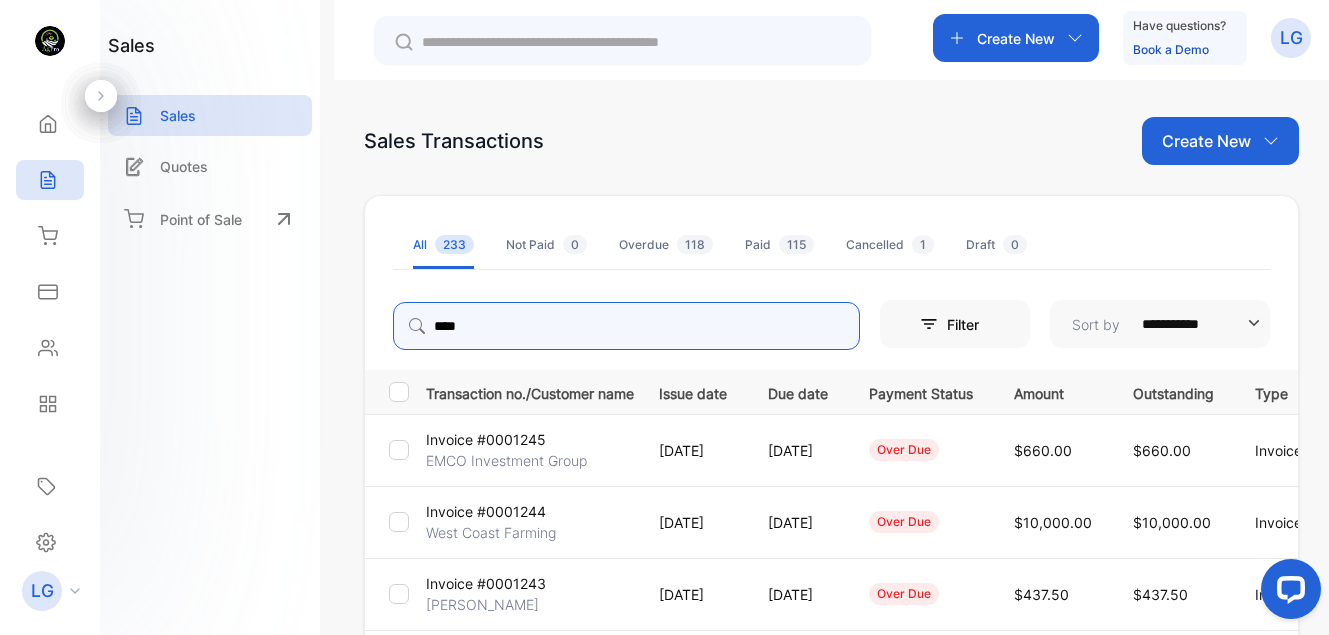 click on "****" at bounding box center (626, 326) 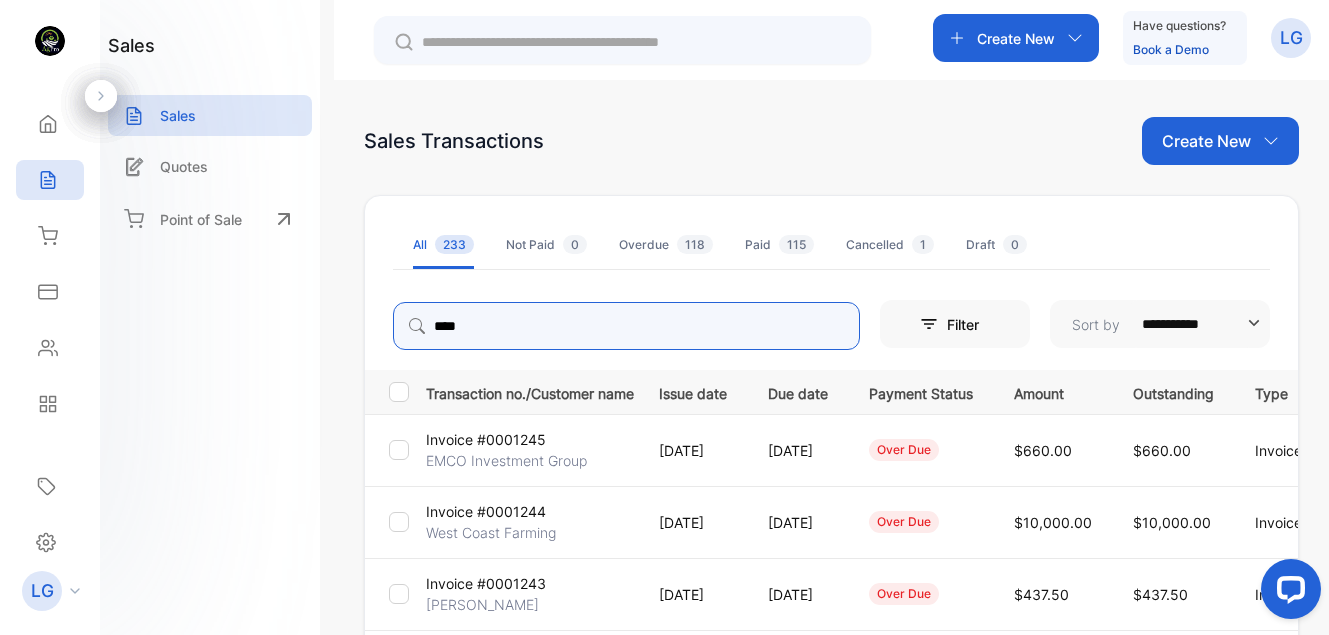 type on "****" 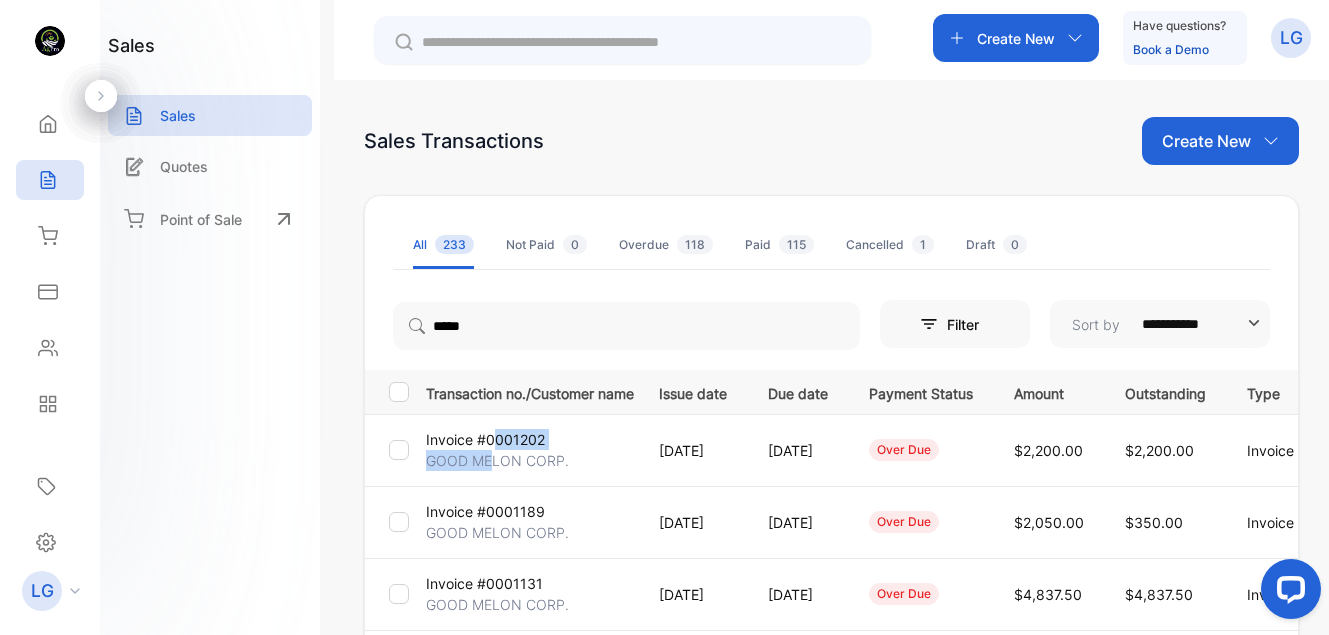 click on "Invoice #0001202 GOOD MELON CORP." at bounding box center [526, 450] 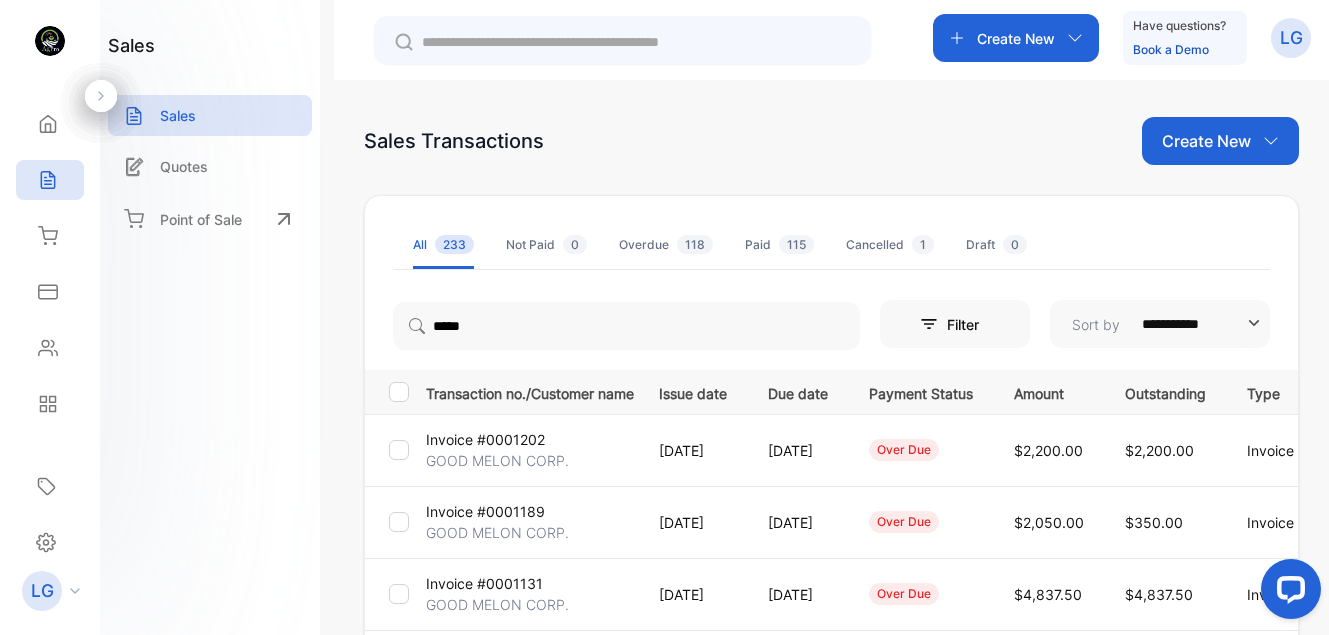 drag, startPoint x: 495, startPoint y: 451, endPoint x: 535, endPoint y: 457, distance: 40.4475 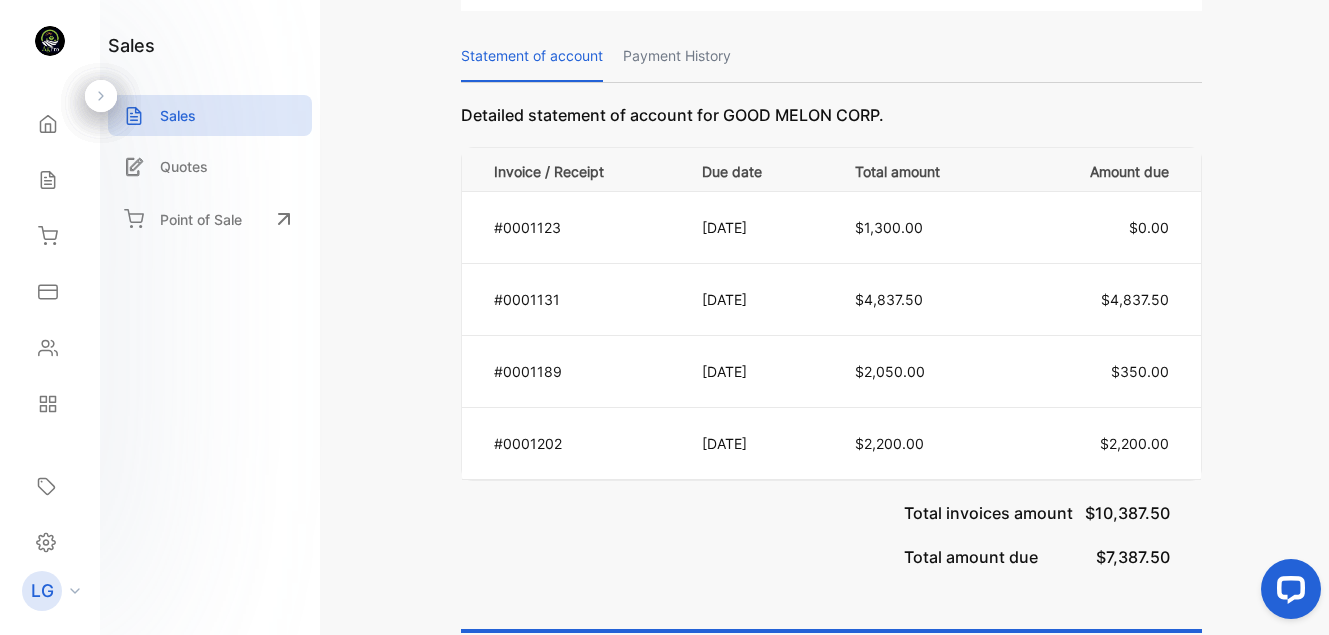 scroll, scrollTop: 1064, scrollLeft: 0, axis: vertical 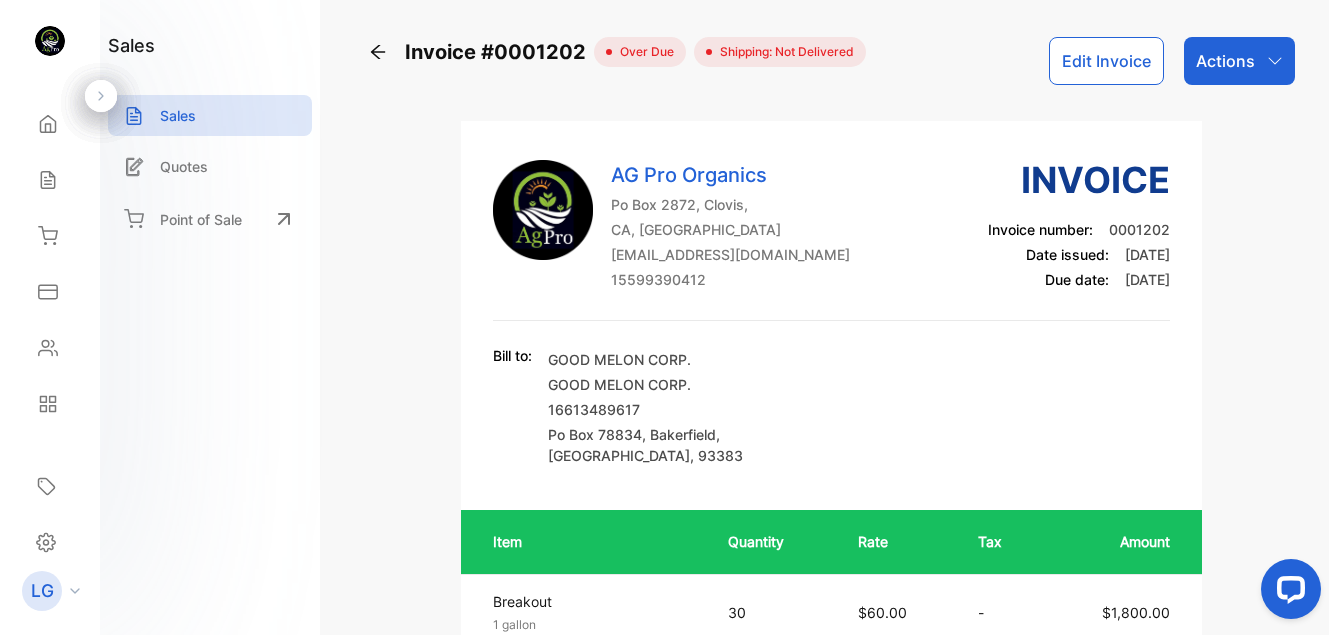 click 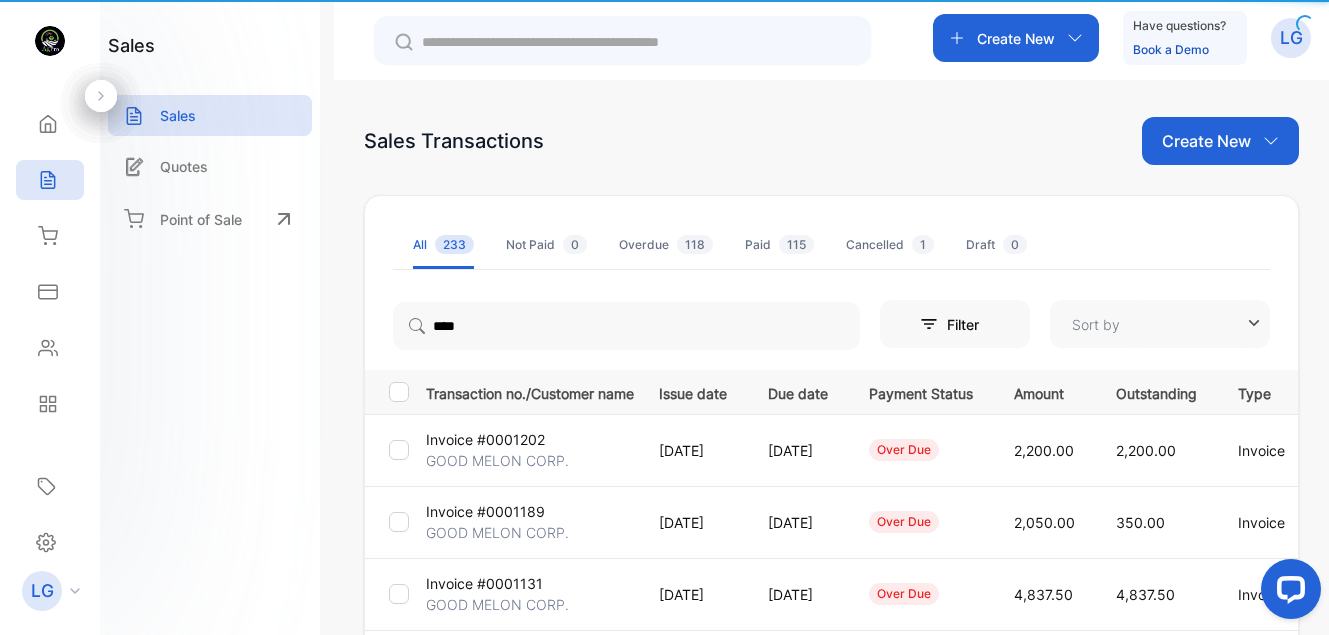 type on "**********" 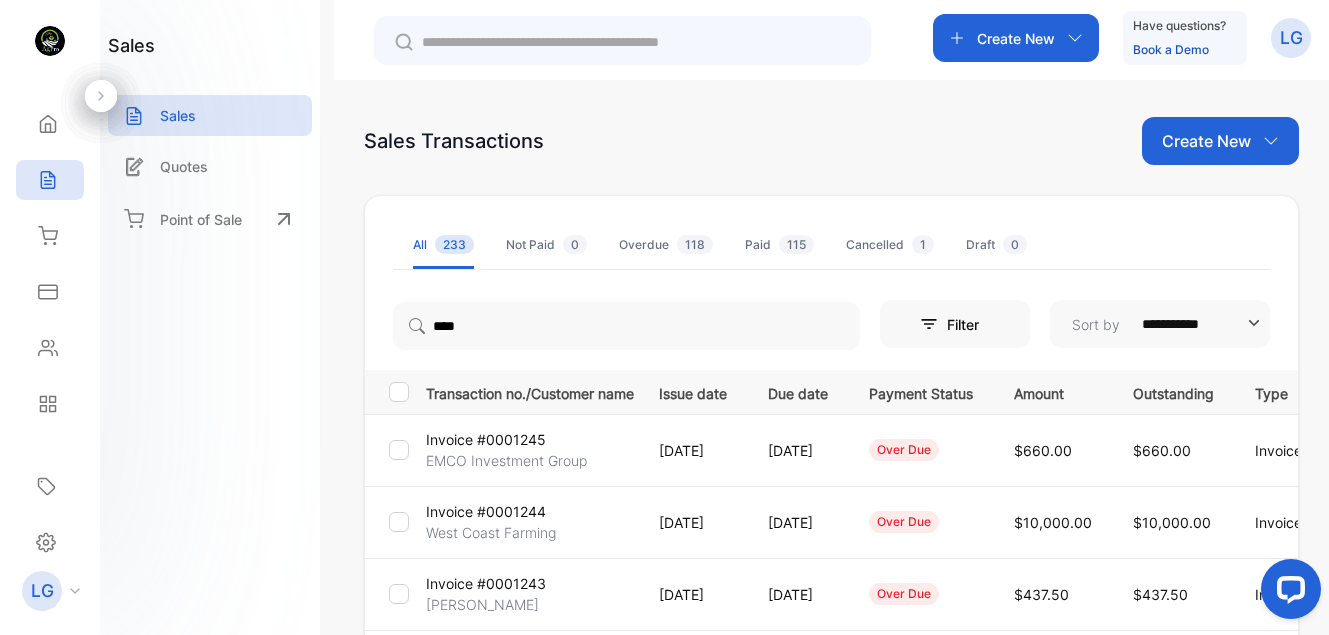 click at bounding box center (636, 42) 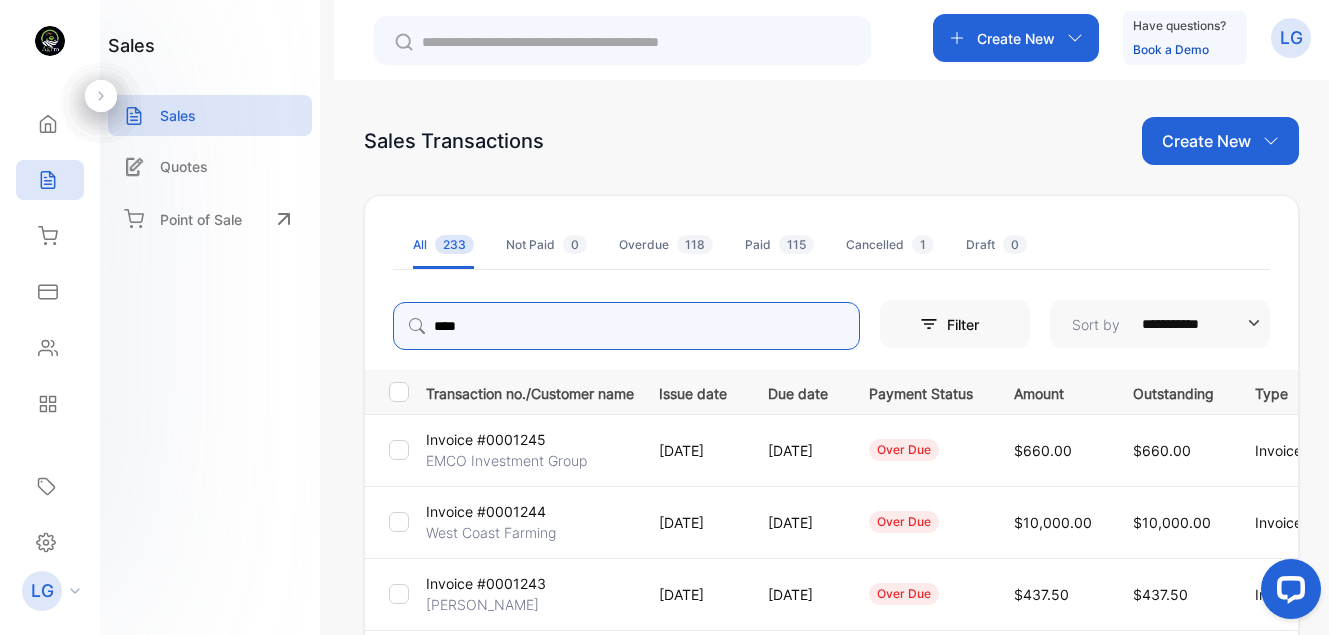 click on "****" at bounding box center [626, 326] 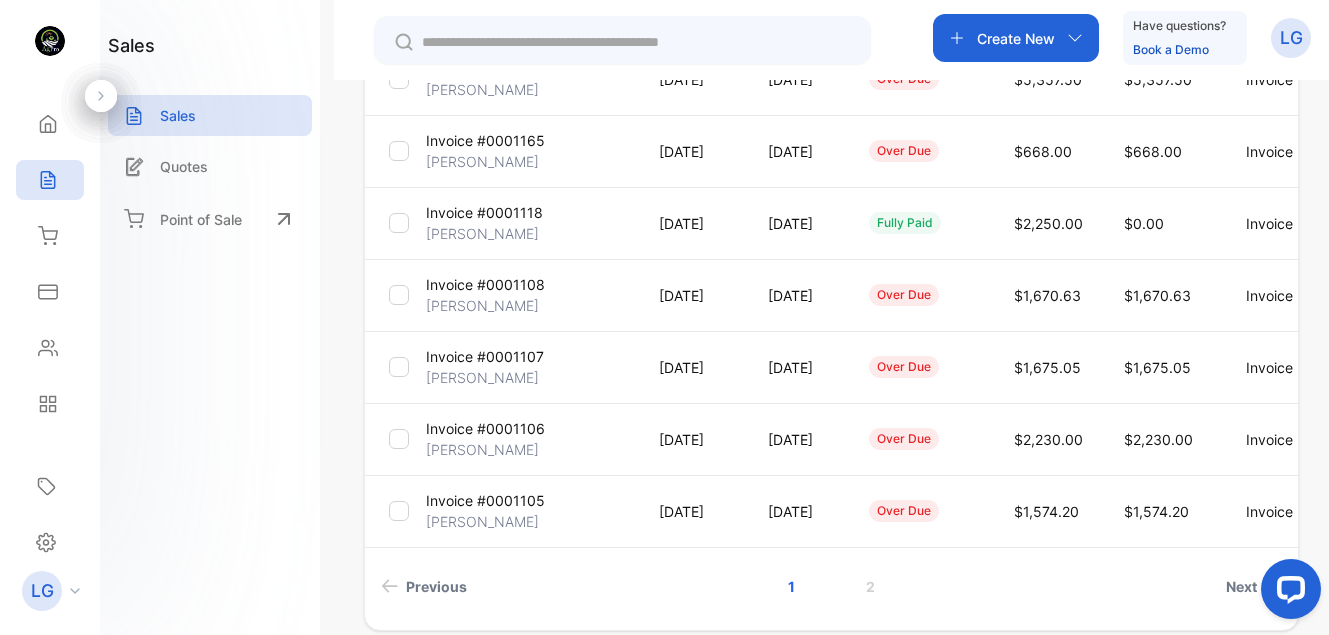 scroll, scrollTop: 616, scrollLeft: 0, axis: vertical 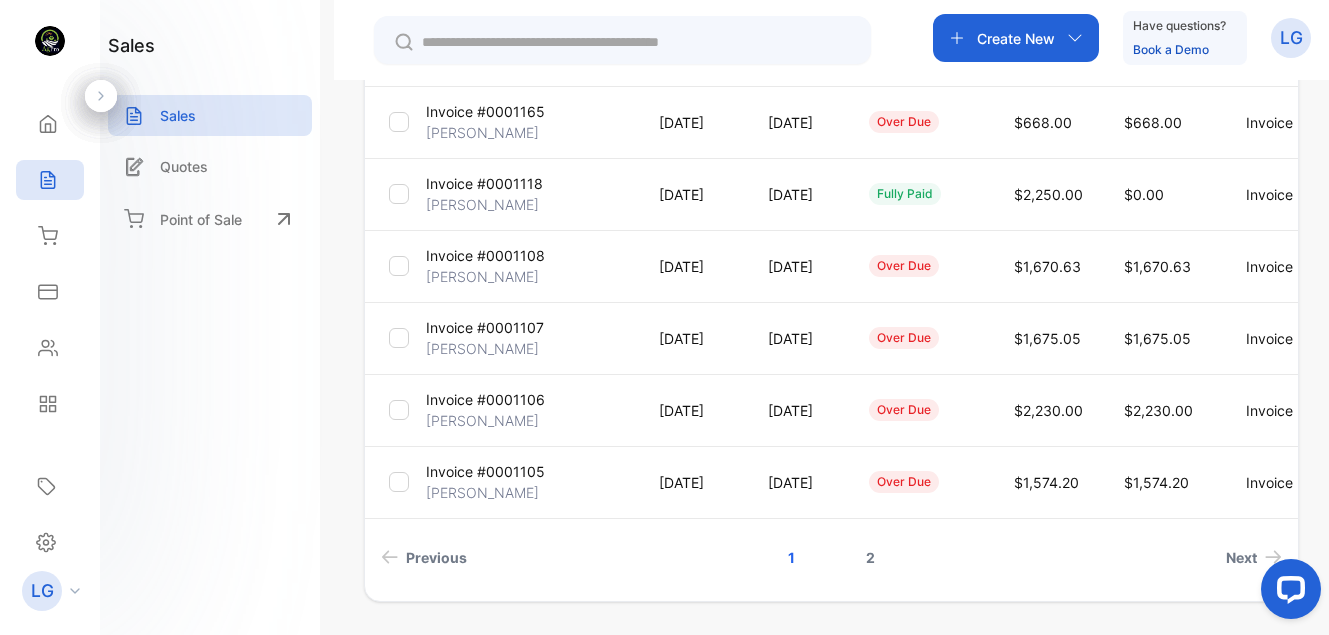 type on "**" 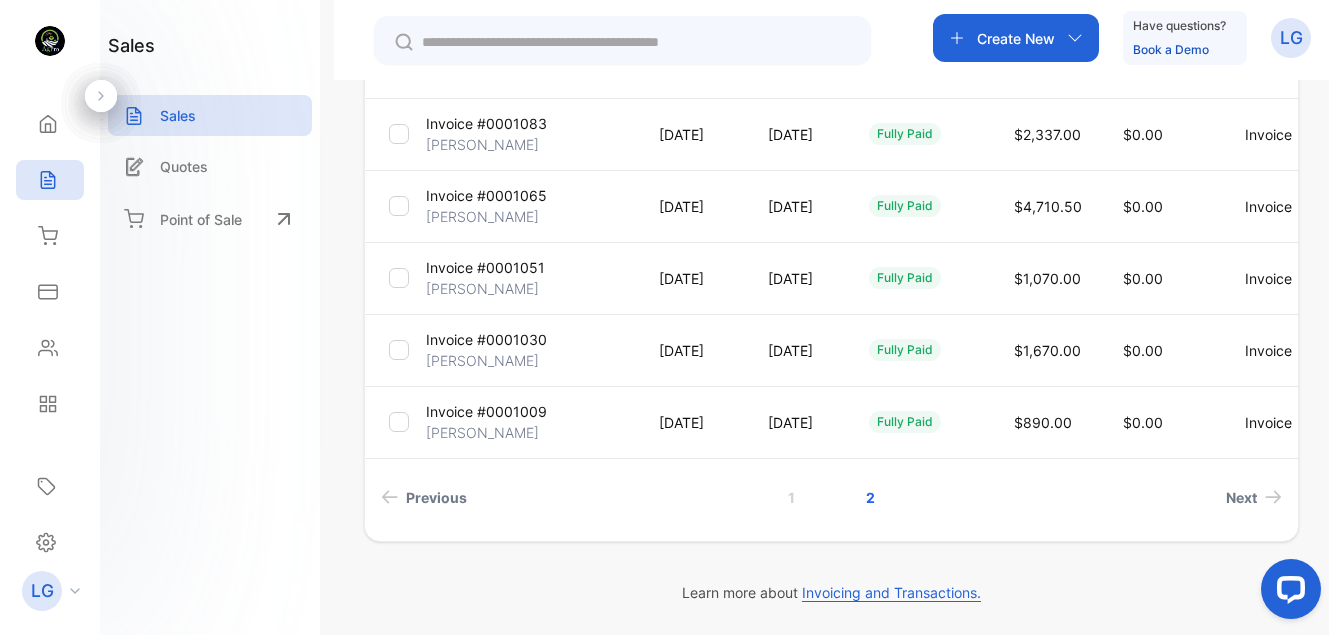 scroll, scrollTop: 0, scrollLeft: 0, axis: both 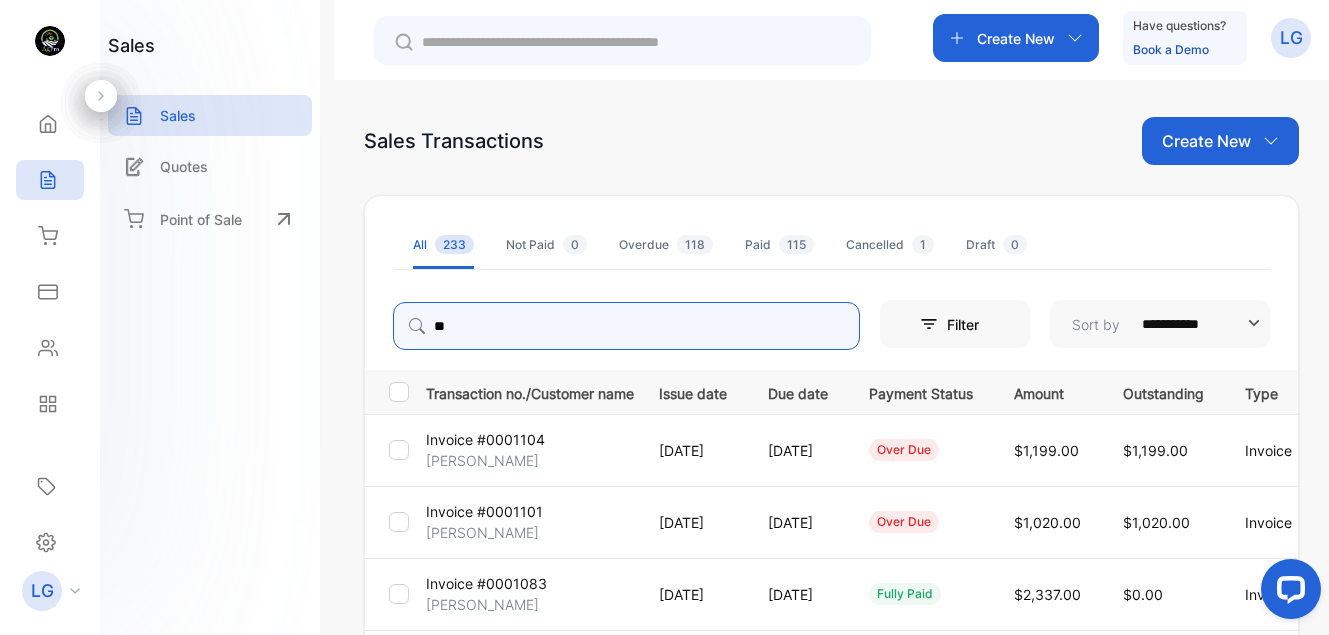 click on "**" at bounding box center [626, 326] 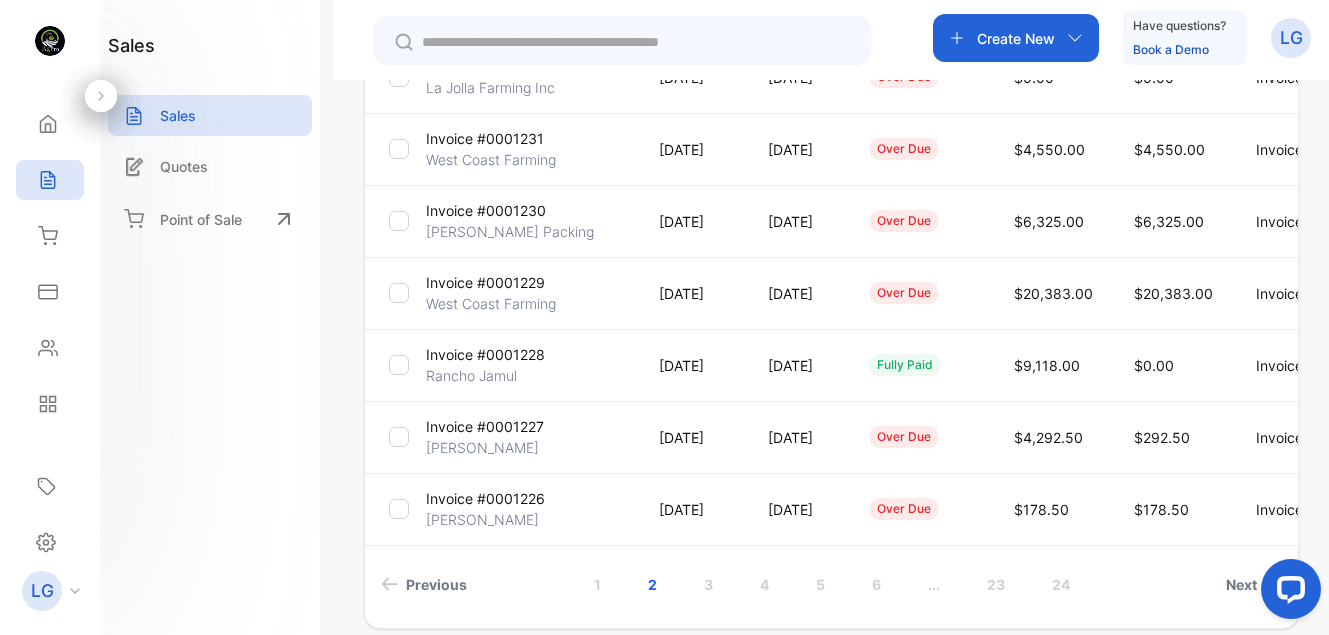 scroll, scrollTop: 676, scrollLeft: 0, axis: vertical 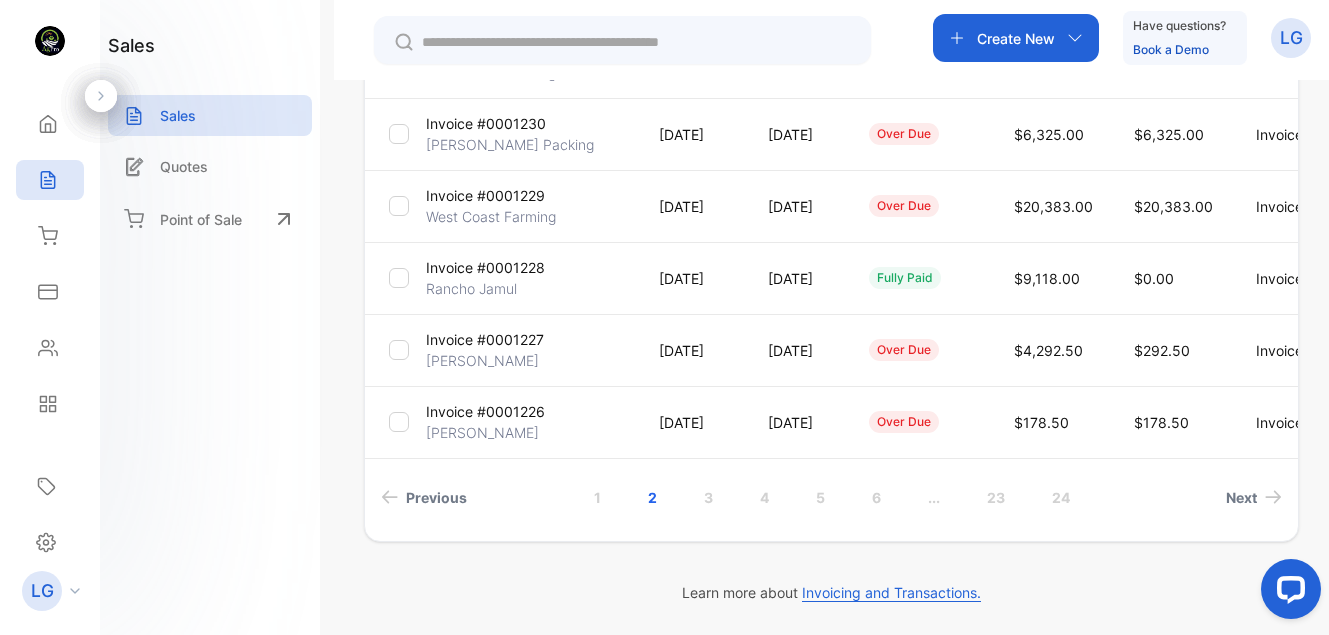 drag, startPoint x: 1324, startPoint y: 326, endPoint x: 8, endPoint y: 81, distance: 1338.6116 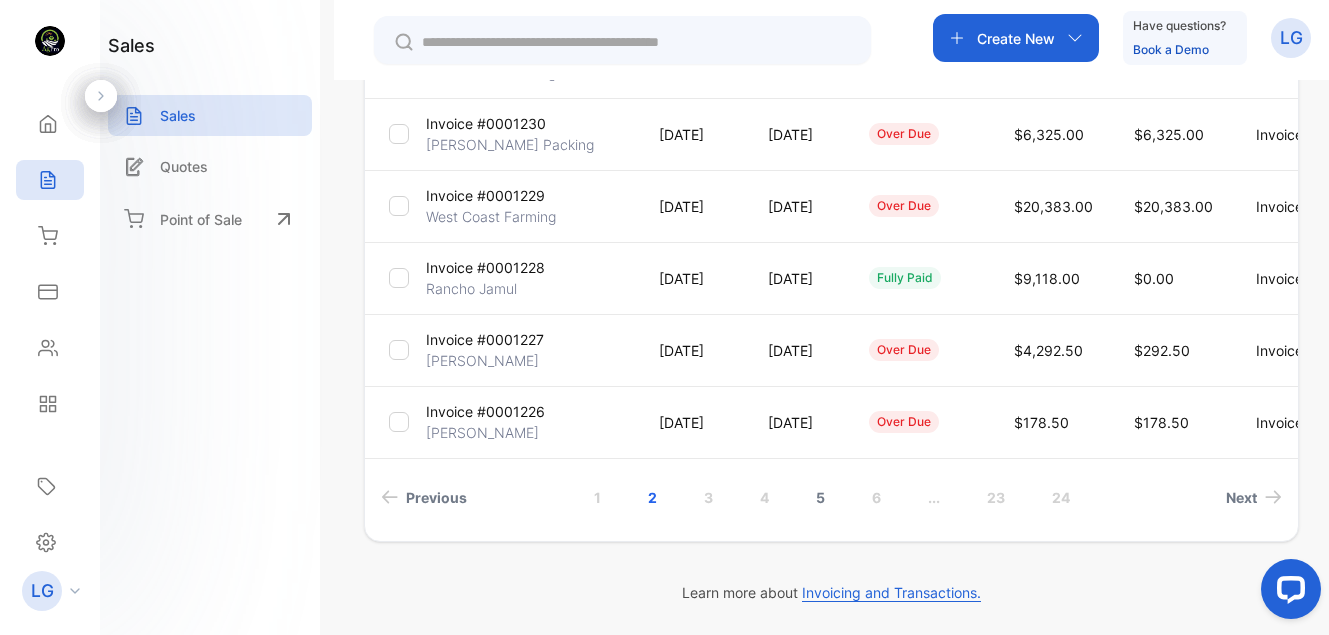 type 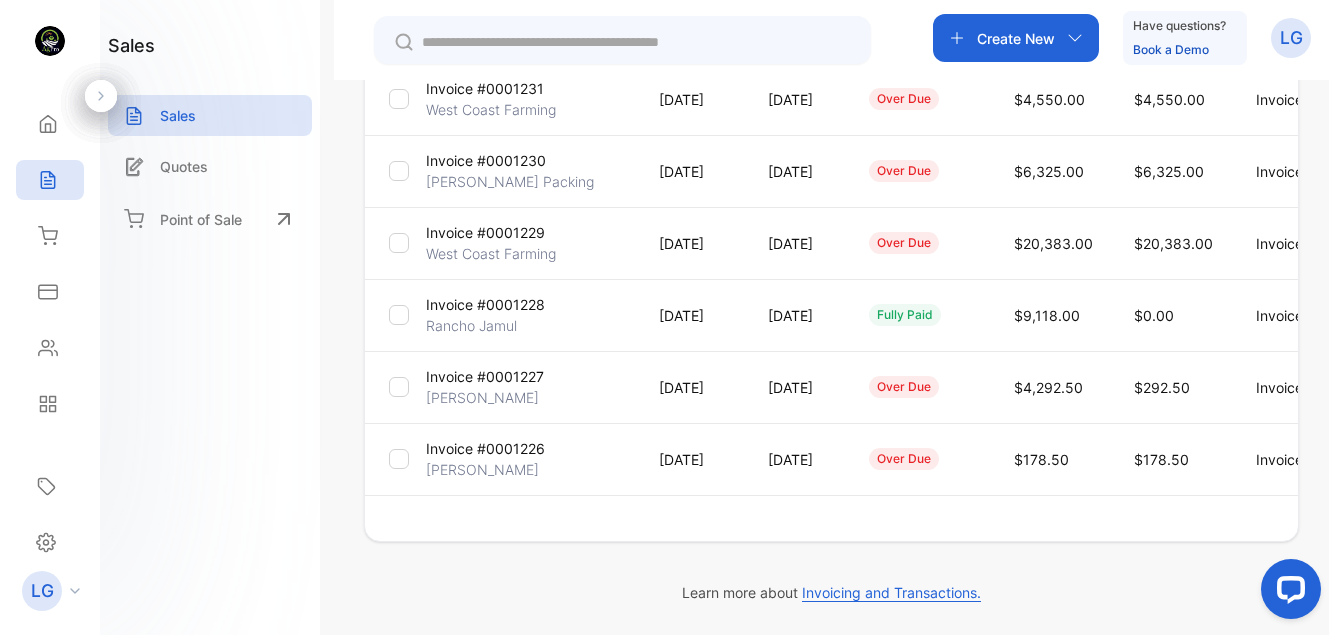 scroll, scrollTop: 639, scrollLeft: 0, axis: vertical 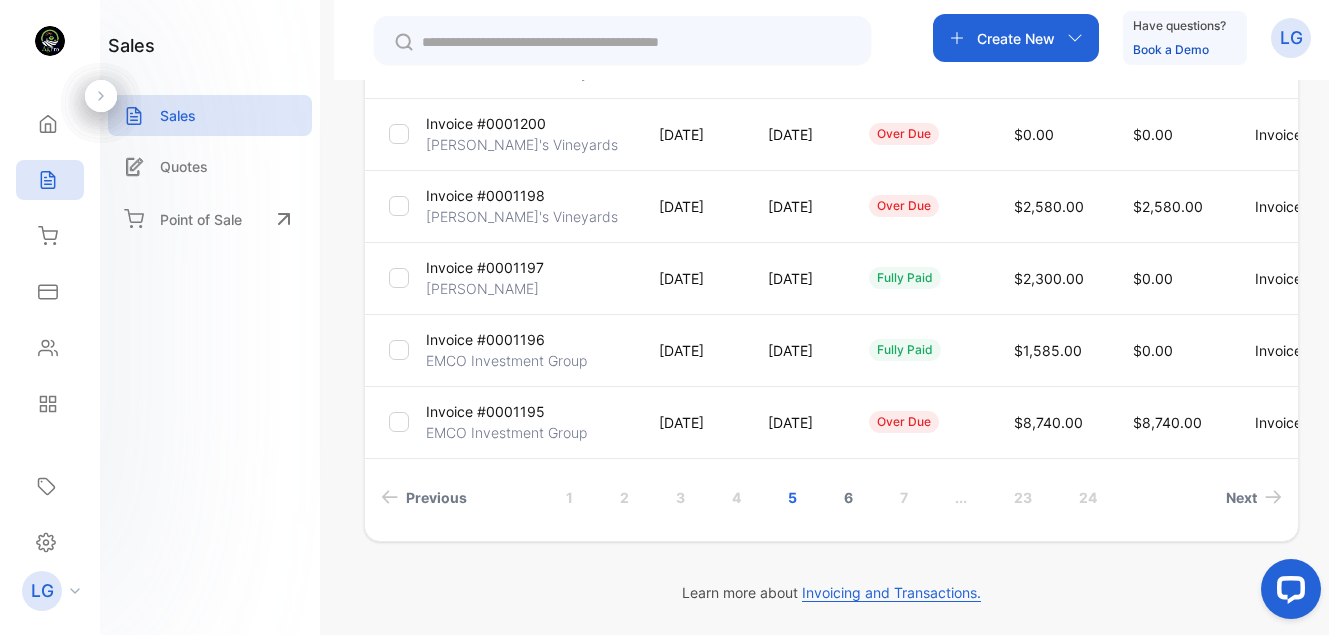 click on "6" at bounding box center [848, 497] 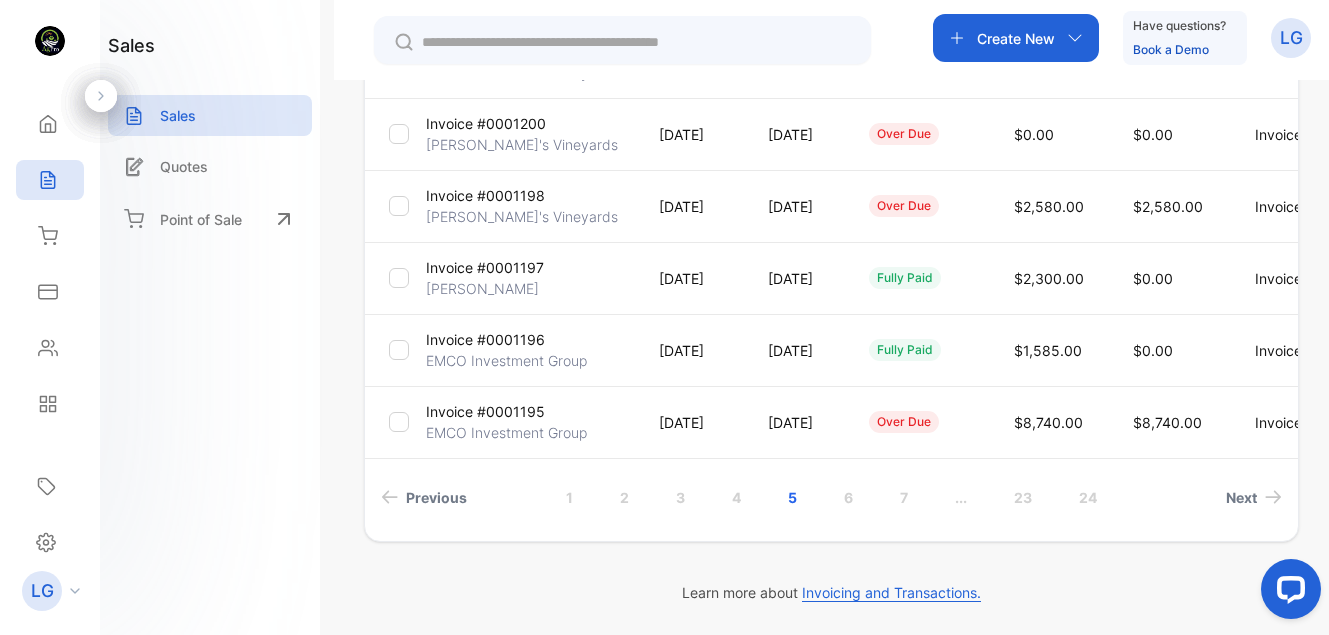 scroll, scrollTop: 639, scrollLeft: 0, axis: vertical 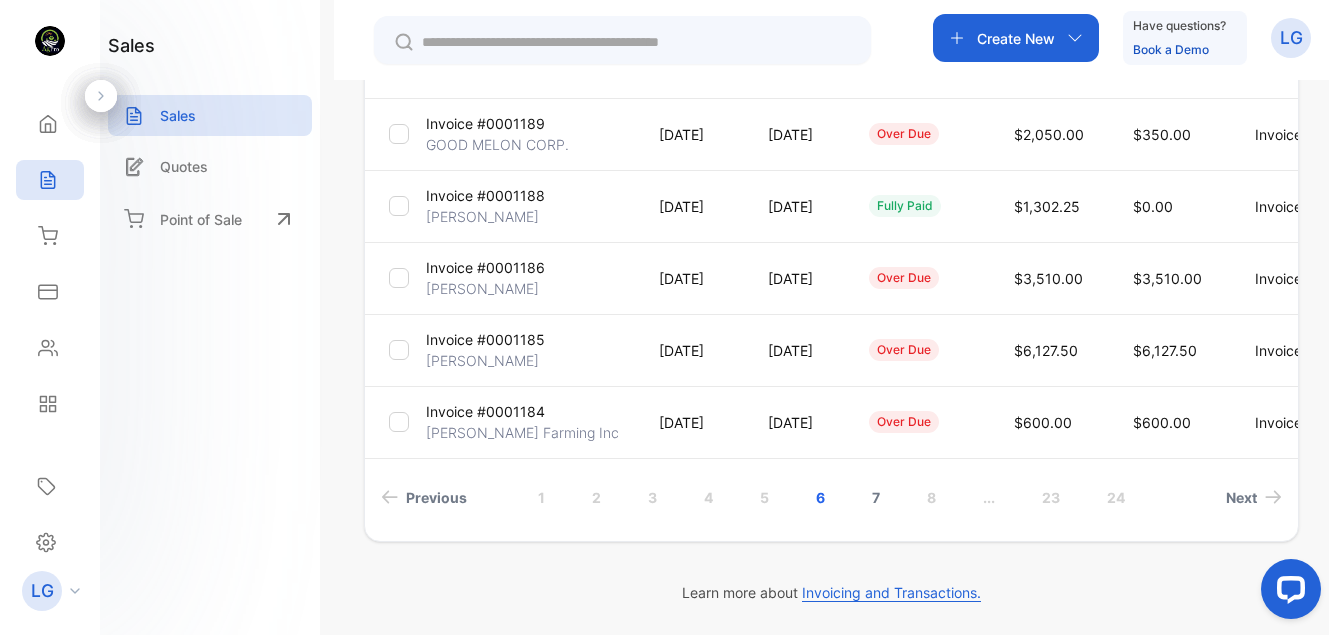 click on "7" at bounding box center (876, 497) 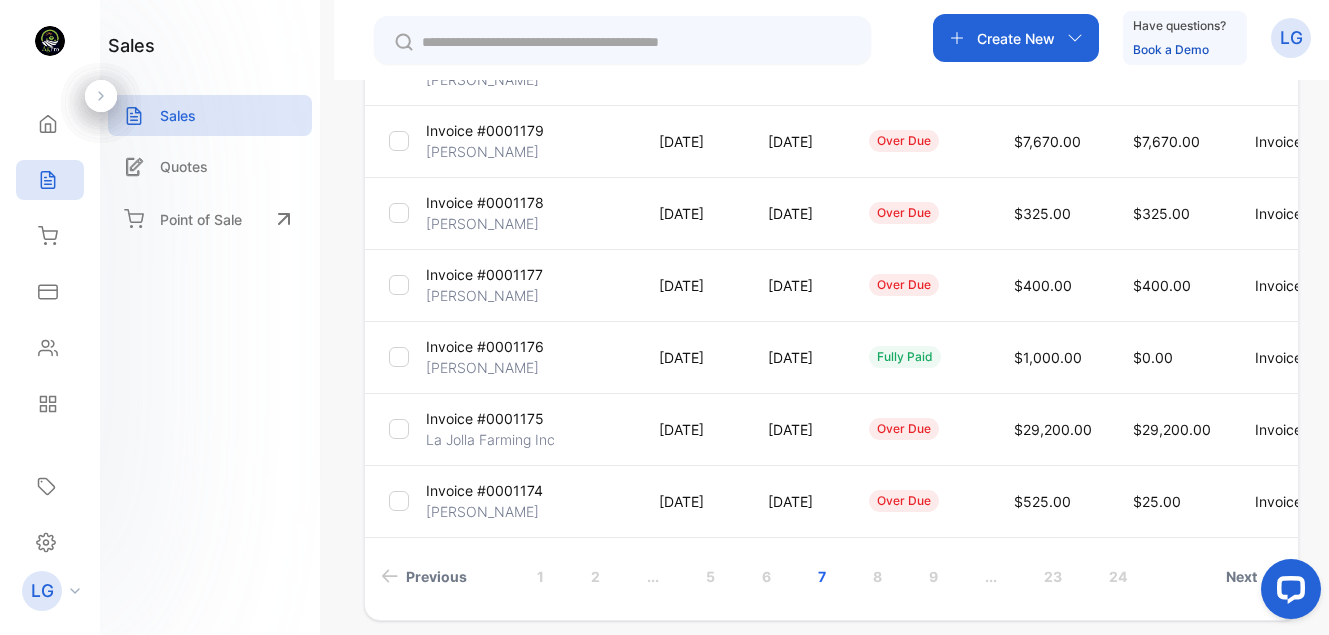 scroll, scrollTop: 668, scrollLeft: 0, axis: vertical 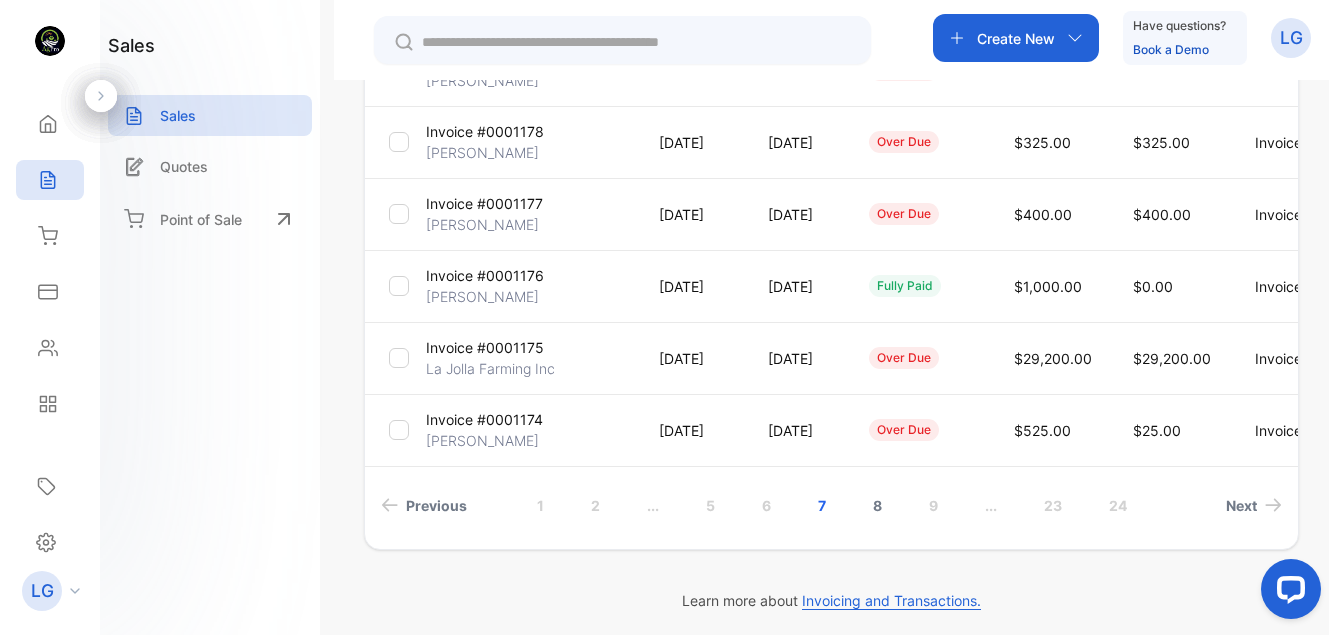 click on "8" at bounding box center (877, 505) 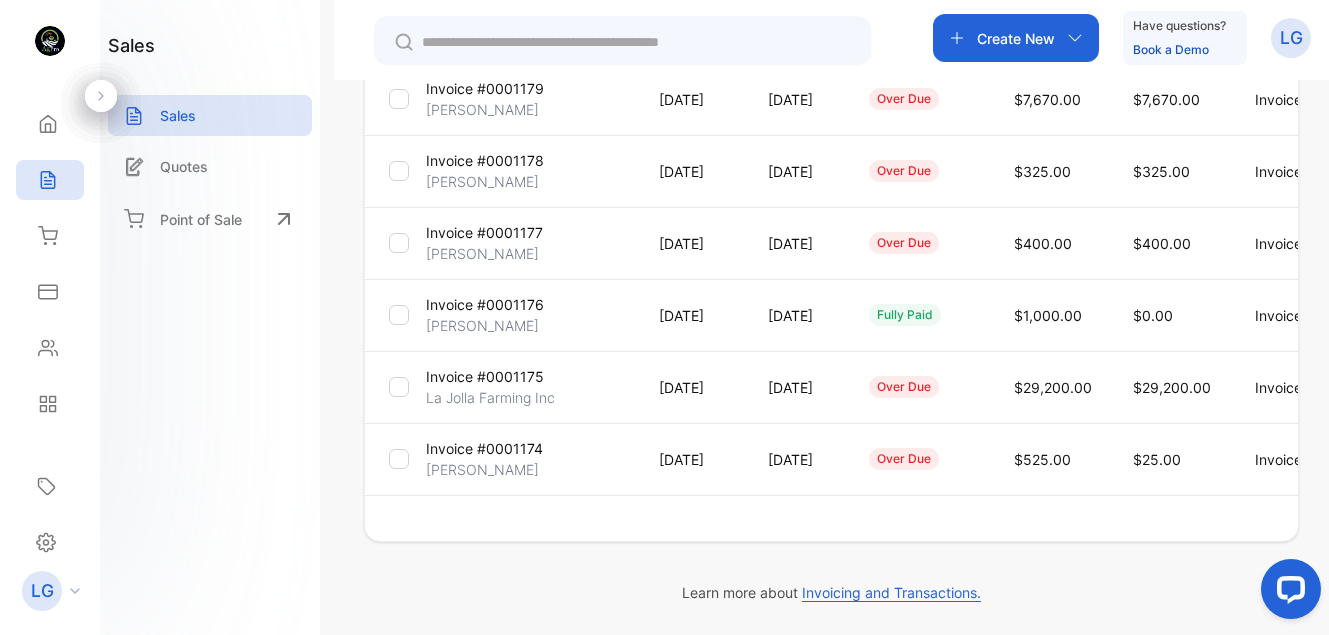 scroll, scrollTop: 639, scrollLeft: 0, axis: vertical 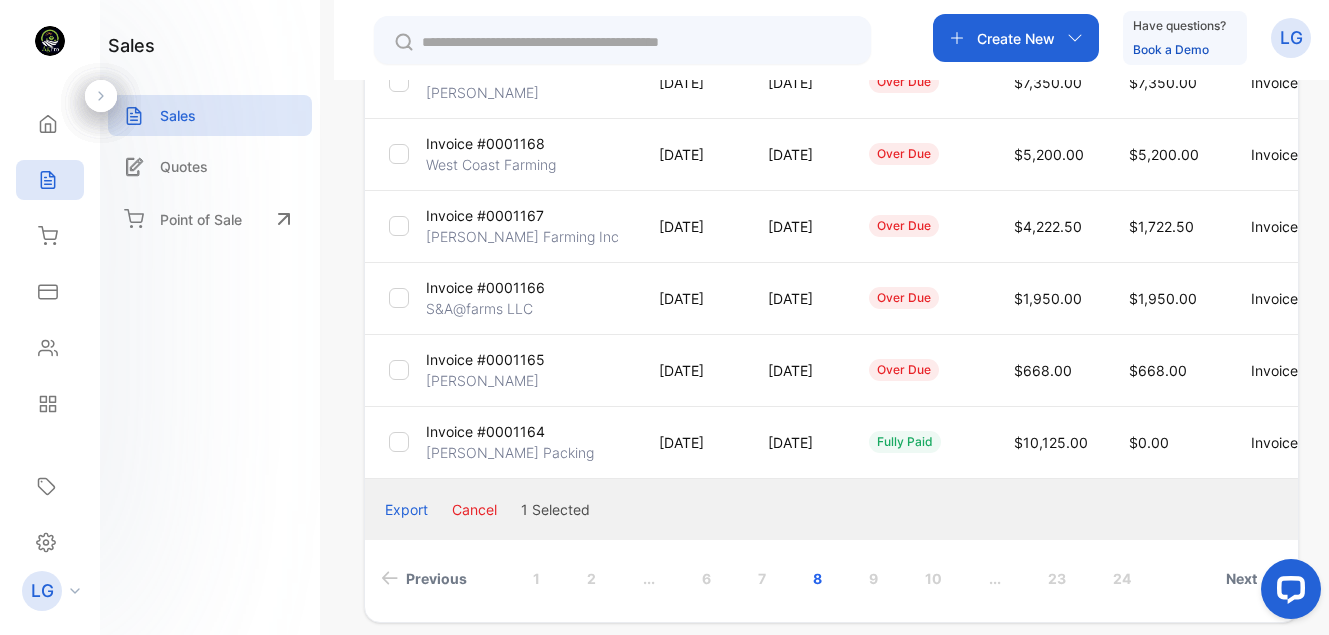 click at bounding box center [399, 370] 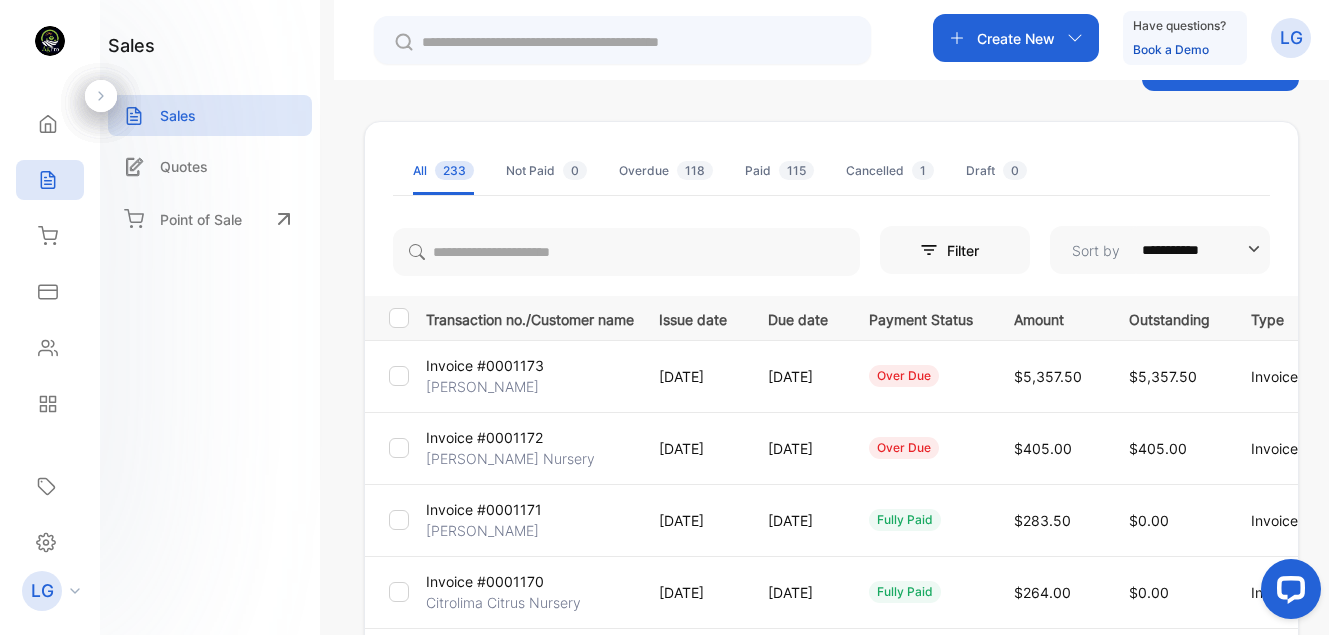 scroll, scrollTop: 0, scrollLeft: 0, axis: both 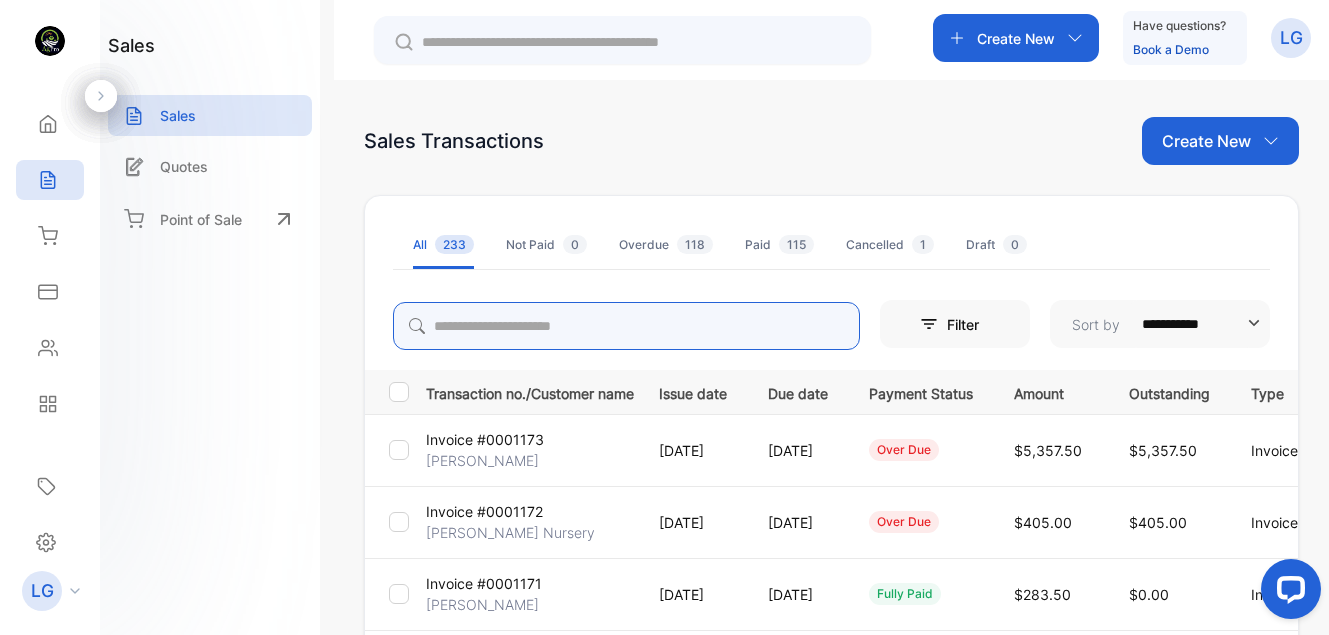 click at bounding box center (626, 326) 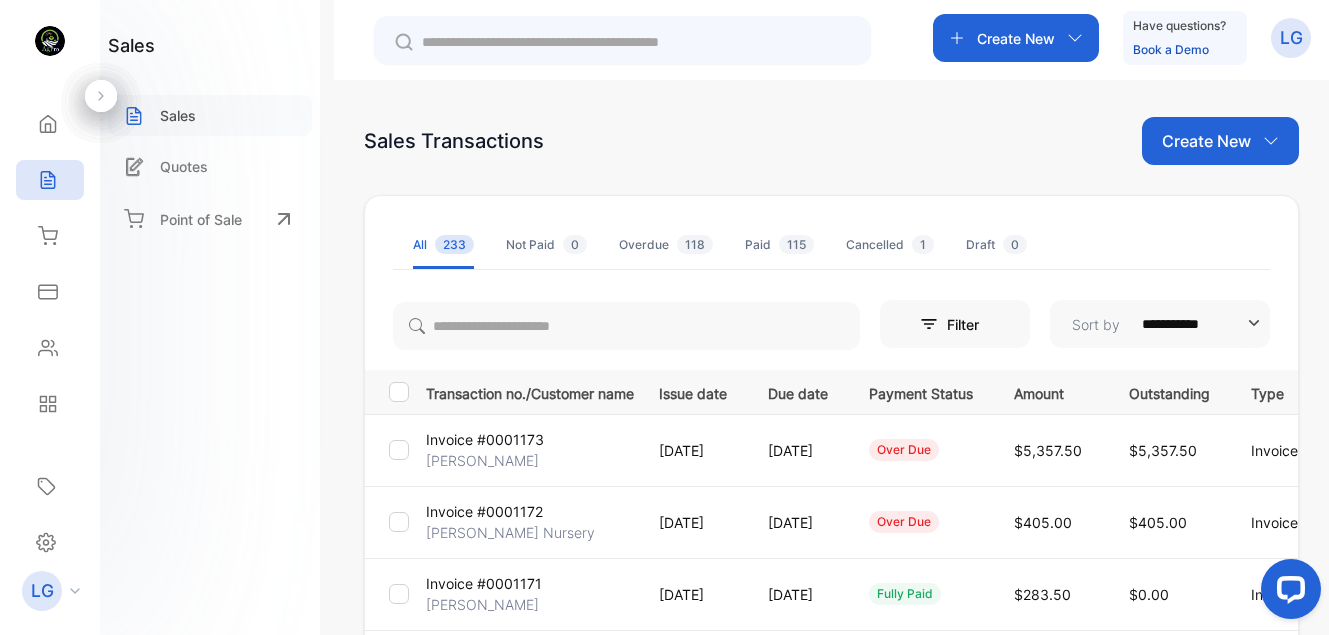 drag, startPoint x: 166, startPoint y: 118, endPoint x: 155, endPoint y: 115, distance: 11.401754 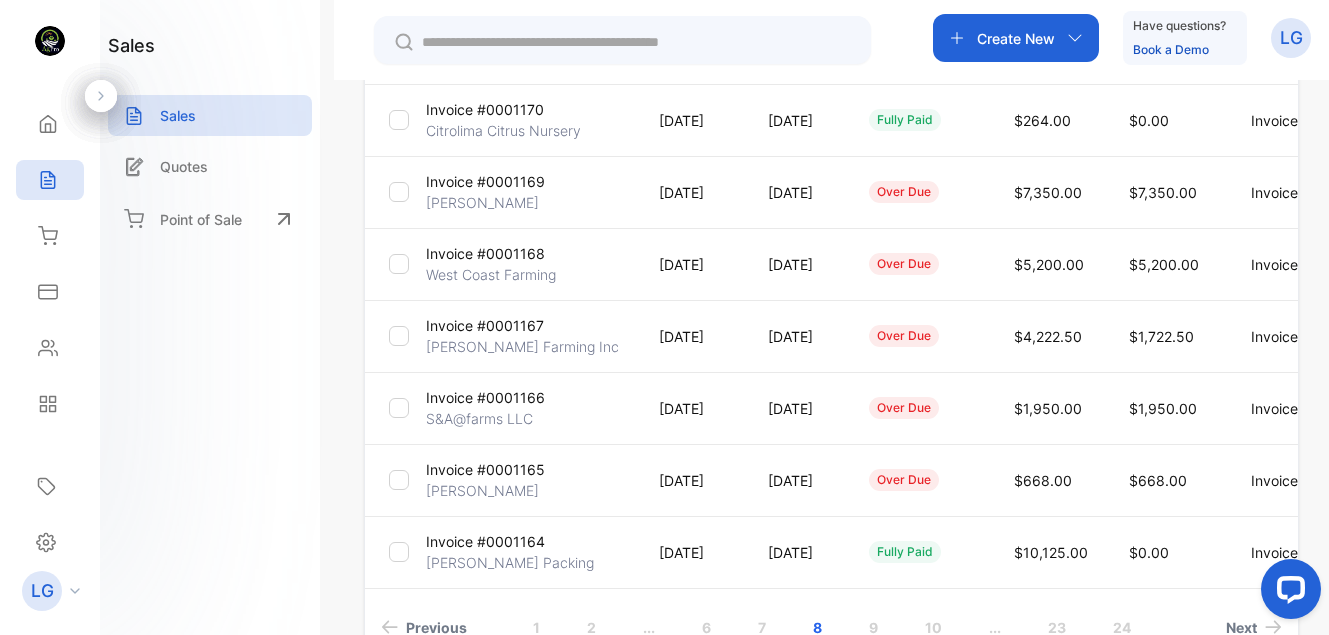 scroll, scrollTop: 676, scrollLeft: 0, axis: vertical 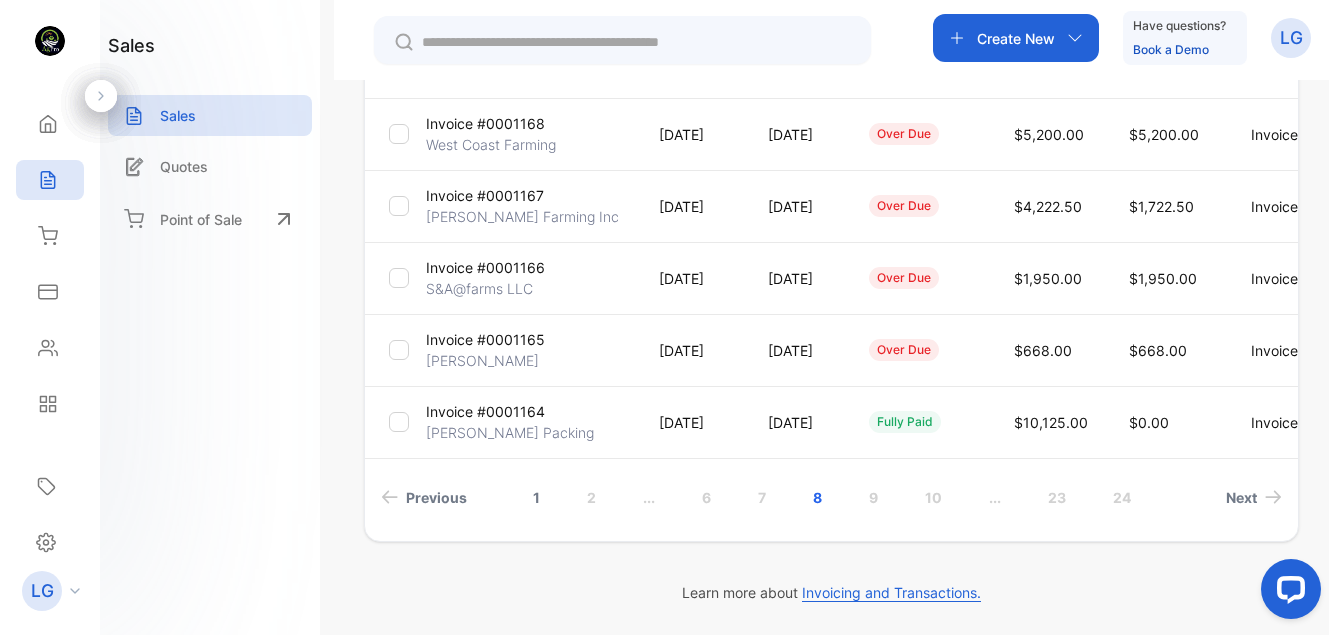click on "1" at bounding box center (536, 497) 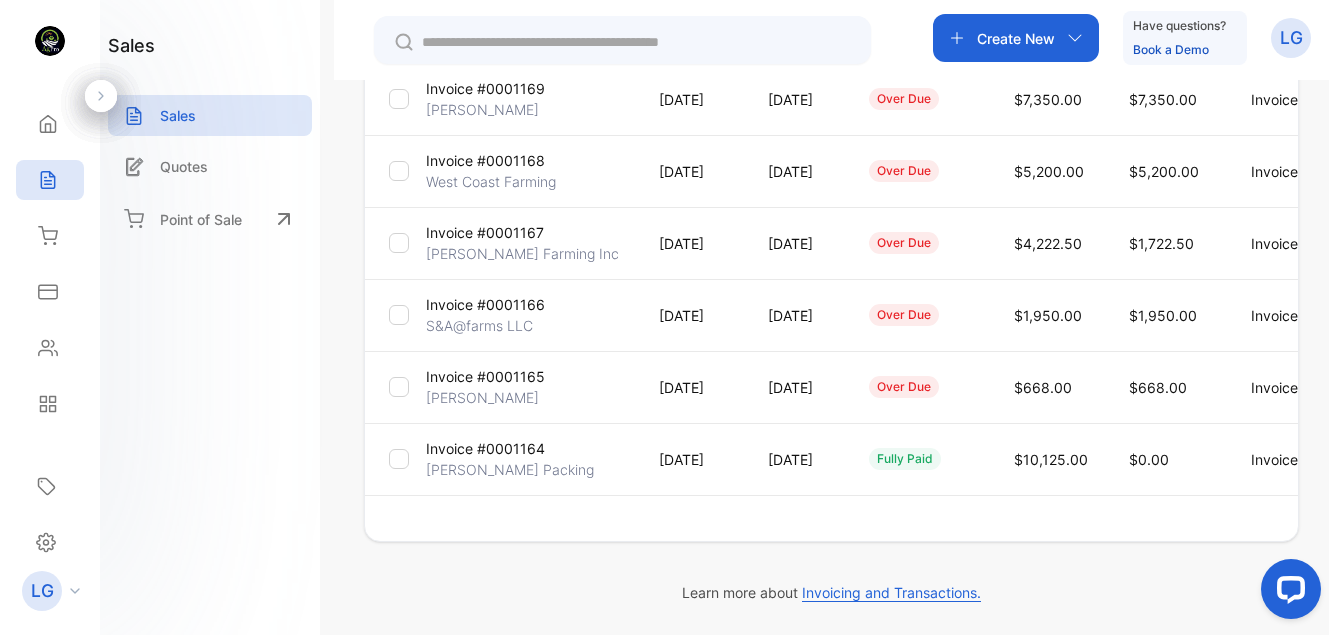scroll, scrollTop: 639, scrollLeft: 0, axis: vertical 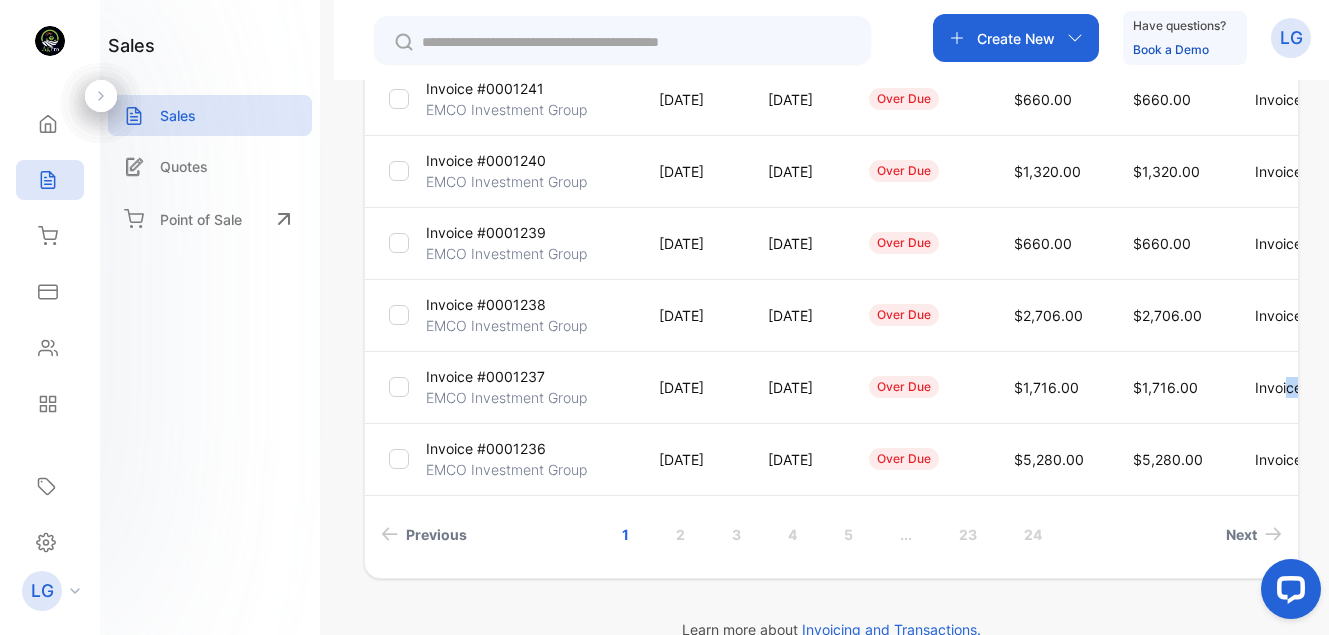 drag, startPoint x: 1321, startPoint y: 408, endPoint x: 1338, endPoint y: 369, distance: 42.544094 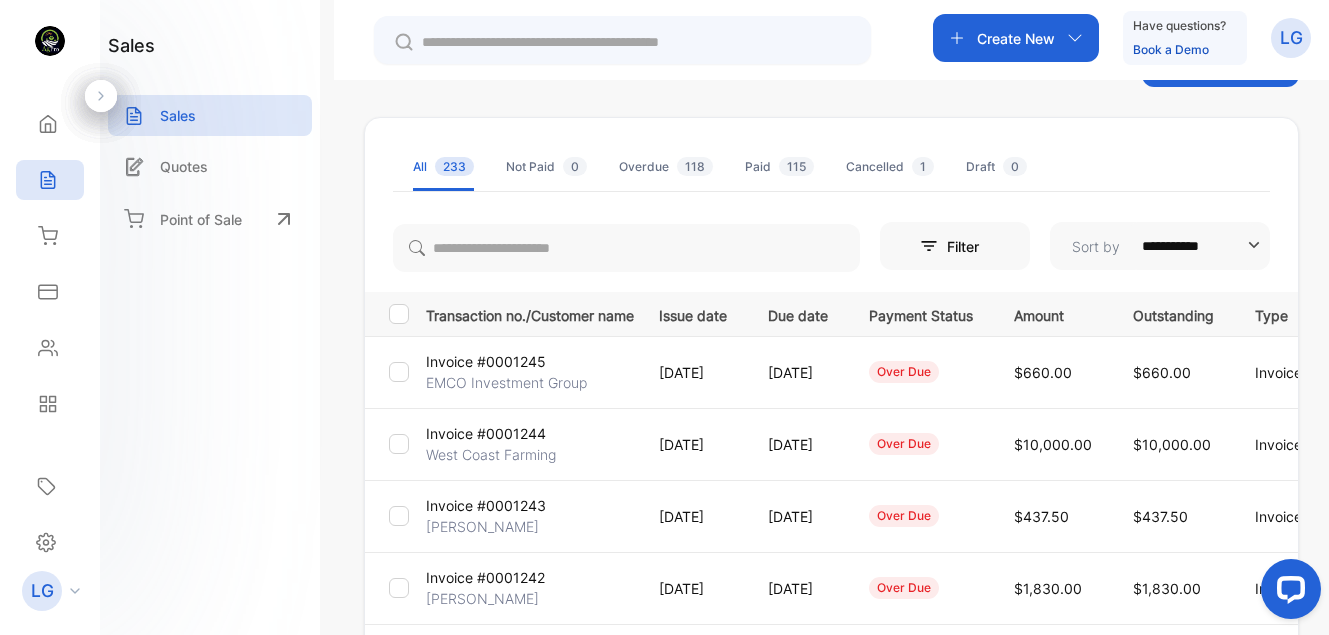 scroll, scrollTop: 66, scrollLeft: 0, axis: vertical 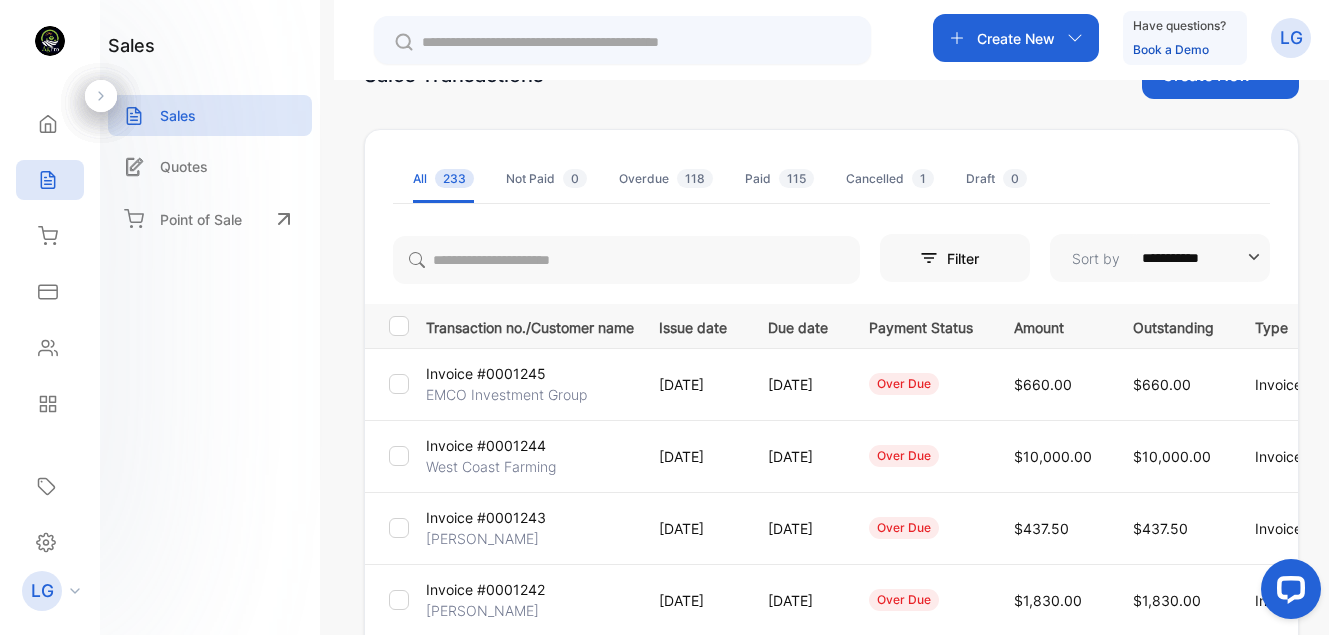 click 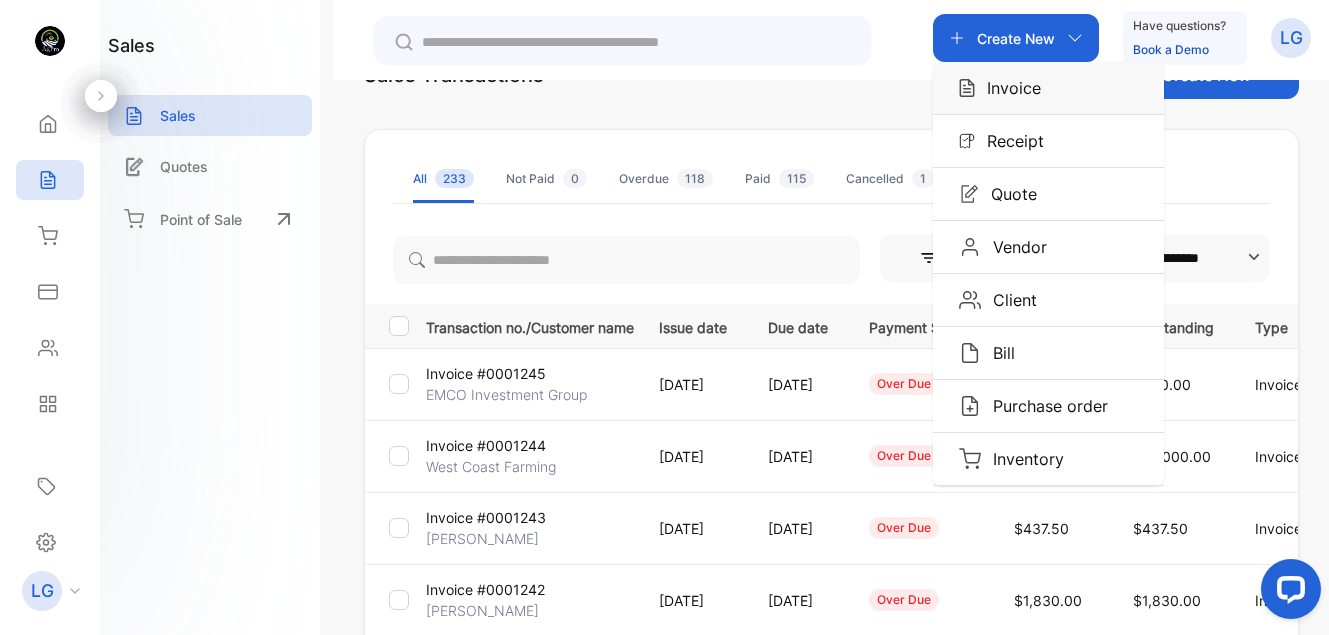 click on "Invoice" at bounding box center (1008, 88) 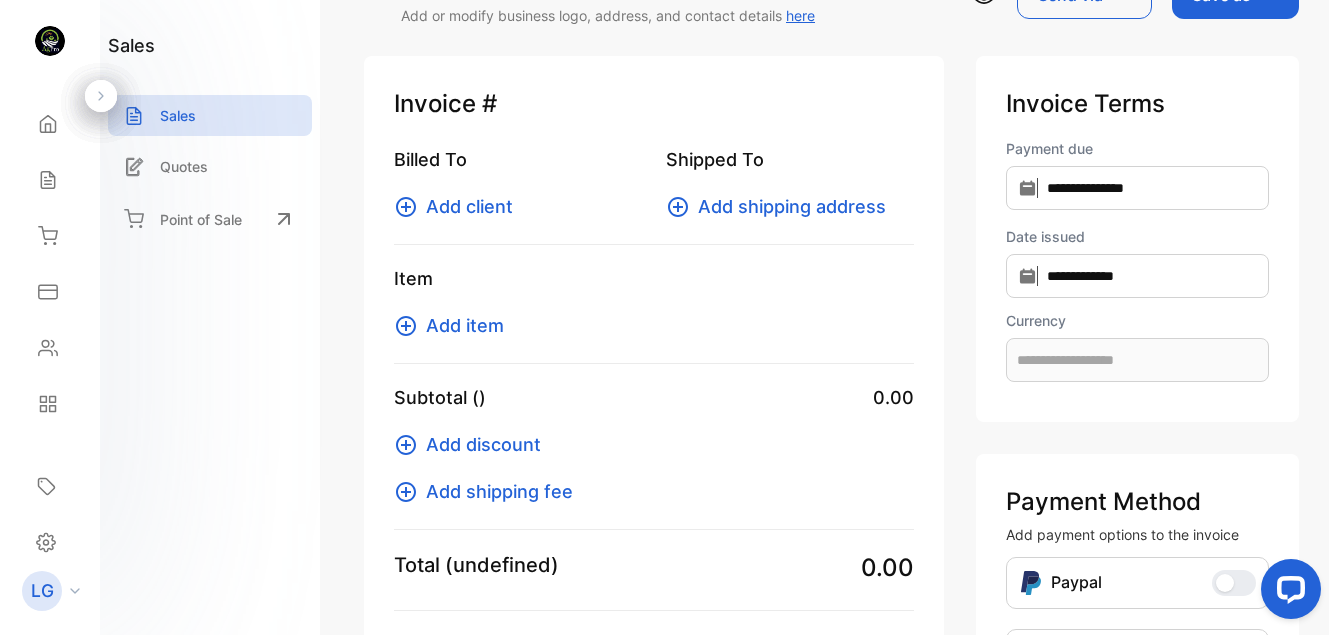 type on "**********" 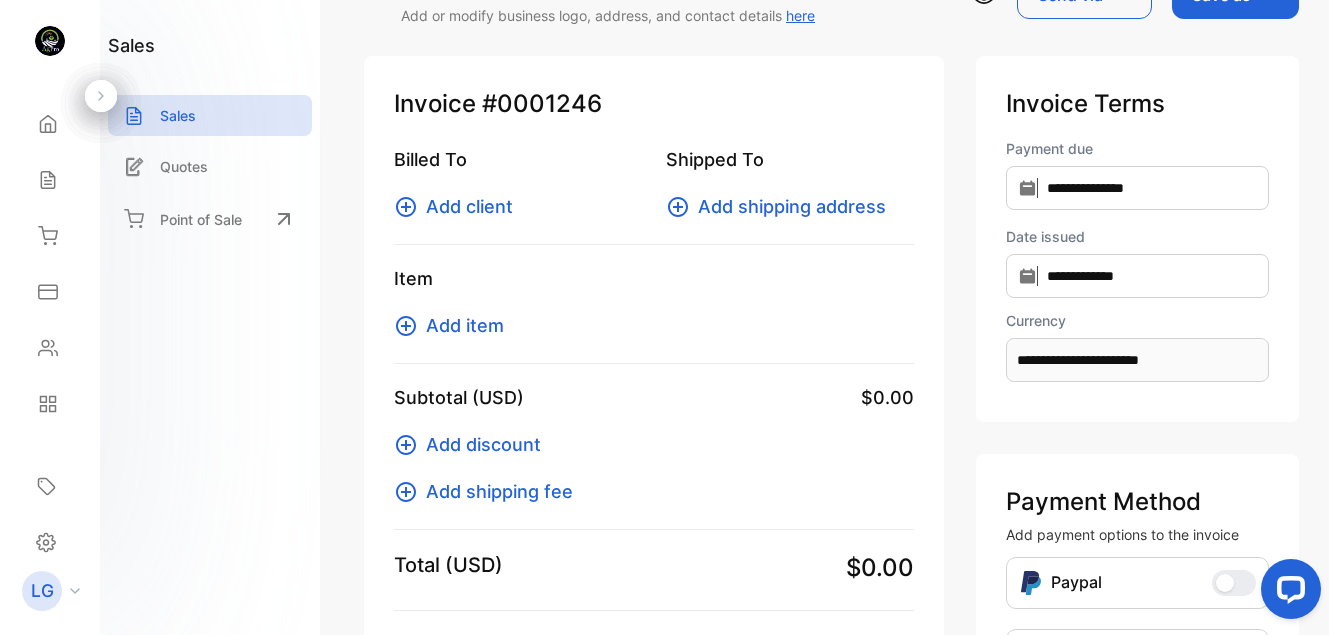 click on "Add client" at bounding box center (469, 206) 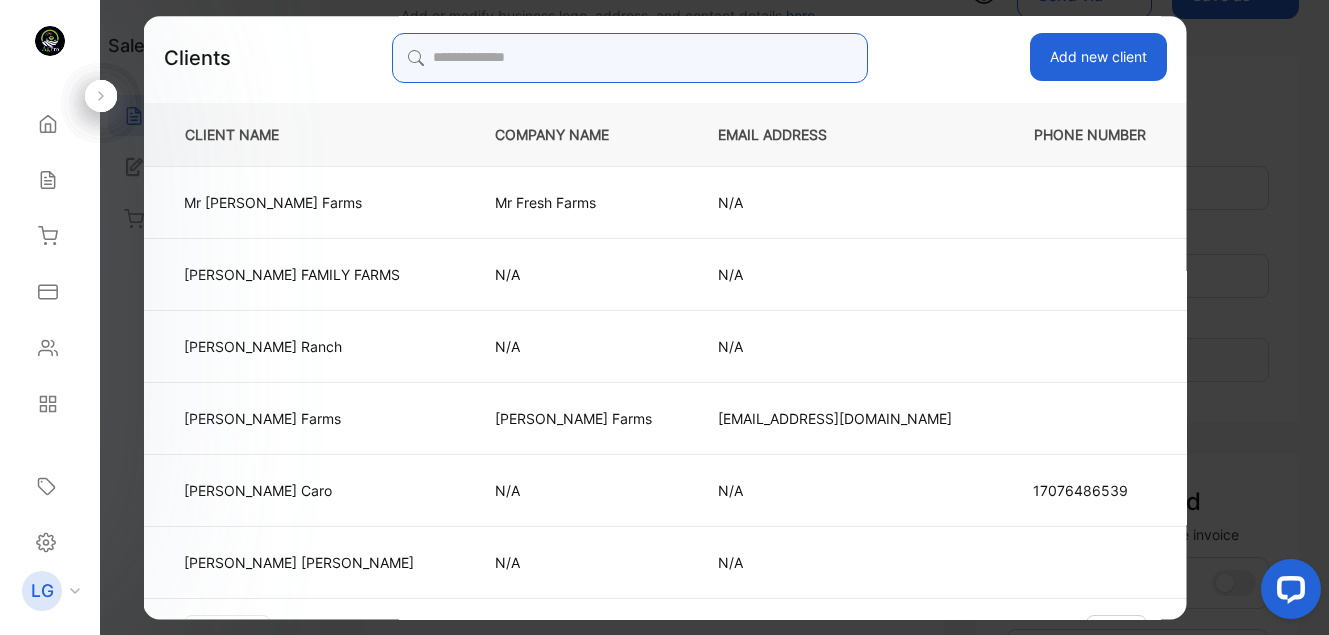 click at bounding box center (629, 58) 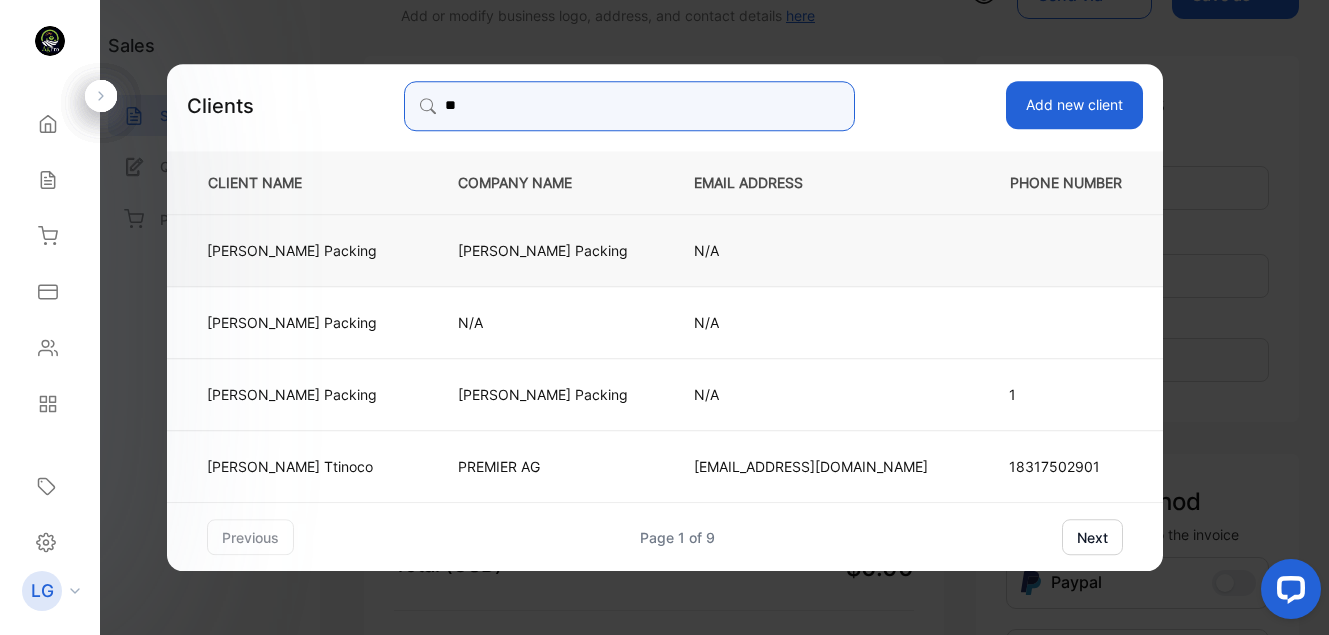 type on "**" 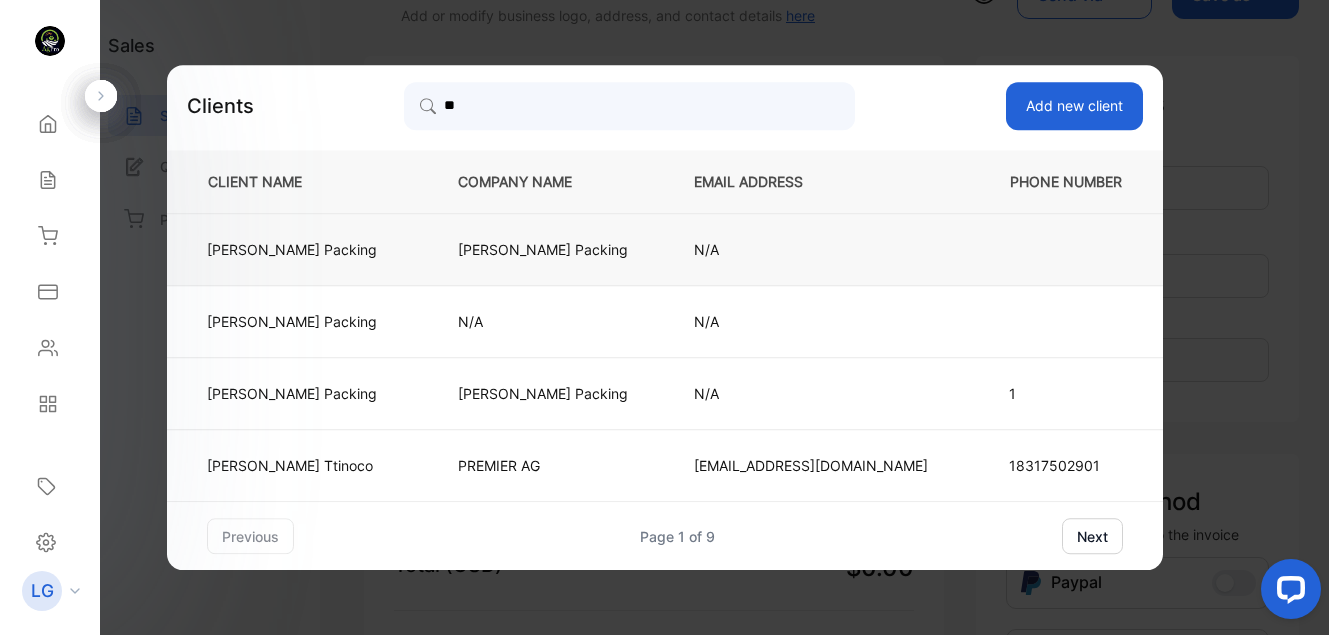 click on "[PERSON_NAME] Packing" at bounding box center (543, 249) 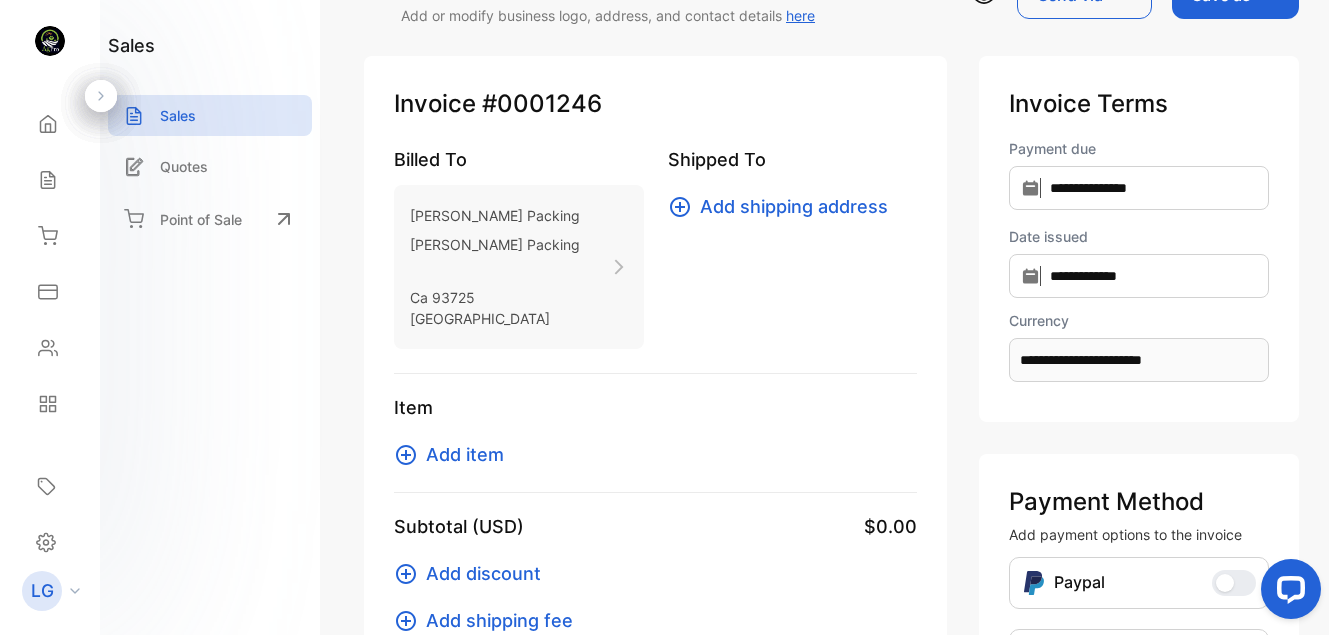 click on "Add item" at bounding box center (465, 454) 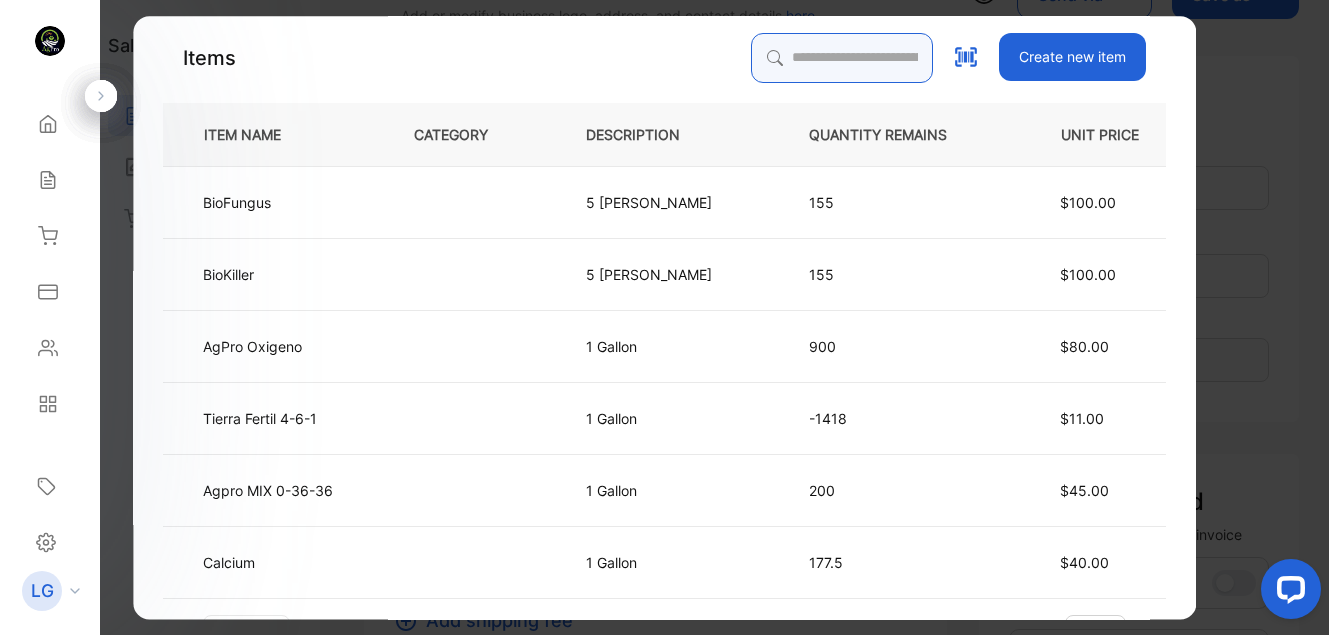 click at bounding box center [842, 58] 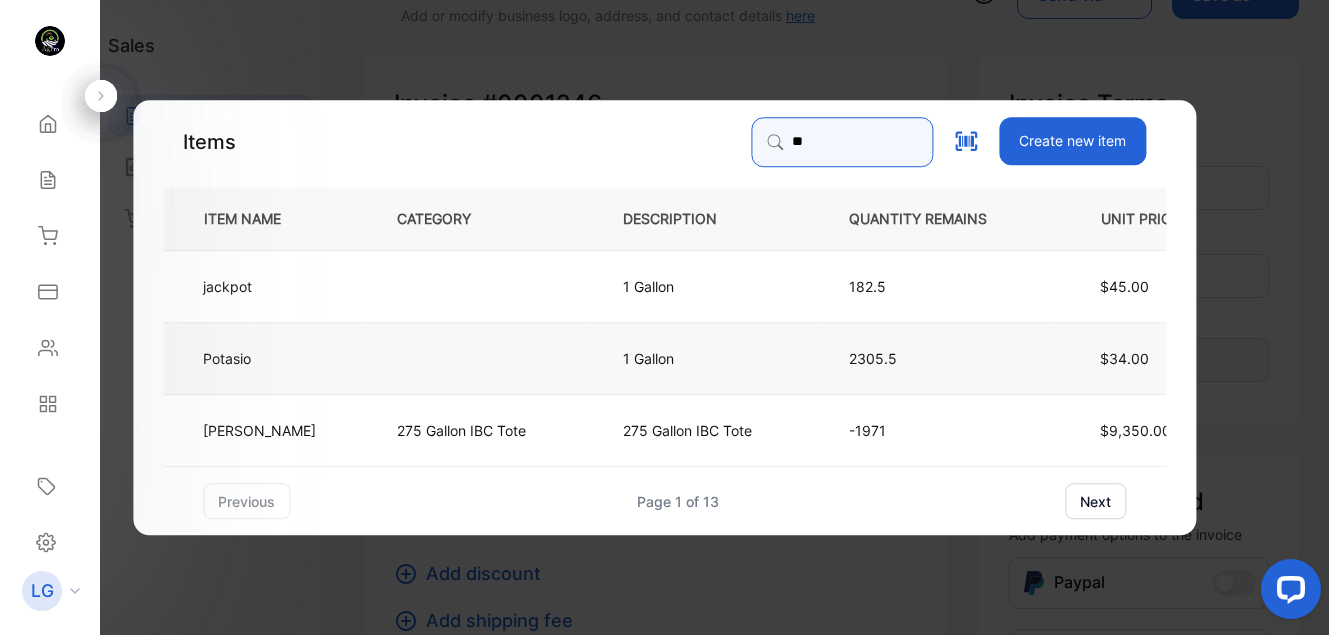 type on "**" 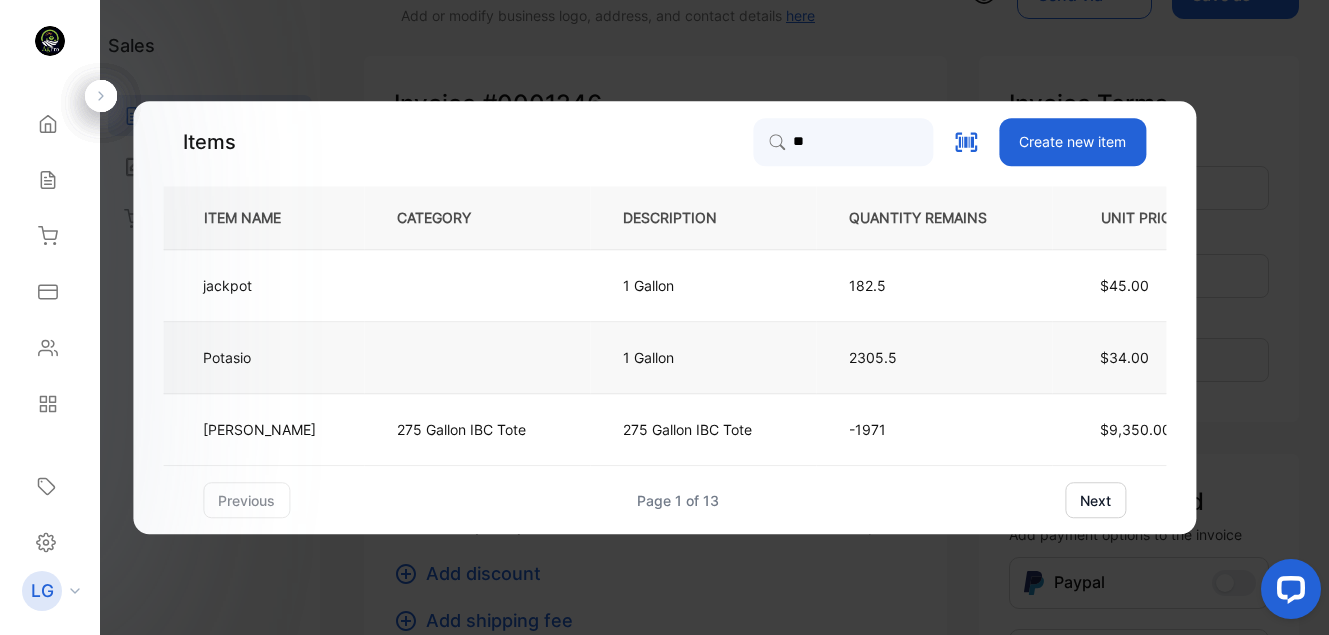 click on "Potasio" at bounding box center (263, 358) 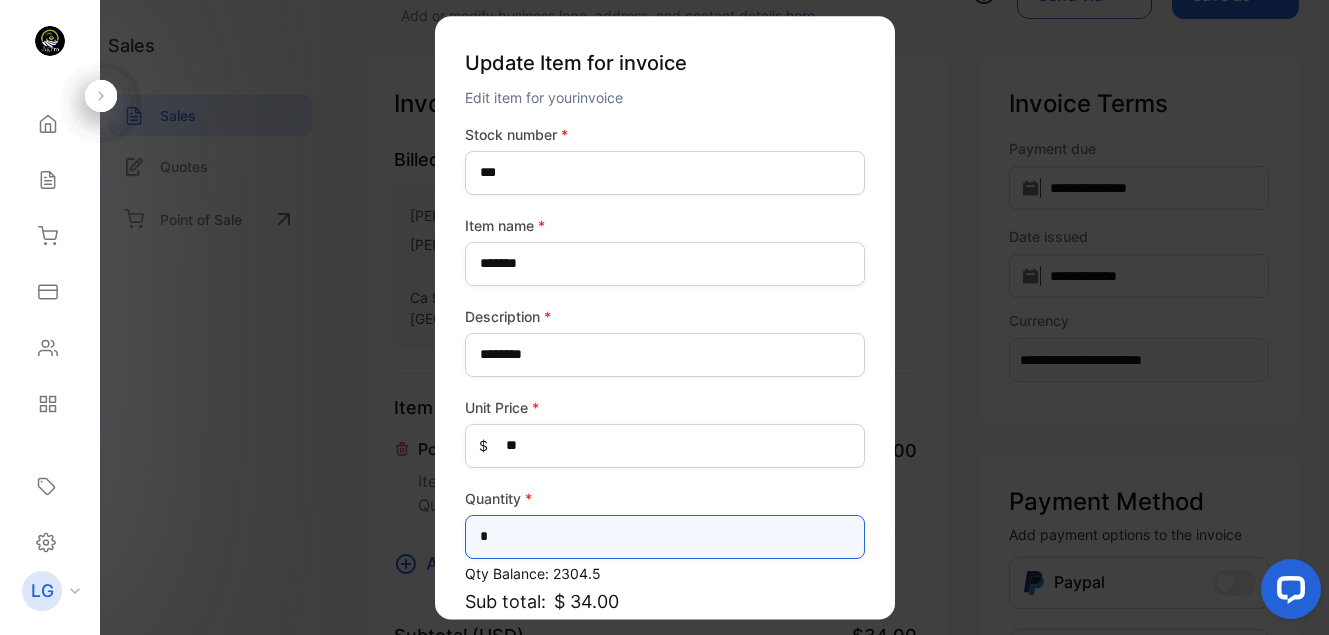 click on "*" at bounding box center [665, 537] 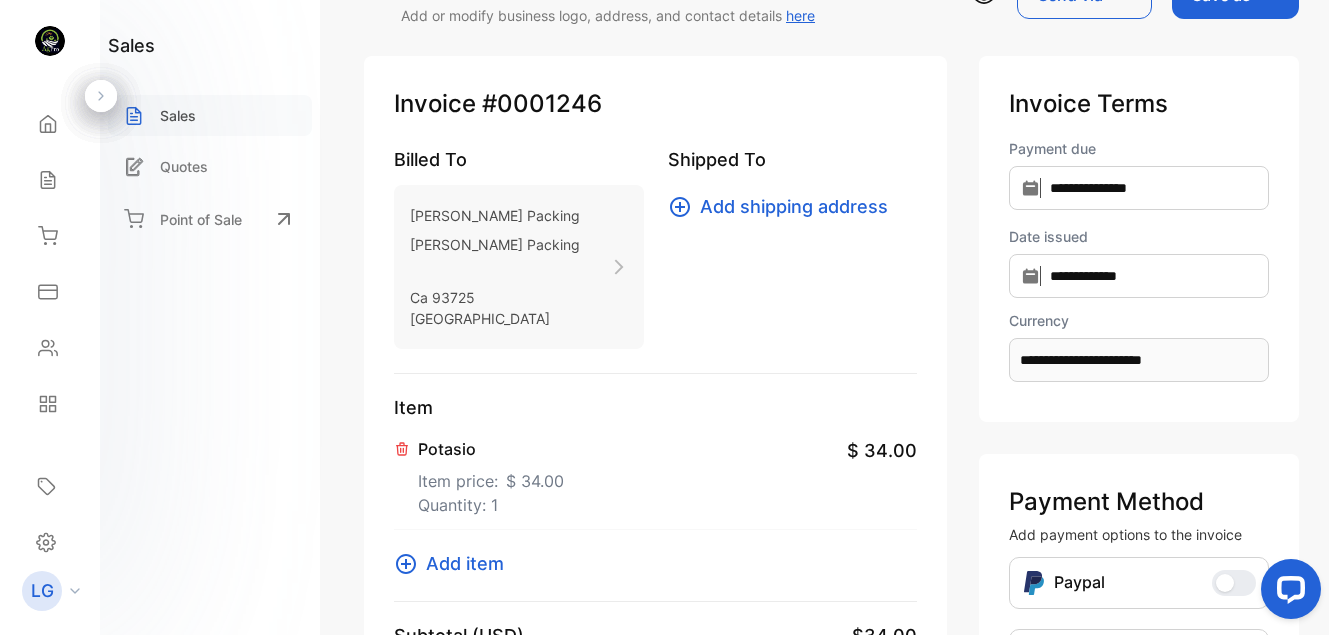 click on "Sales" at bounding box center (210, 115) 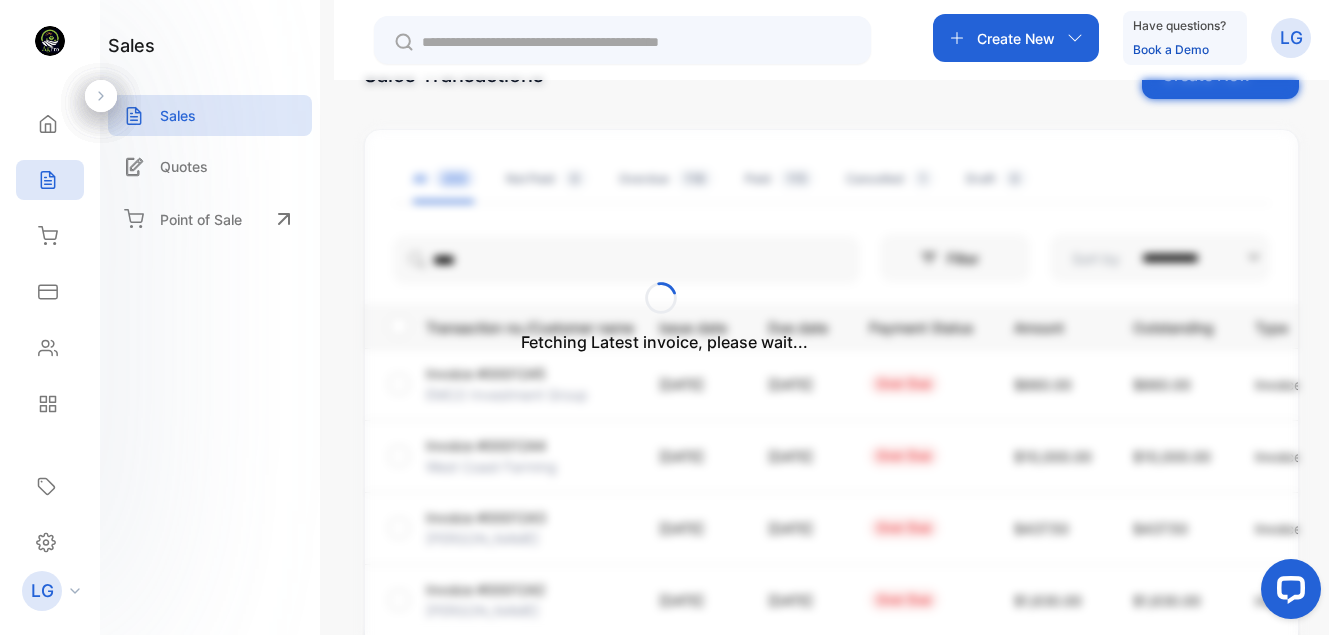 drag, startPoint x: 528, startPoint y: 255, endPoint x: 519, endPoint y: 249, distance: 10.816654 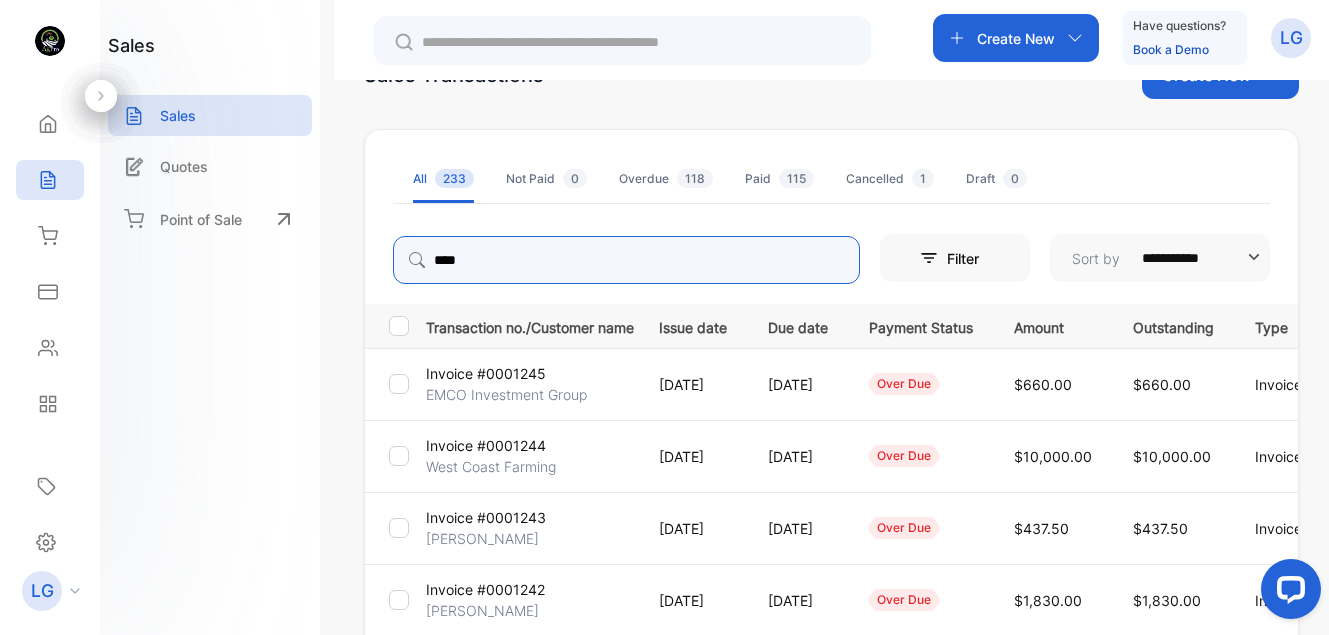 click on "****" at bounding box center [626, 260] 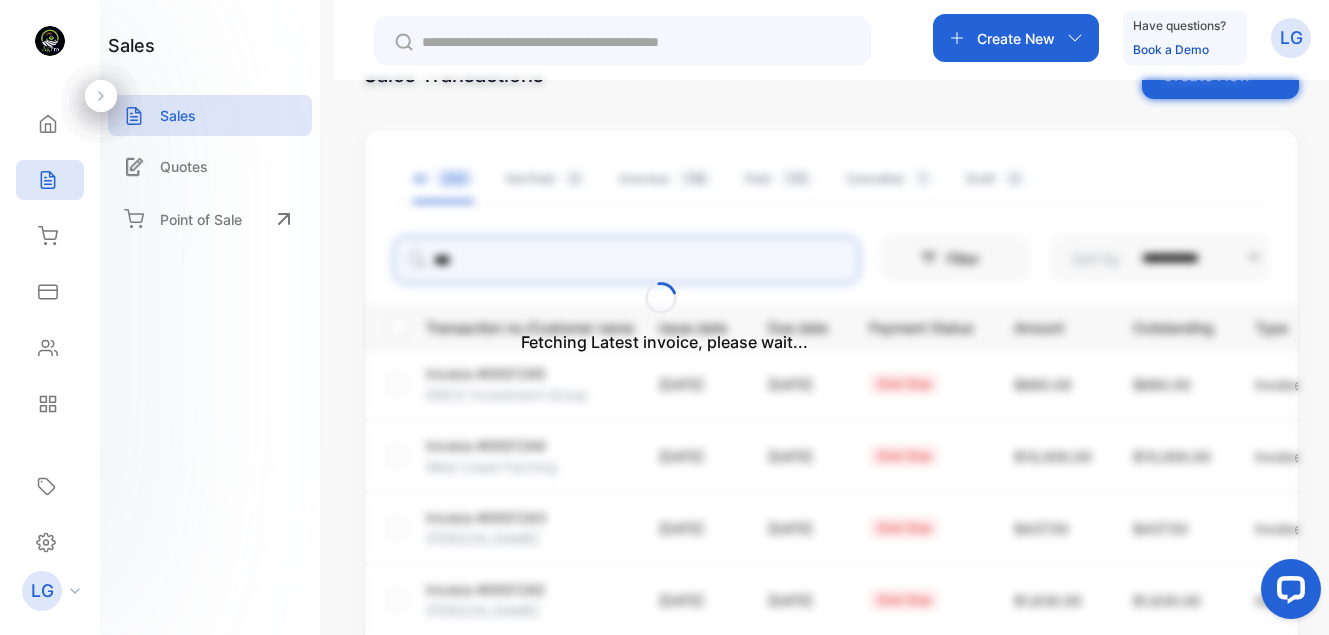 type on "******" 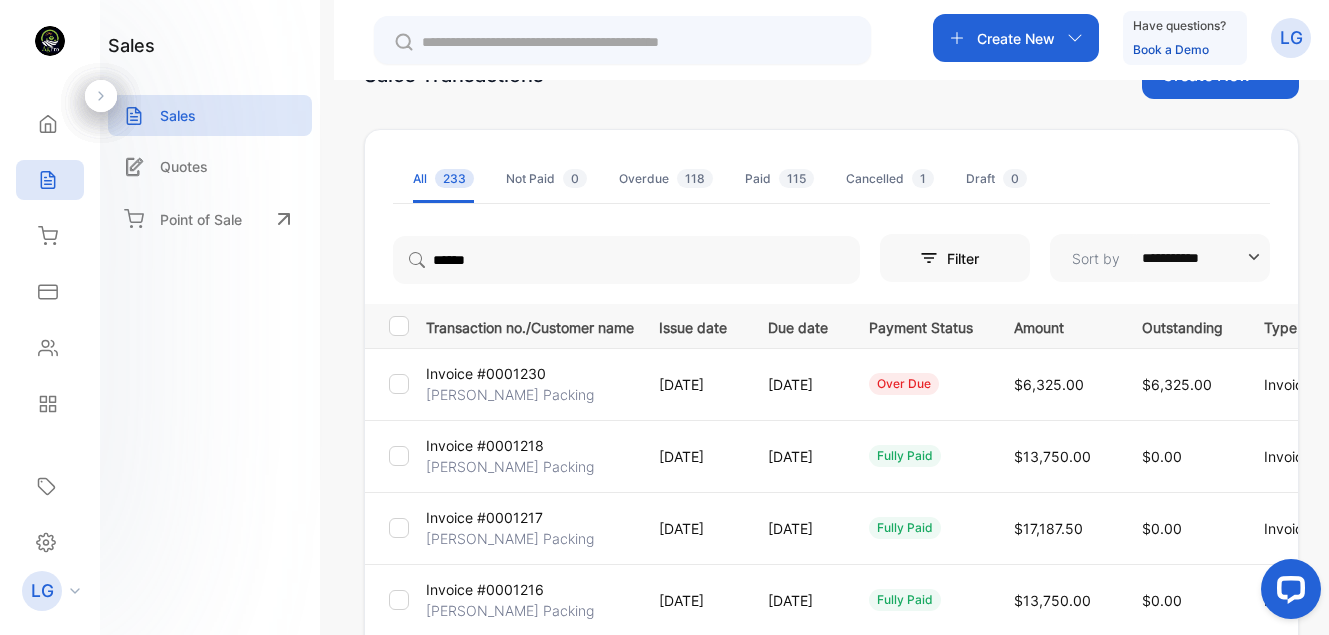 click on "[PERSON_NAME] Packing" at bounding box center [510, 394] 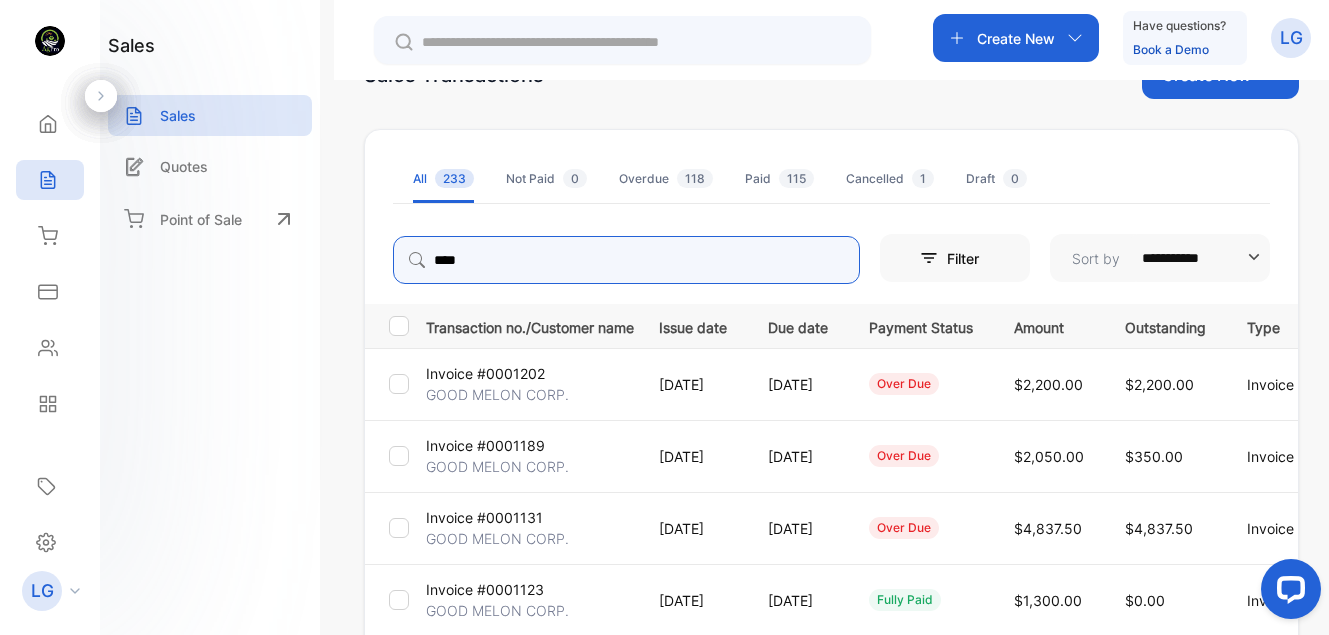 drag, startPoint x: 624, startPoint y: 262, endPoint x: 639, endPoint y: 262, distance: 15 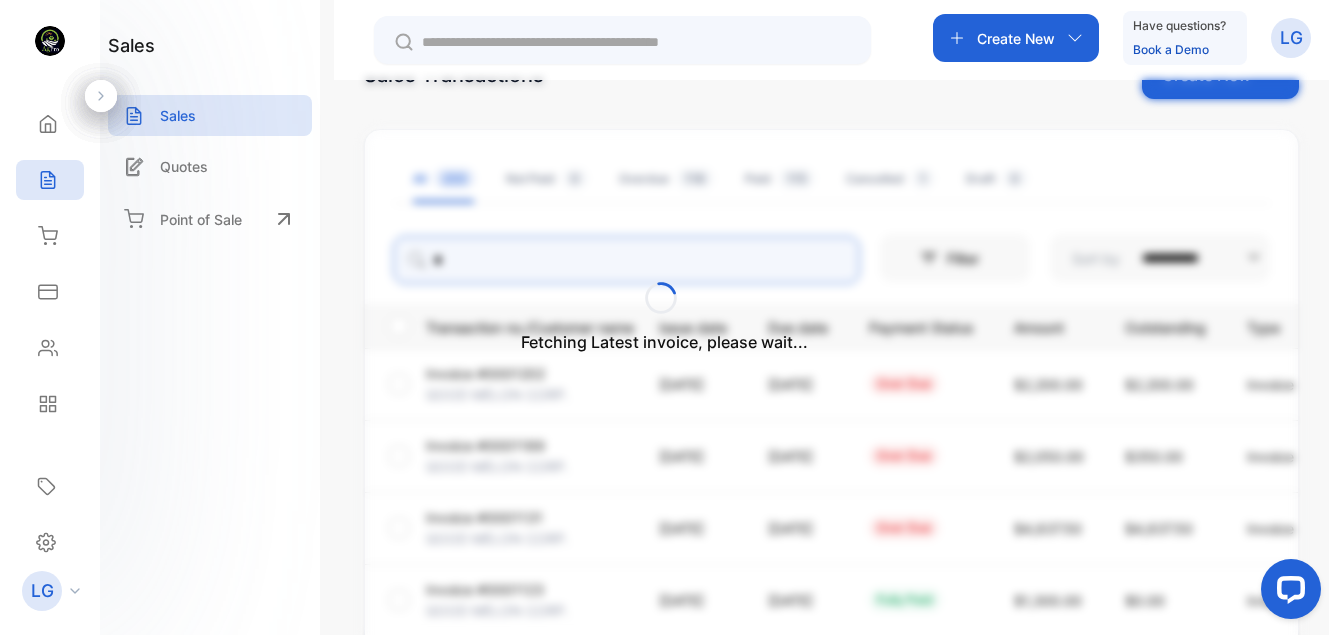 type on "******" 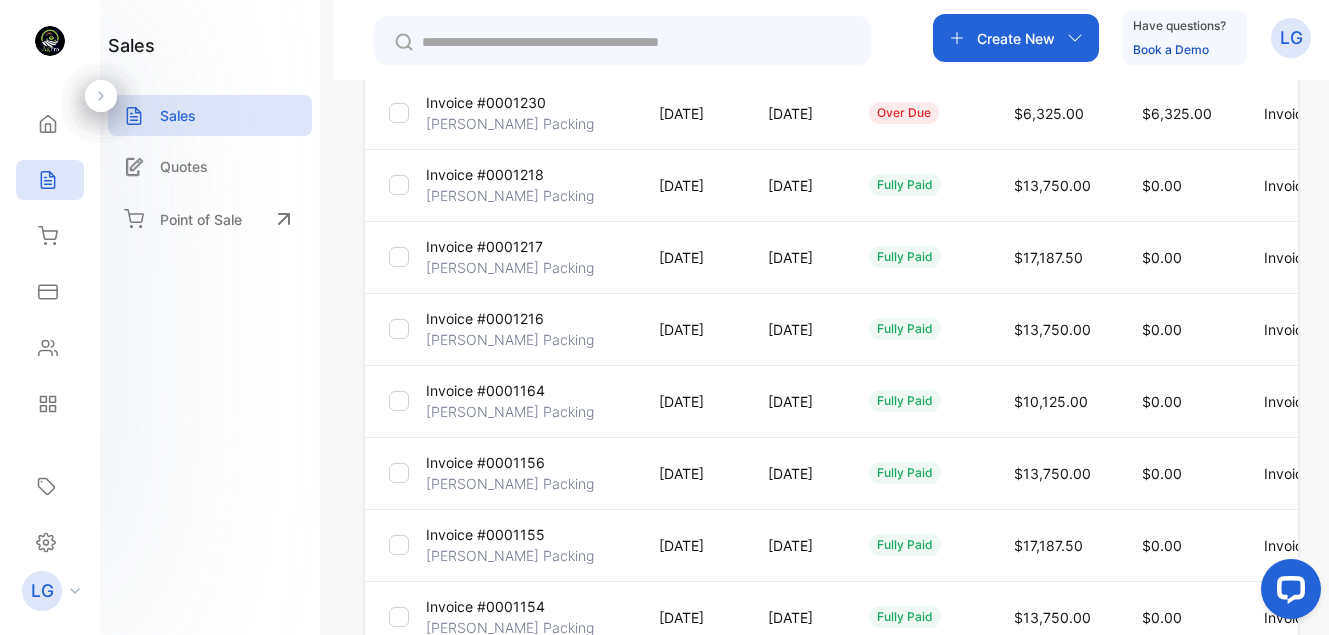 scroll, scrollTop: 289, scrollLeft: 0, axis: vertical 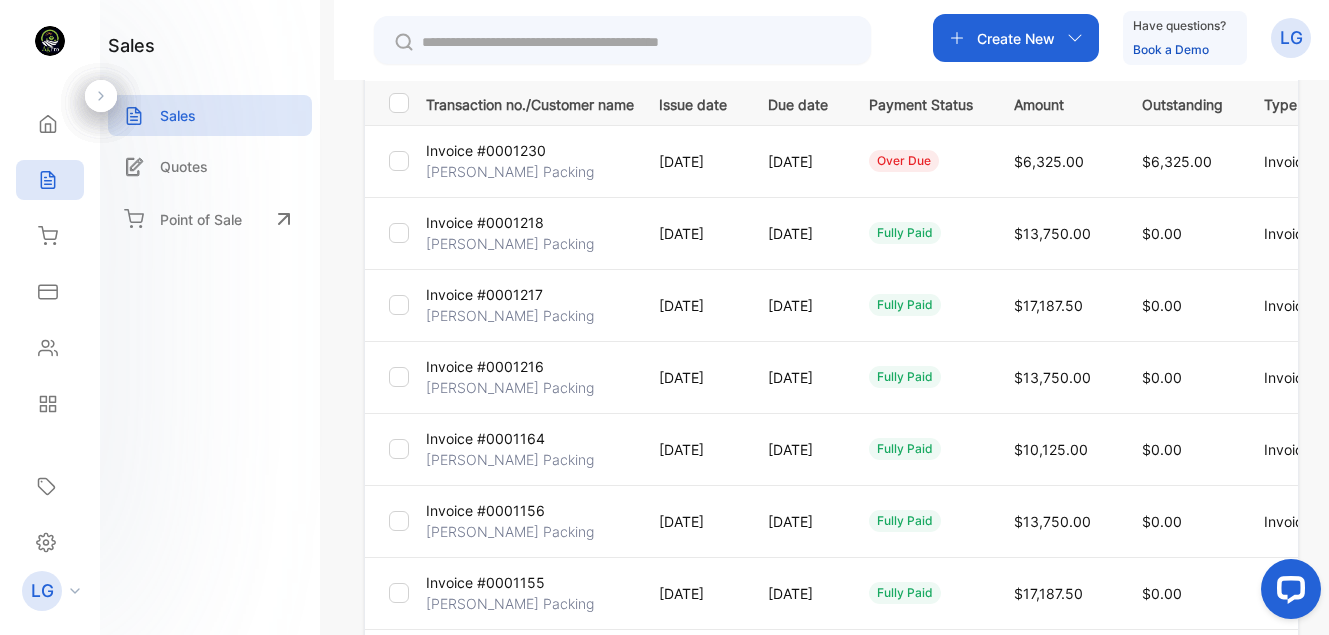 click on "[PERSON_NAME] Packing" at bounding box center (510, 459) 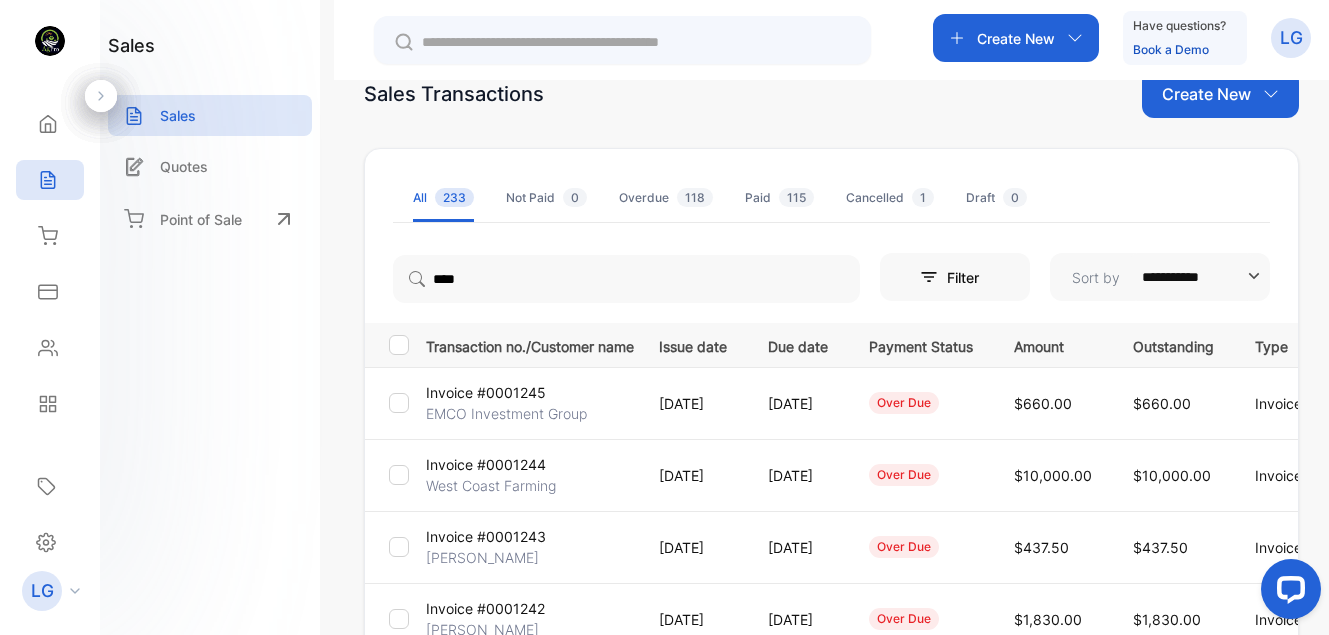 scroll, scrollTop: 0, scrollLeft: 0, axis: both 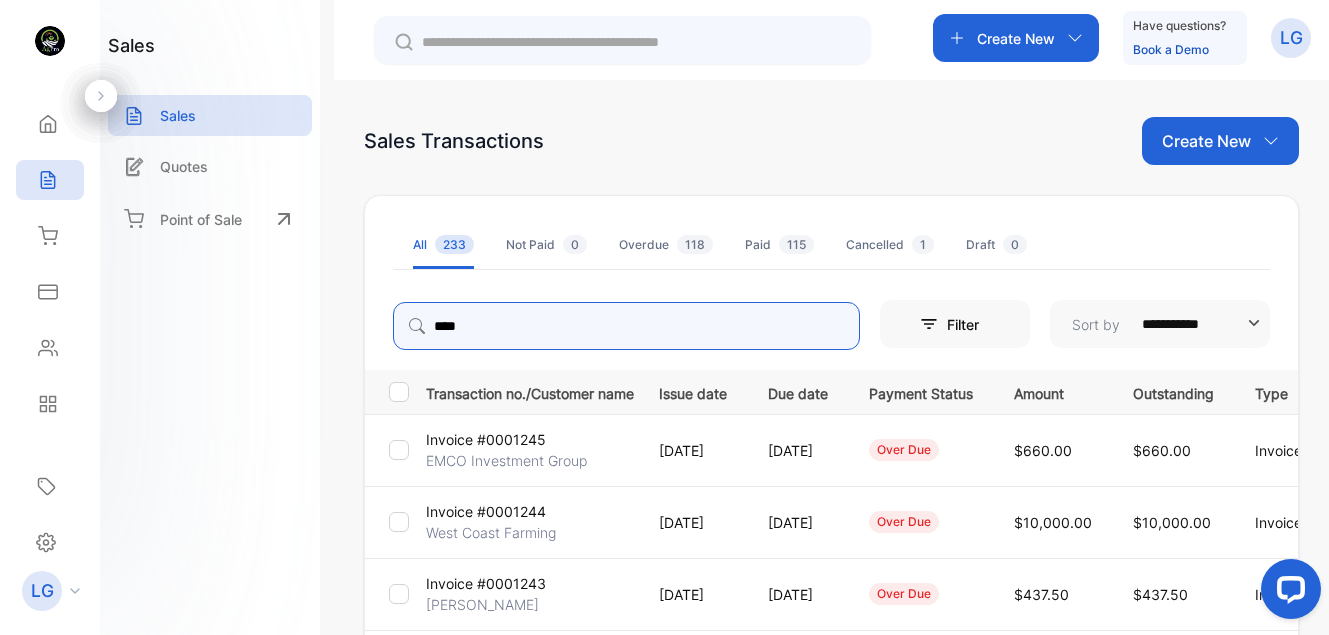 click on "****" at bounding box center [626, 326] 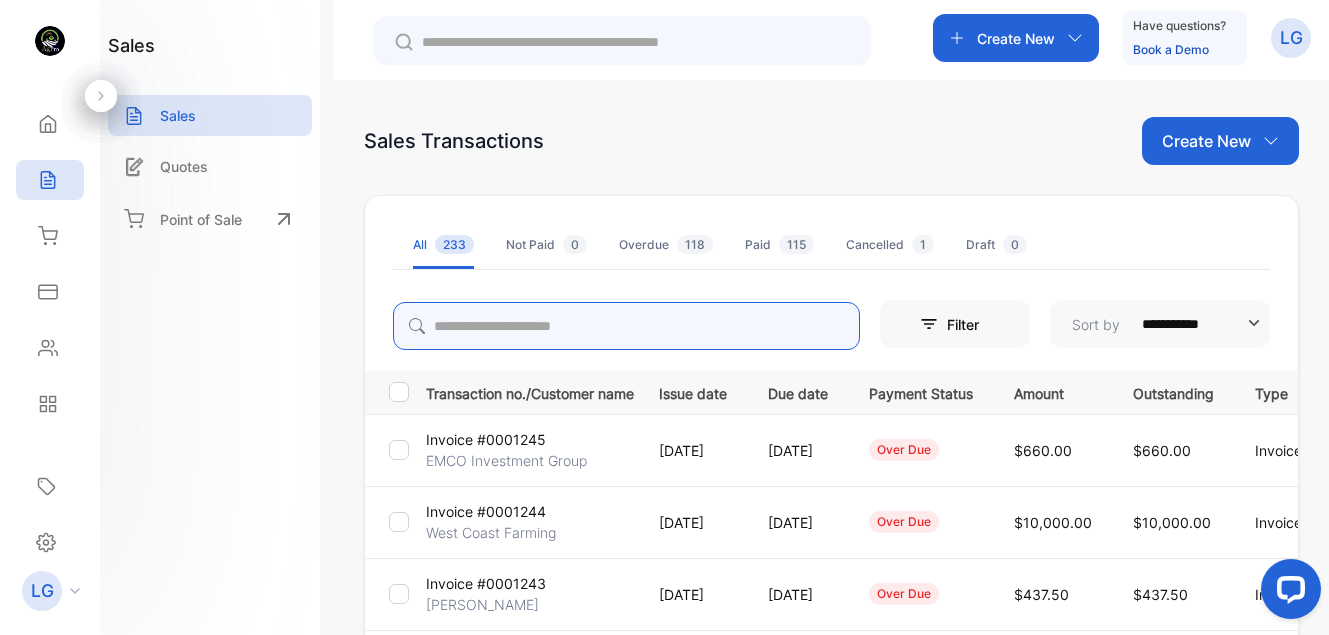 click at bounding box center (626, 326) 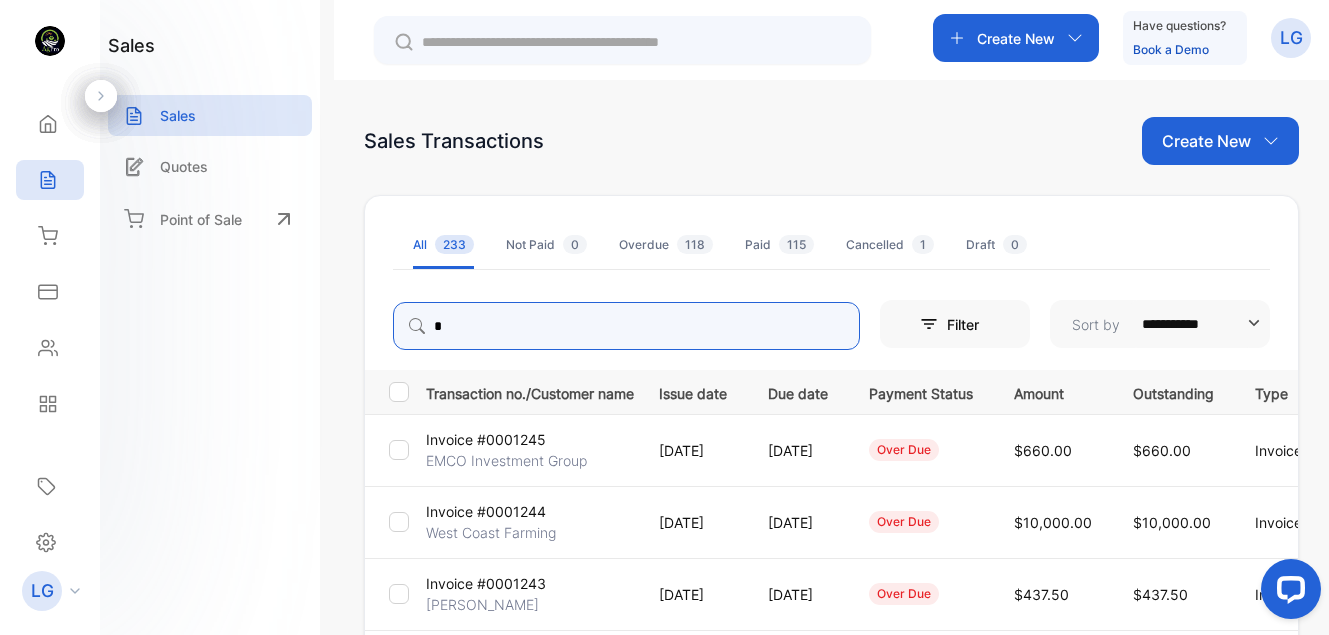 type on "******" 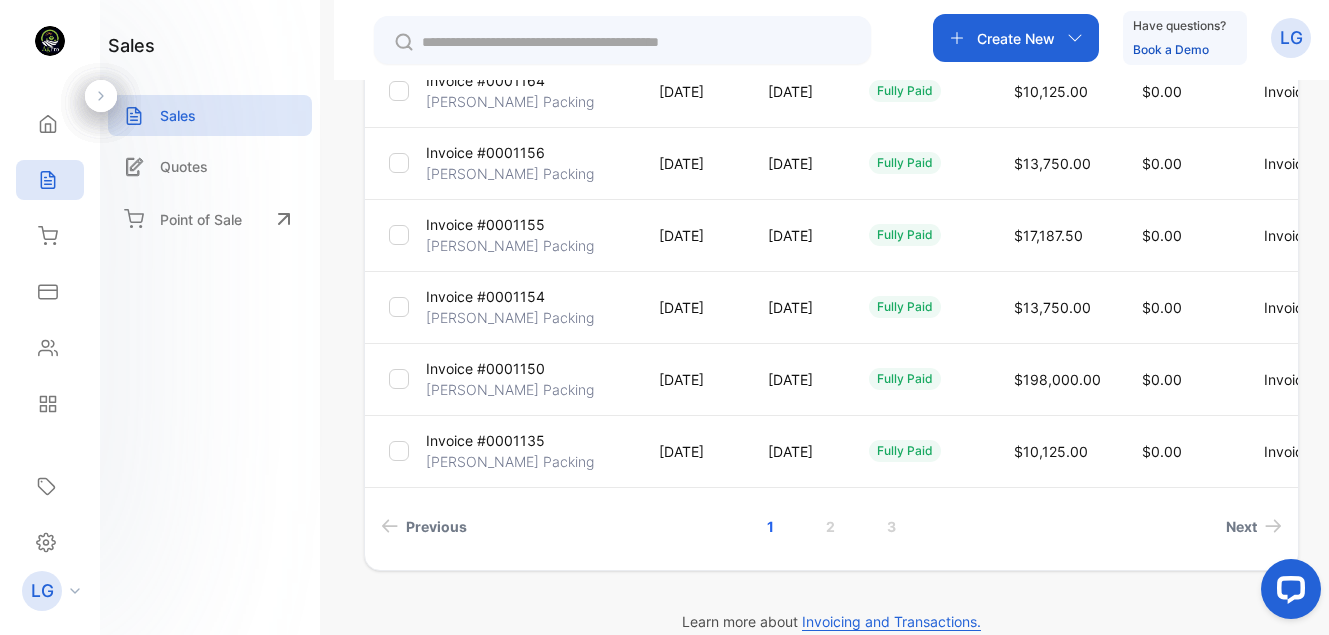 scroll, scrollTop: 668, scrollLeft: 0, axis: vertical 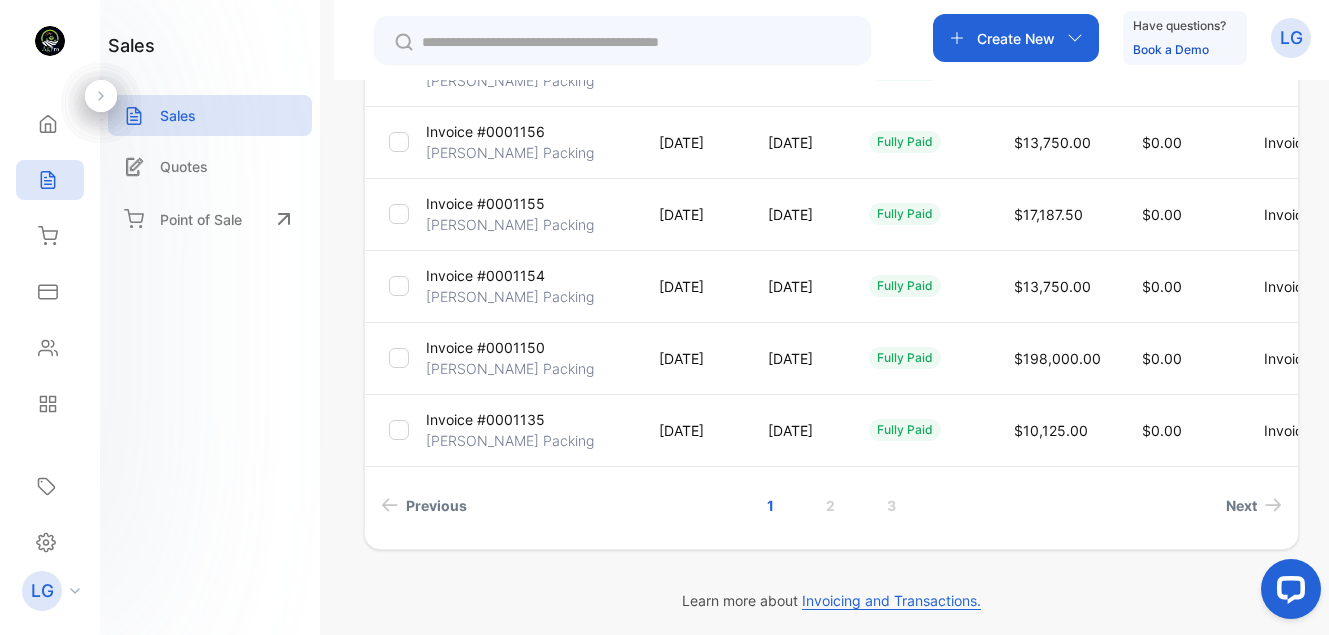 drag, startPoint x: 1327, startPoint y: 276, endPoint x: 20, endPoint y: 16, distance: 1332.6099 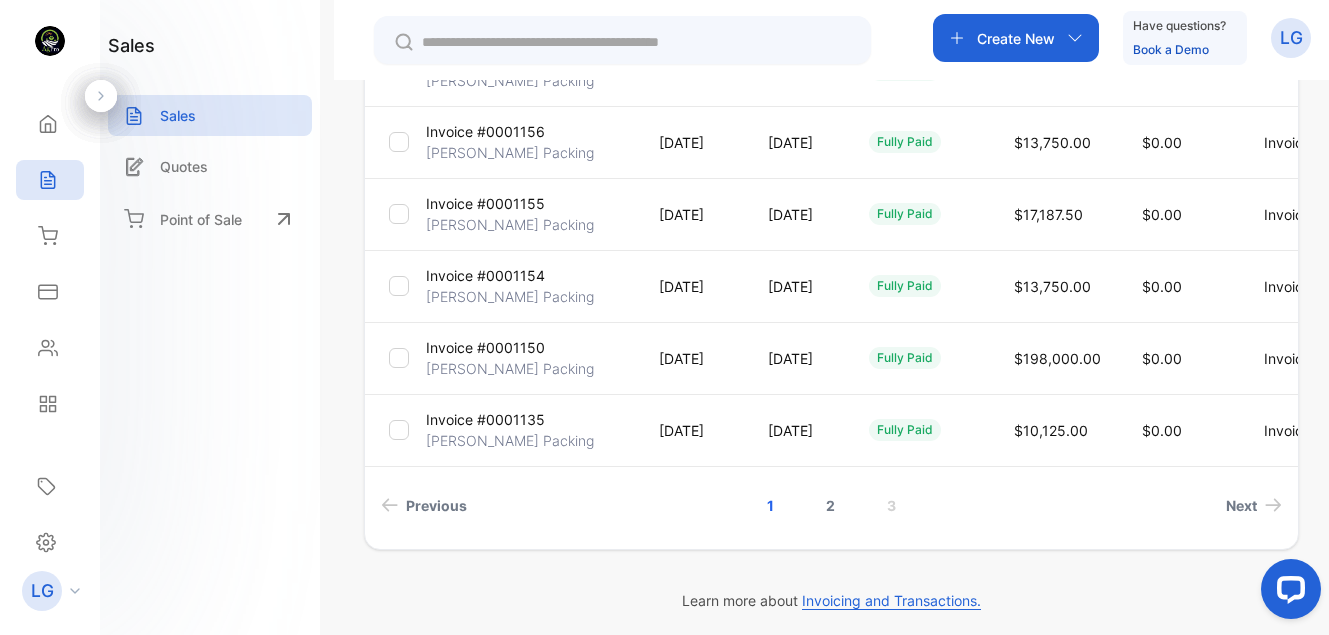 click on "2" at bounding box center (830, 505) 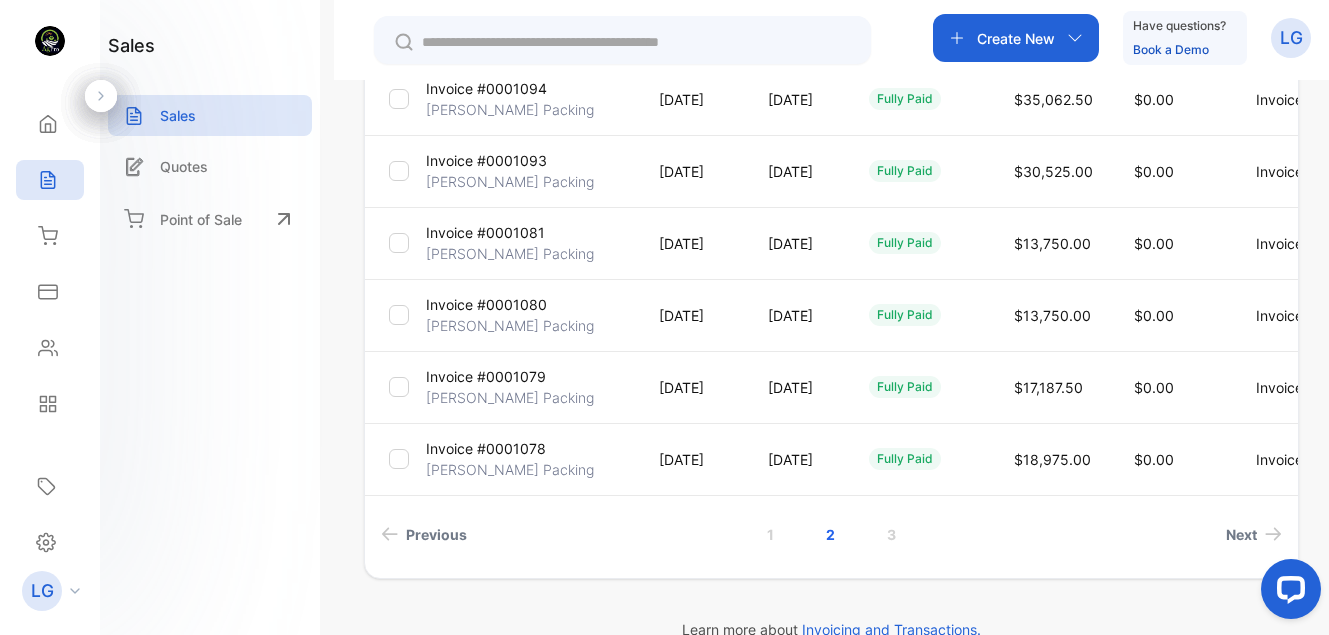click on "[PERSON_NAME] Packing" at bounding box center (510, 325) 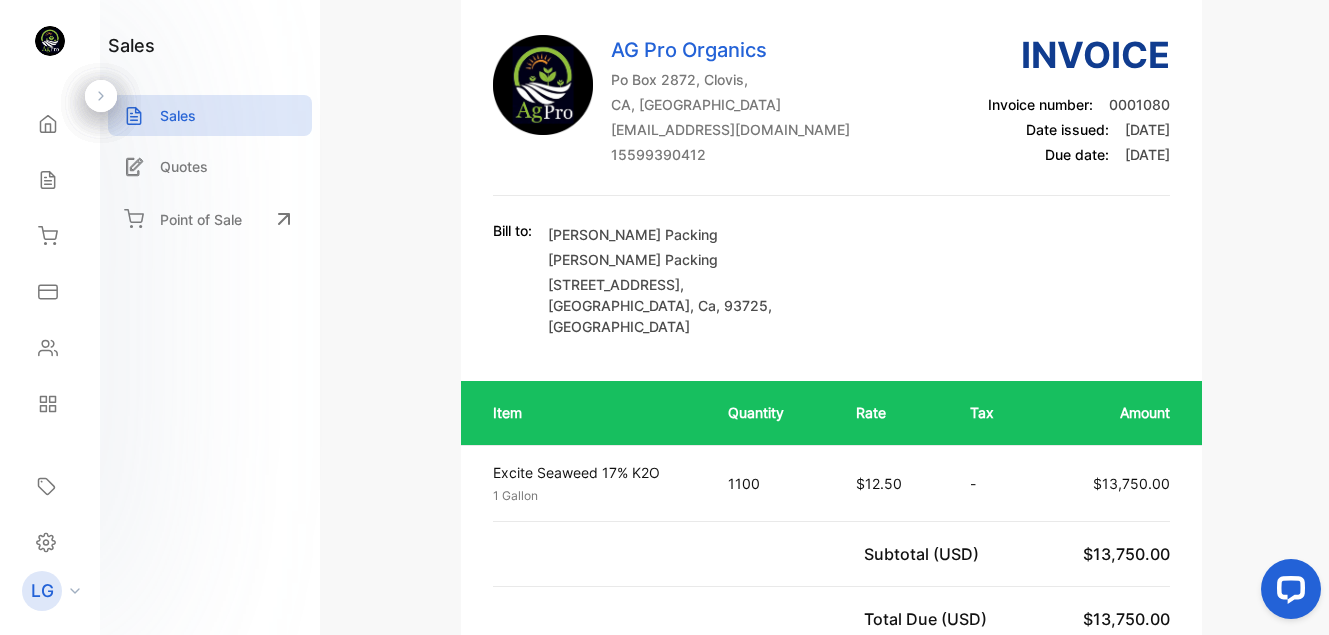 scroll, scrollTop: 0, scrollLeft: 0, axis: both 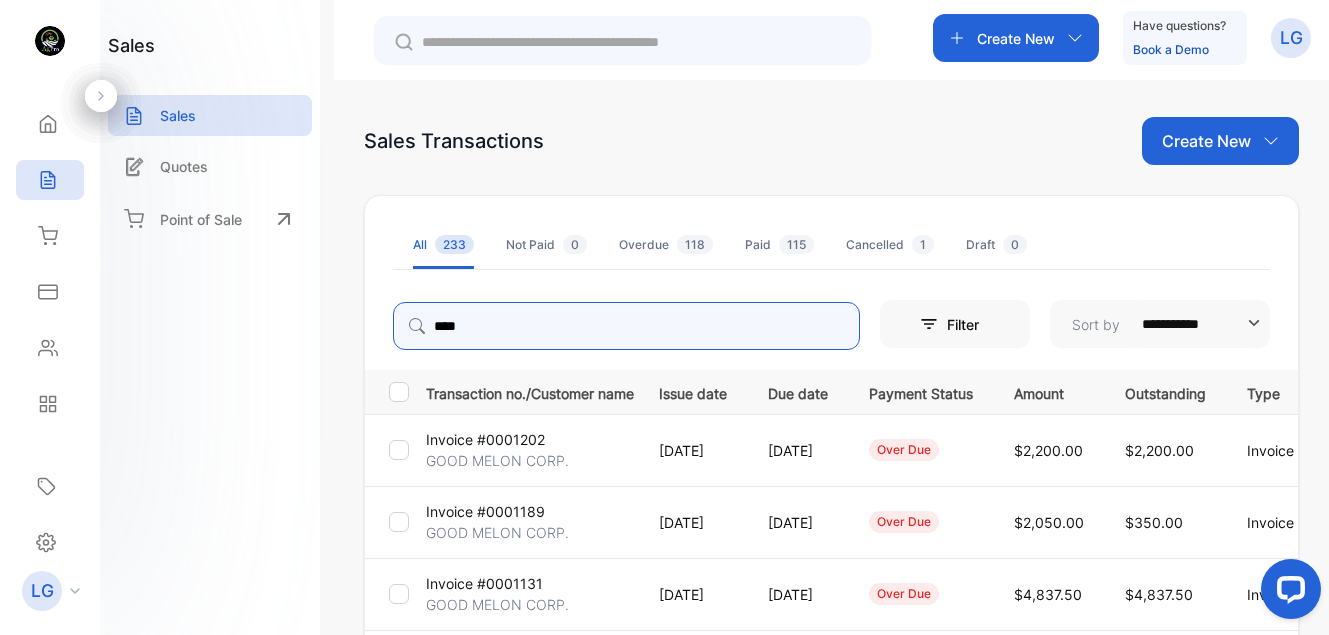 click on "****" at bounding box center [626, 326] 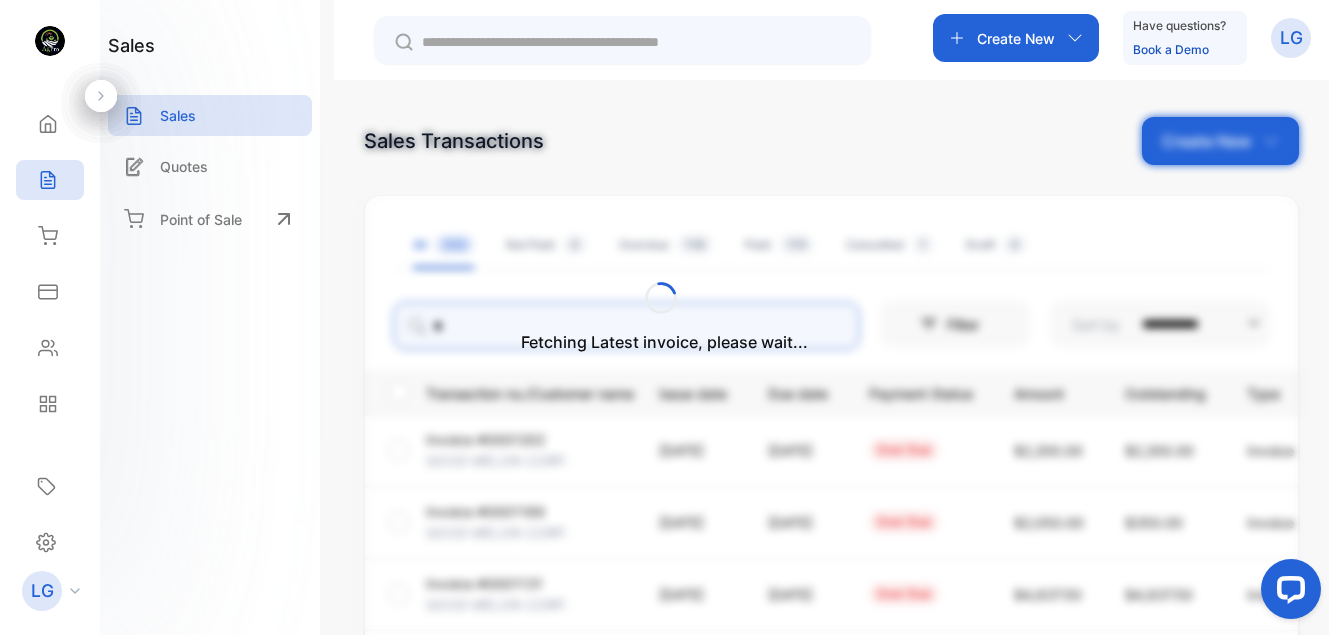 type on "******" 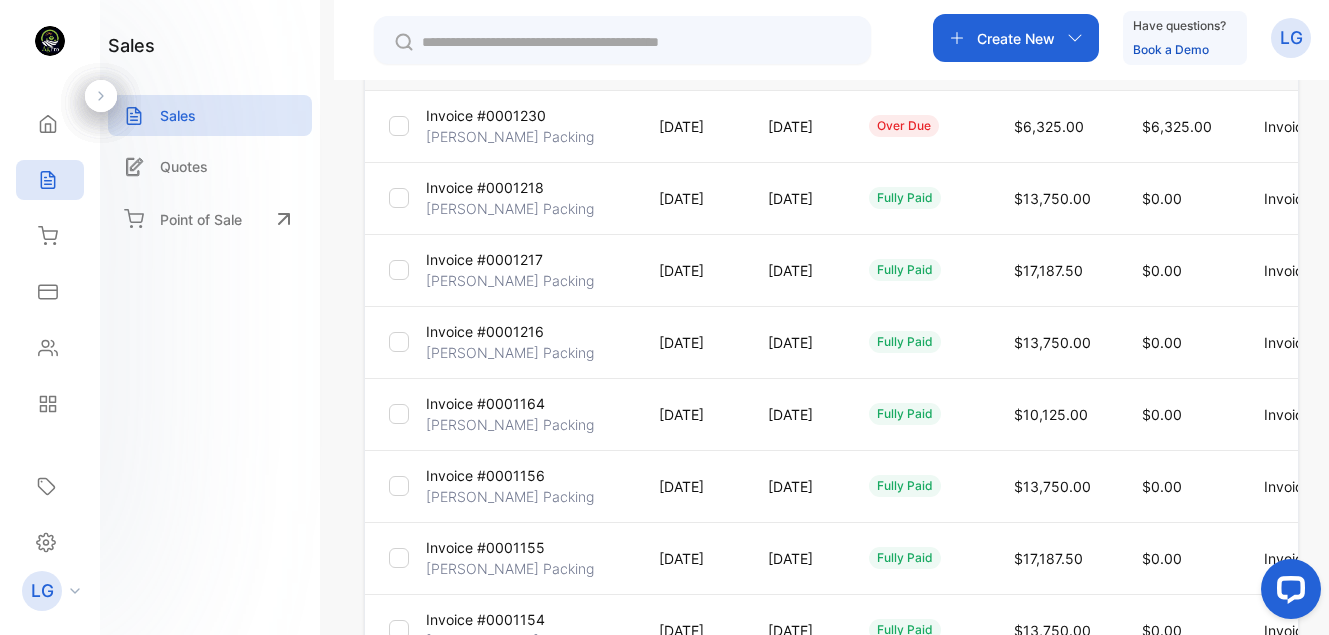 scroll, scrollTop: 339, scrollLeft: 0, axis: vertical 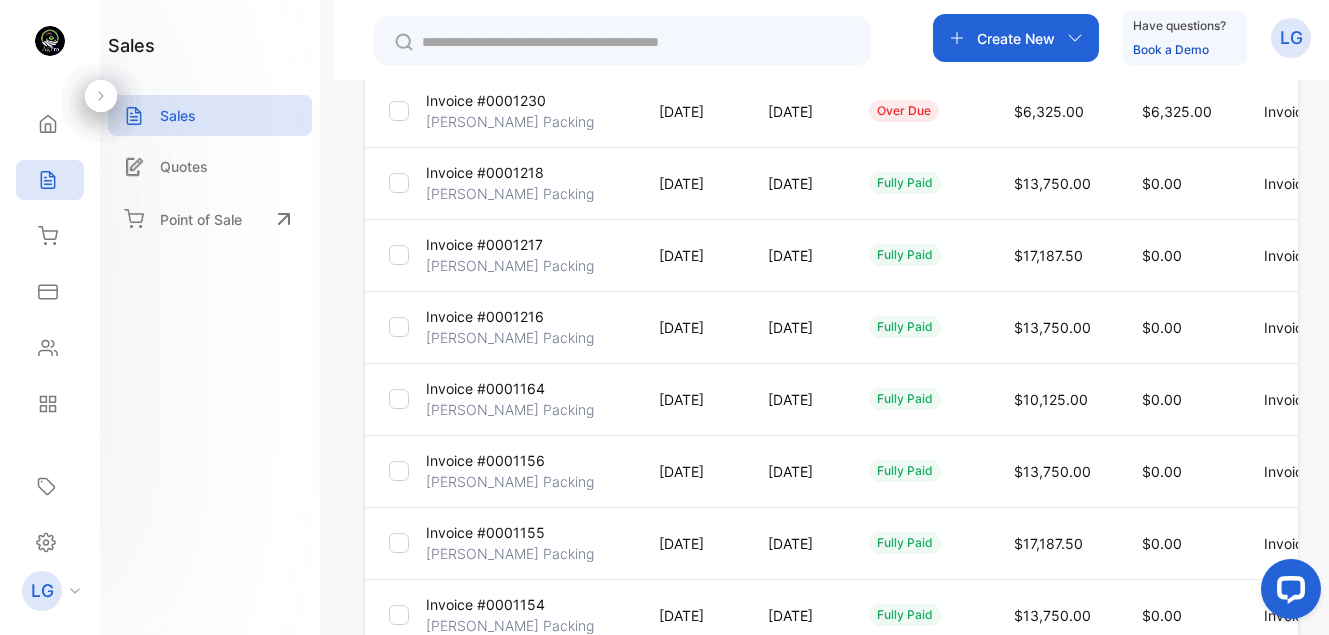 click on "[PERSON_NAME] Packing" at bounding box center (510, 409) 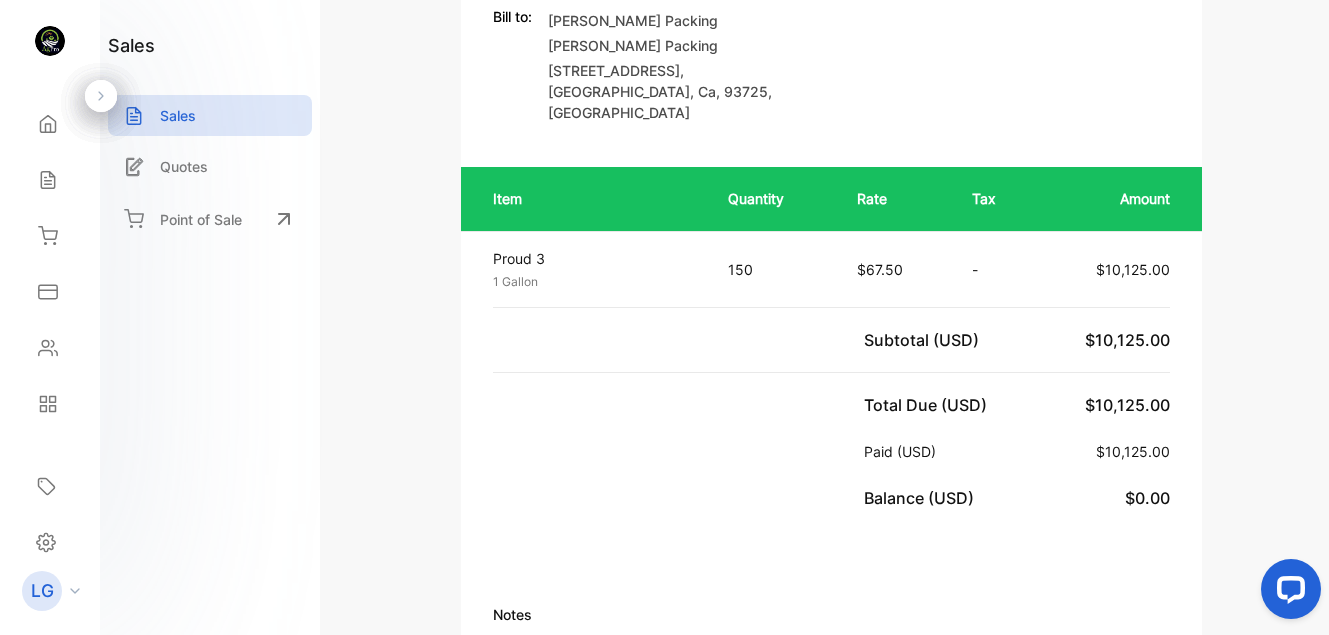 drag, startPoint x: 467, startPoint y: 409, endPoint x: 385, endPoint y: 361, distance: 95.015785 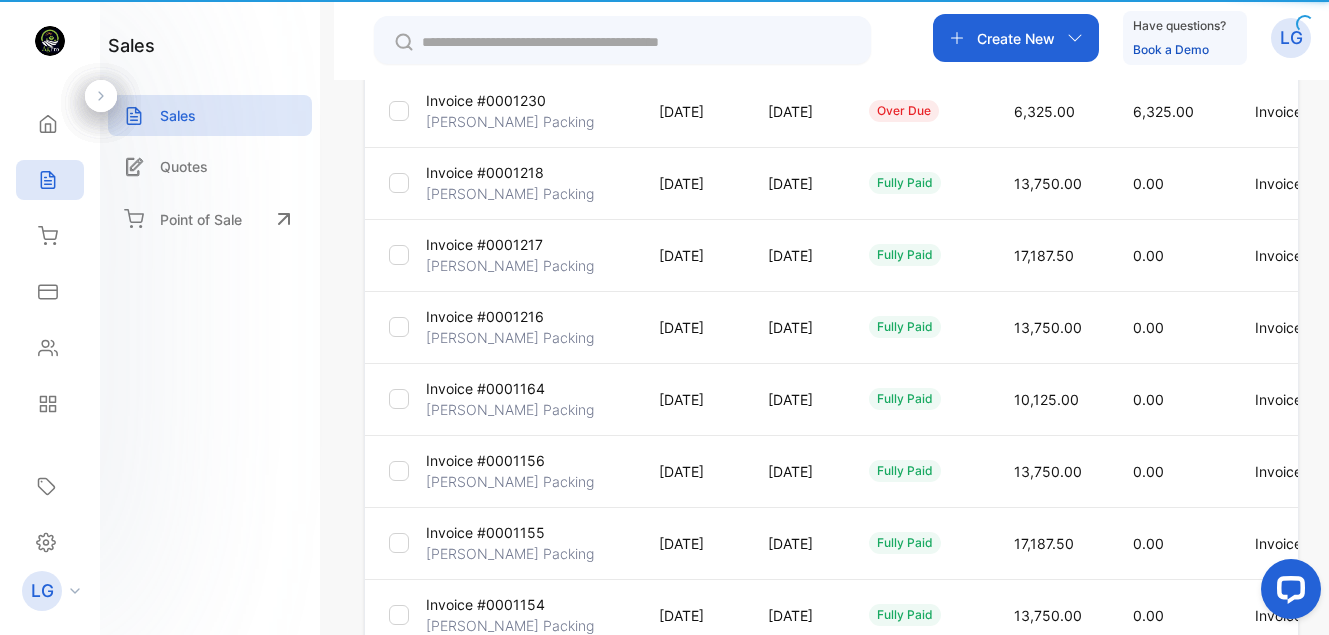 type on "**********" 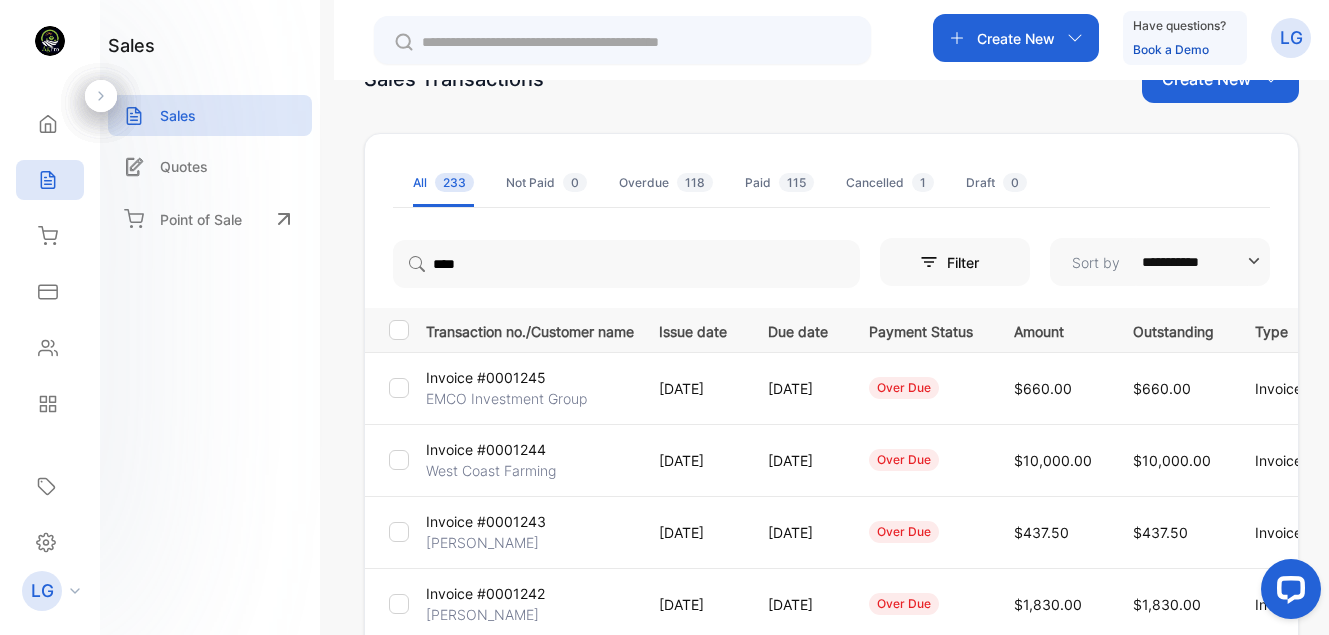 scroll, scrollTop: 33, scrollLeft: 0, axis: vertical 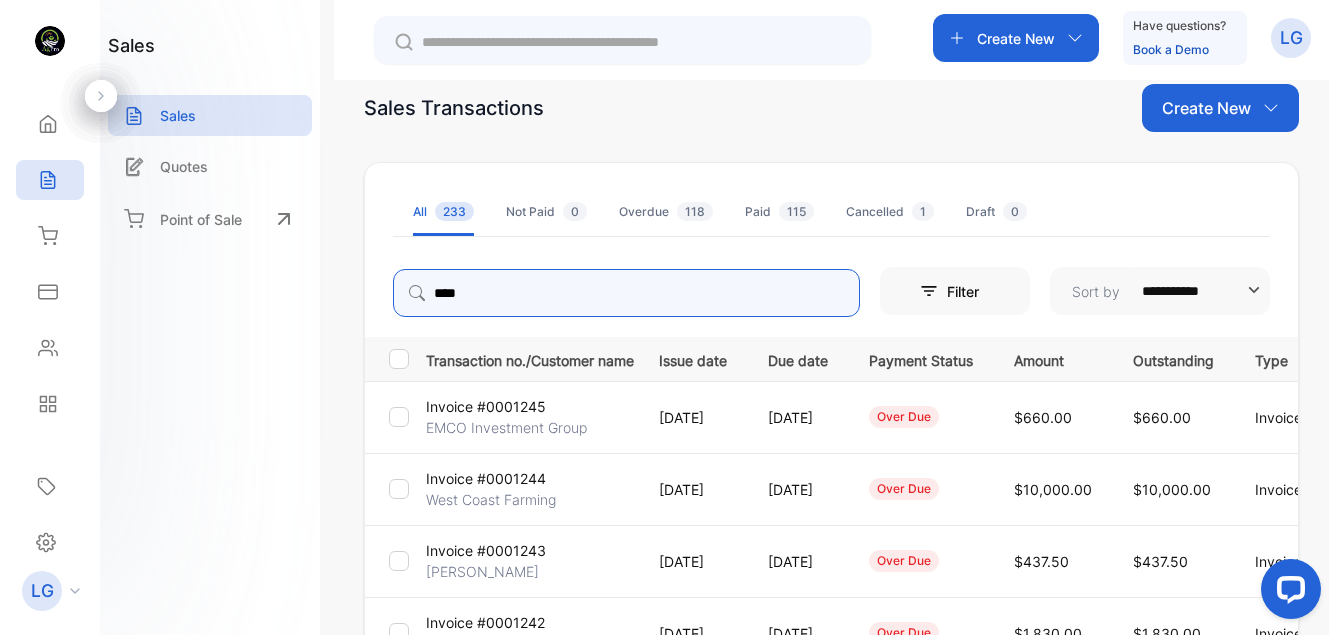 click on "****" at bounding box center [626, 293] 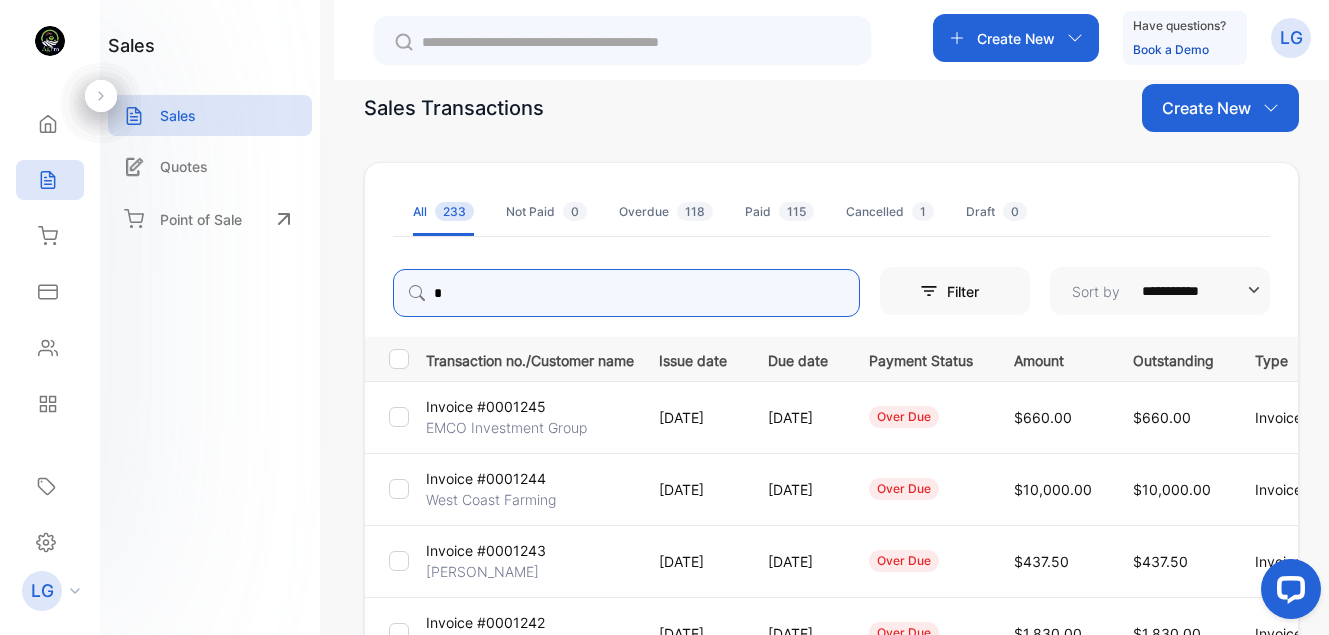 type on "******" 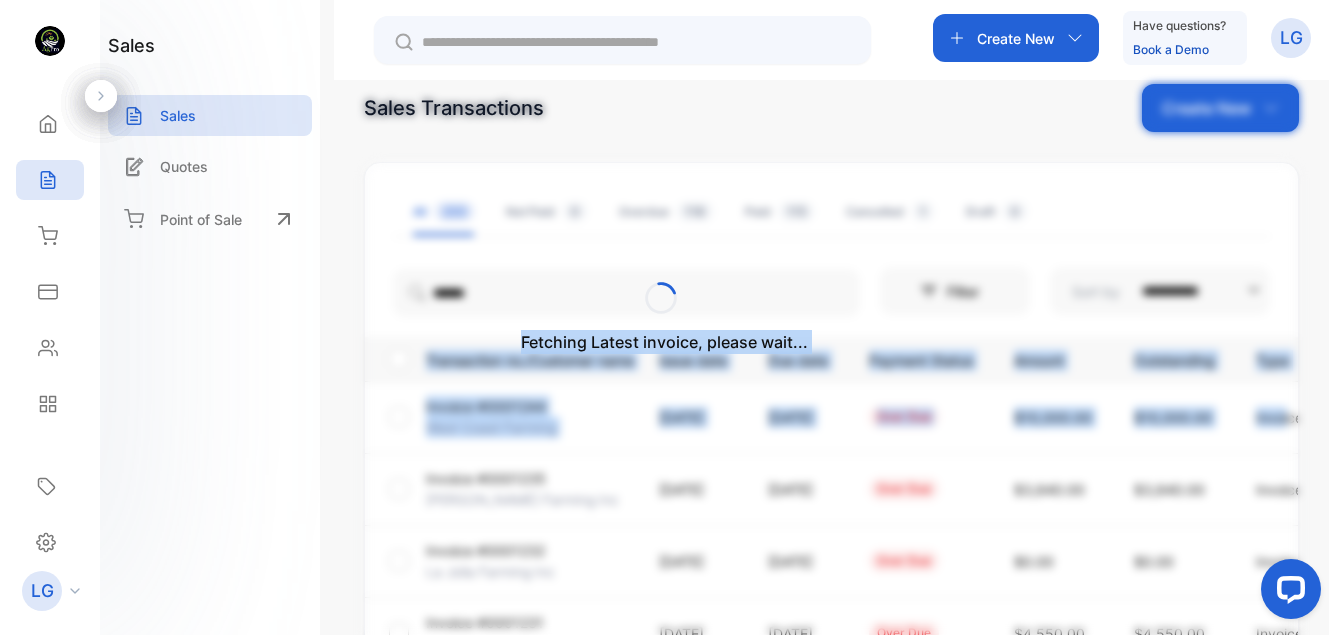 click on "Fetching Latest invoice, please wait..." at bounding box center (664, 317) 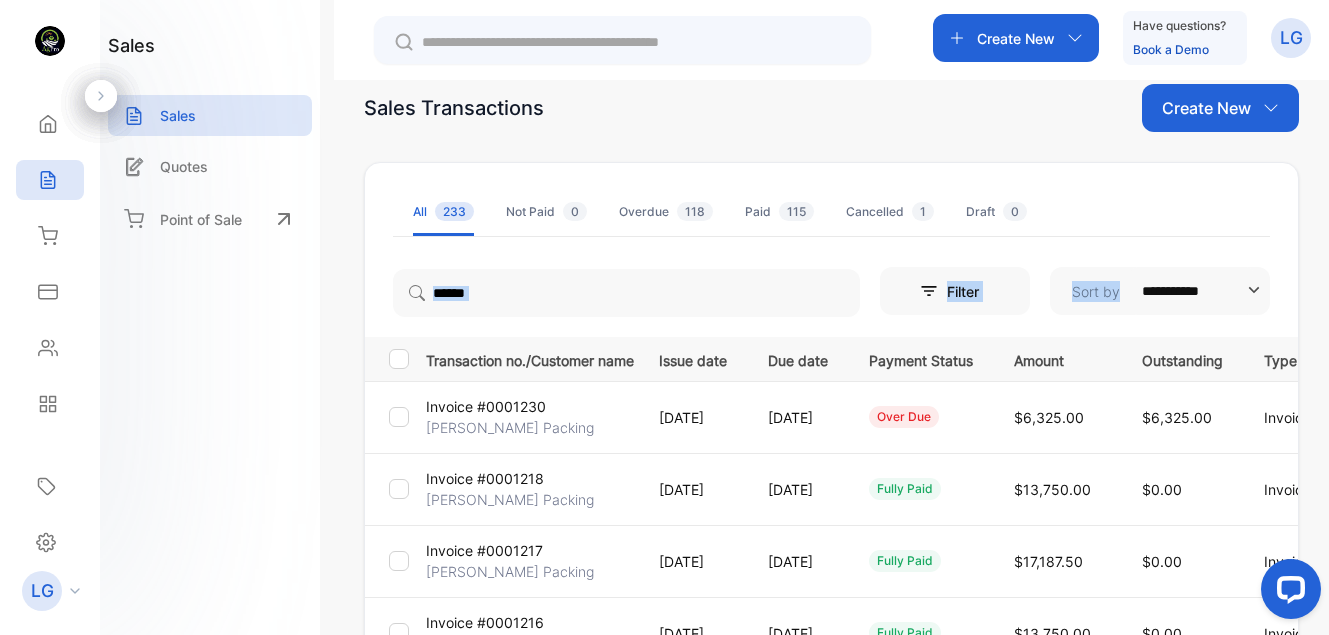 drag, startPoint x: 1321, startPoint y: 195, endPoint x: 1337, endPoint y: 283, distance: 89.44272 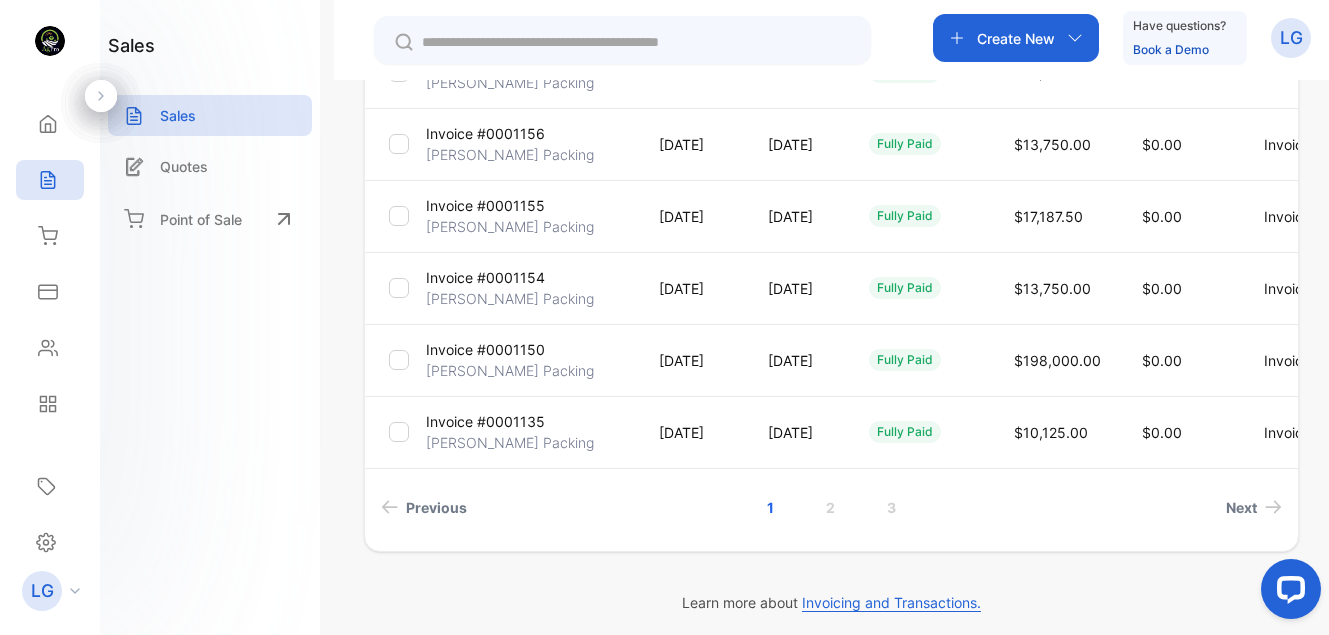 scroll, scrollTop: 676, scrollLeft: 0, axis: vertical 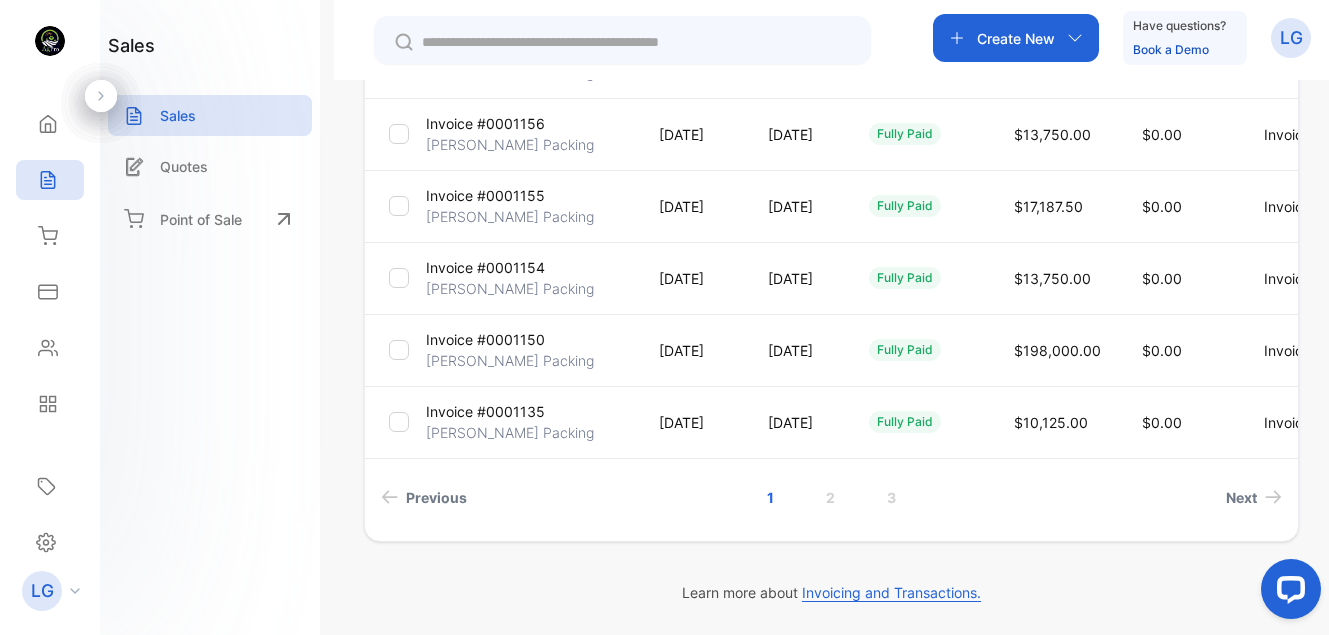 click on "[PERSON_NAME] Packing" at bounding box center [510, 432] 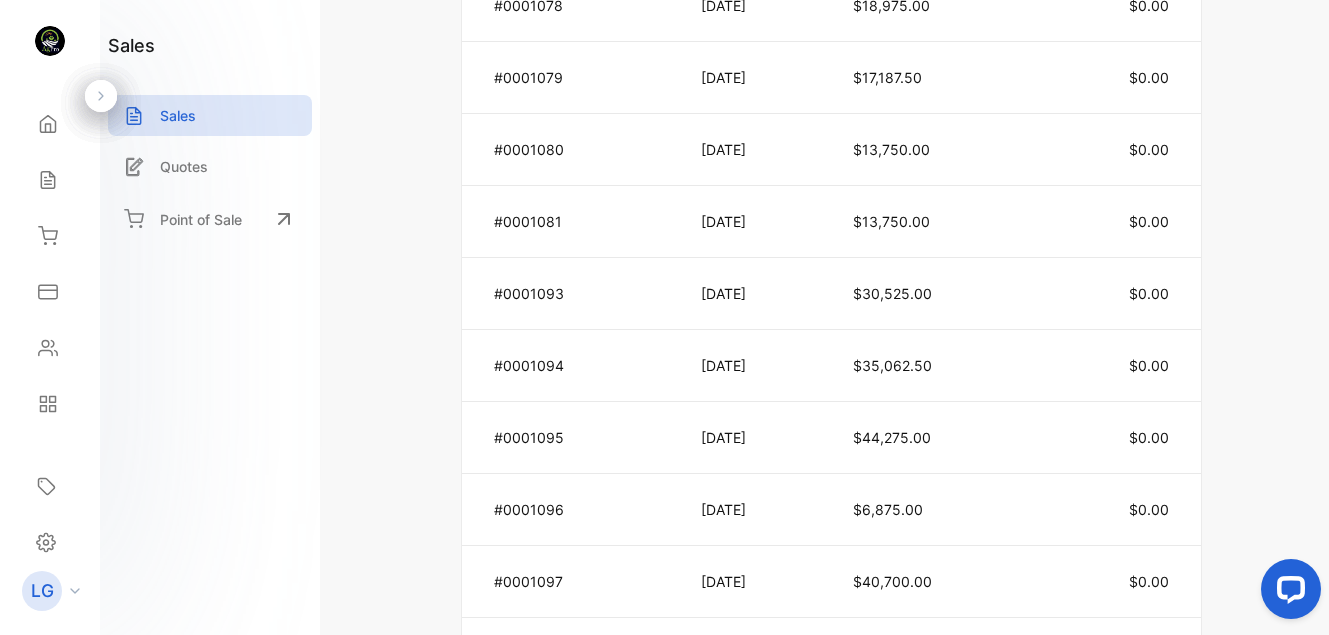 scroll, scrollTop: 2778, scrollLeft: 0, axis: vertical 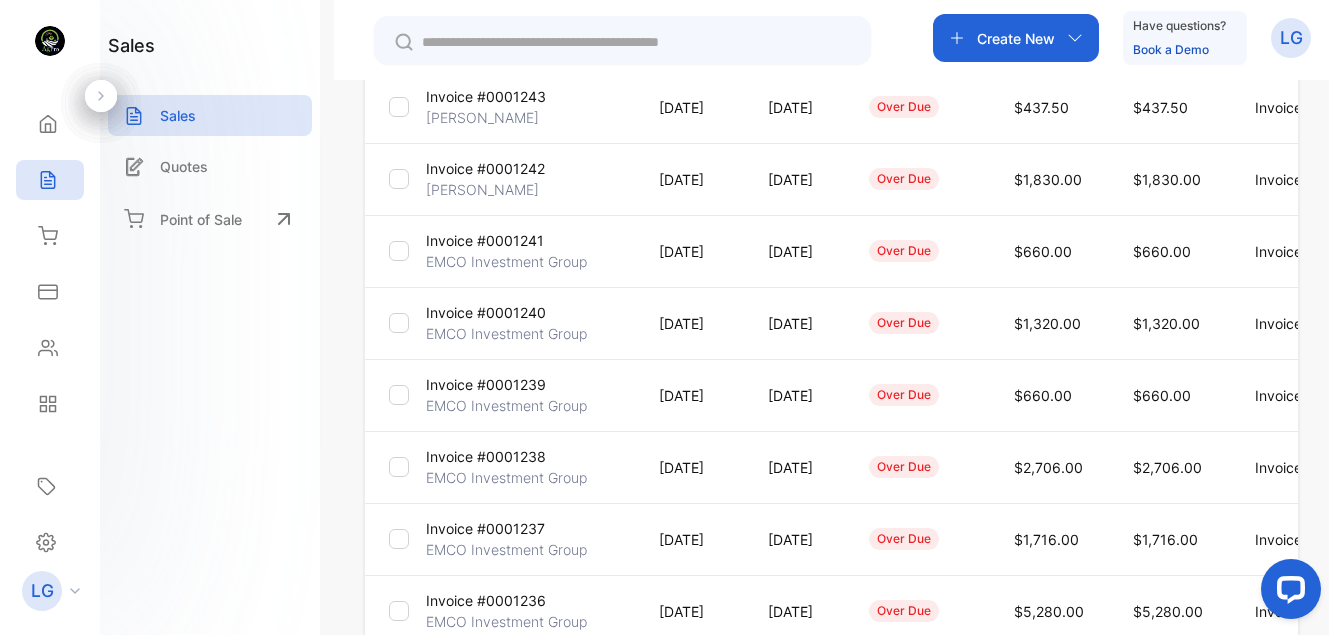click at bounding box center (636, 42) 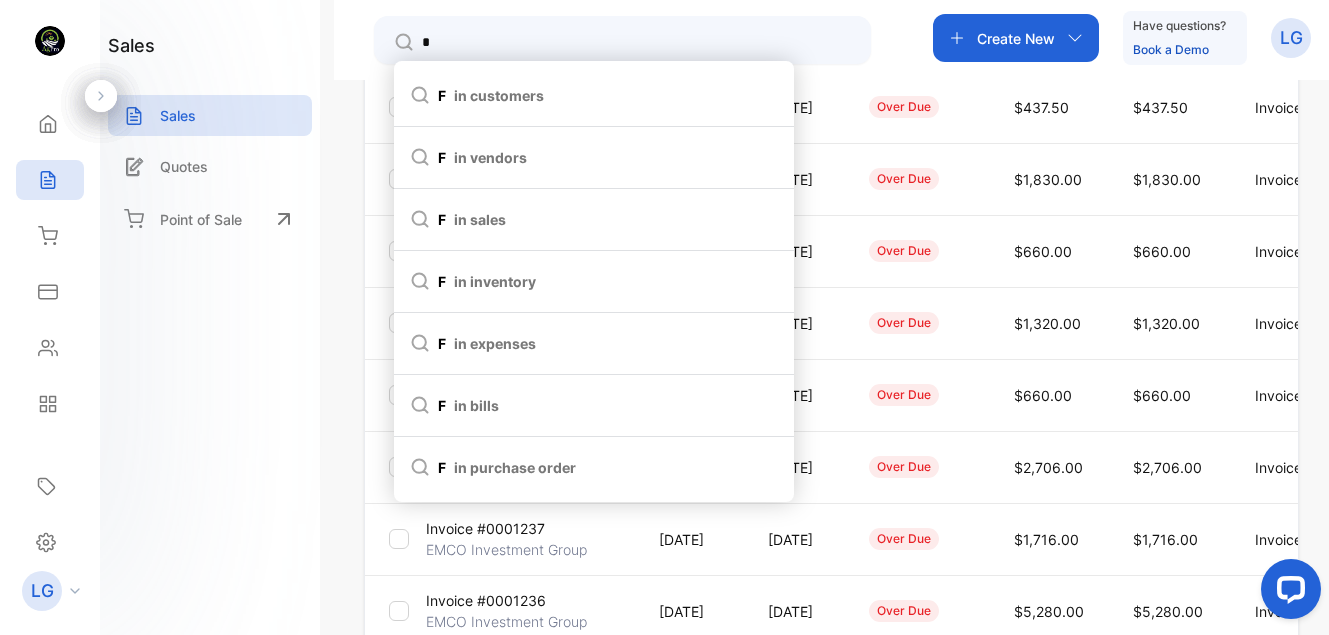 type on "*" 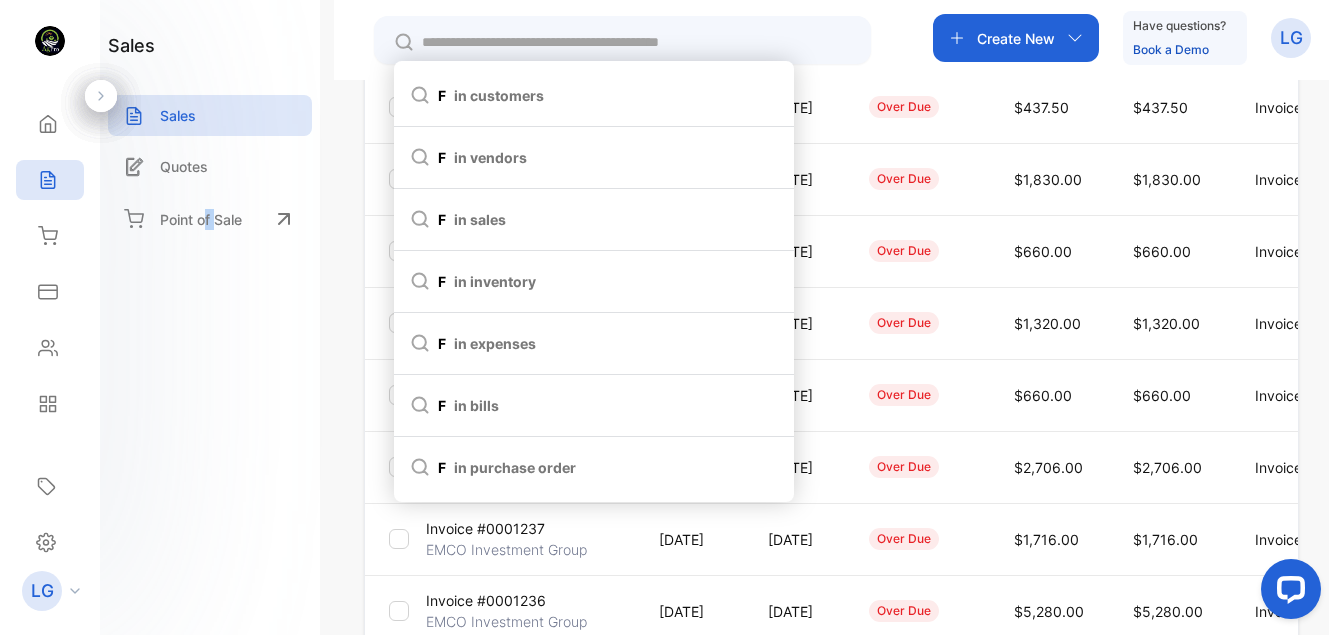 click on "sales Sales Quotes Point of Sale" at bounding box center [210, 317] 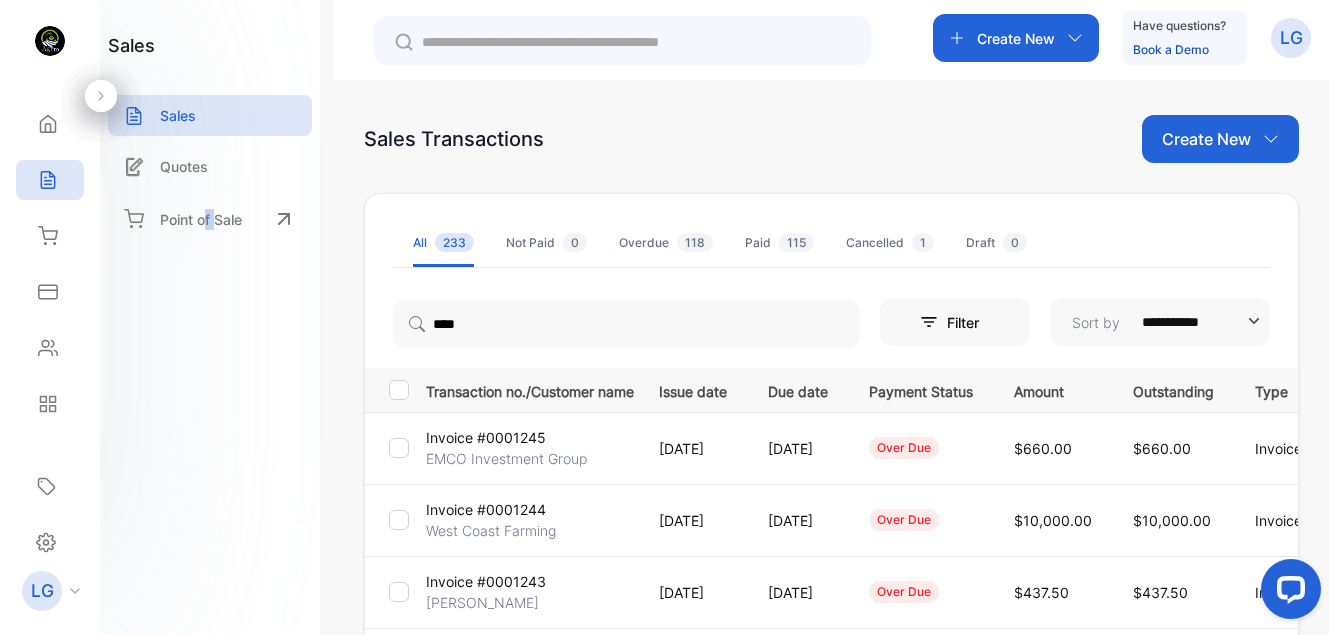 scroll, scrollTop: 0, scrollLeft: 0, axis: both 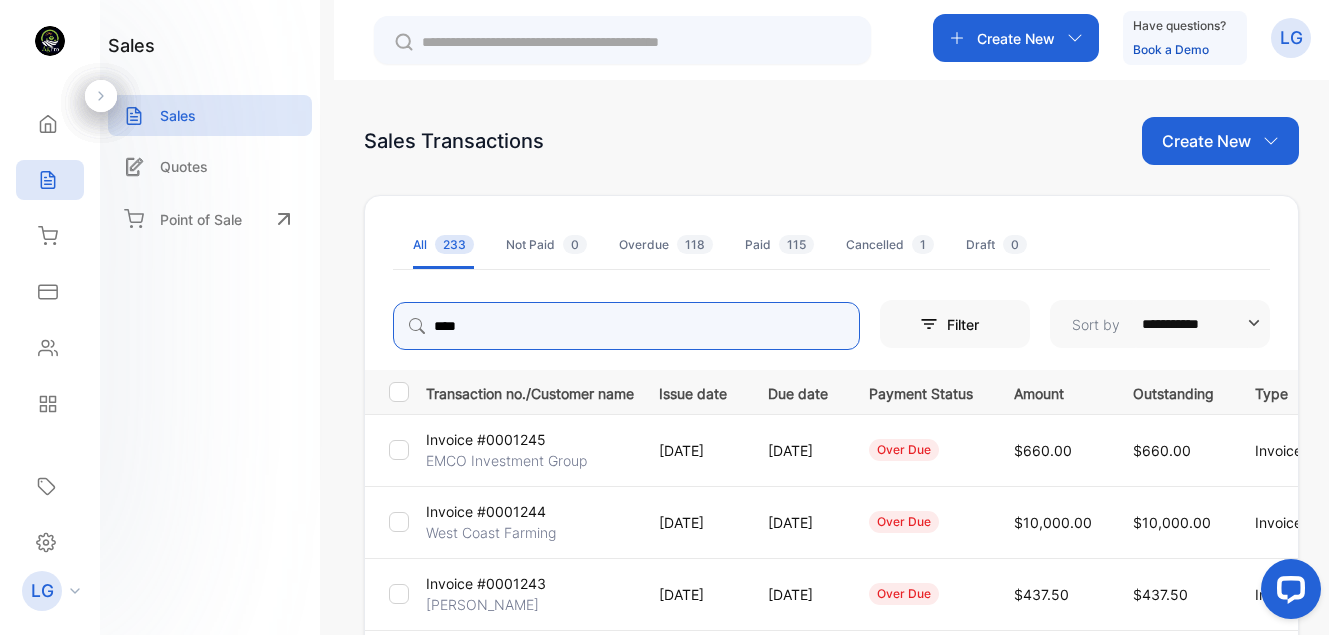 click on "****" at bounding box center [626, 326] 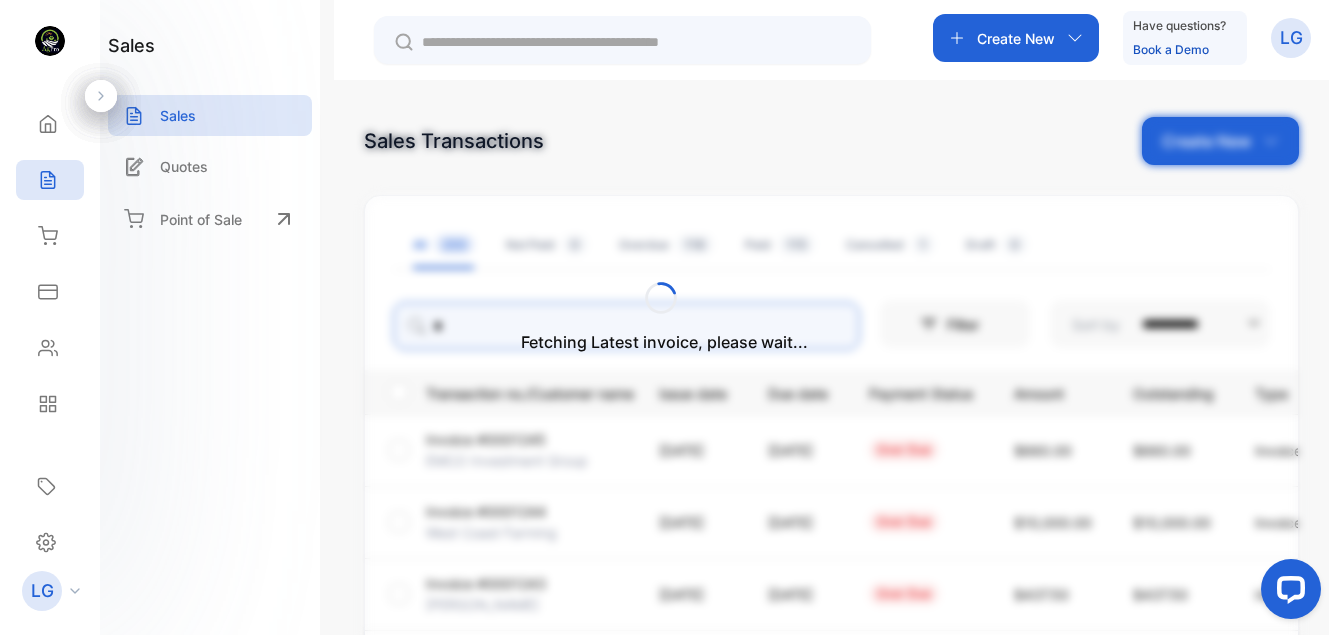 type on "******" 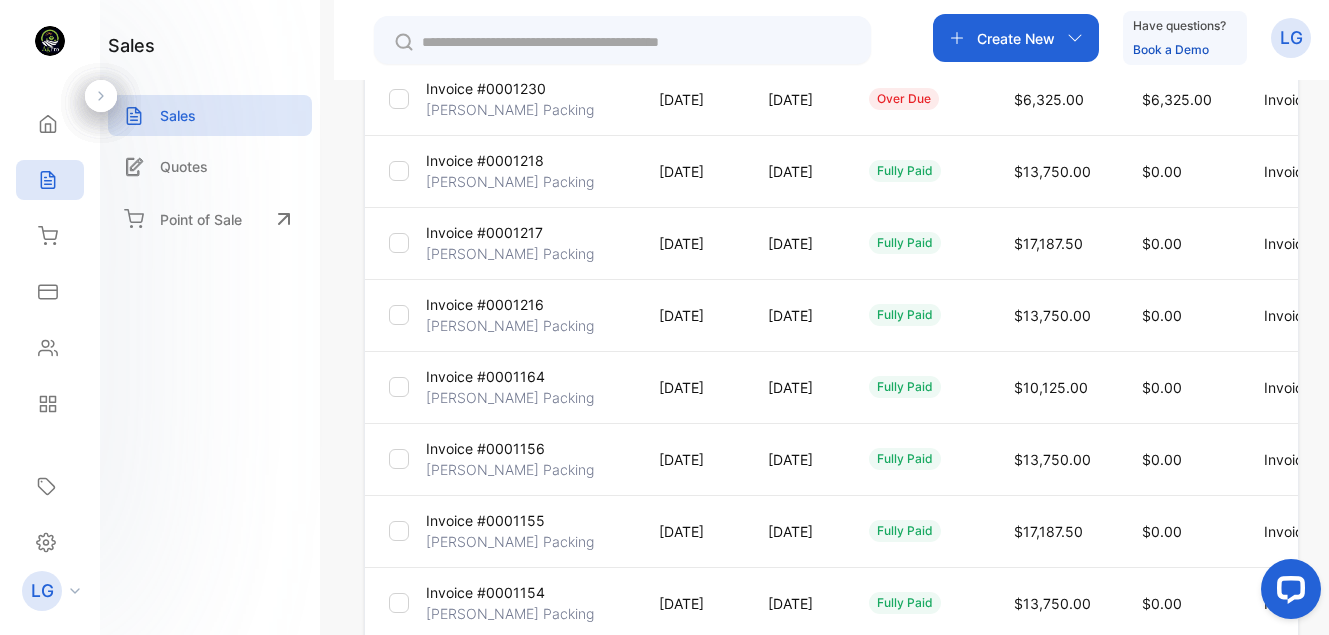 scroll, scrollTop: 442, scrollLeft: 0, axis: vertical 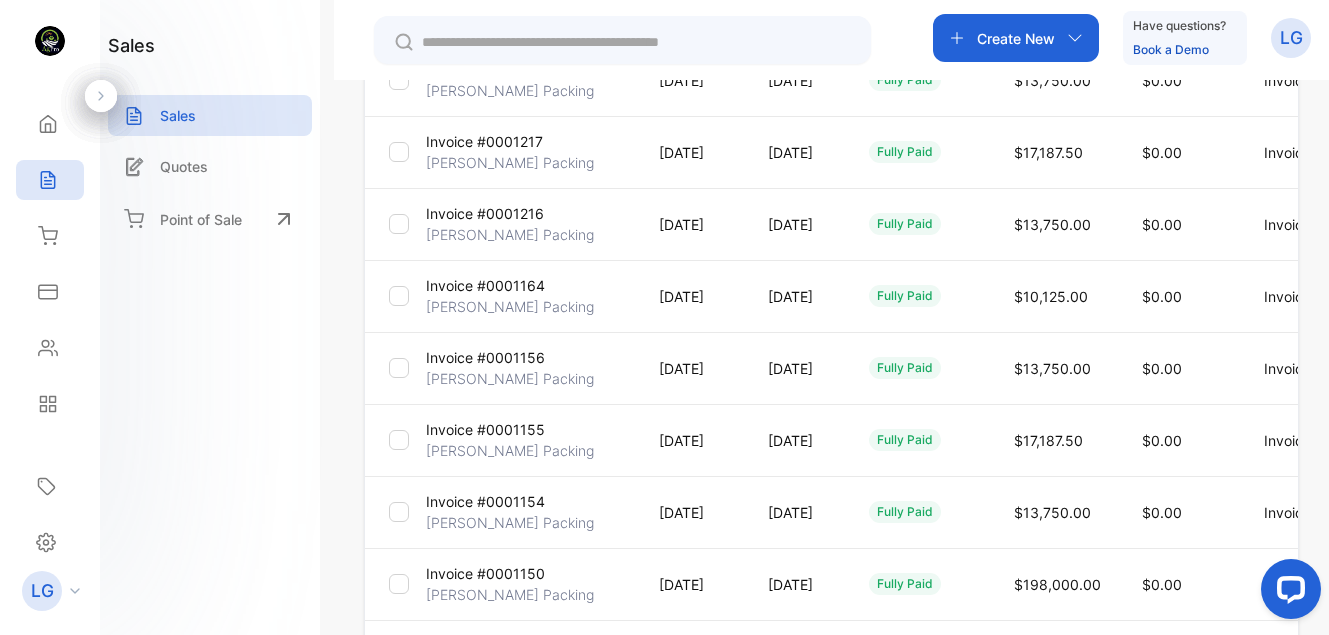 click on "Invoice #0001154" at bounding box center (485, 501) 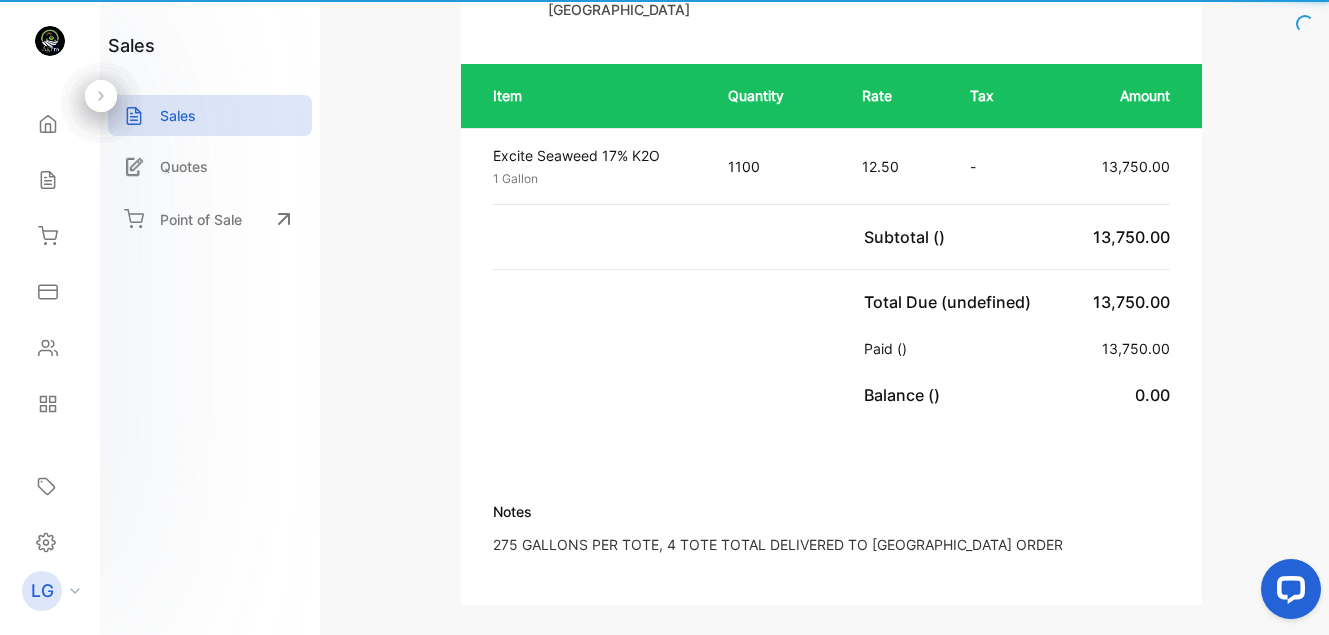 scroll, scrollTop: 484, scrollLeft: 0, axis: vertical 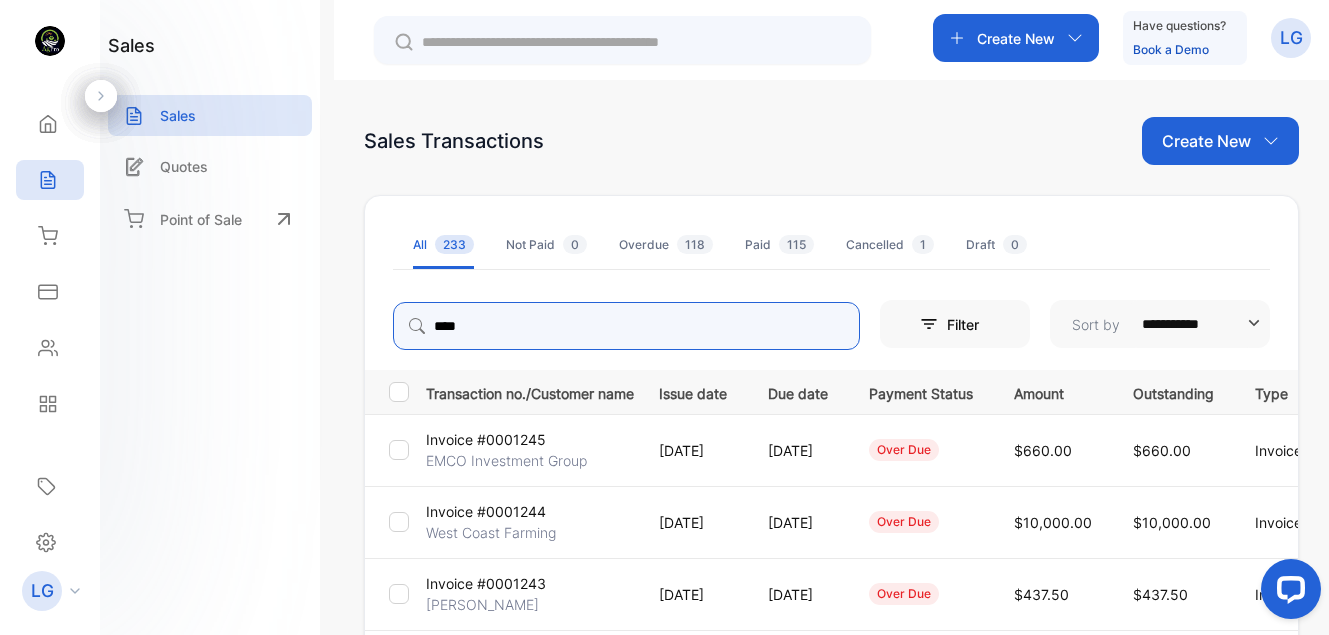 click on "****" at bounding box center [626, 326] 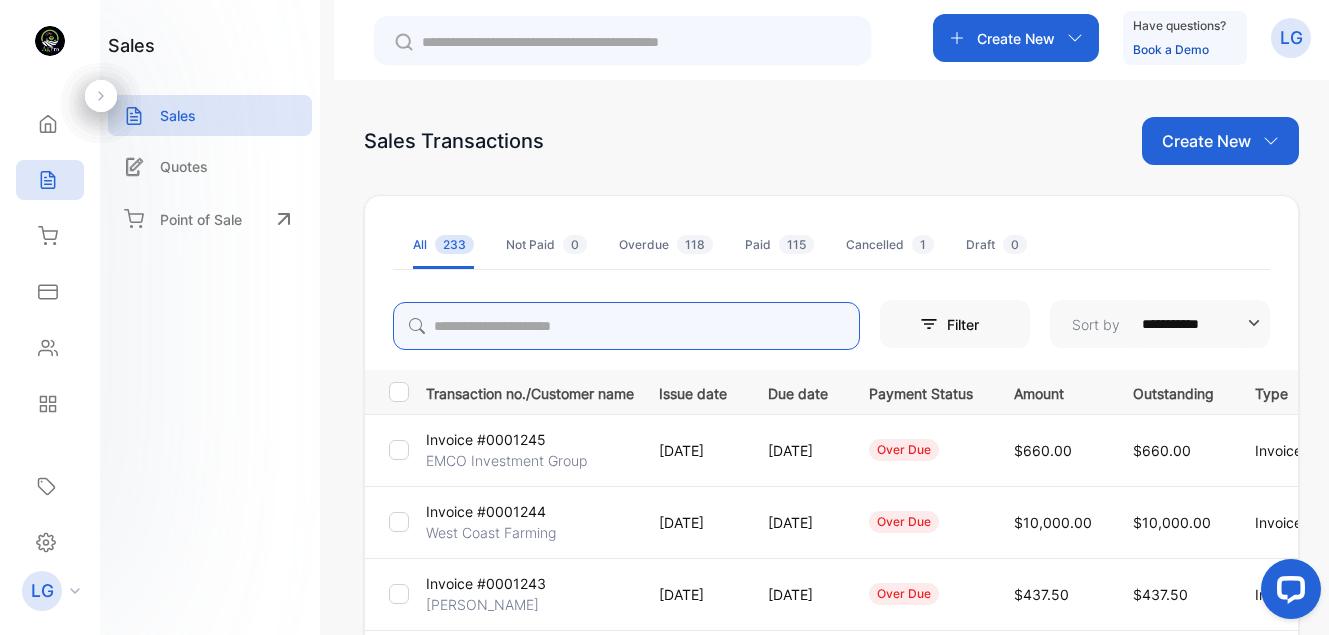 click at bounding box center (626, 326) 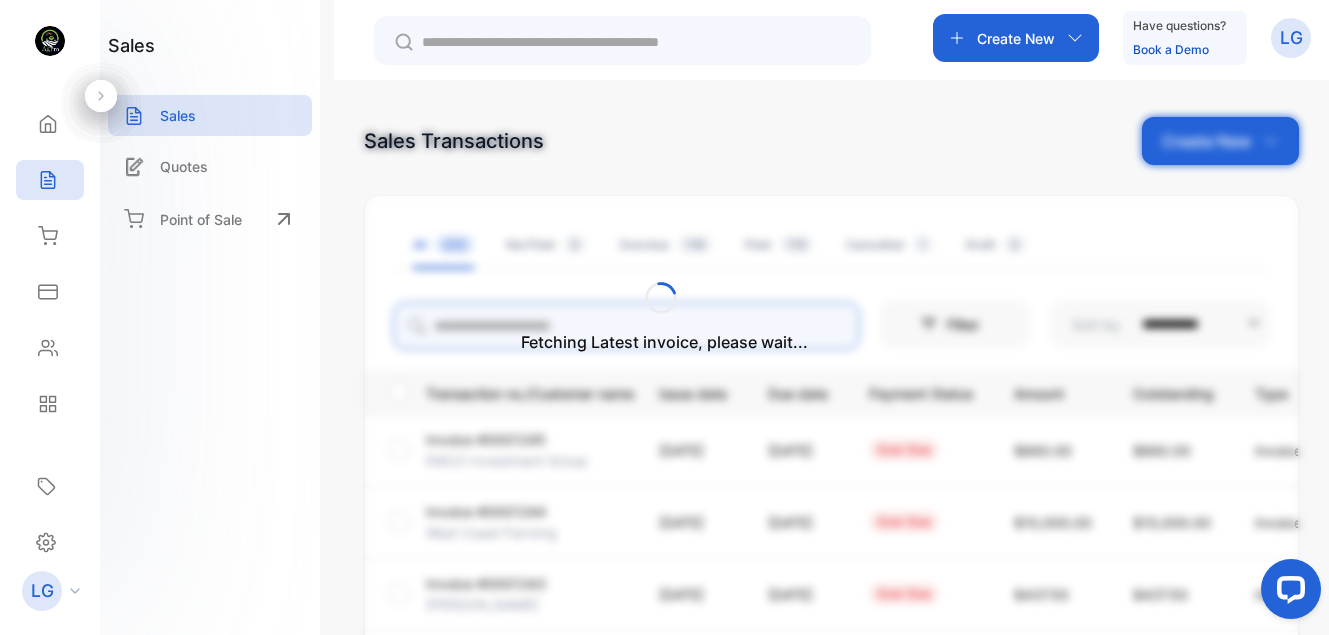 type on "******" 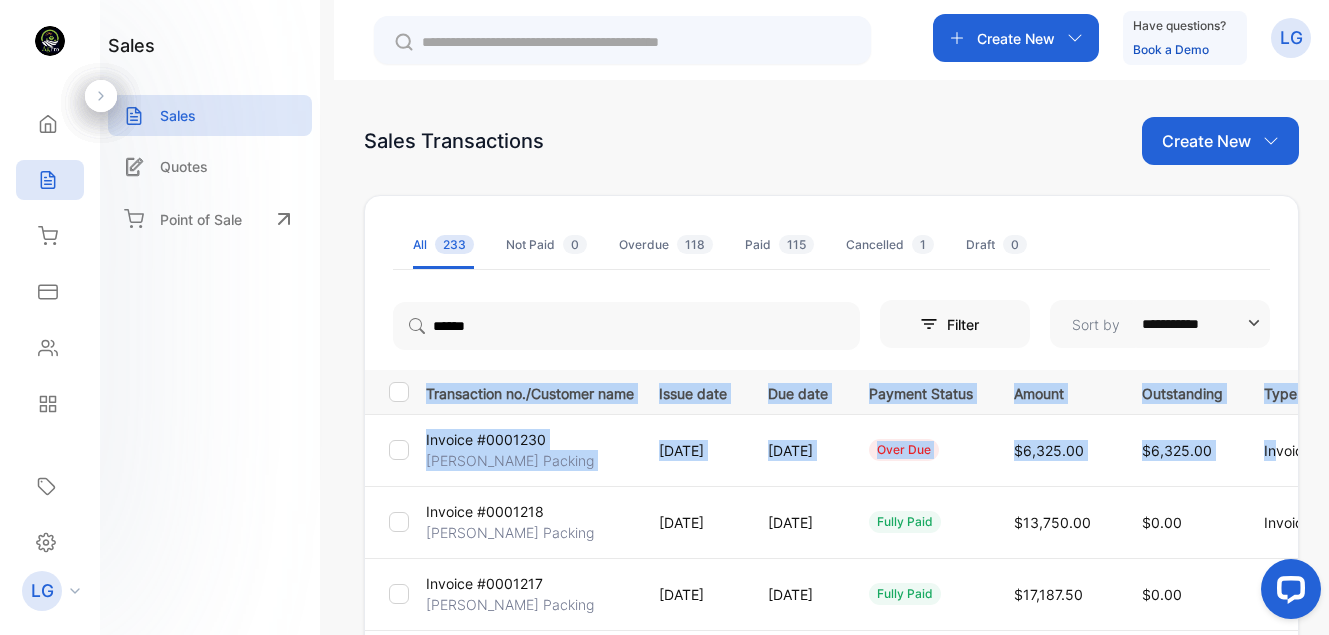 drag, startPoint x: 1325, startPoint y: 318, endPoint x: 1330, endPoint y: 434, distance: 116.10771 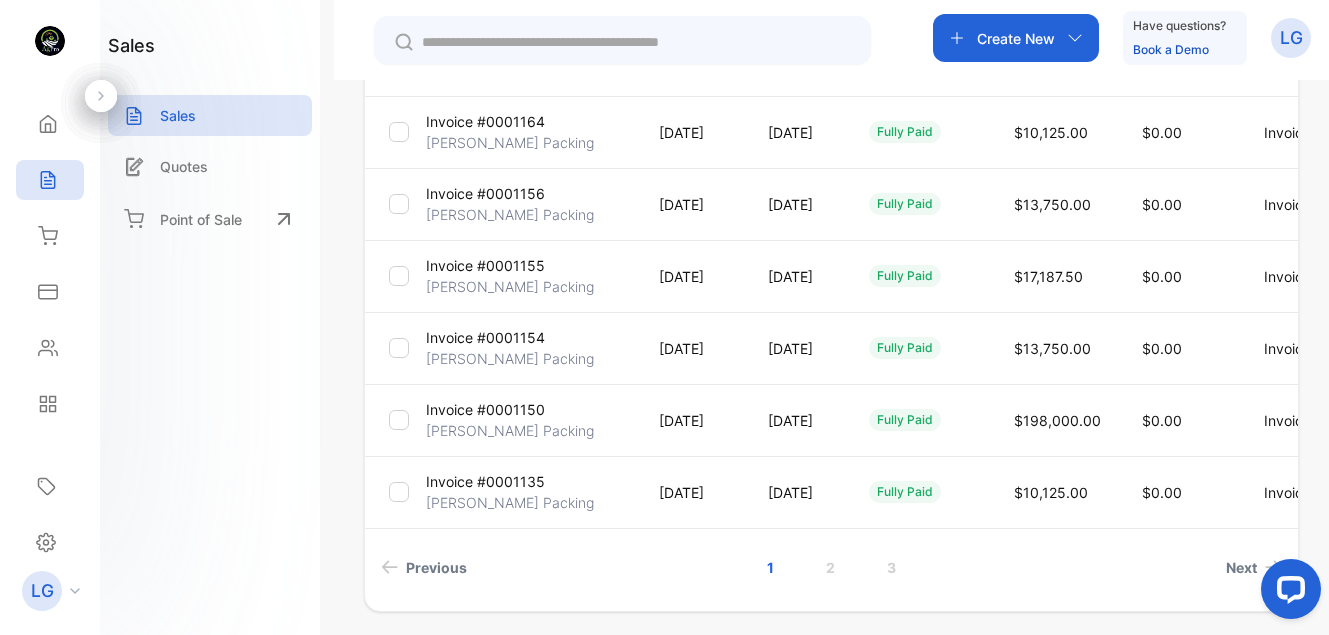 scroll, scrollTop: 647, scrollLeft: 0, axis: vertical 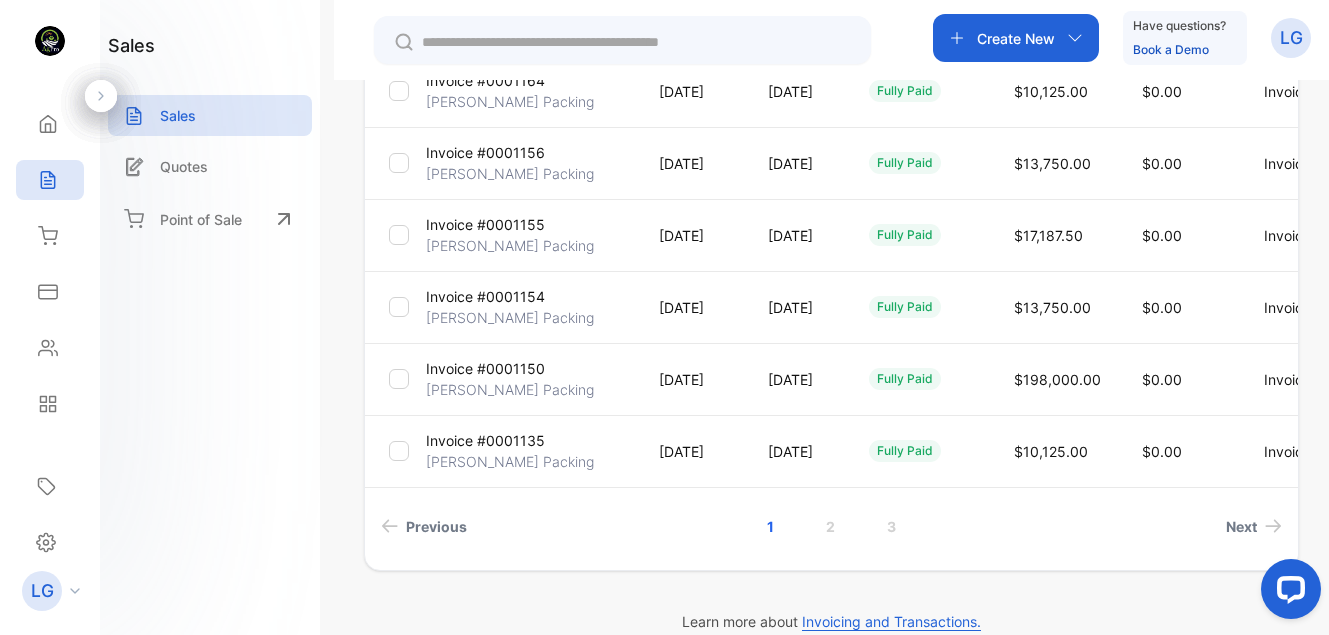 click on "Invoice #0001135" at bounding box center [485, 440] 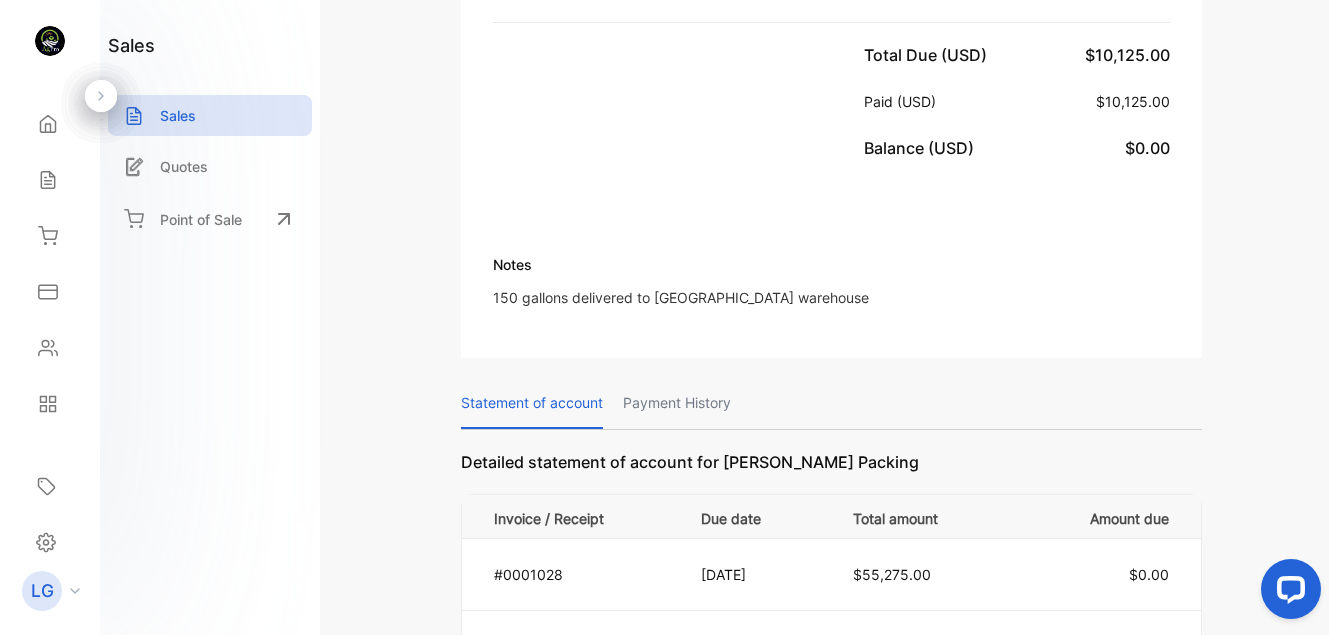 scroll, scrollTop: 0, scrollLeft: 0, axis: both 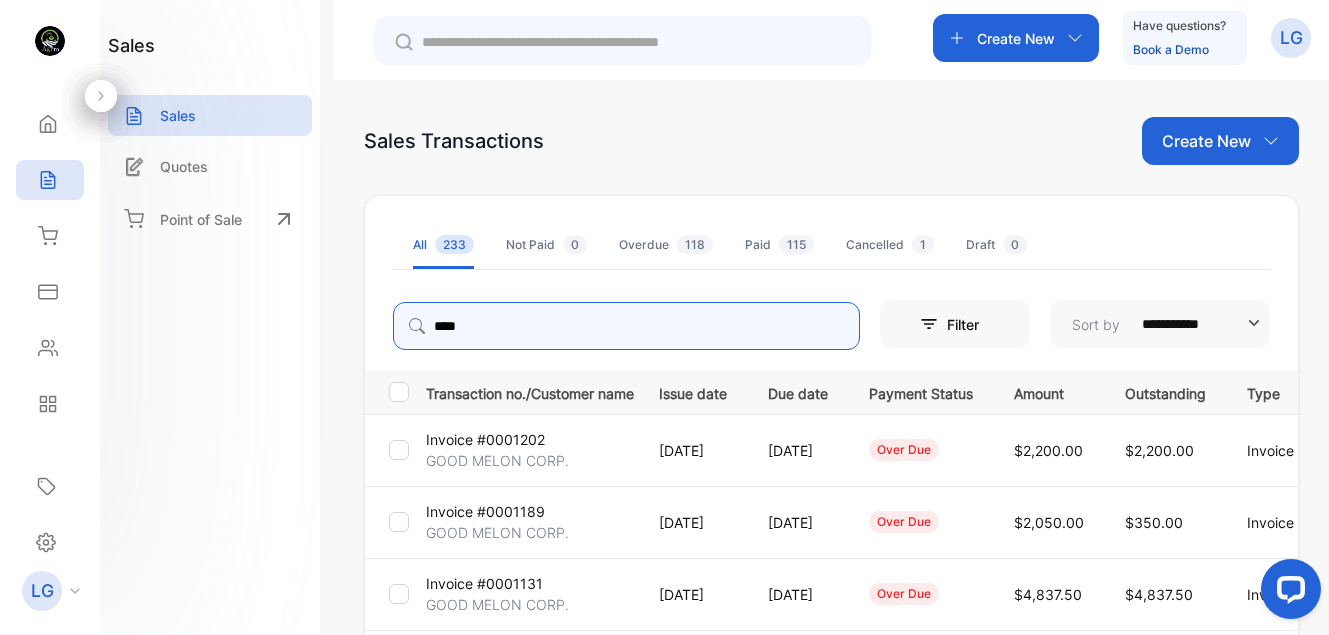 click on "****" at bounding box center [626, 326] 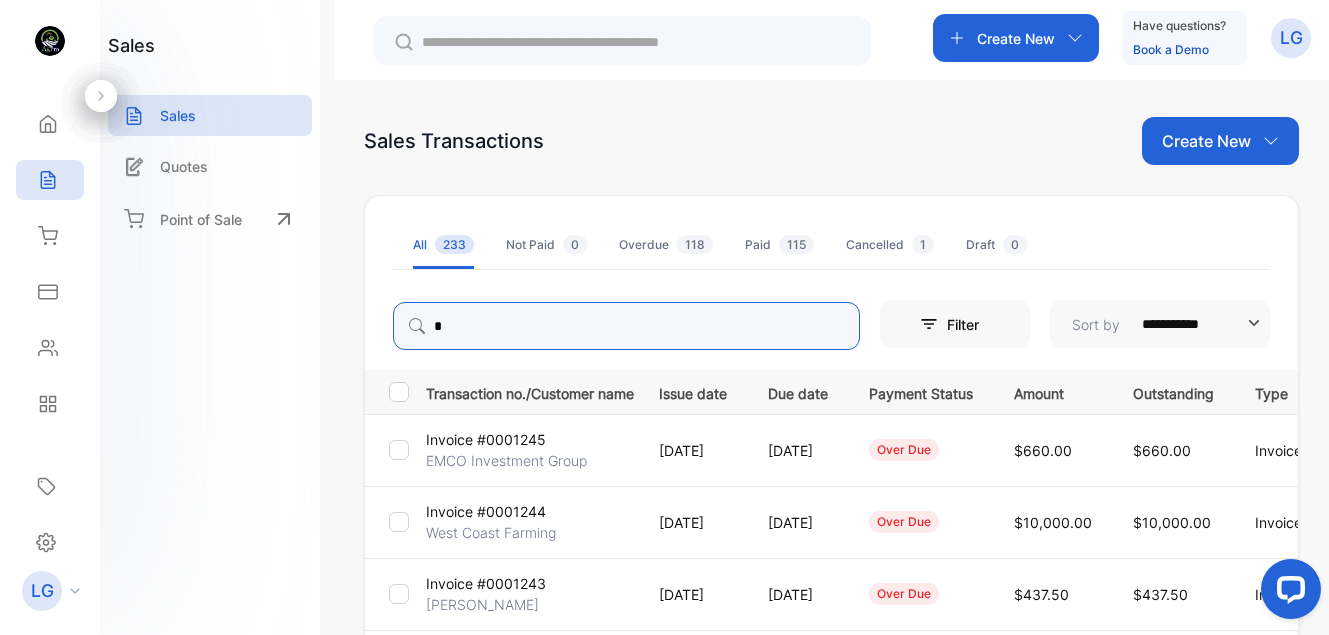 type on "******" 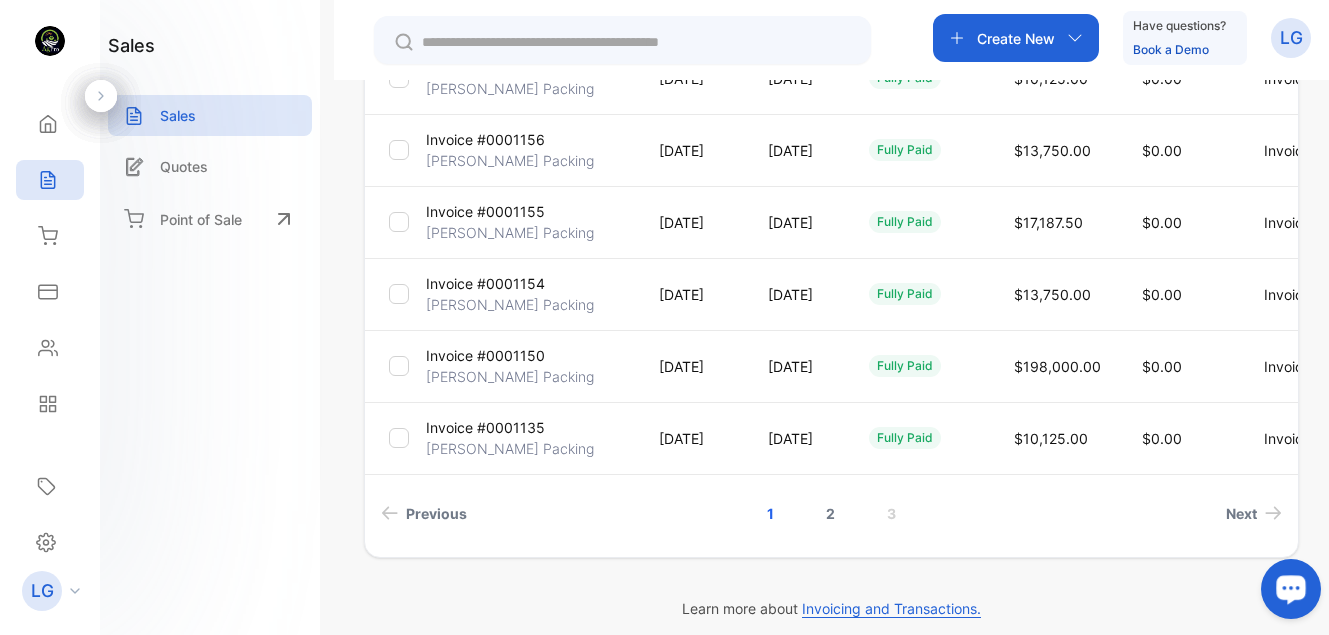 click on "2" at bounding box center (830, 513) 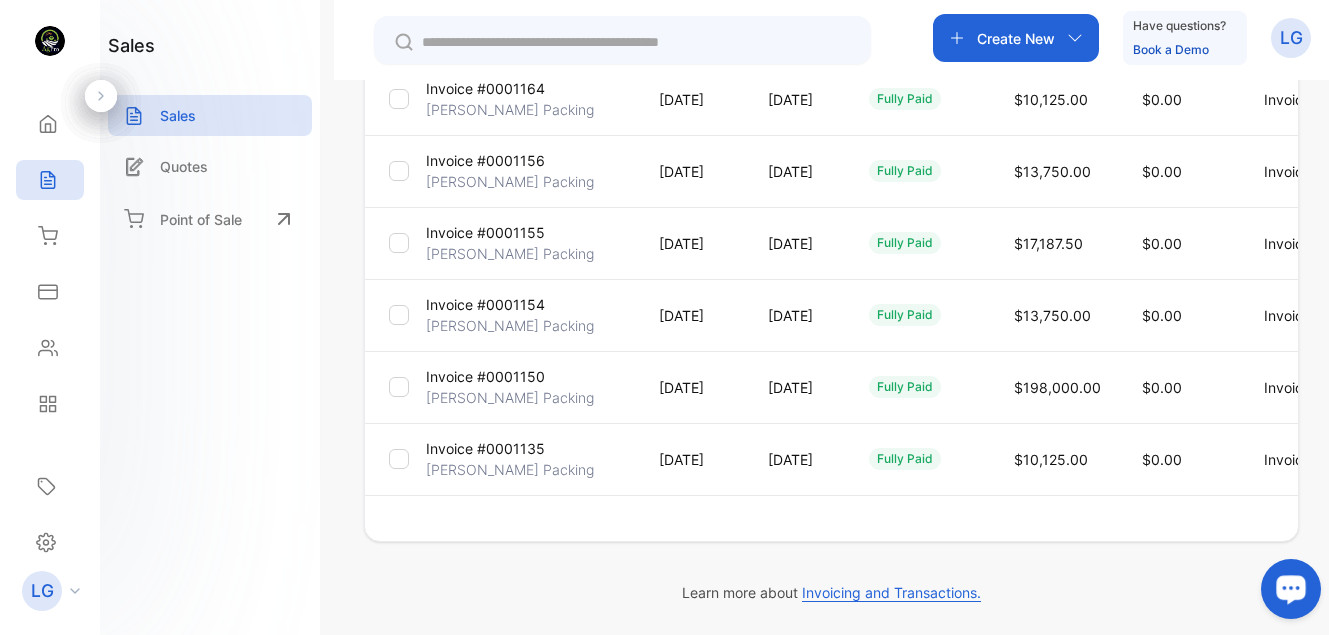 scroll, scrollTop: 639, scrollLeft: 0, axis: vertical 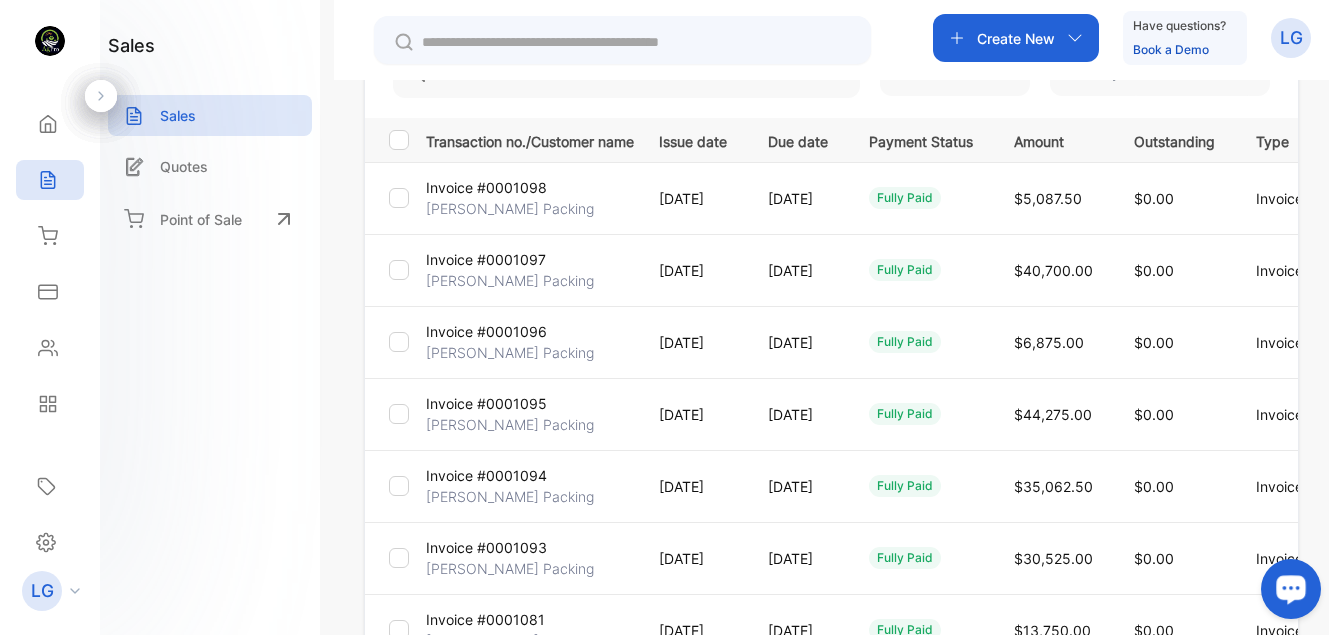 click on "[PERSON_NAME] Packing" at bounding box center [510, 280] 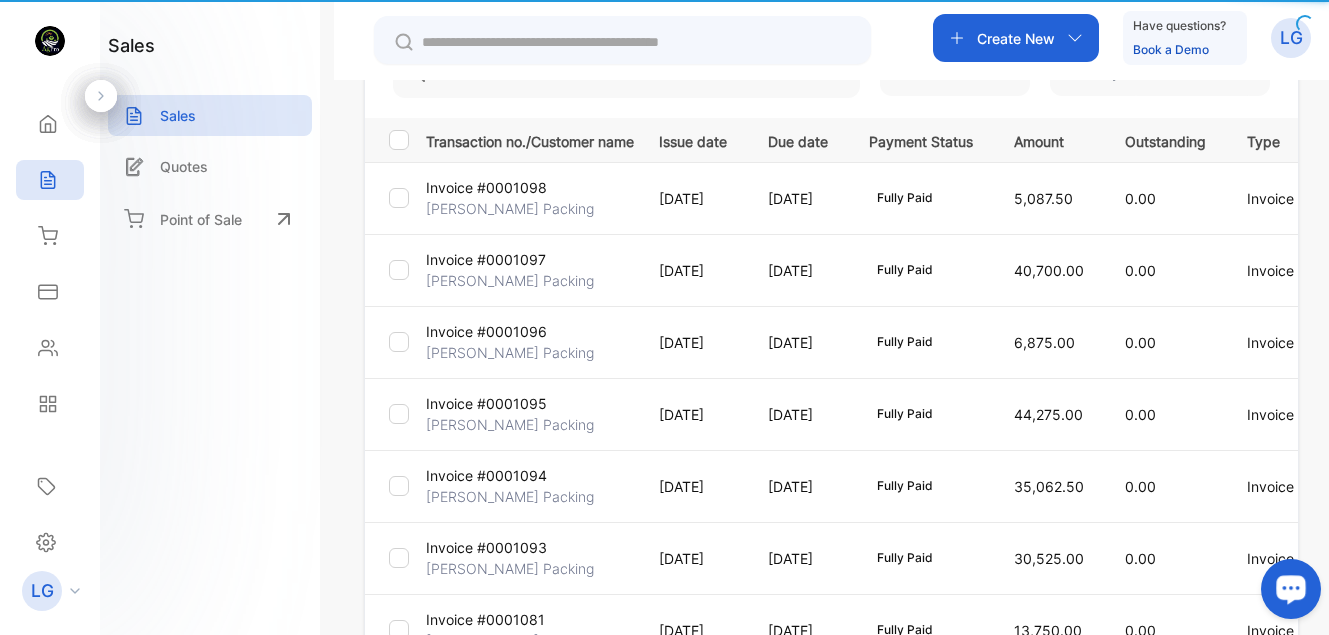 type on "****" 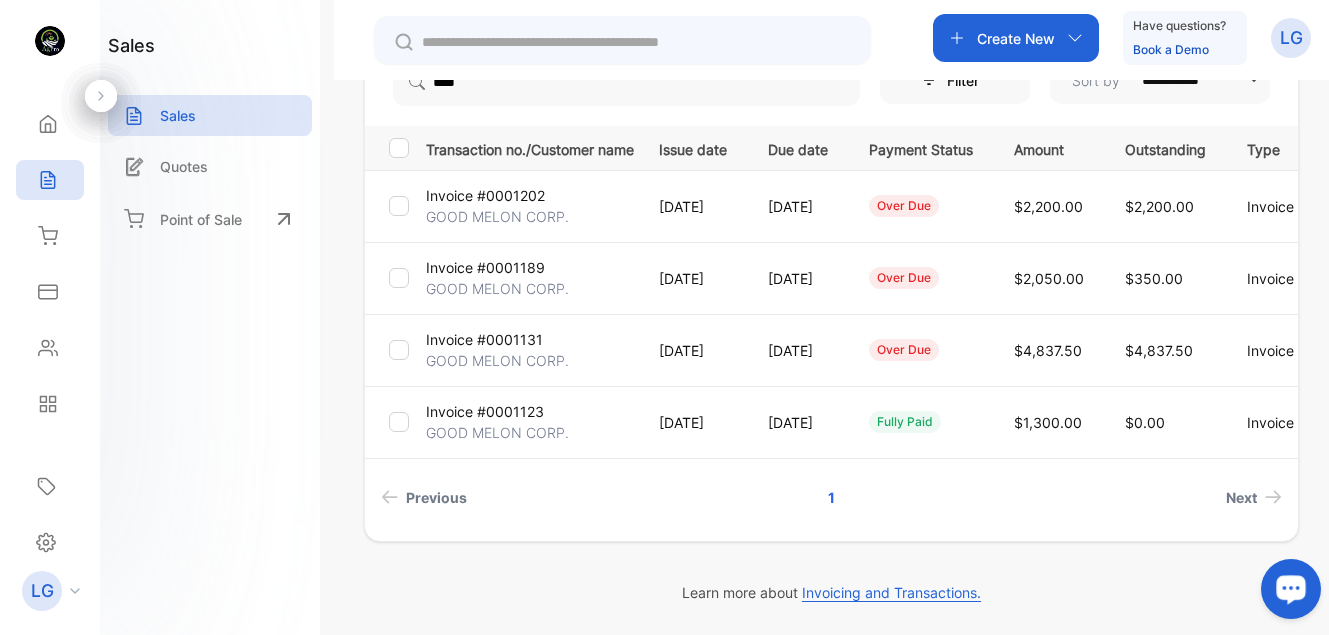 scroll, scrollTop: 252, scrollLeft: 0, axis: vertical 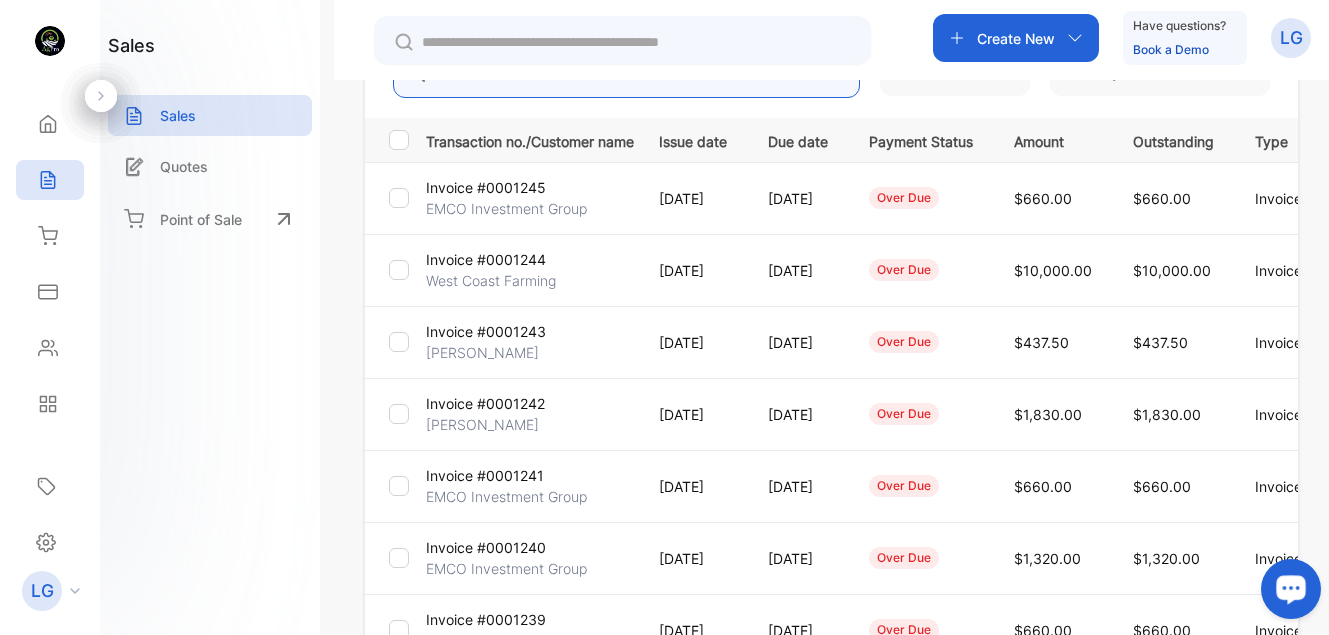 click on "****" at bounding box center [626, 74] 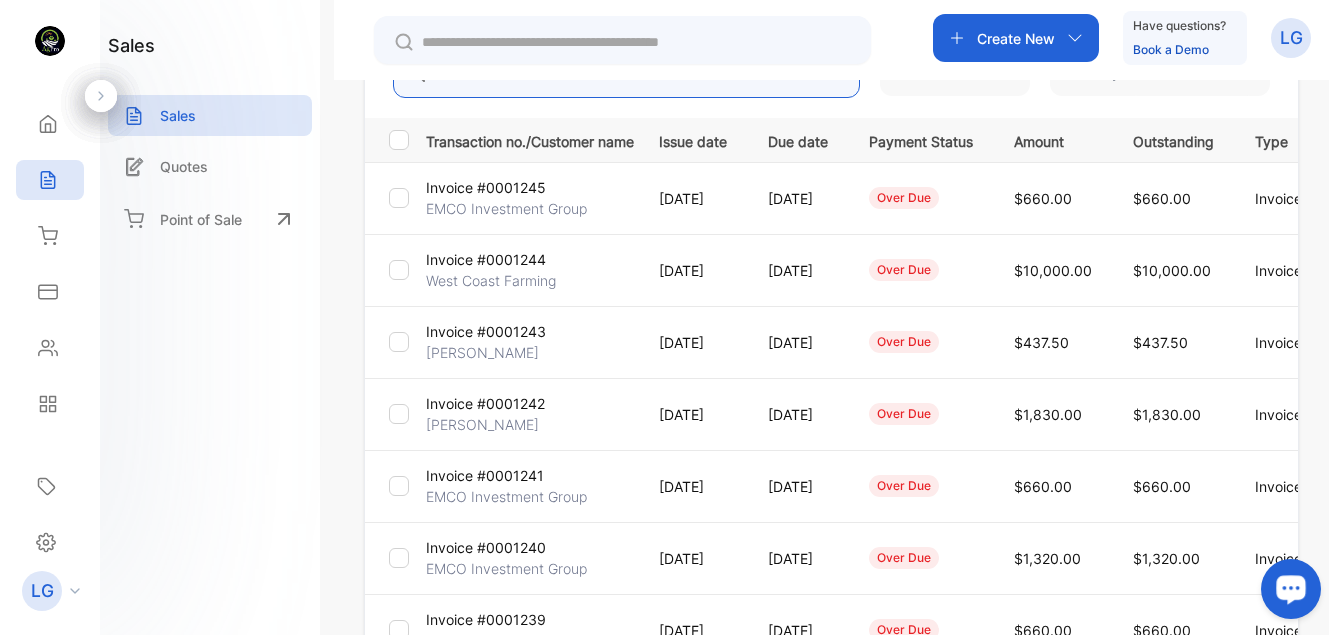 scroll, scrollTop: 238, scrollLeft: 0, axis: vertical 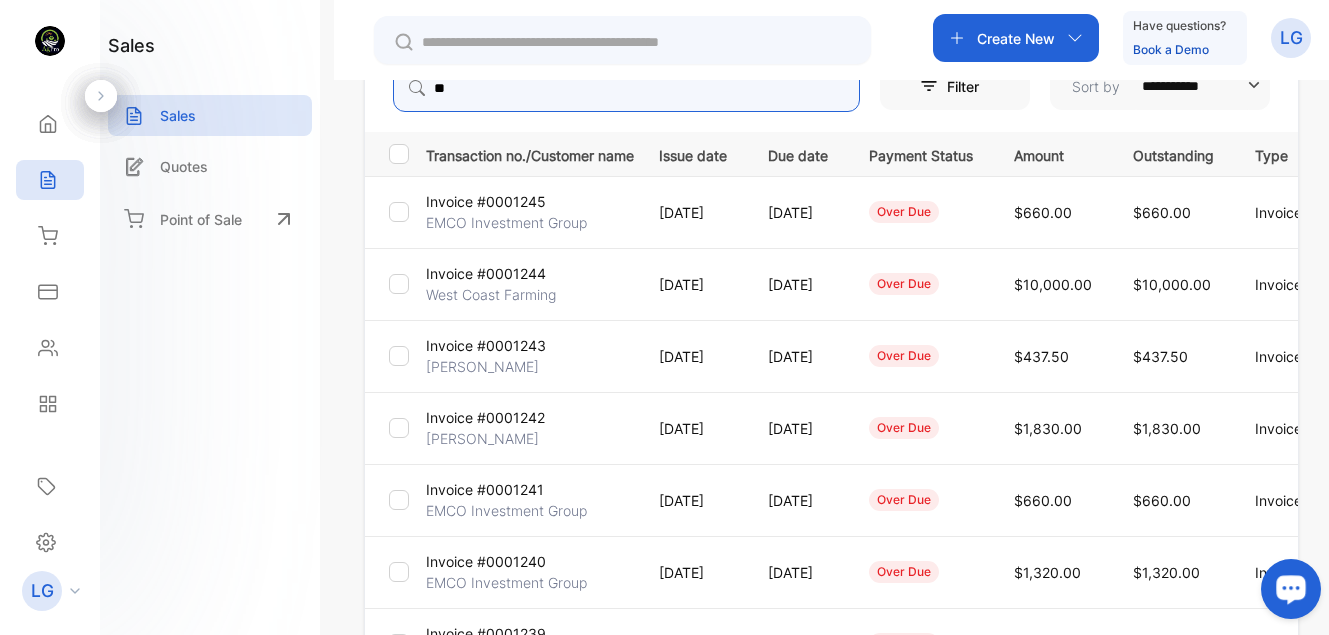 type on "*" 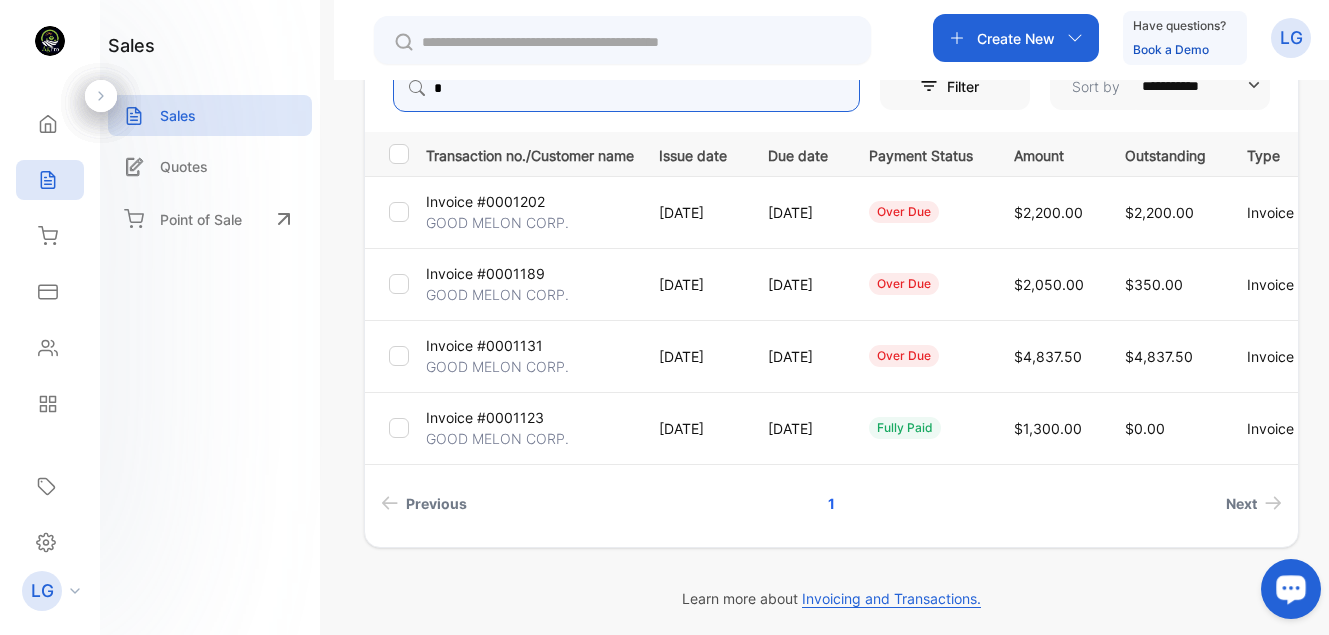 type on "******" 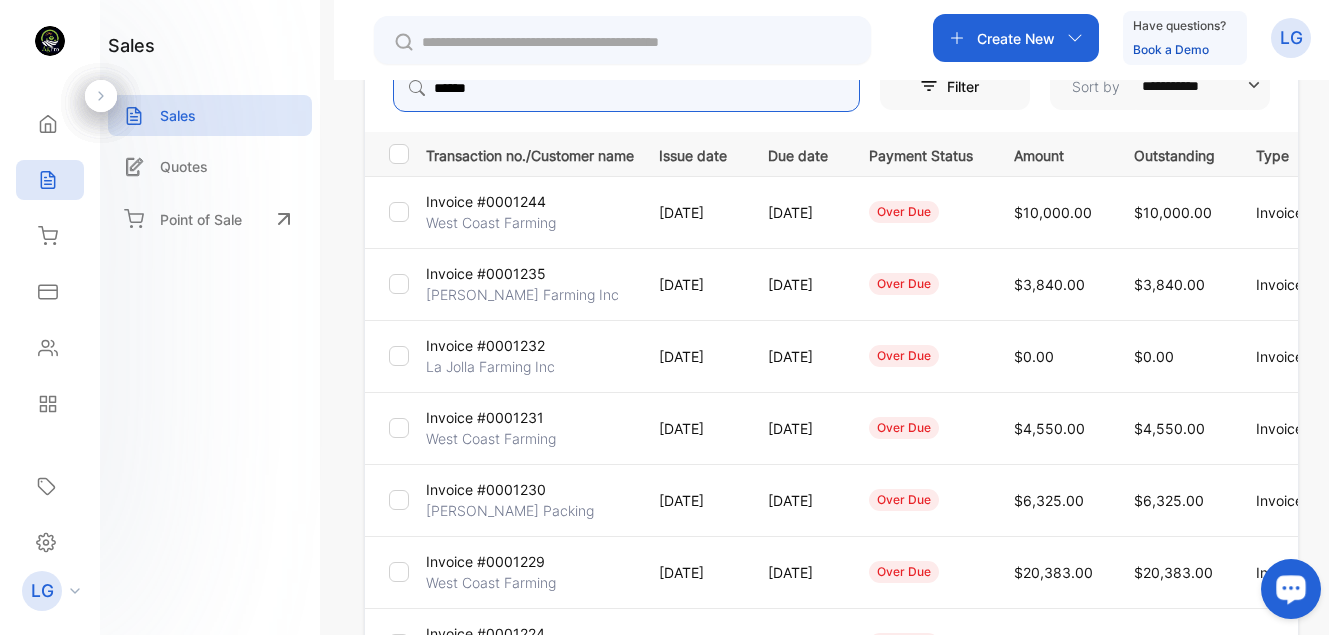 scroll, scrollTop: 676, scrollLeft: 0, axis: vertical 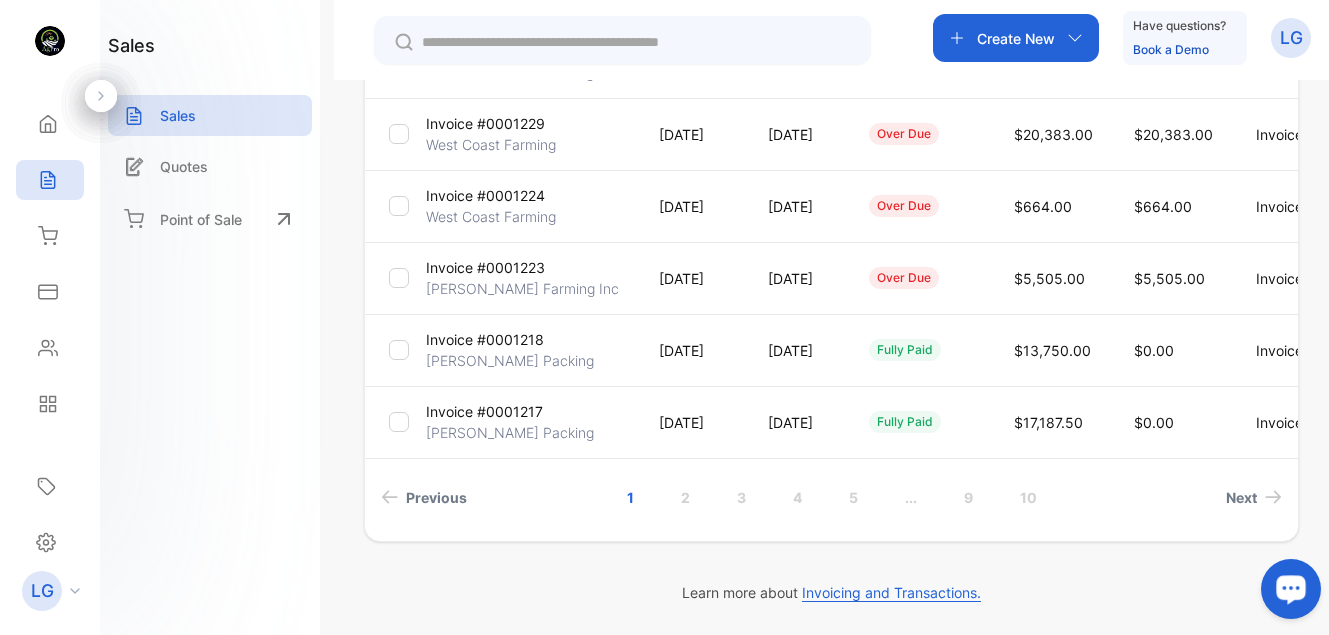 click on "2" at bounding box center [685, 497] 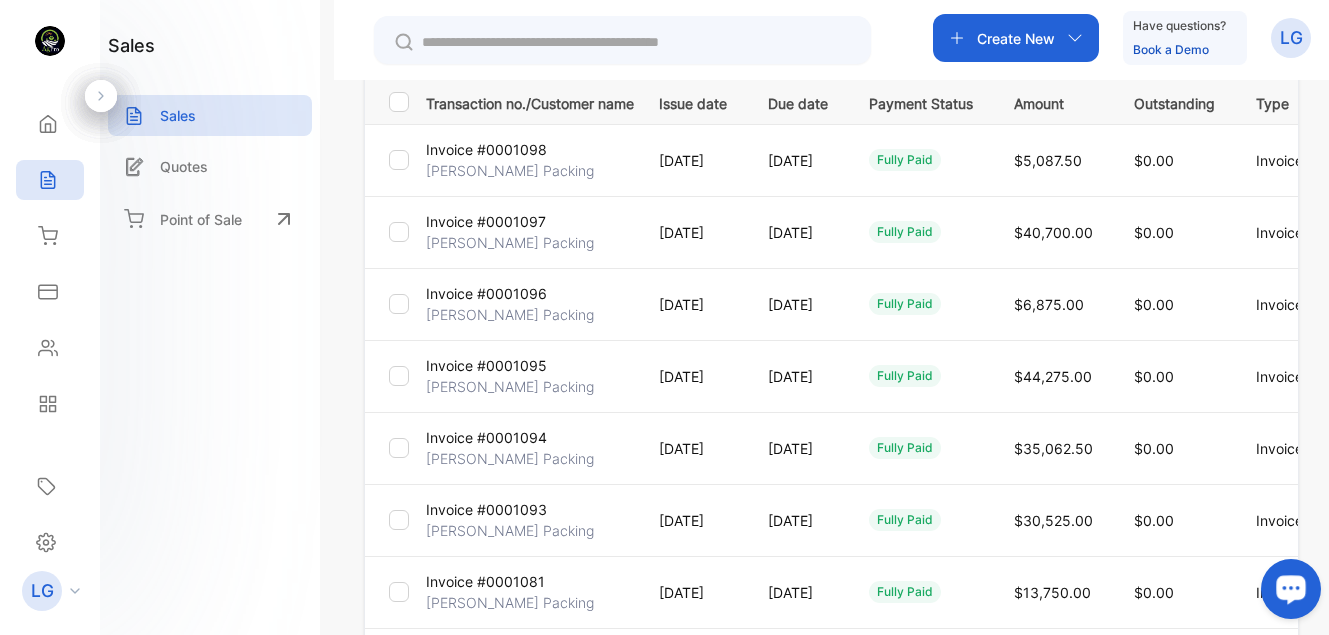 scroll, scrollTop: 291, scrollLeft: 0, axis: vertical 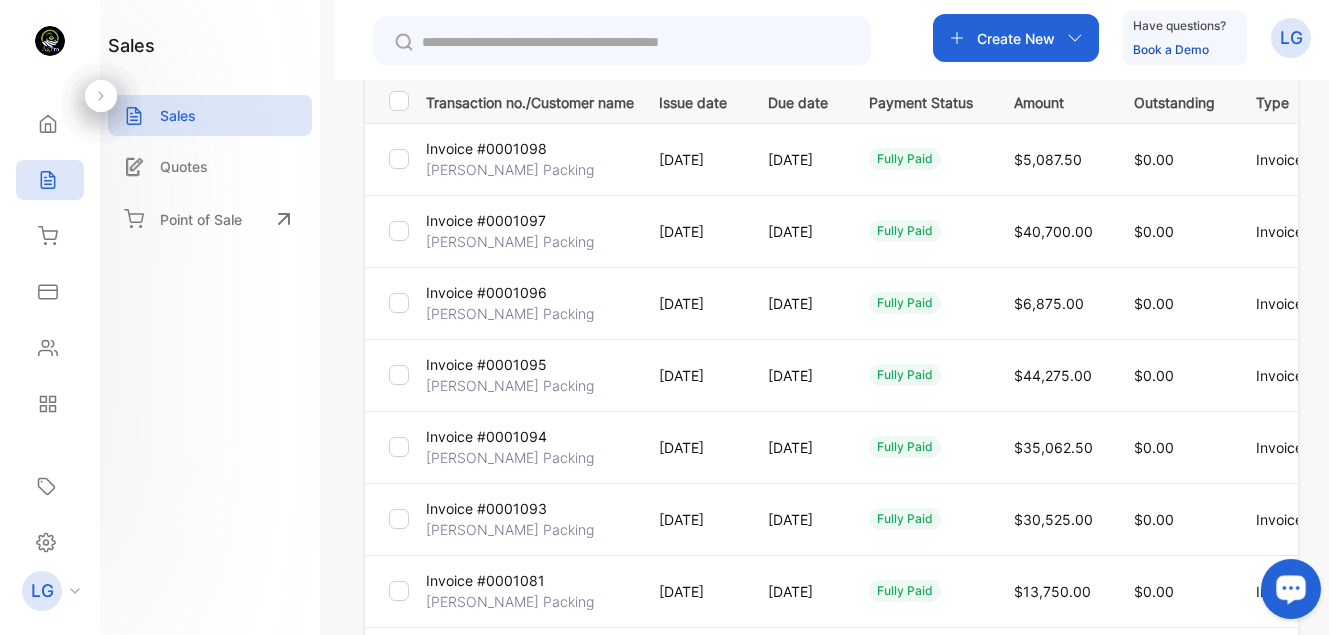 click on "Invoice #0001095" at bounding box center [486, 364] 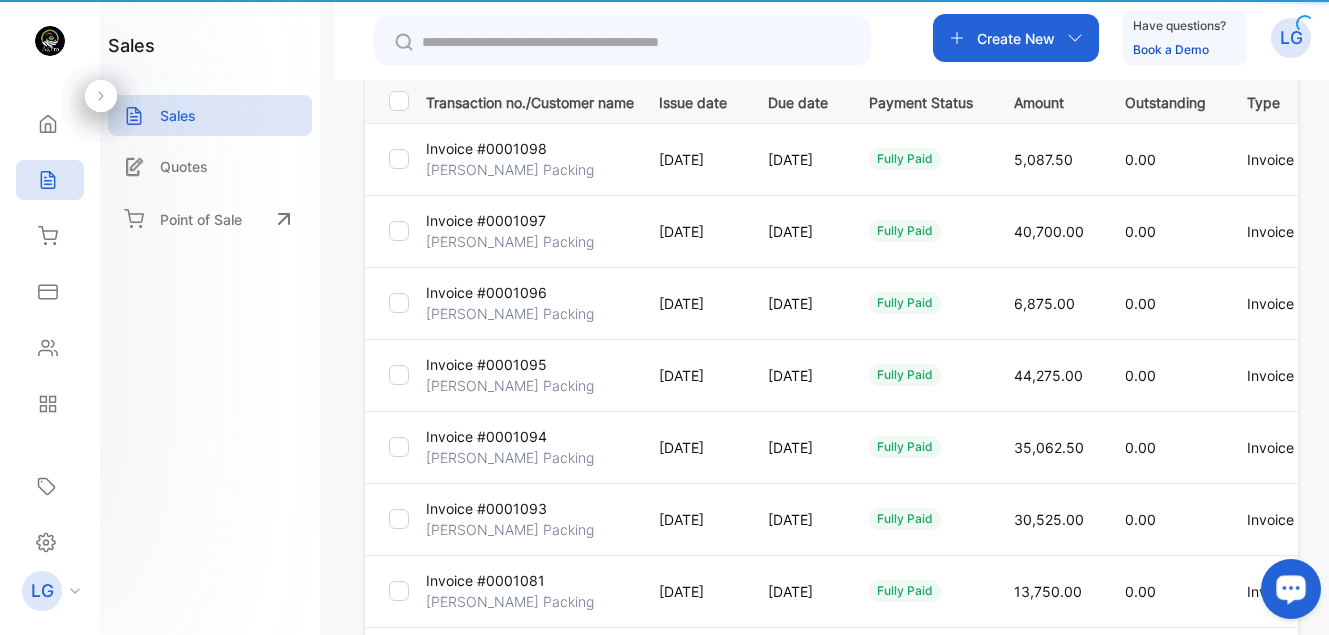type on "**********" 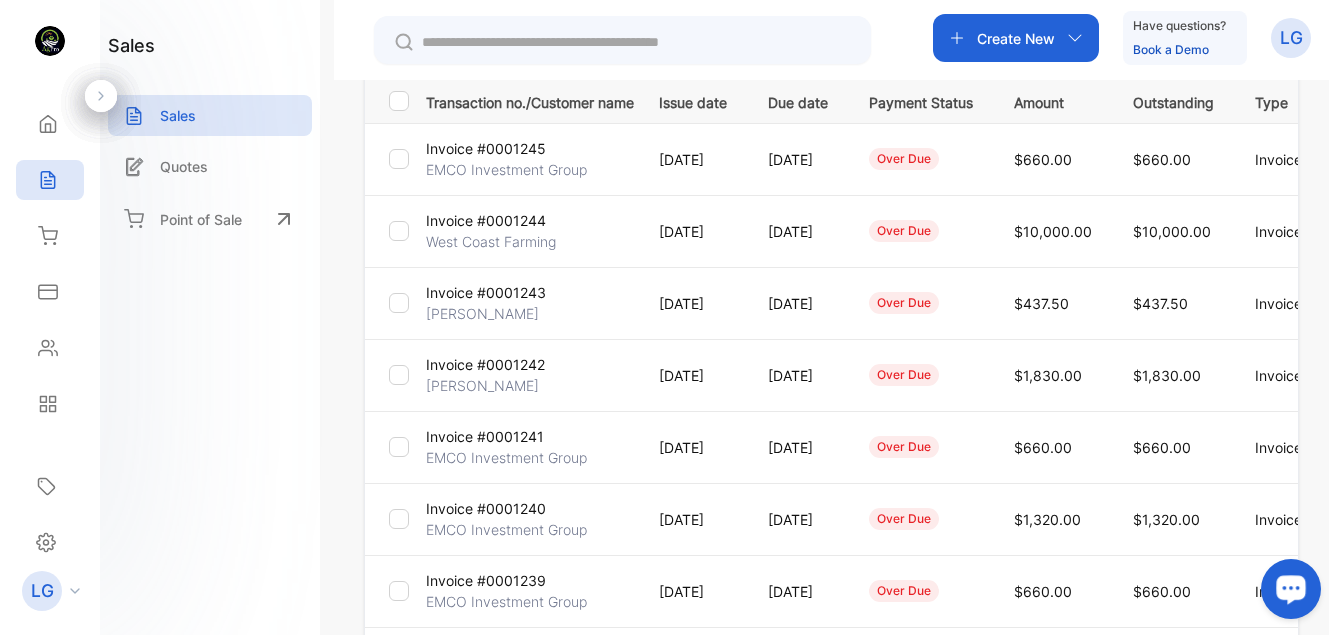scroll, scrollTop: 244, scrollLeft: 0, axis: vertical 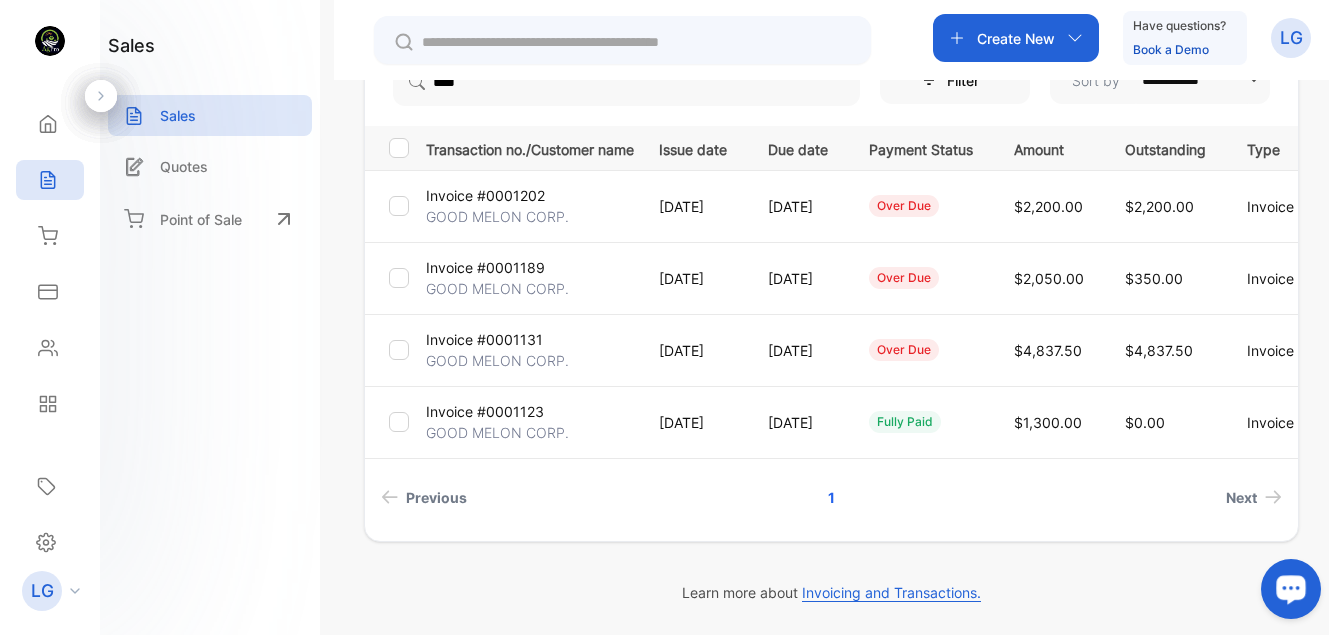 click at bounding box center [636, 42] 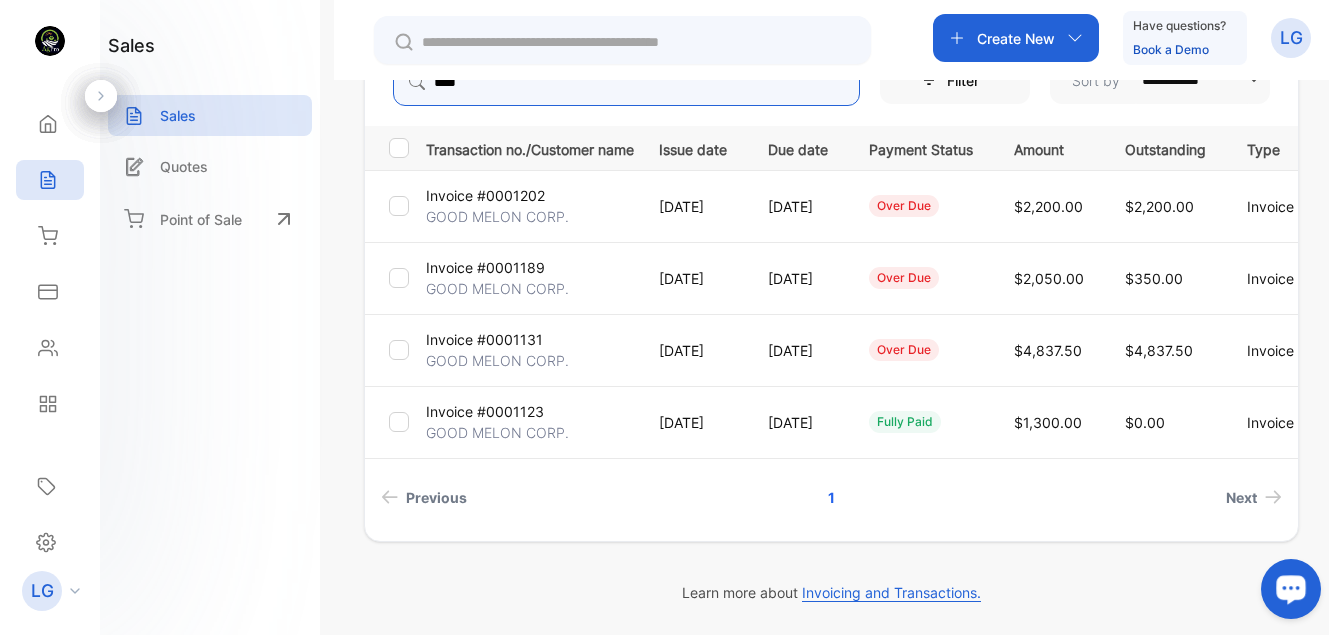 click on "****" at bounding box center (626, 82) 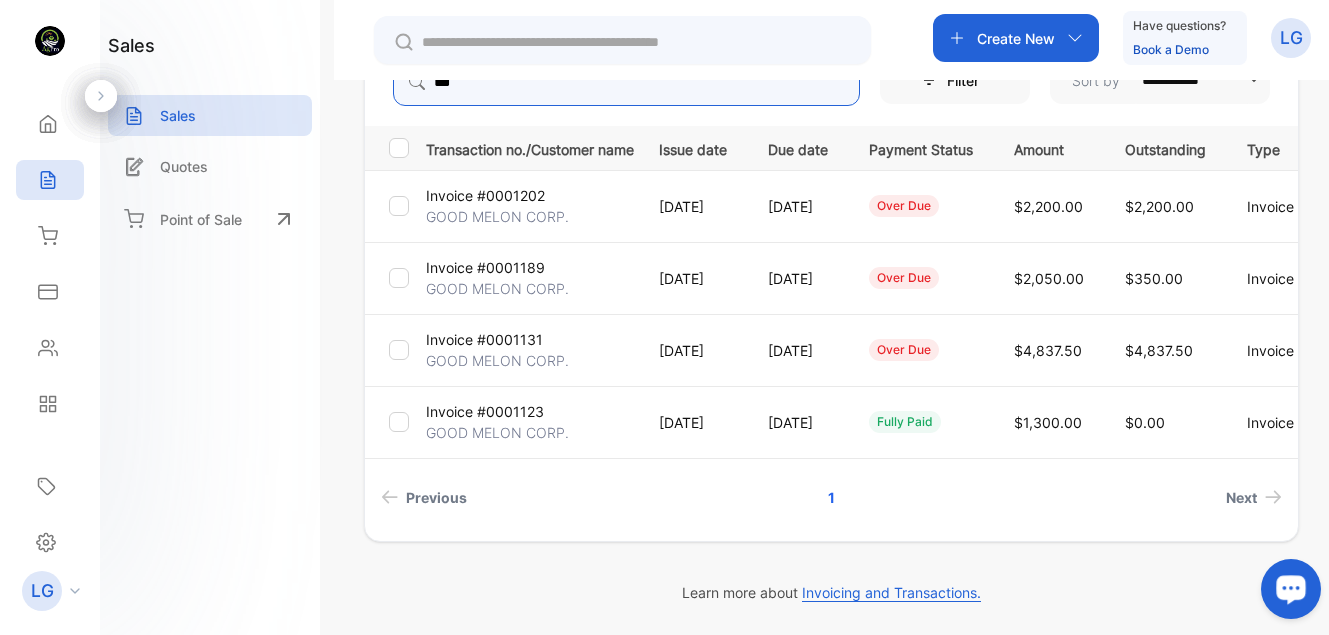 scroll, scrollTop: 238, scrollLeft: 0, axis: vertical 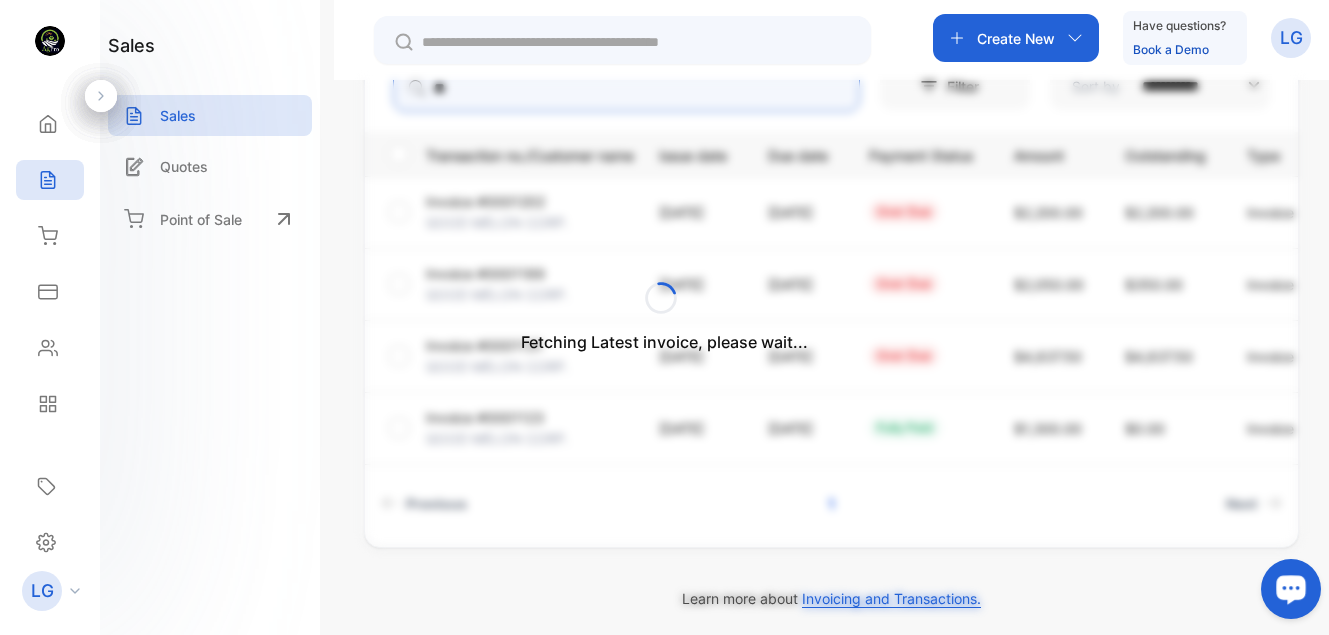 type on "*" 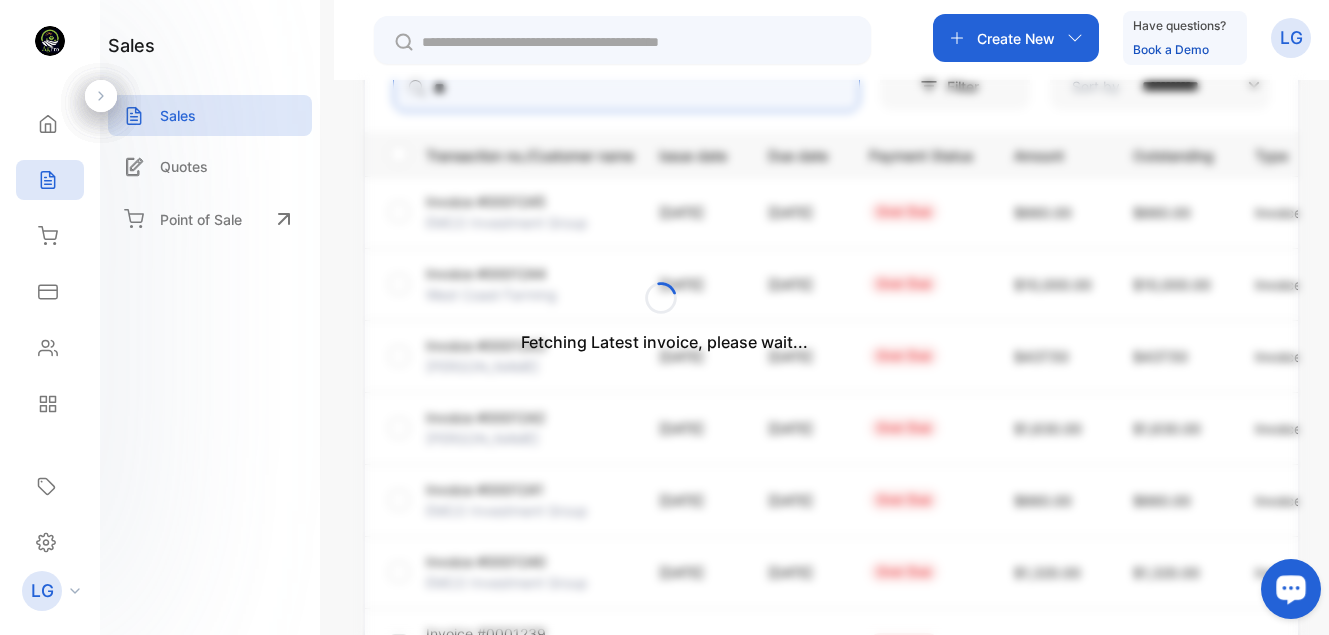 type on "*" 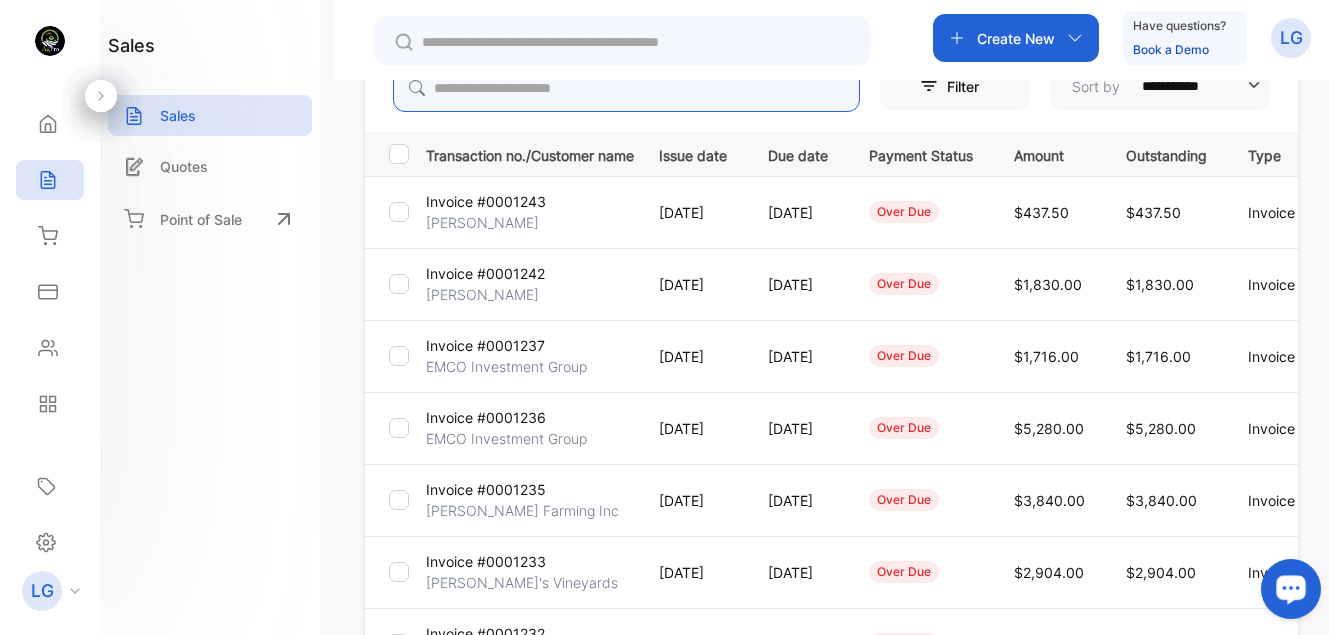 type on "*" 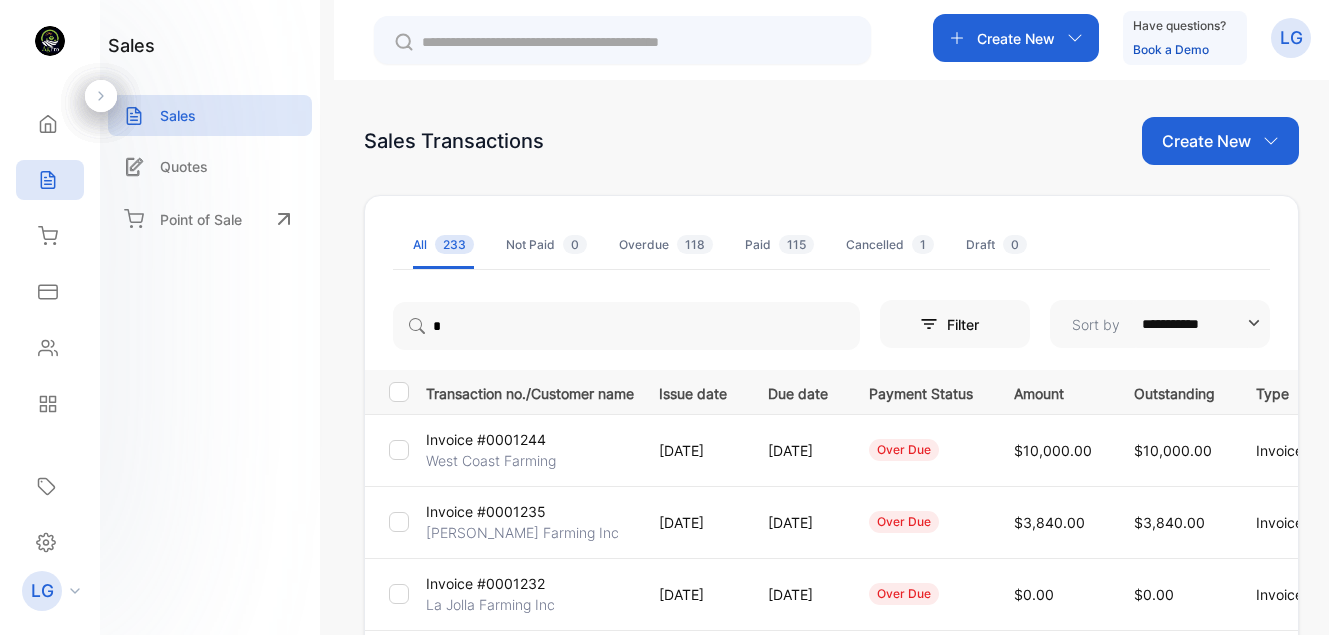 scroll, scrollTop: 0, scrollLeft: 0, axis: both 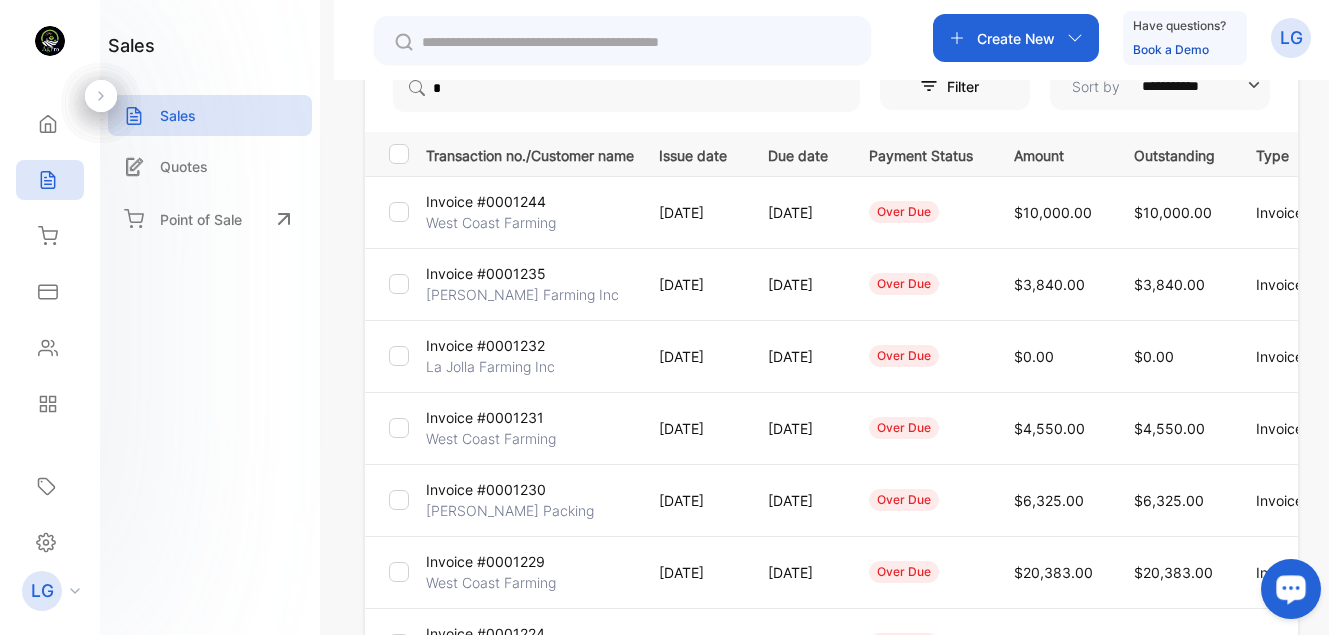 type on "******" 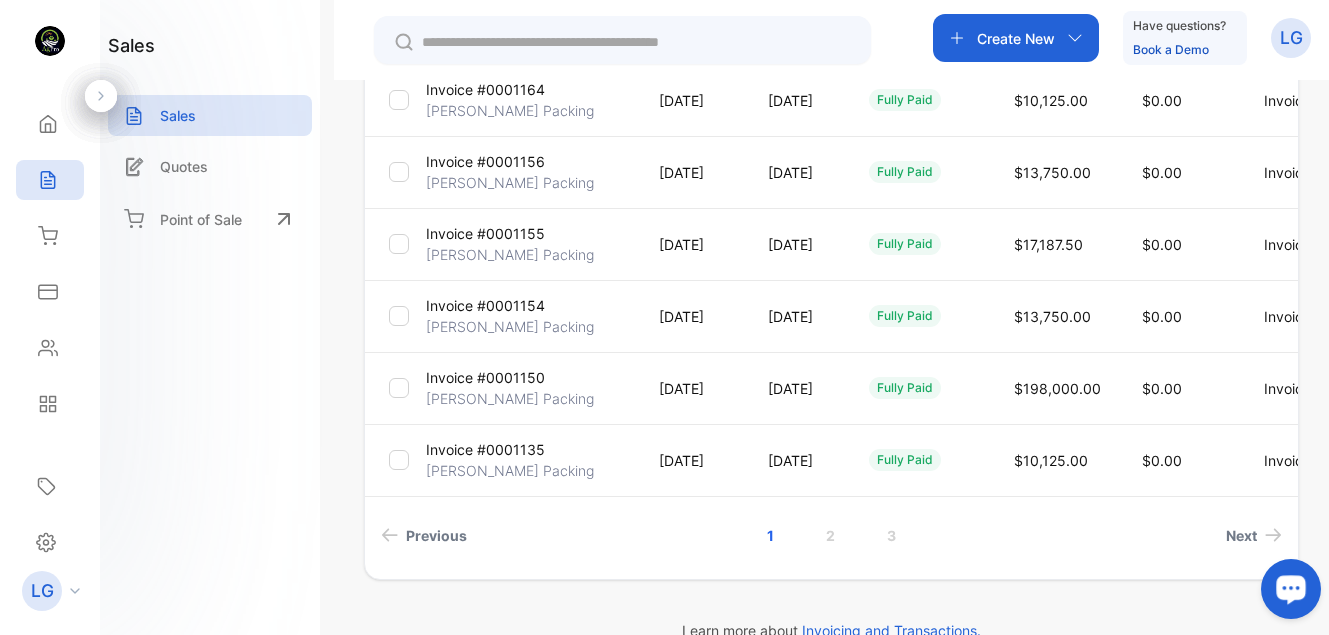 scroll, scrollTop: 676, scrollLeft: 0, axis: vertical 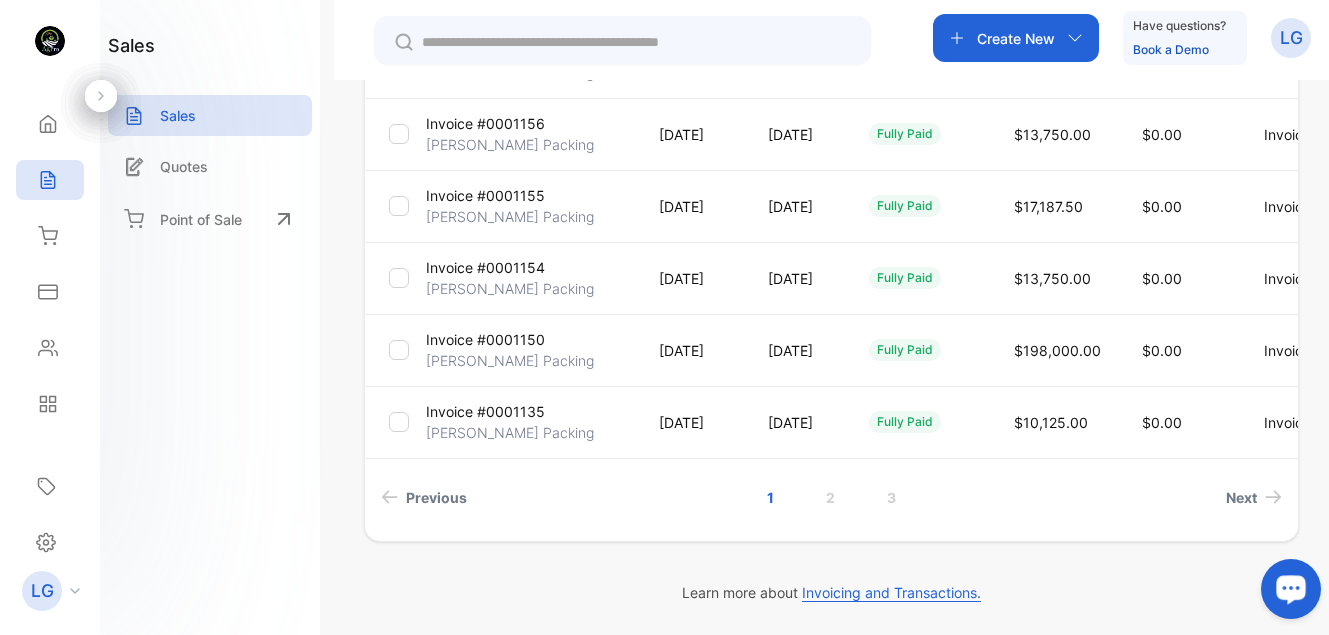 drag, startPoint x: 1325, startPoint y: 333, endPoint x: 9, endPoint y: 16, distance: 1353.6414 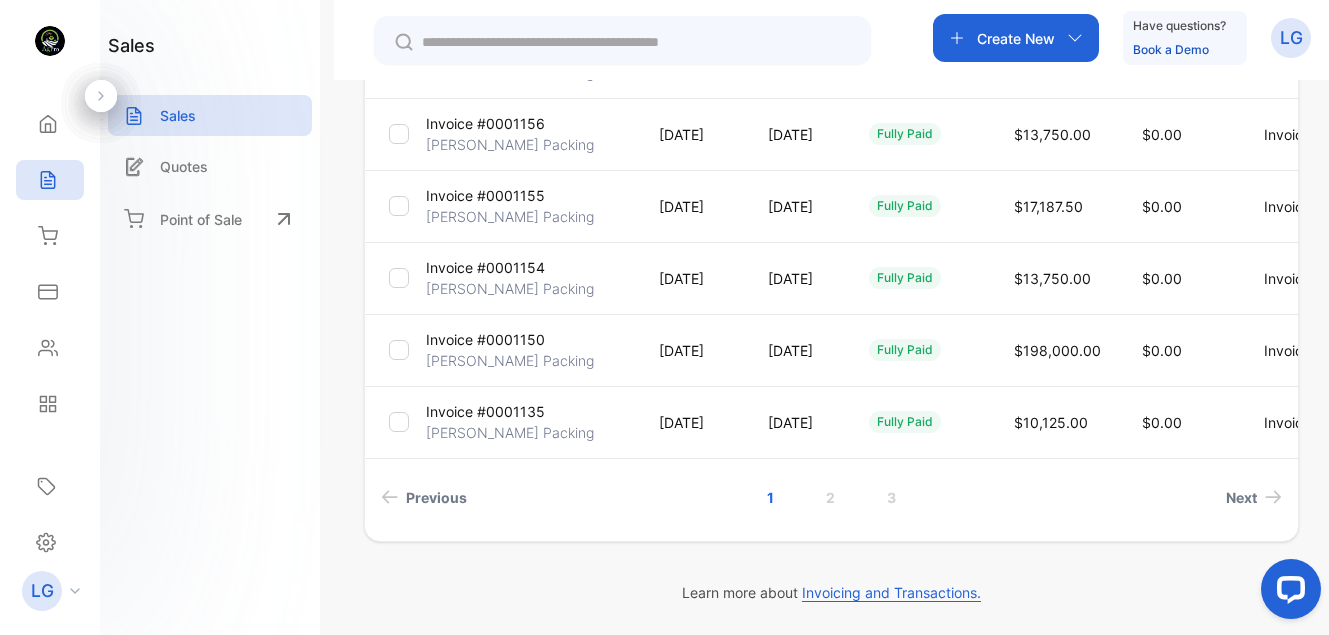 click on "3" at bounding box center (891, 497) 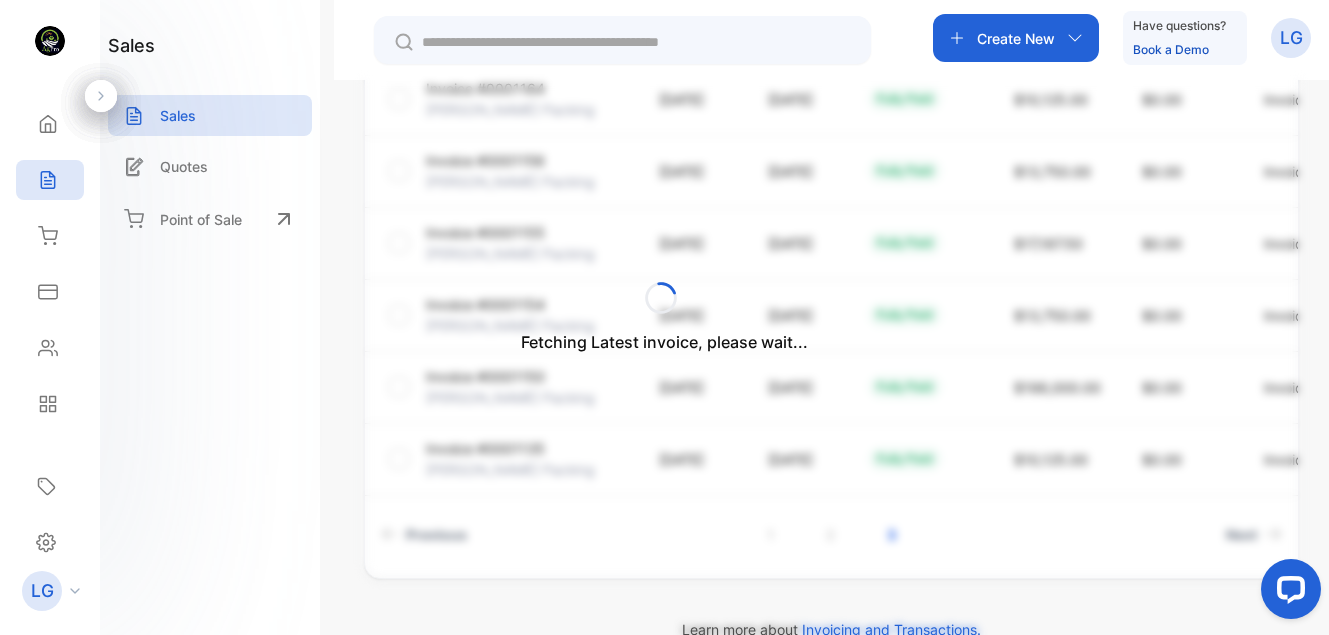 scroll, scrollTop: 604, scrollLeft: 0, axis: vertical 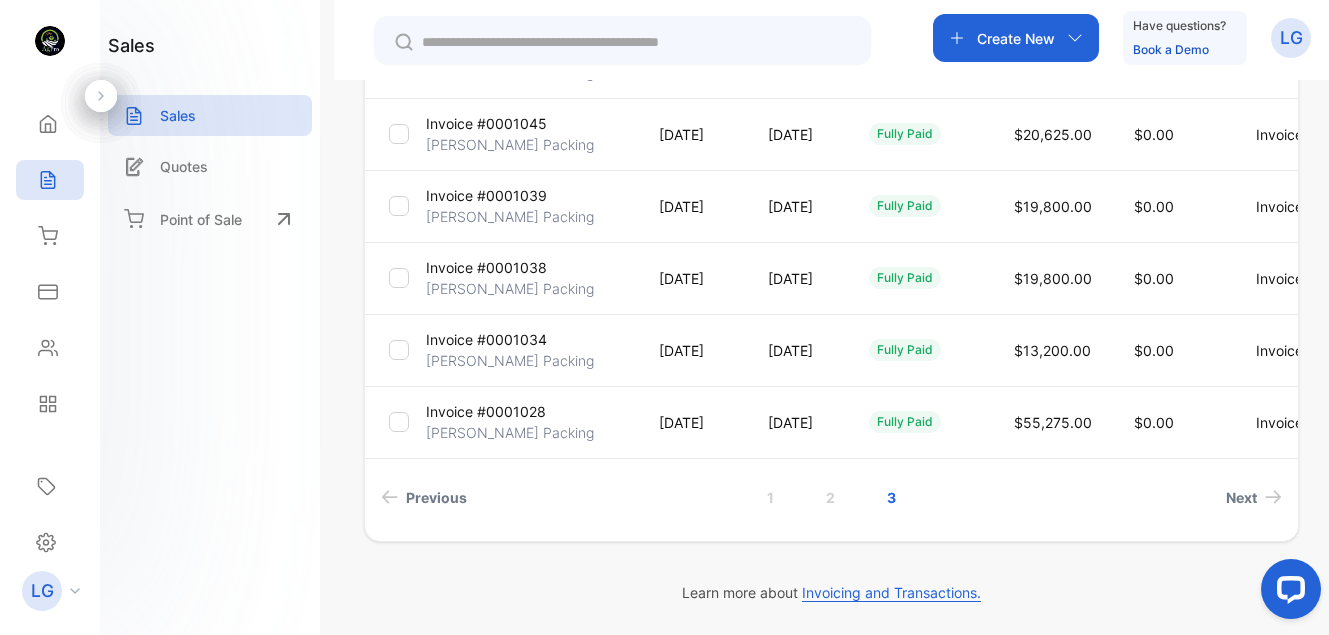 click on "[PERSON_NAME] Packing" at bounding box center [510, 432] 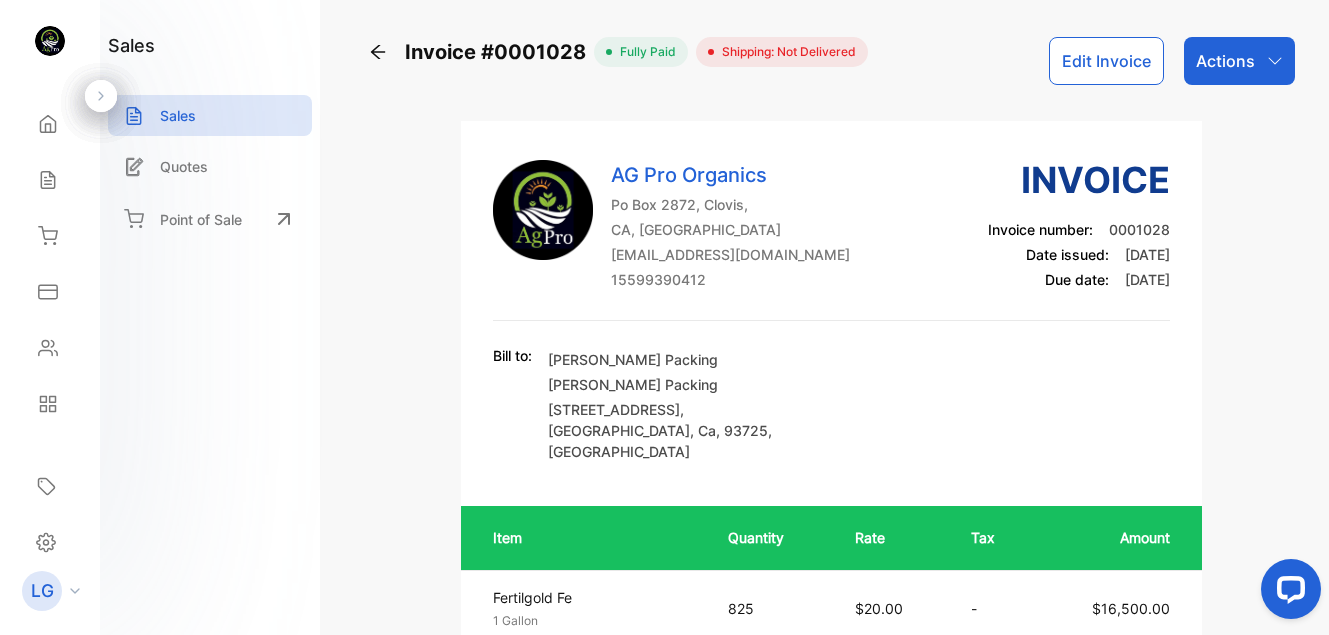 scroll, scrollTop: 556, scrollLeft: 0, axis: vertical 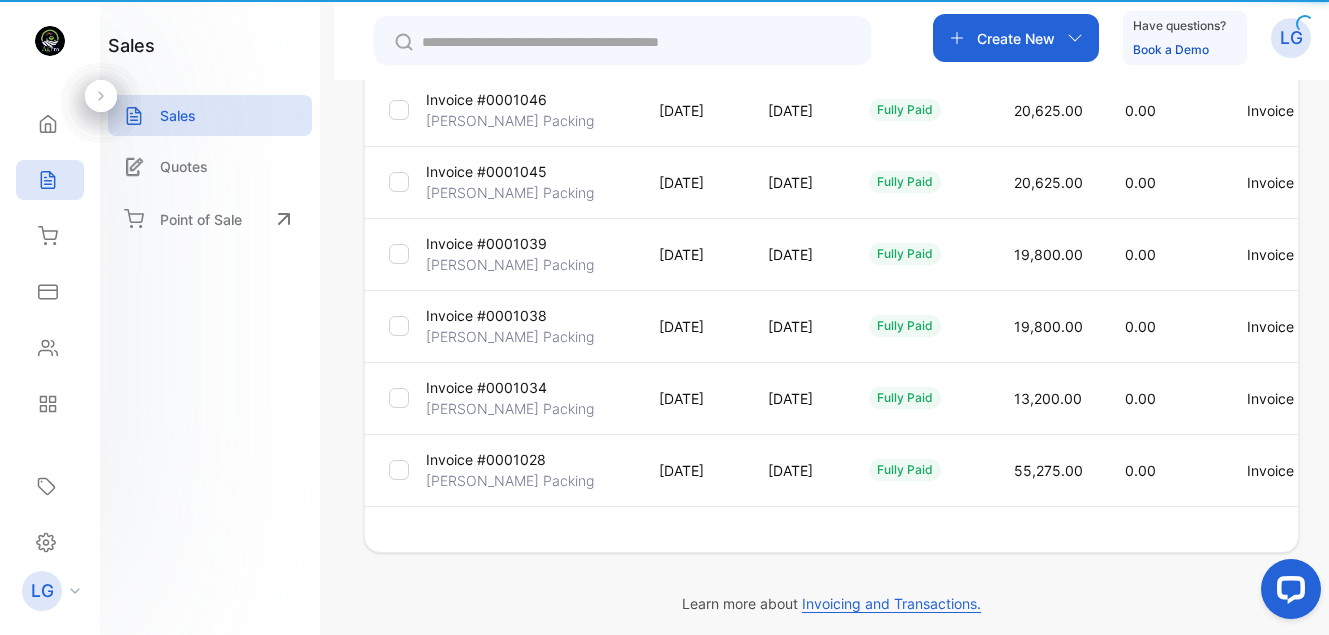 type on "**********" 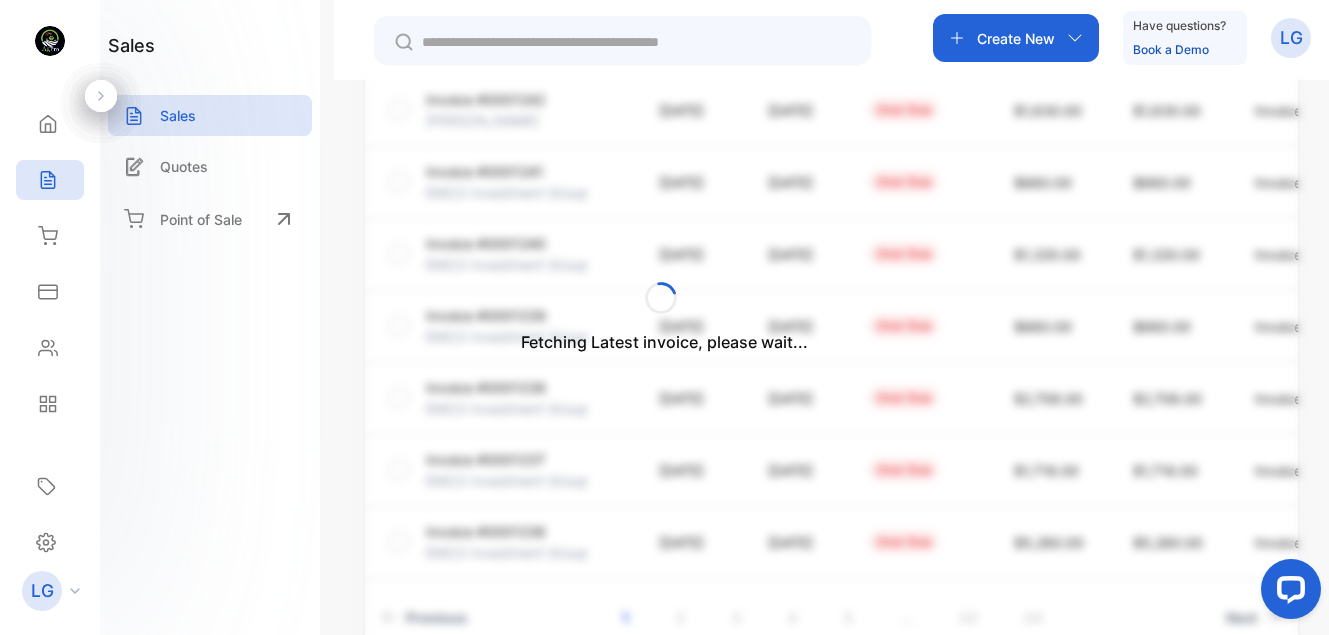 scroll, scrollTop: 244, scrollLeft: 0, axis: vertical 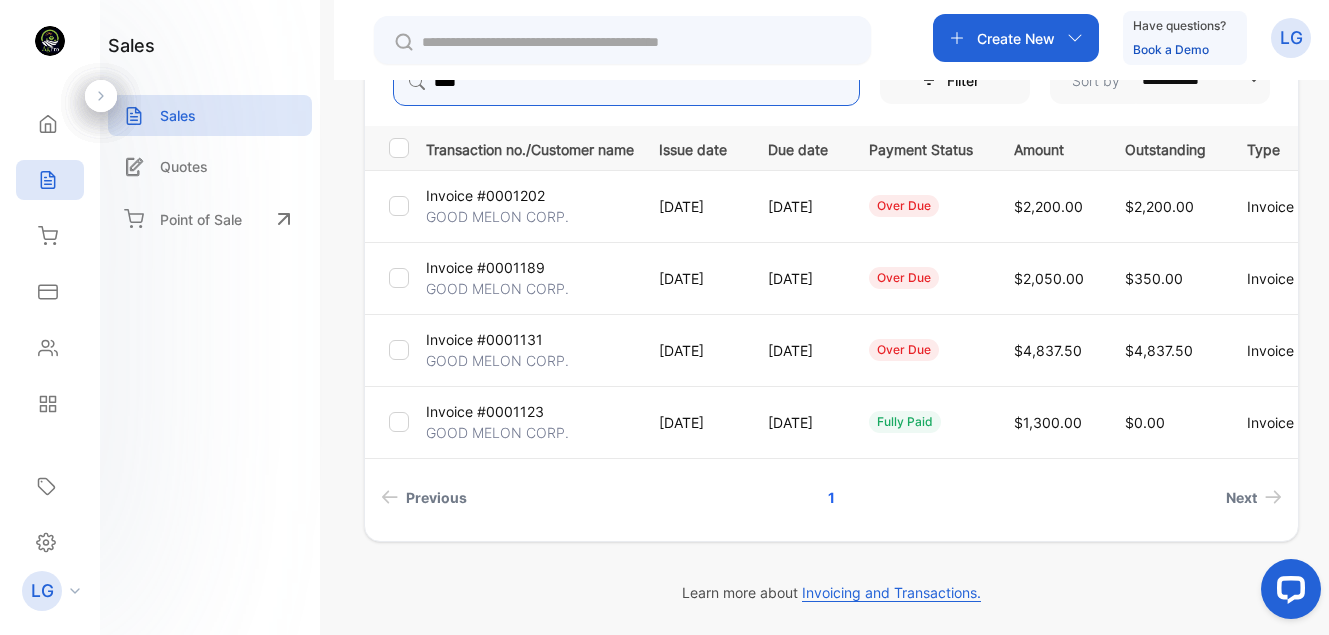 click on "****" at bounding box center [626, 82] 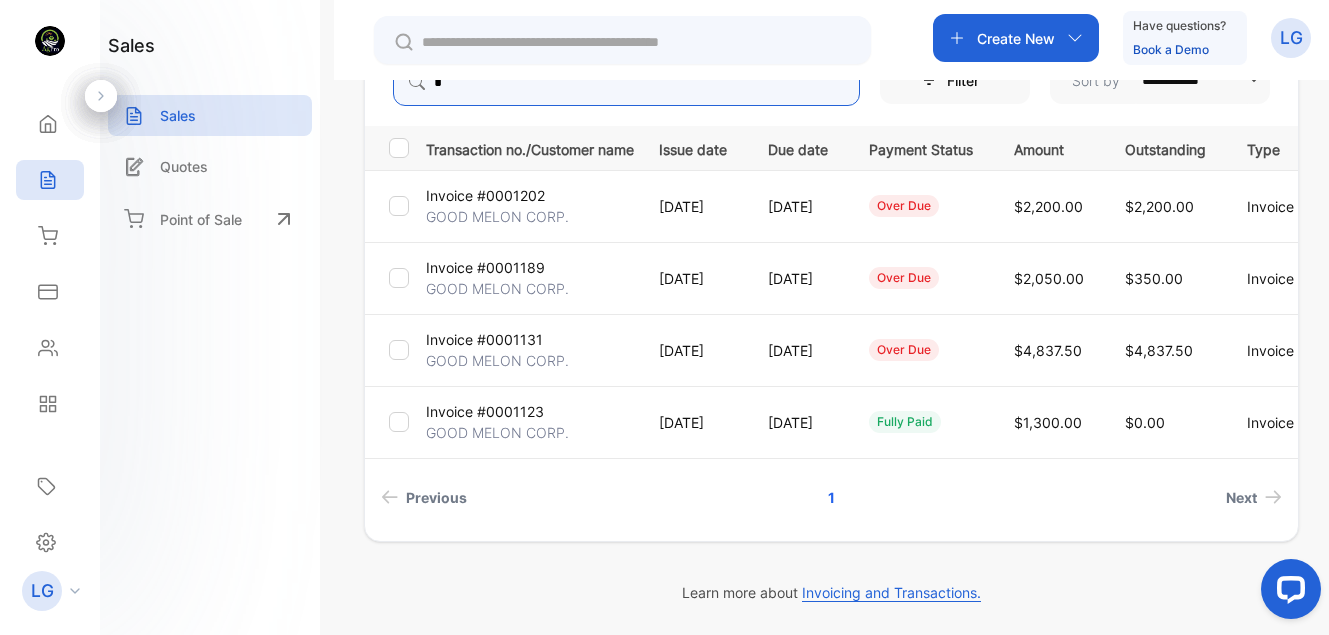 scroll, scrollTop: 238, scrollLeft: 0, axis: vertical 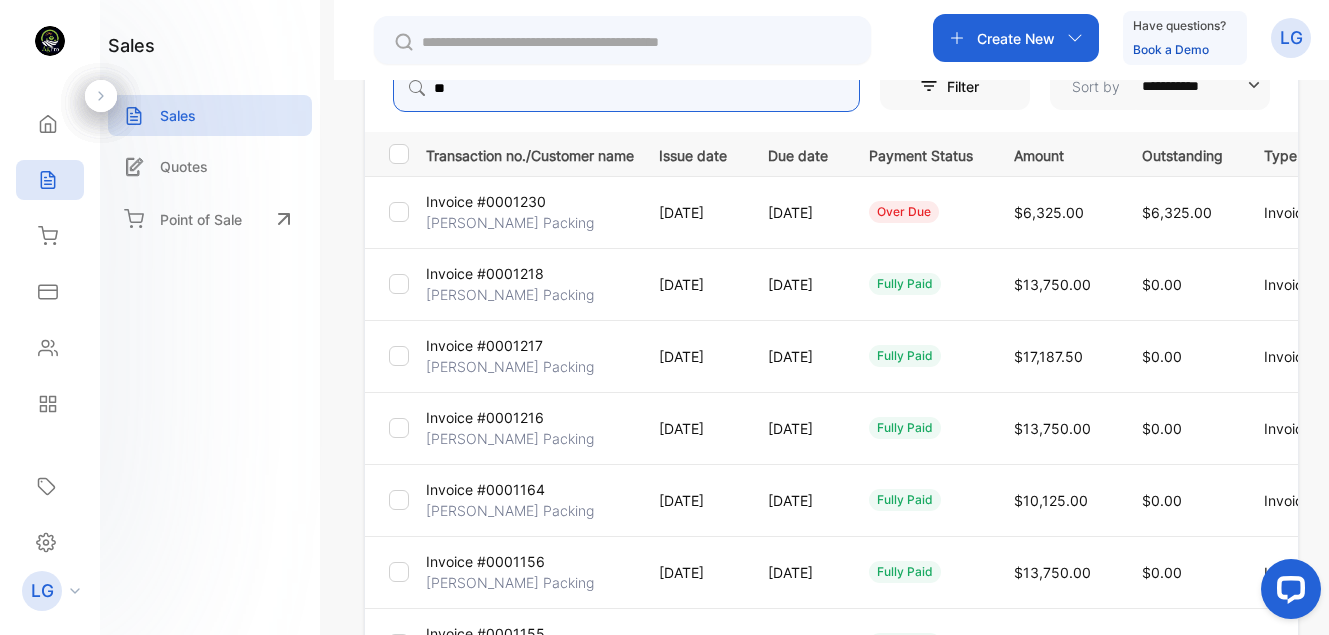 type on "**" 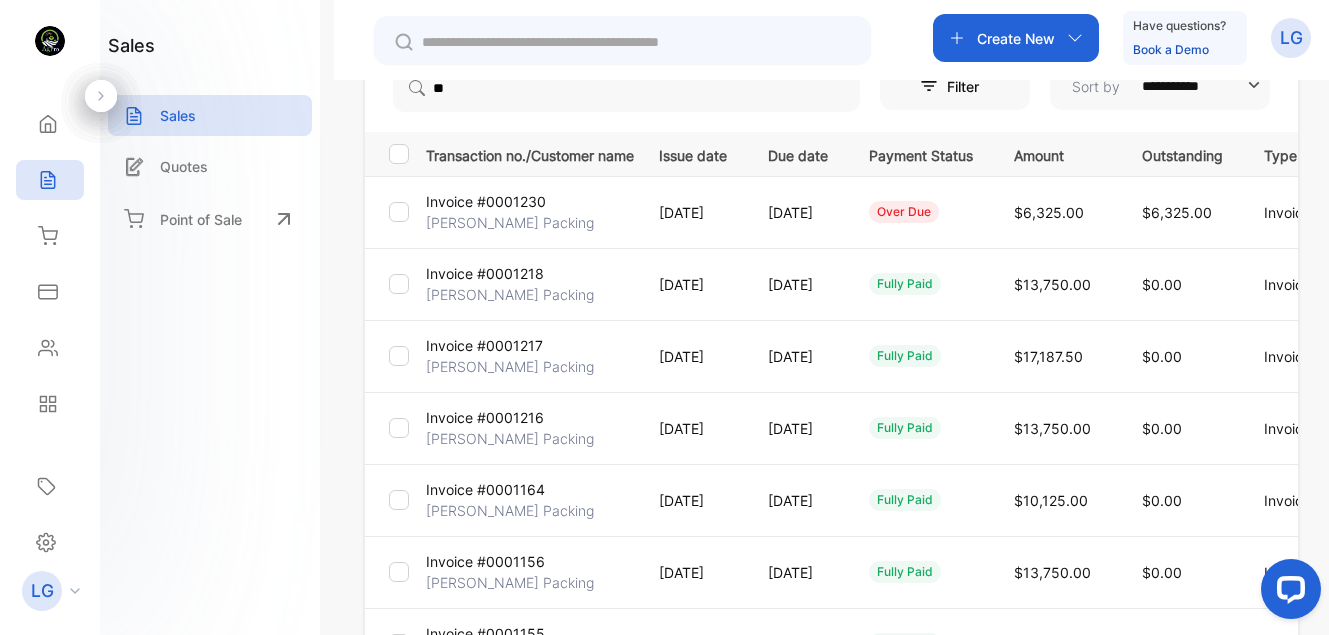 click on "[PERSON_NAME] Packing" at bounding box center [510, 222] 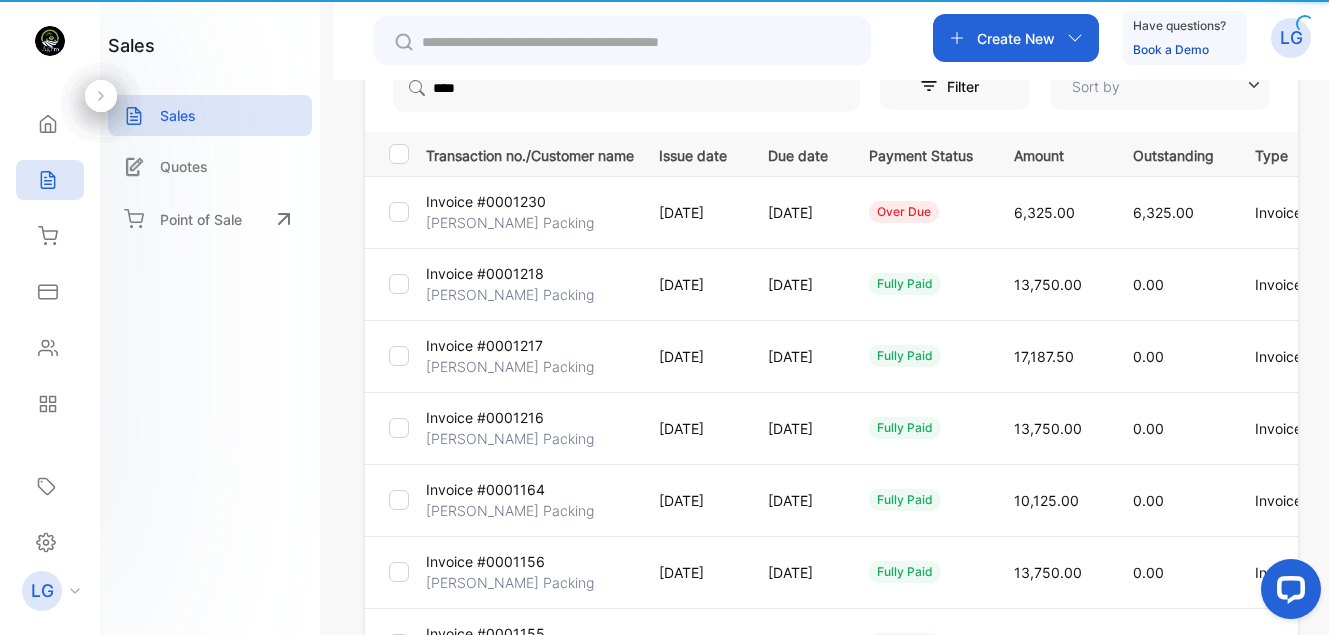 type on "**********" 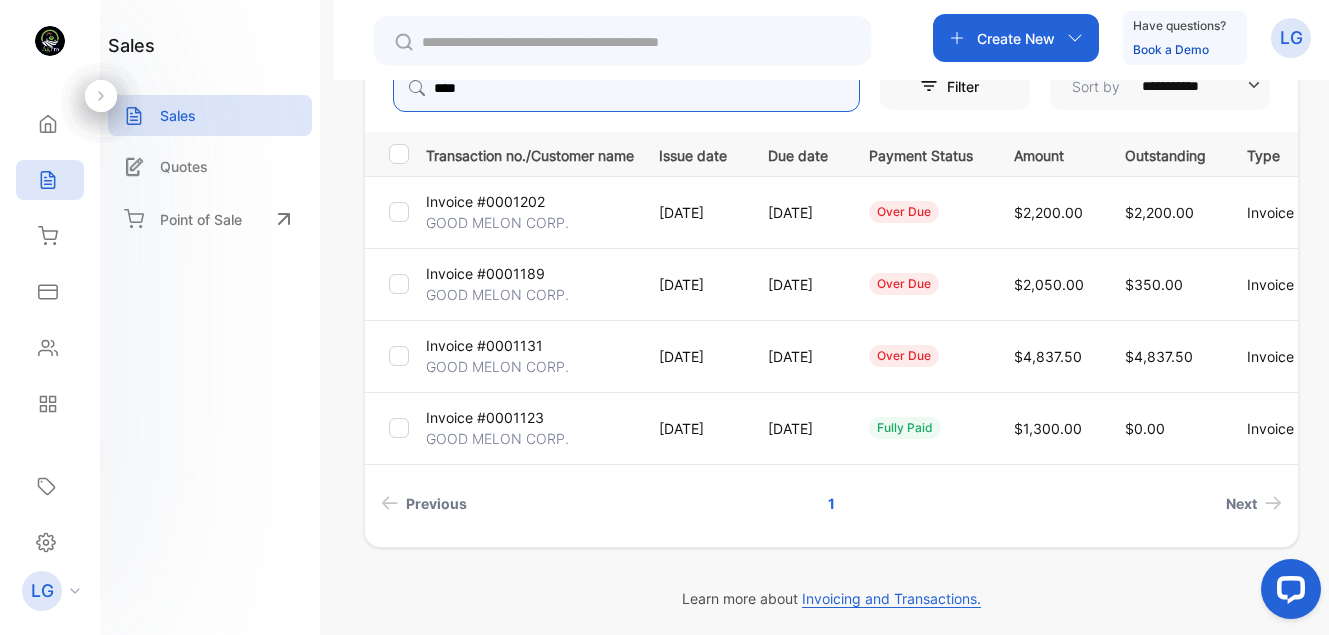 click on "****" at bounding box center [626, 88] 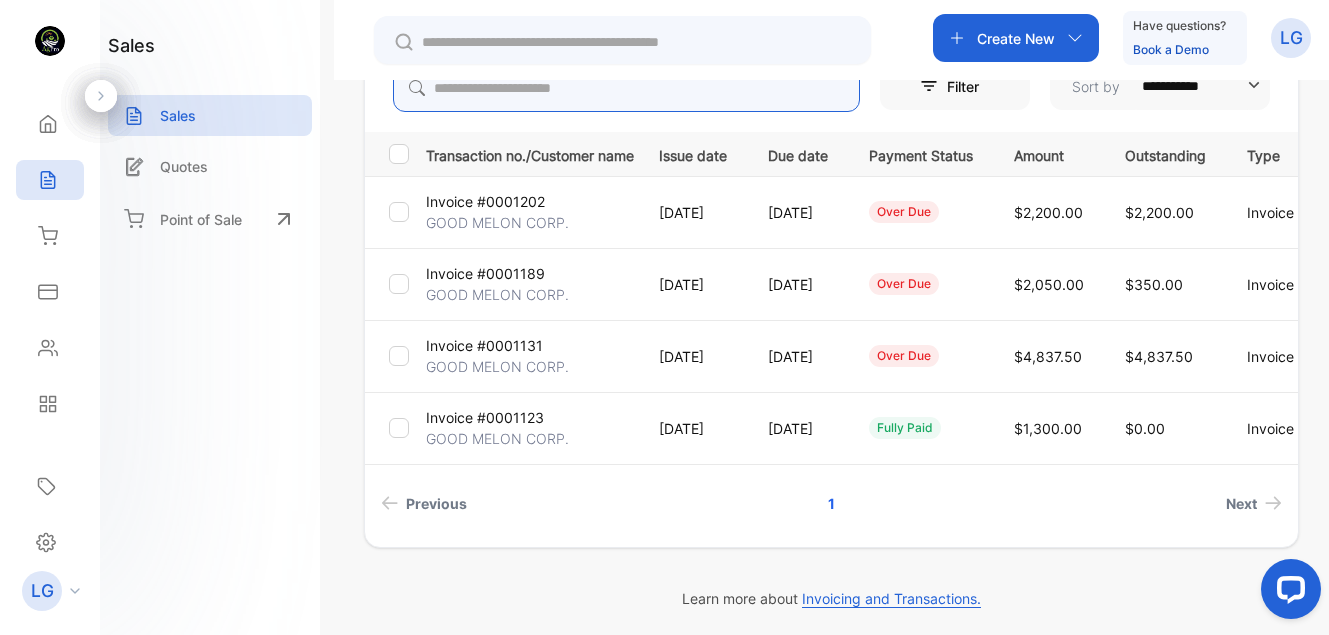 click at bounding box center [626, 88] 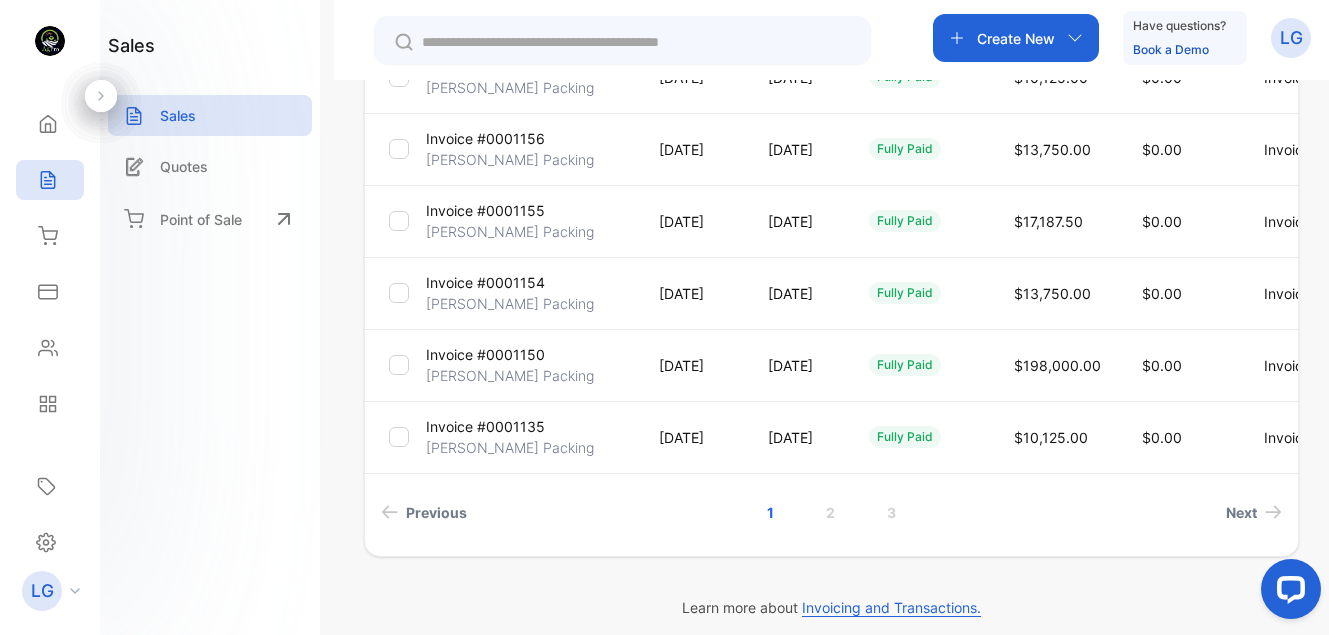 scroll, scrollTop: 676, scrollLeft: 0, axis: vertical 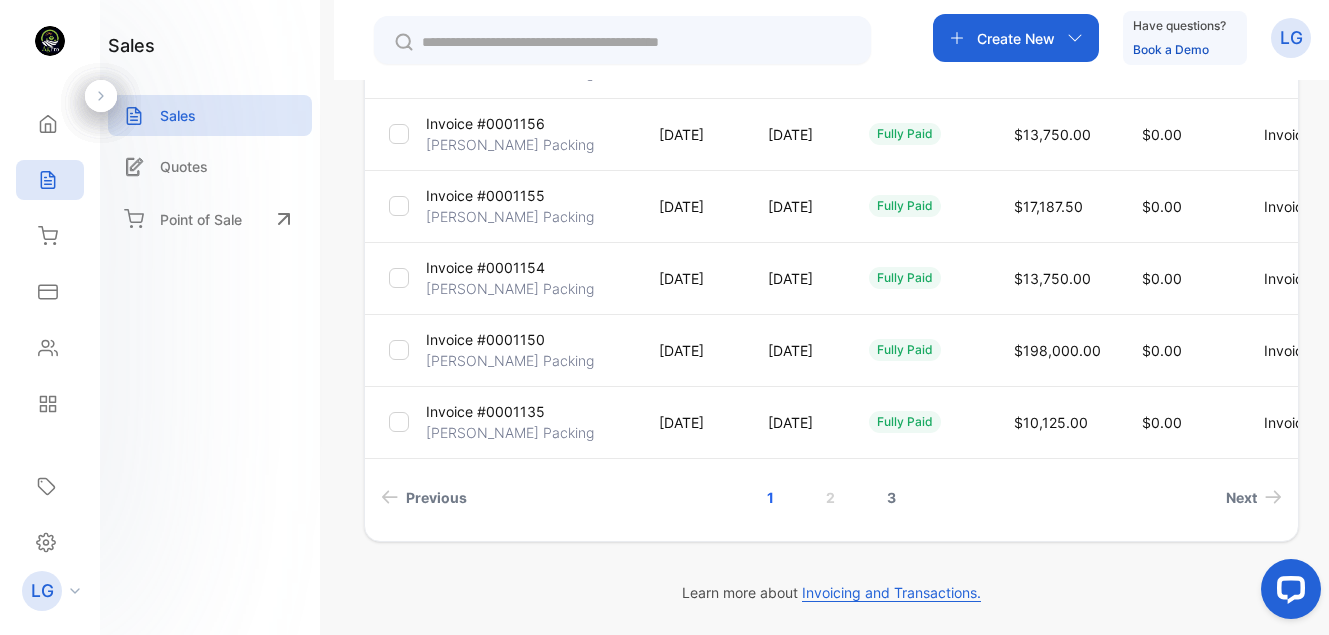 type on "***" 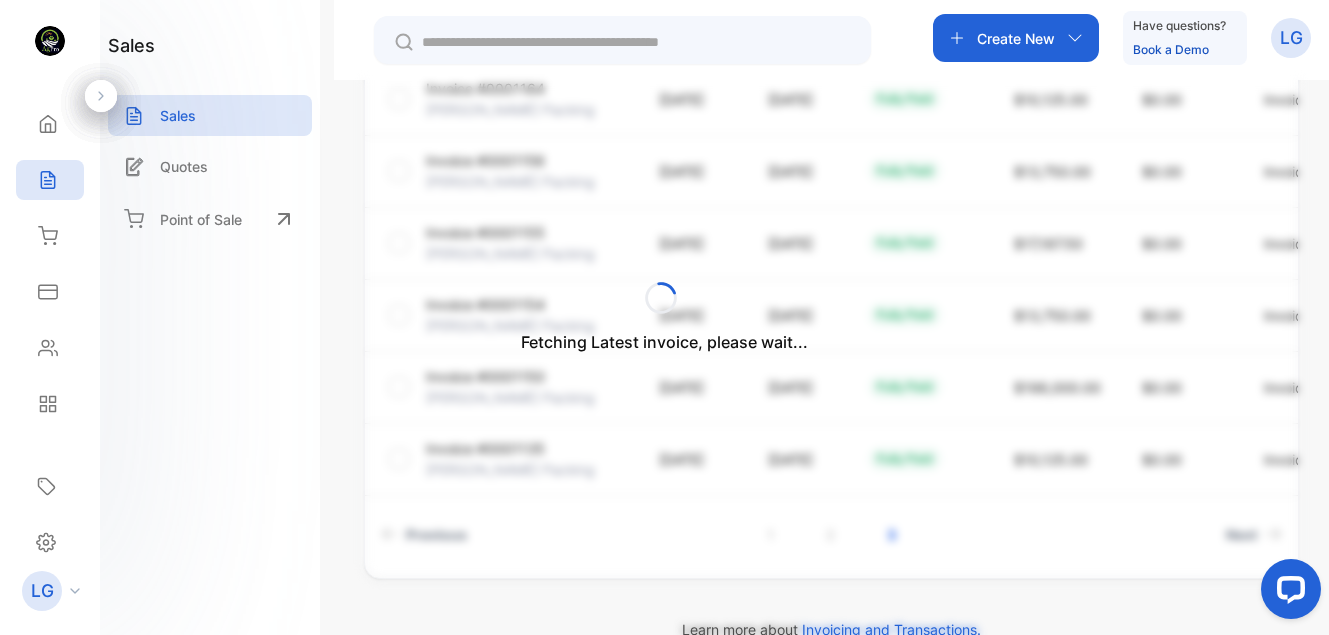scroll, scrollTop: 604, scrollLeft: 0, axis: vertical 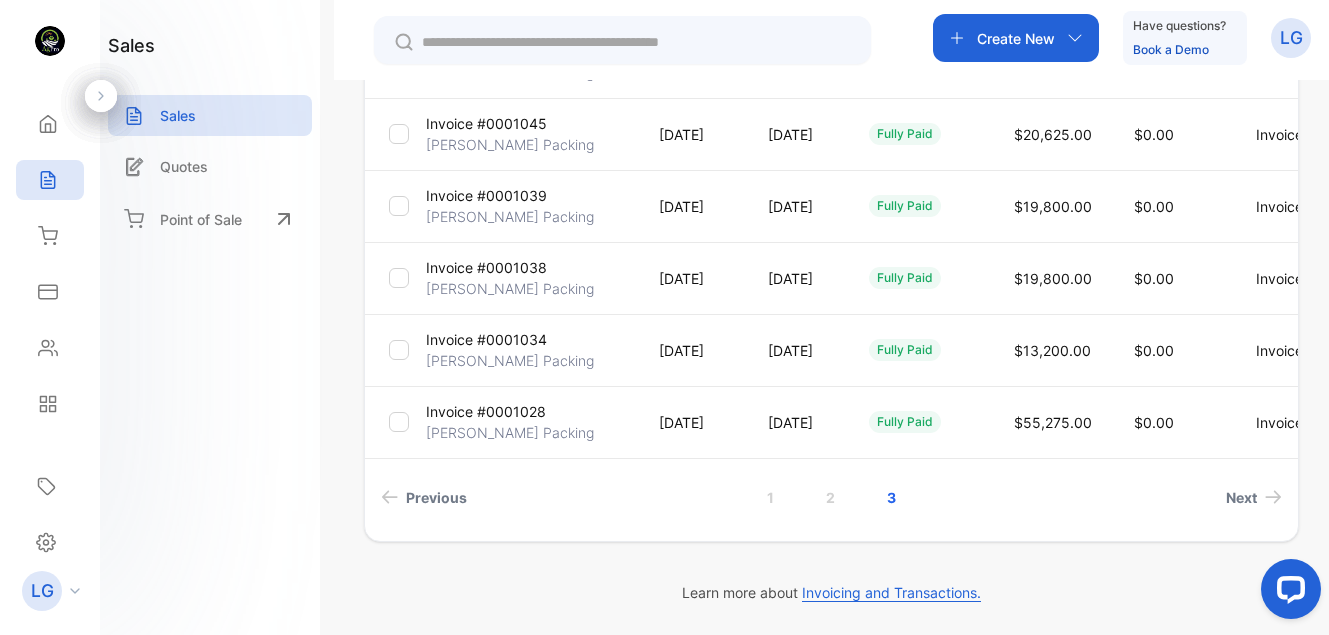 click on "[PERSON_NAME] Packing" at bounding box center (510, 144) 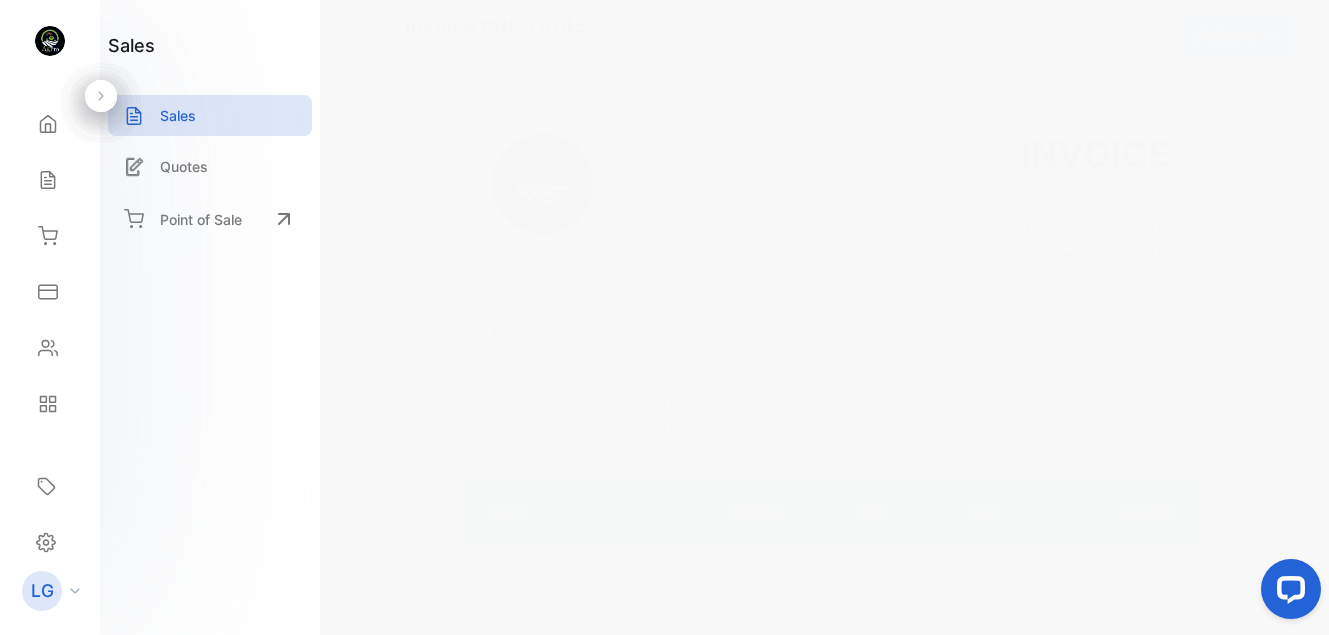 scroll, scrollTop: 0, scrollLeft: 0, axis: both 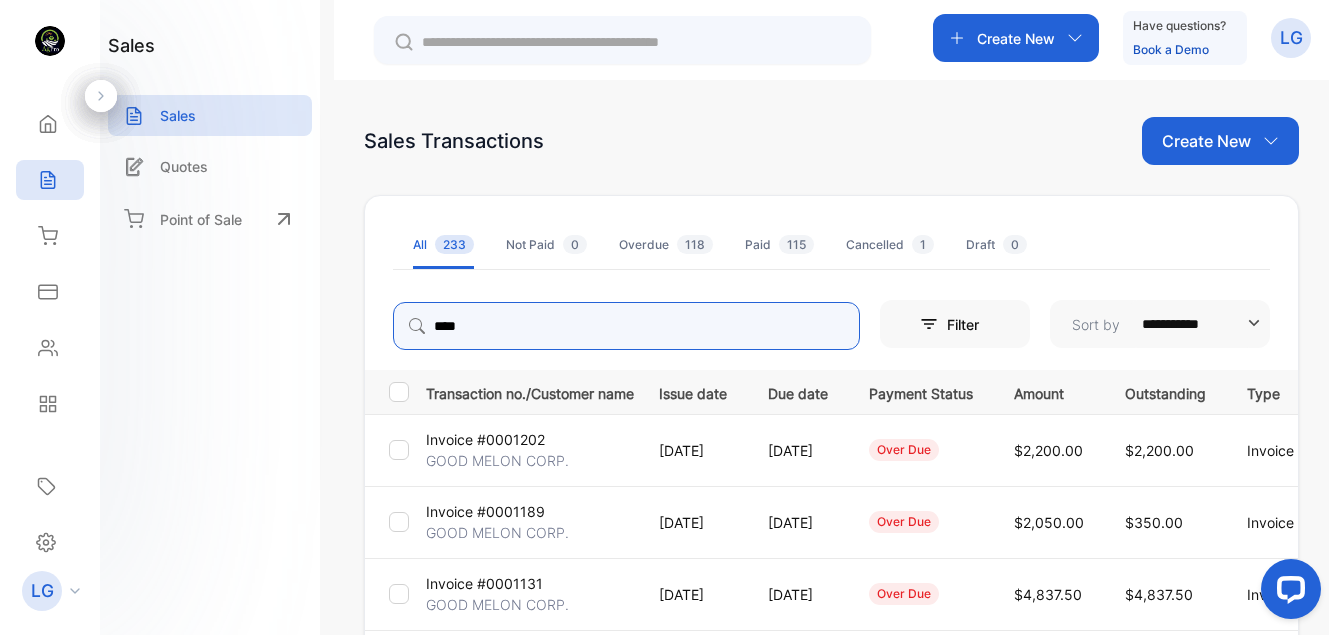 click on "****" at bounding box center (626, 326) 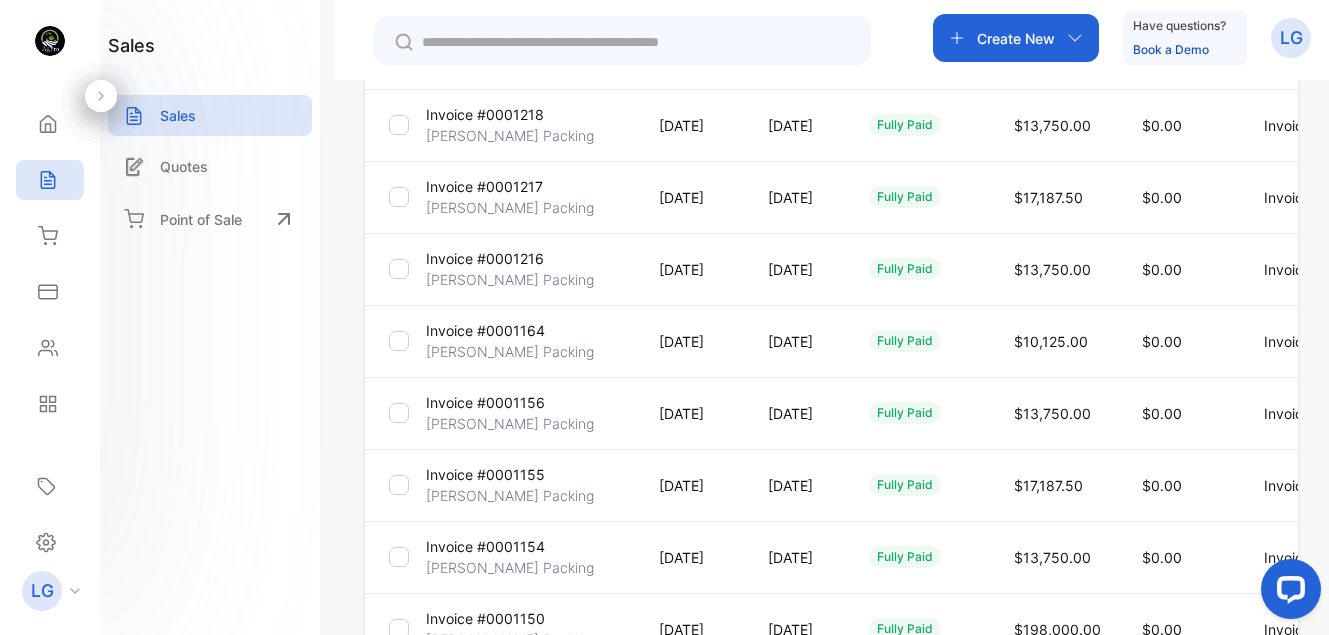 scroll, scrollTop: 558, scrollLeft: 0, axis: vertical 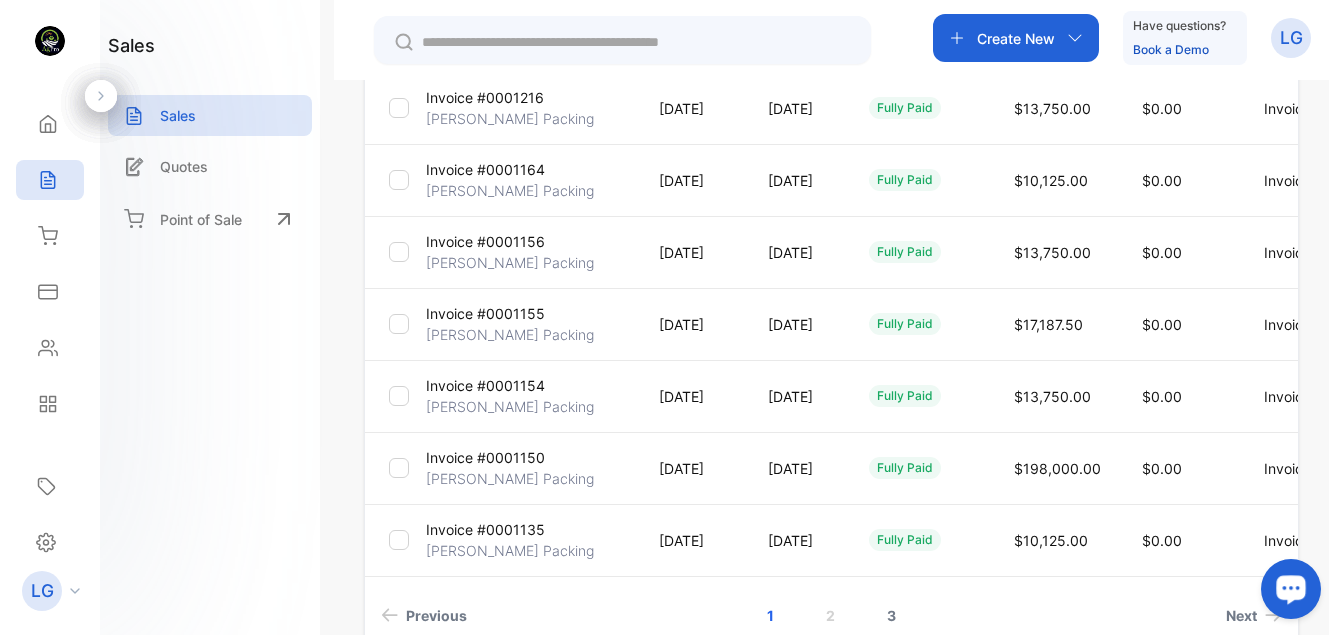 type on "**" 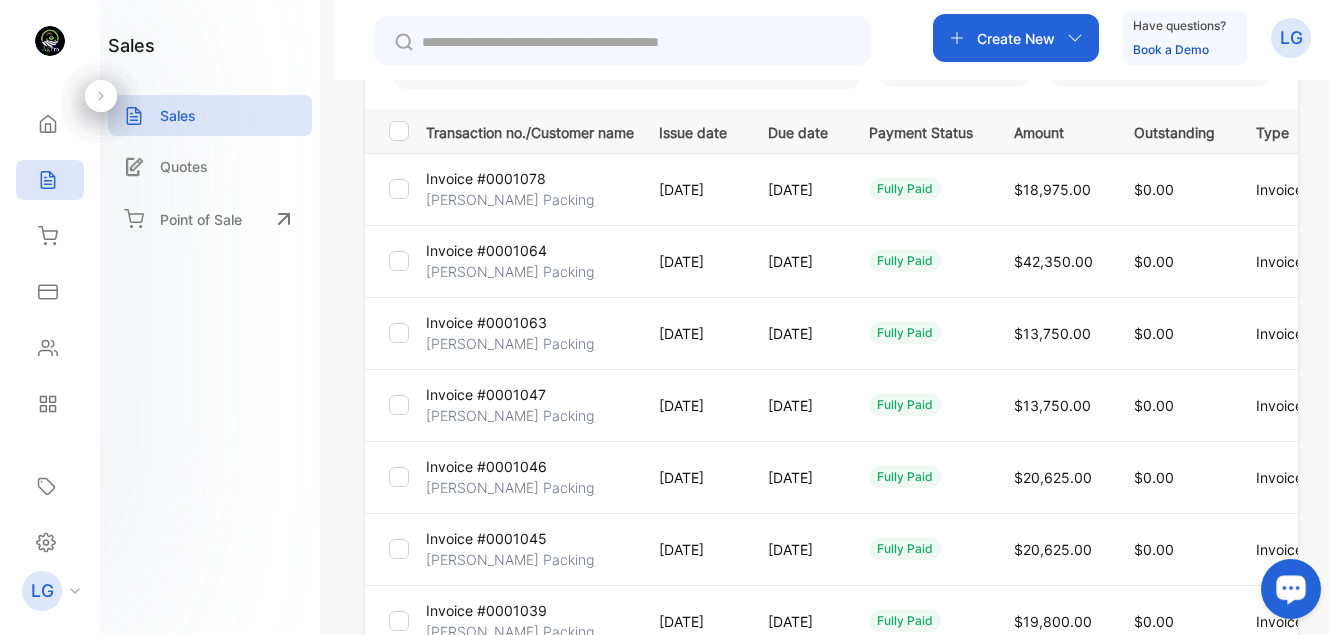 scroll, scrollTop: 215, scrollLeft: 0, axis: vertical 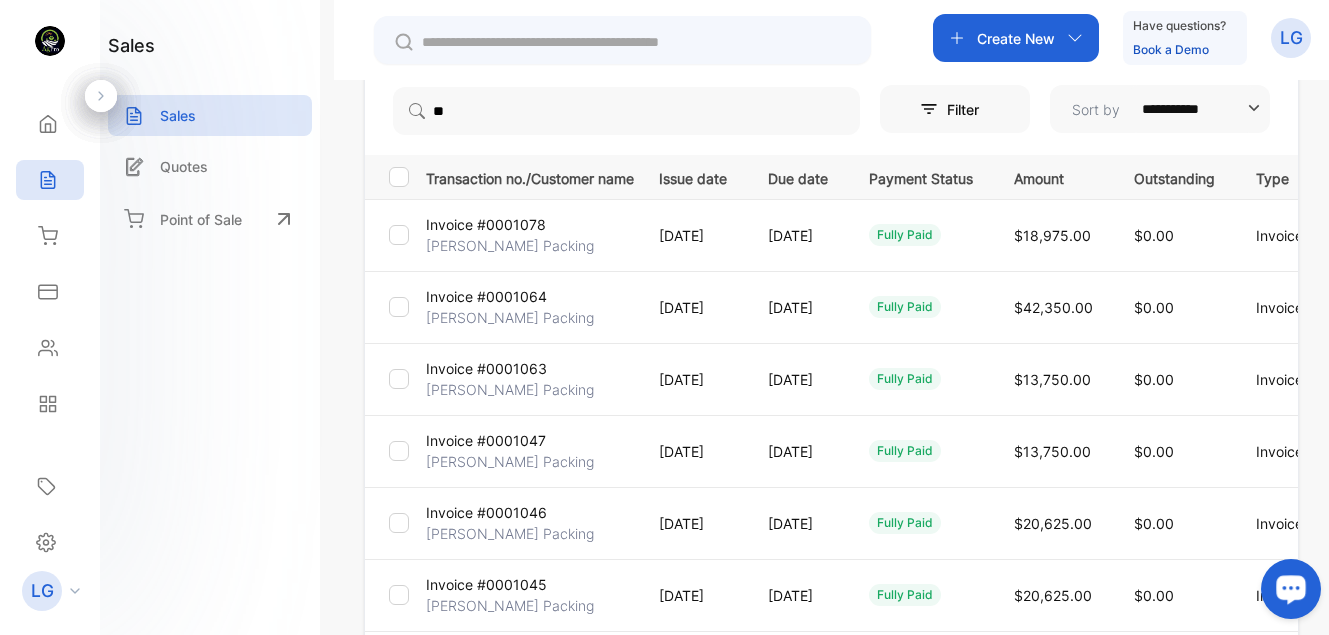 click on "[PERSON_NAME] Packing" at bounding box center (510, 245) 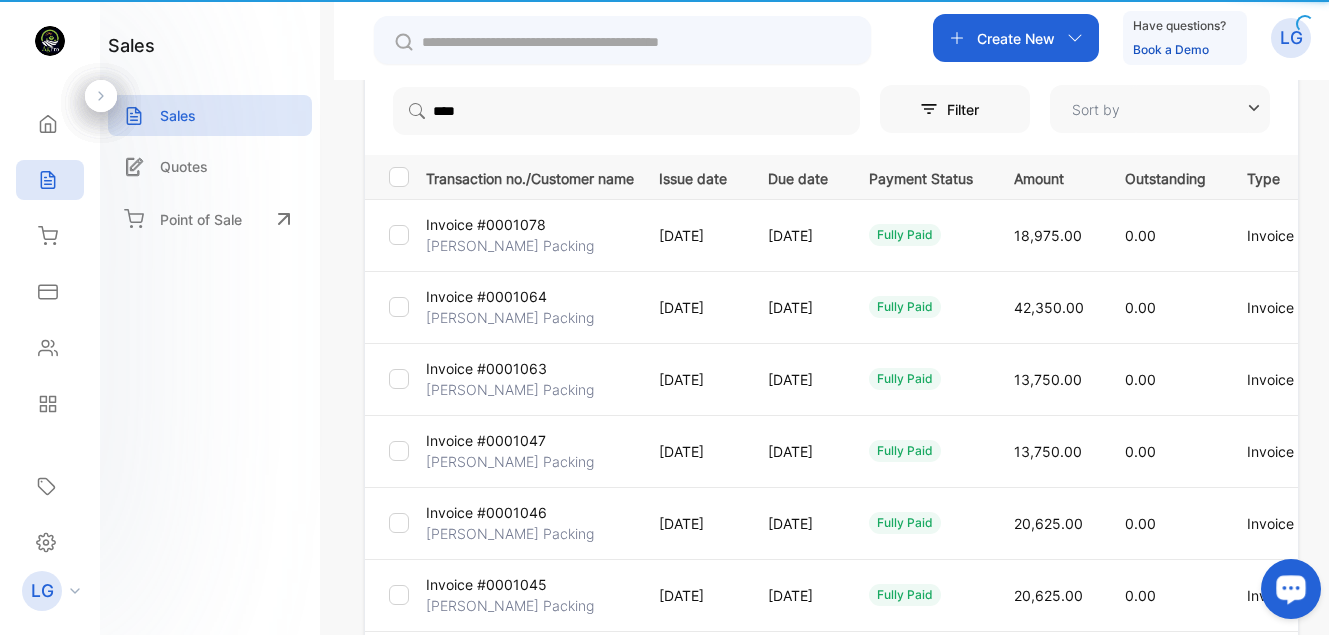 type on "**********" 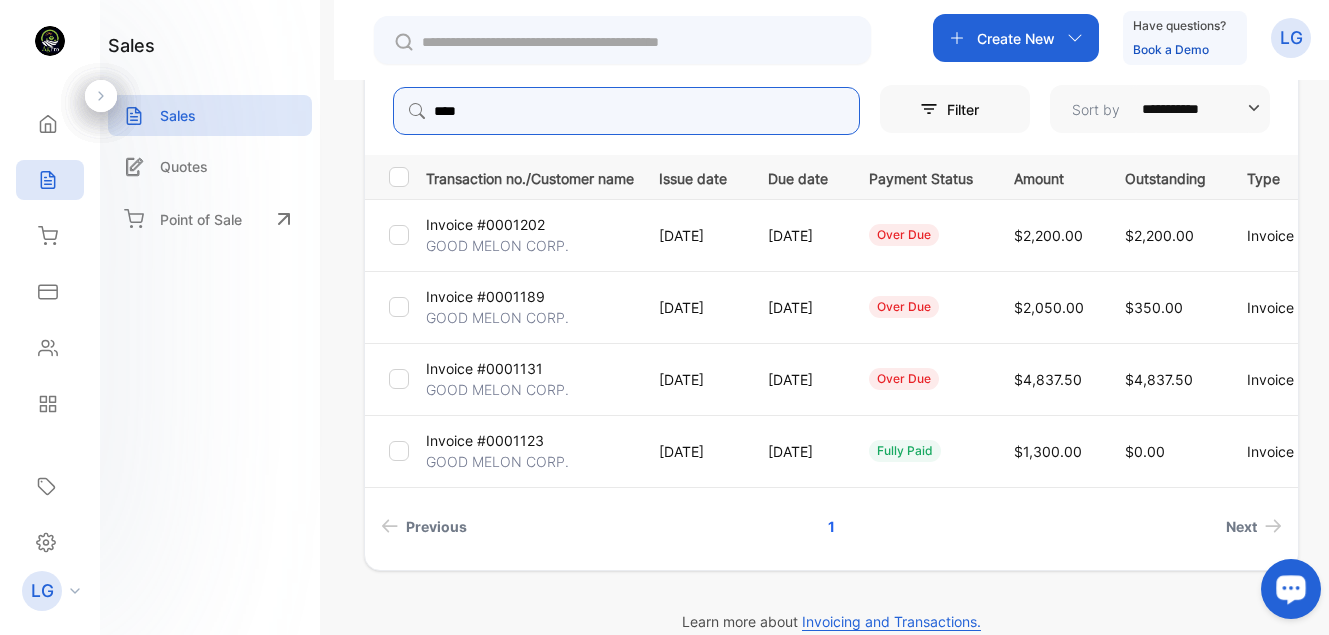 click on "****" at bounding box center [626, 111] 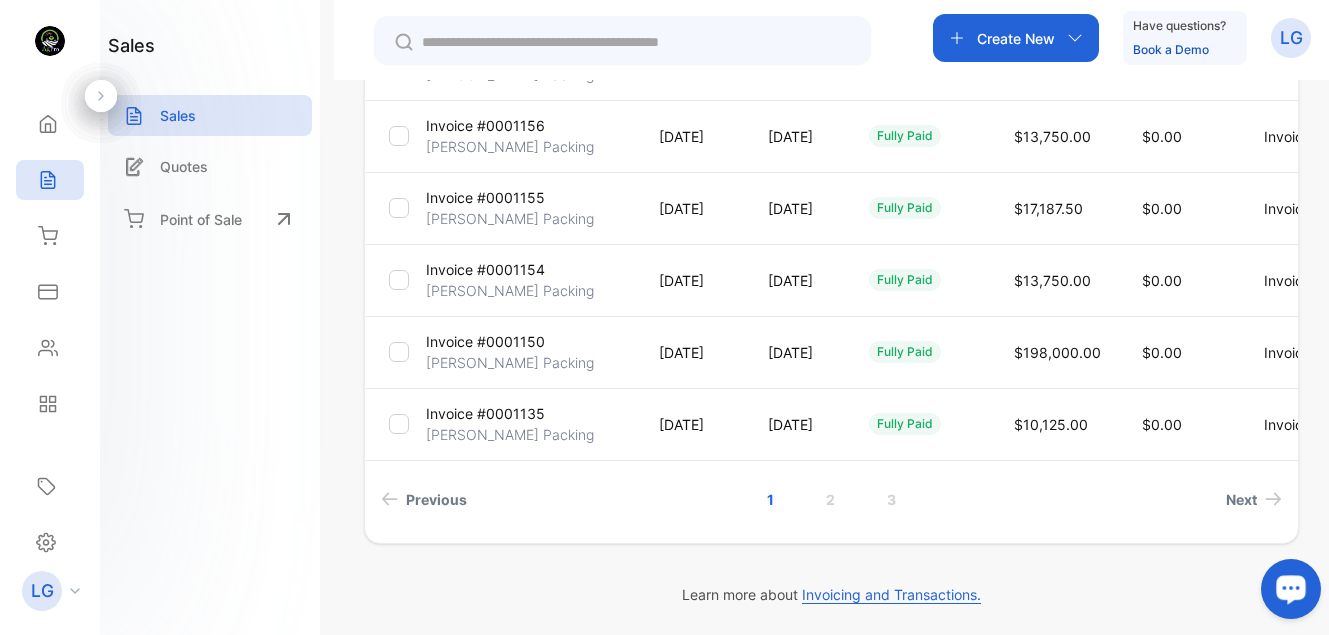 scroll, scrollTop: 676, scrollLeft: 0, axis: vertical 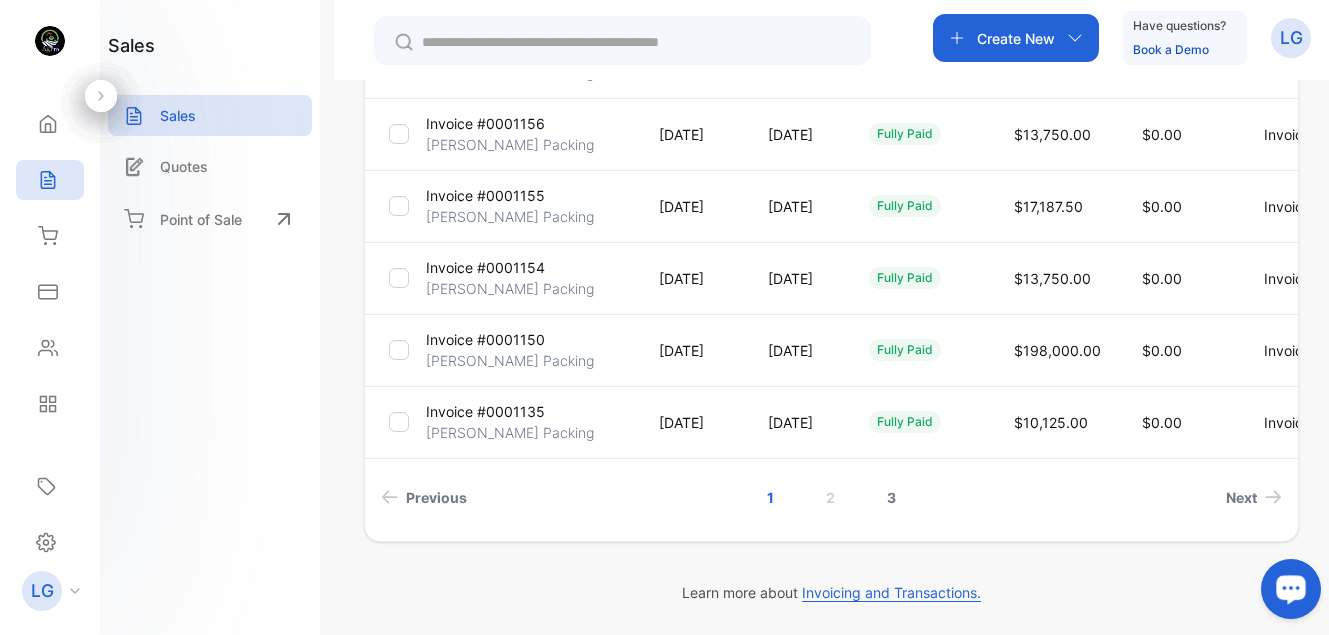 type on "***" 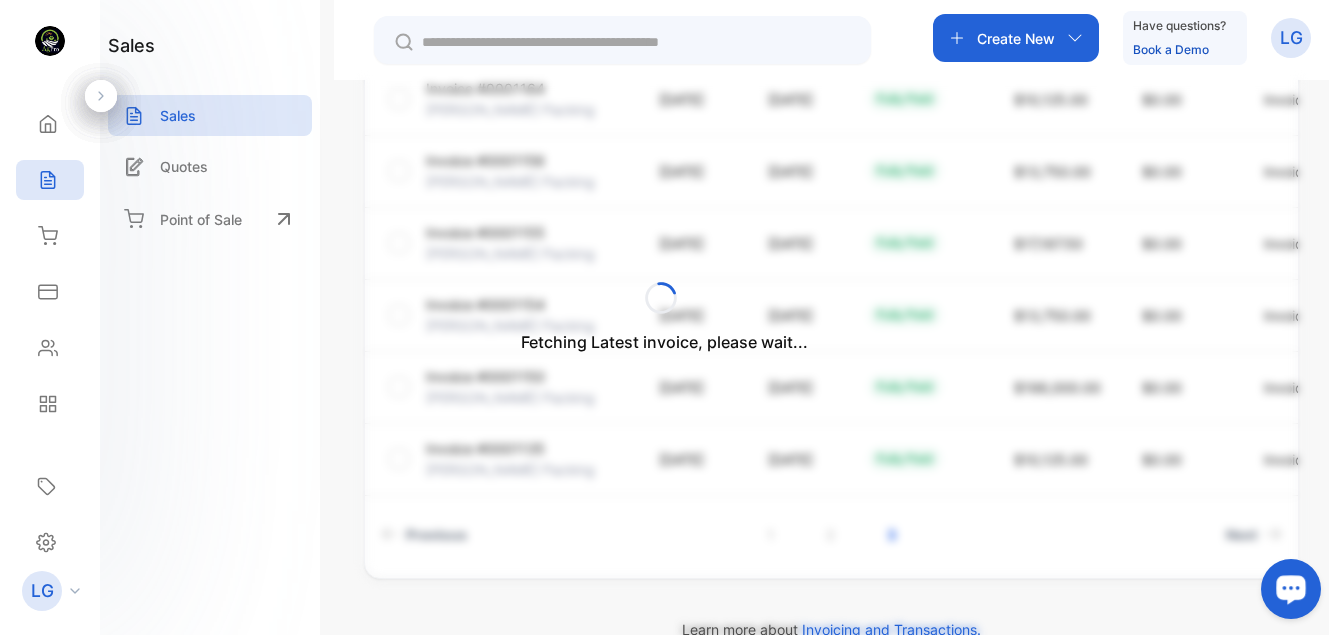 scroll, scrollTop: 604, scrollLeft: 0, axis: vertical 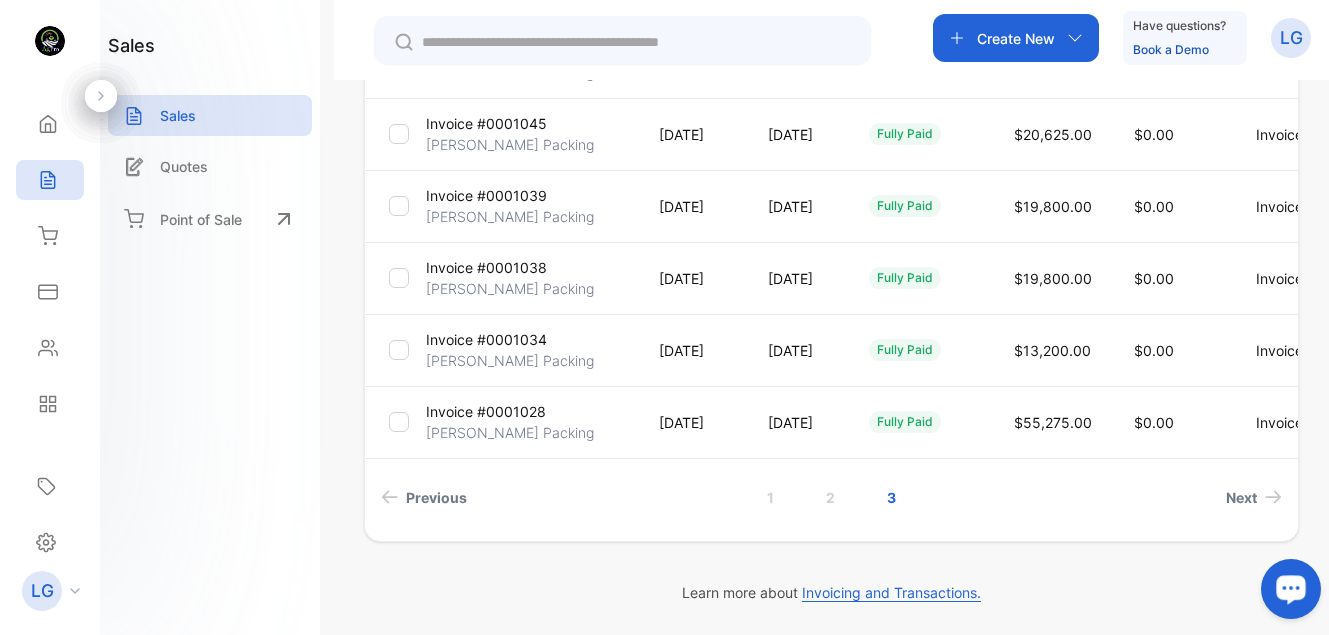 click on "fully paid" at bounding box center (917, 134) 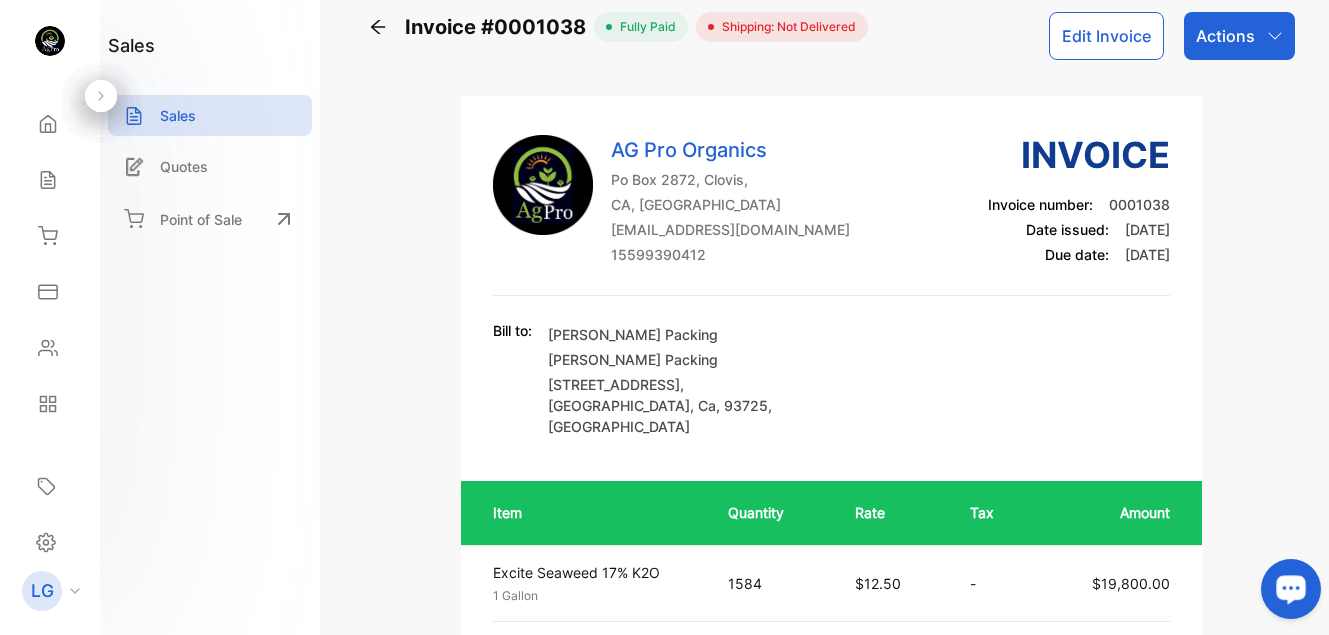 scroll, scrollTop: 0, scrollLeft: 0, axis: both 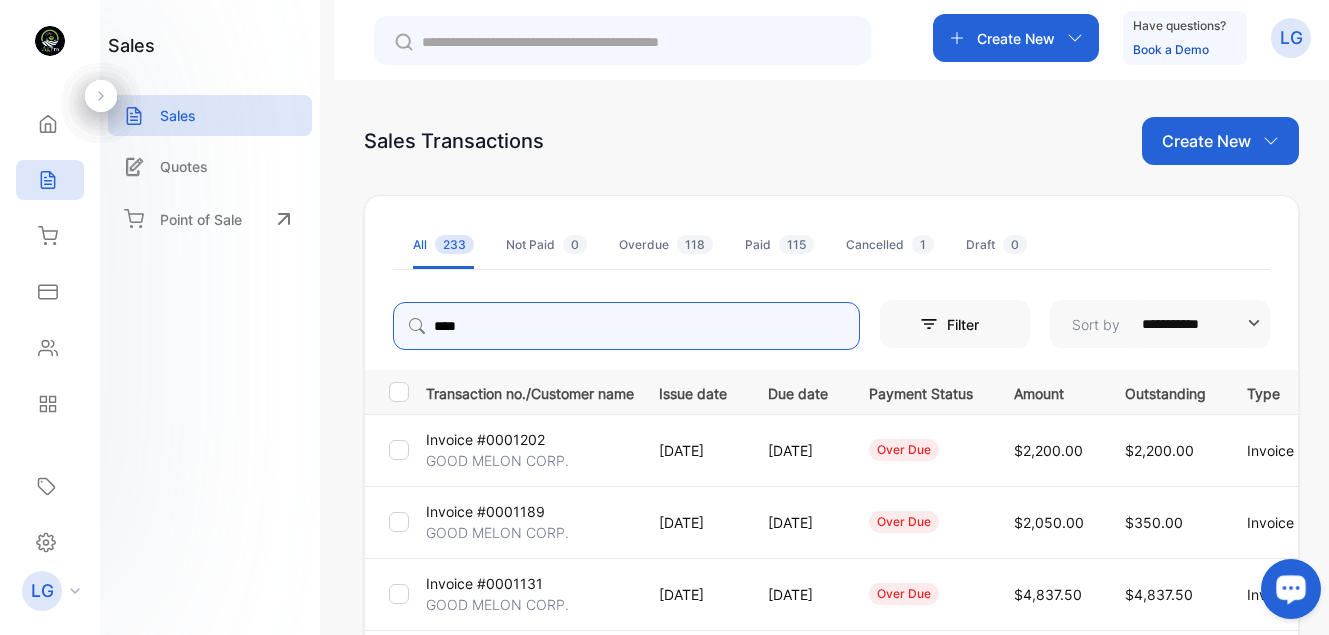 click on "****" at bounding box center [626, 326] 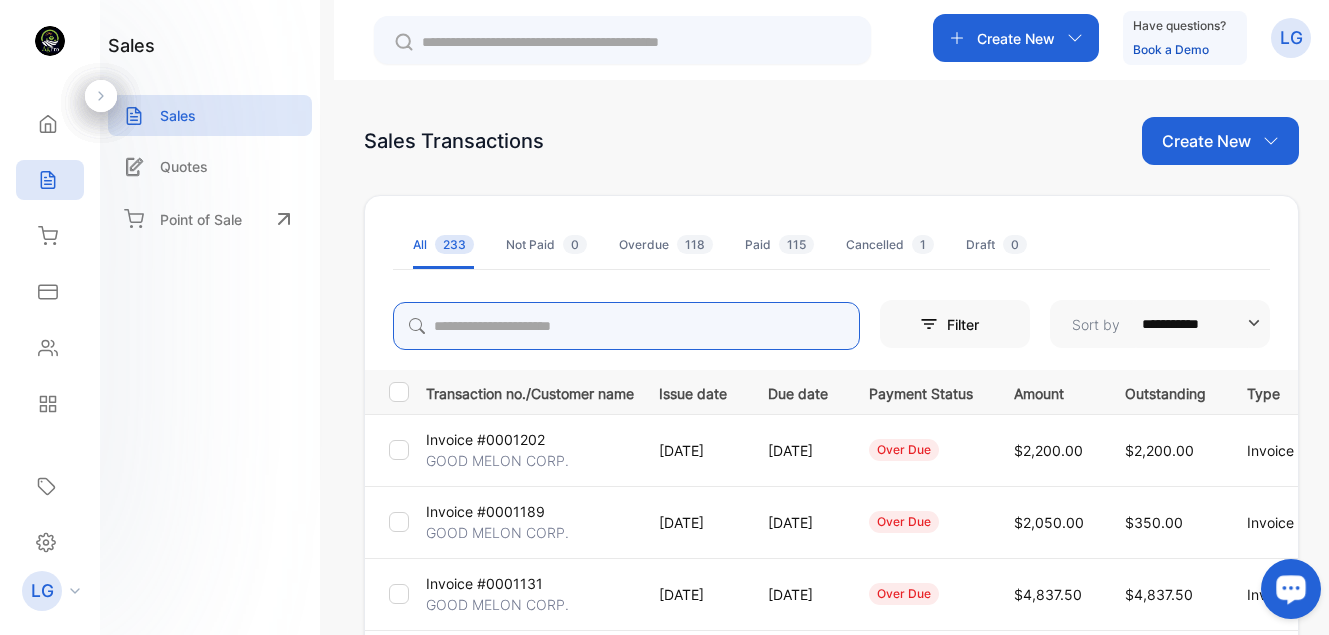 click at bounding box center [626, 326] 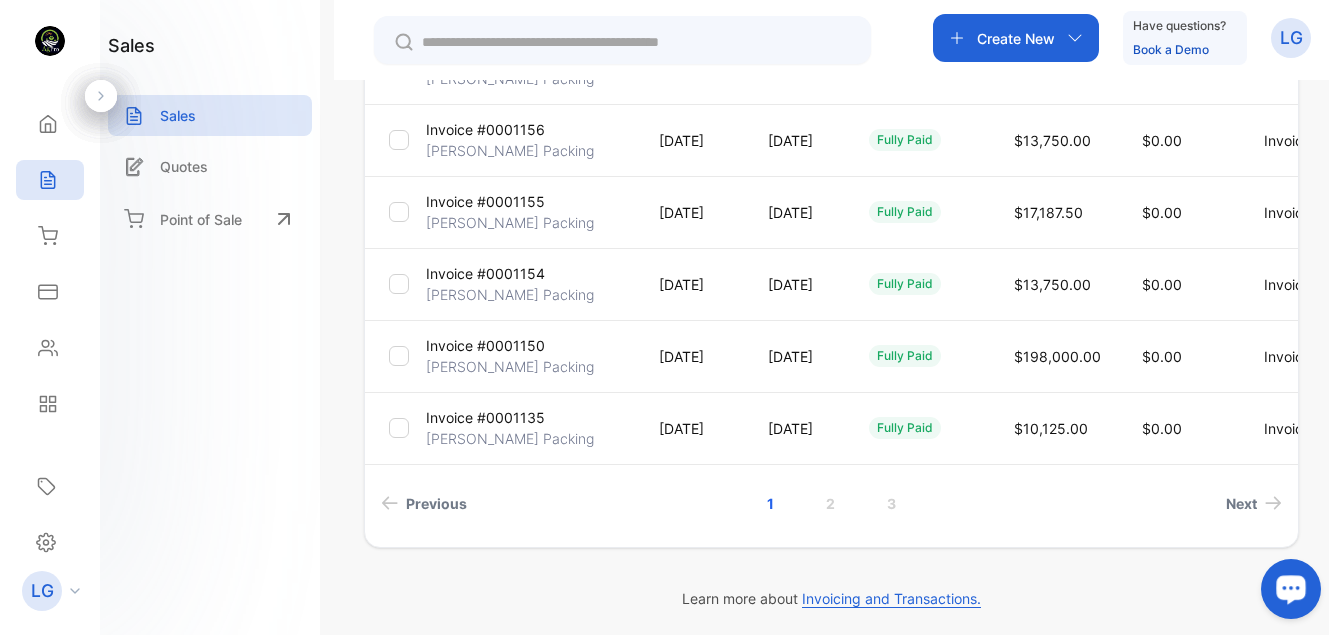 scroll, scrollTop: 676, scrollLeft: 0, axis: vertical 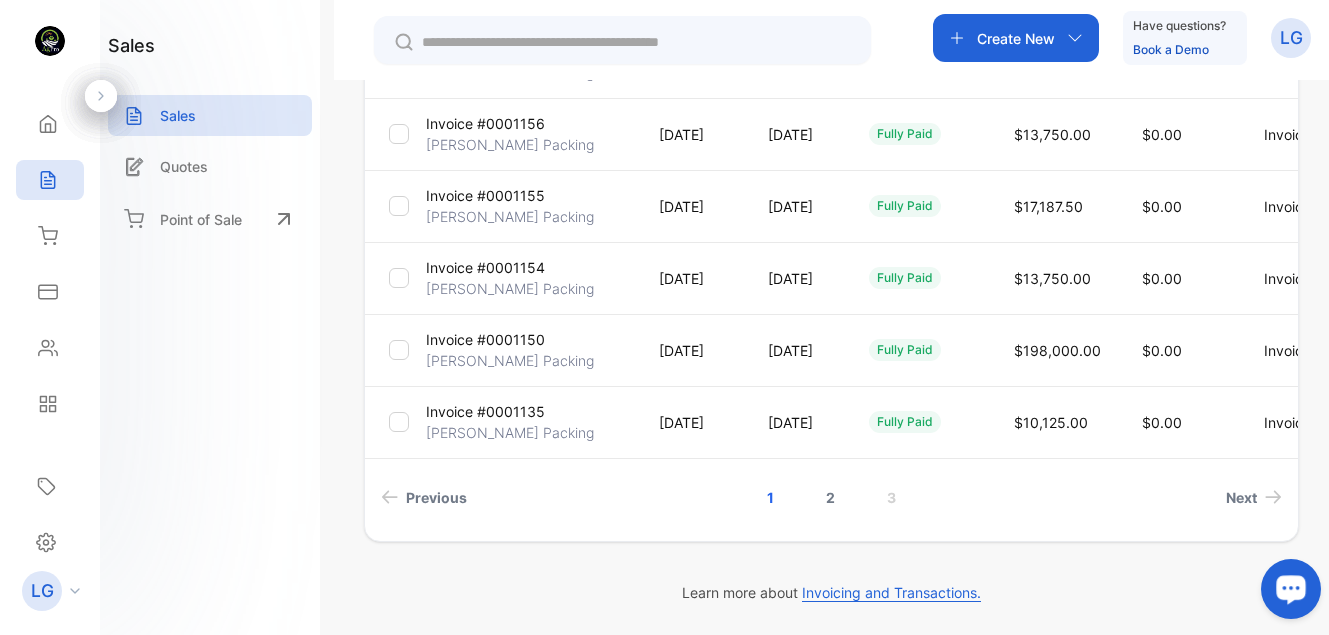 type on "**" 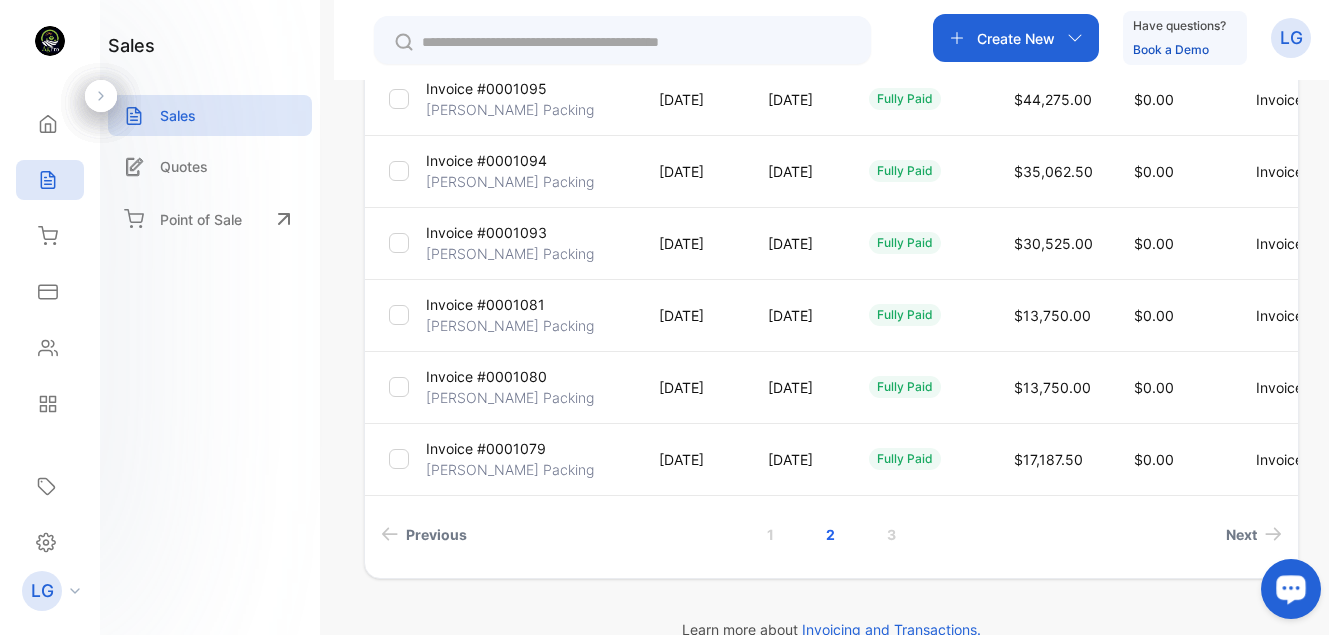 click on "[PERSON_NAME] Packing" at bounding box center (510, 253) 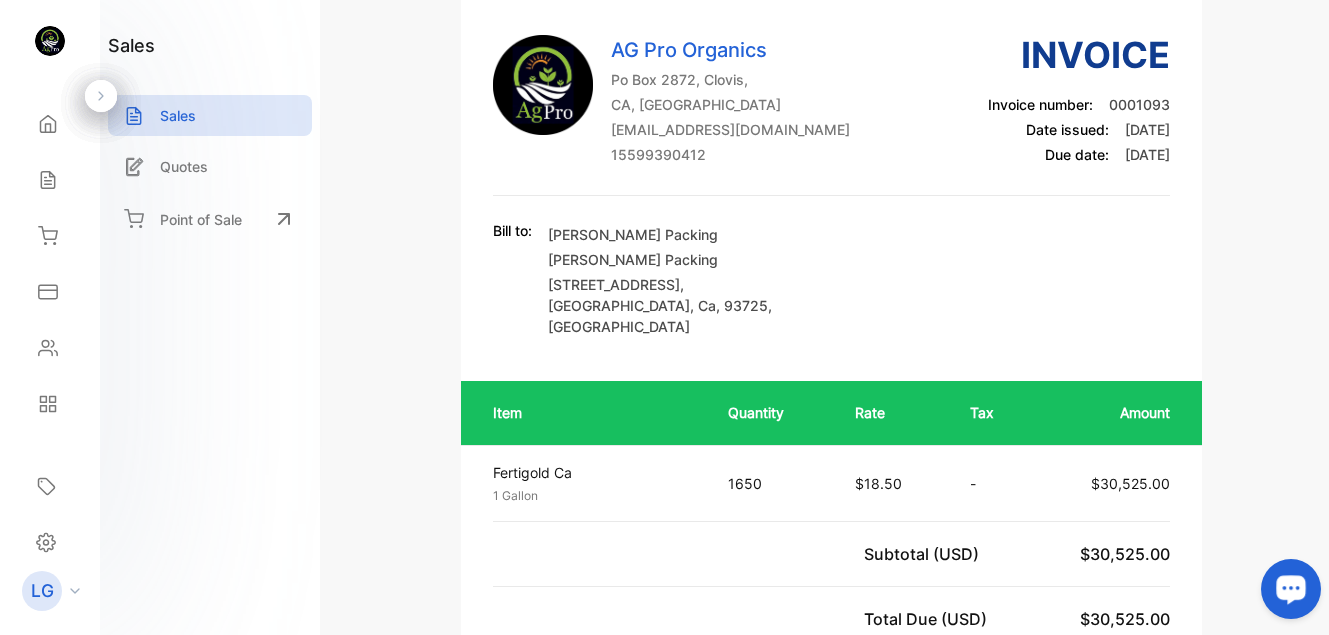 scroll, scrollTop: 681, scrollLeft: 0, axis: vertical 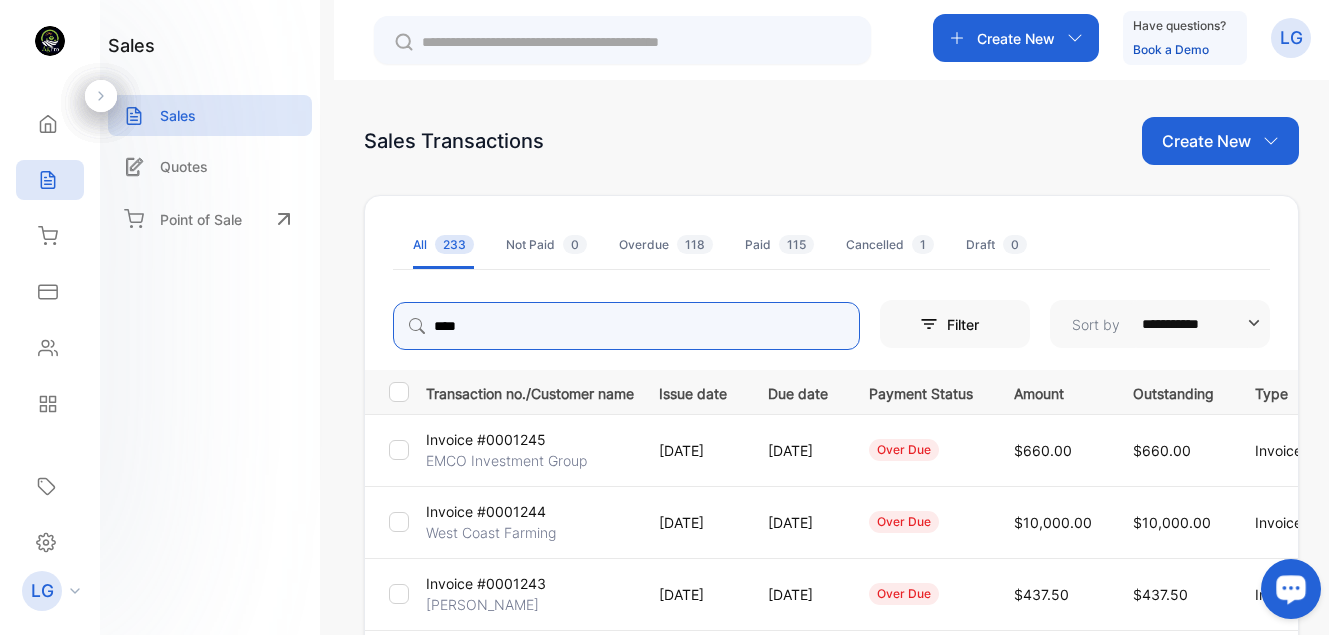click on "****" at bounding box center [626, 326] 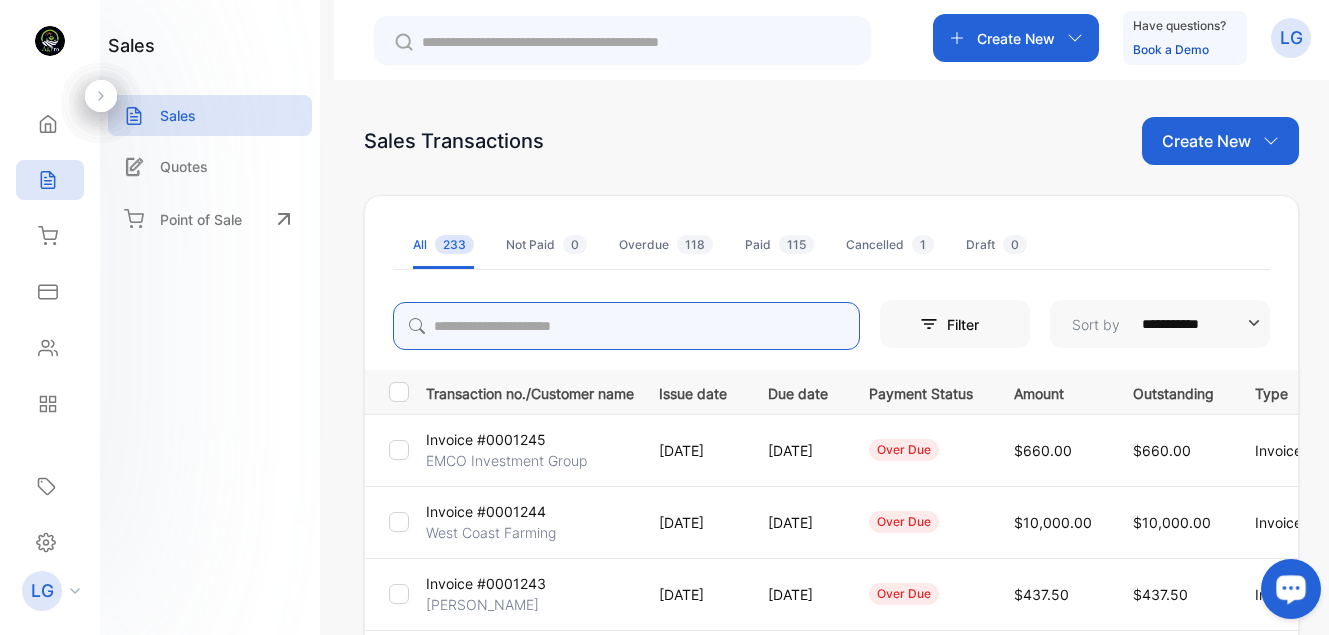 click at bounding box center [626, 326] 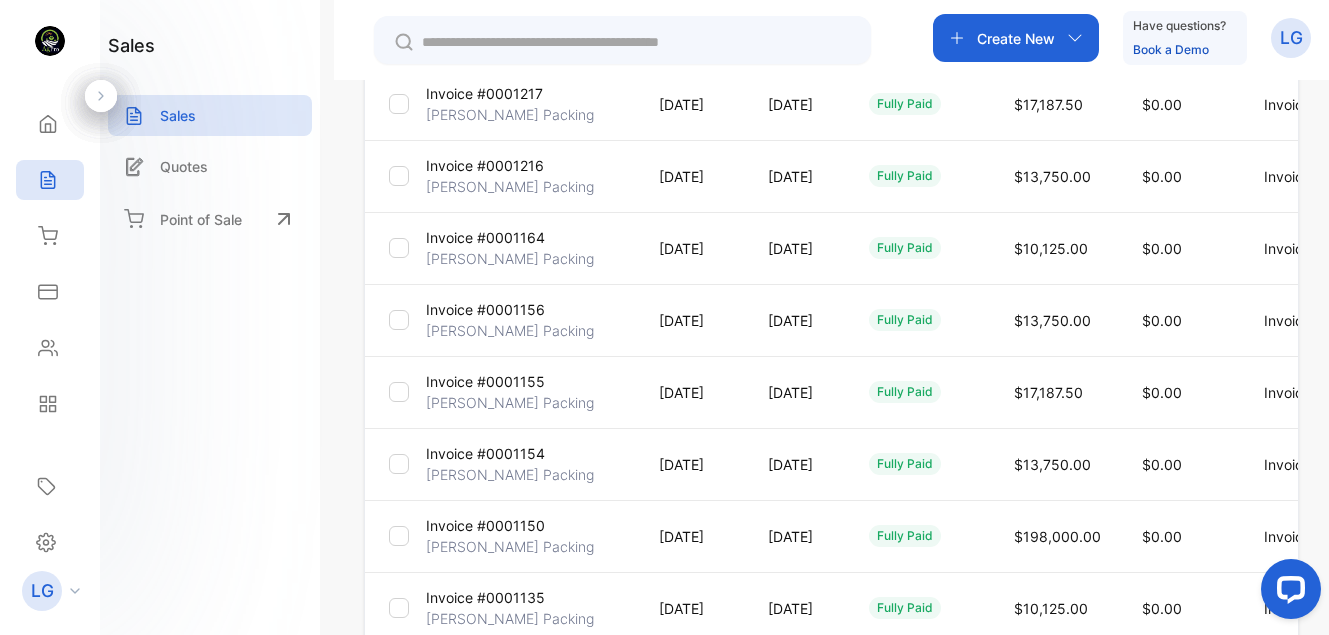 scroll, scrollTop: 509, scrollLeft: 0, axis: vertical 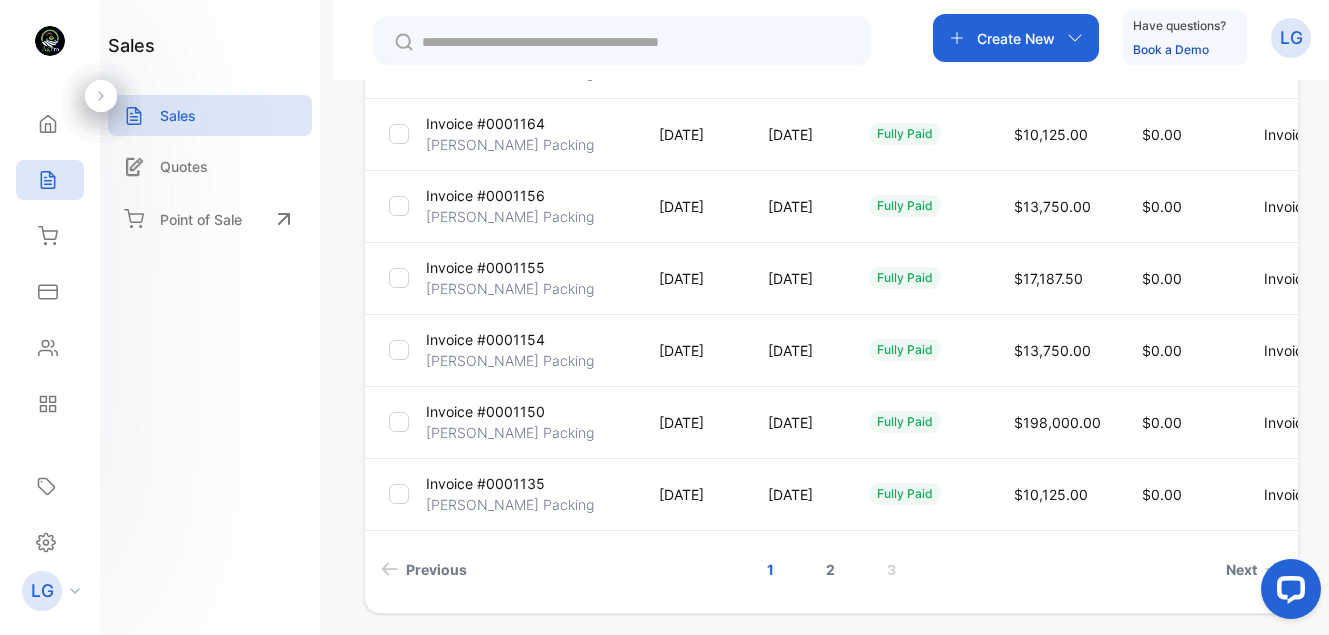 type on "***" 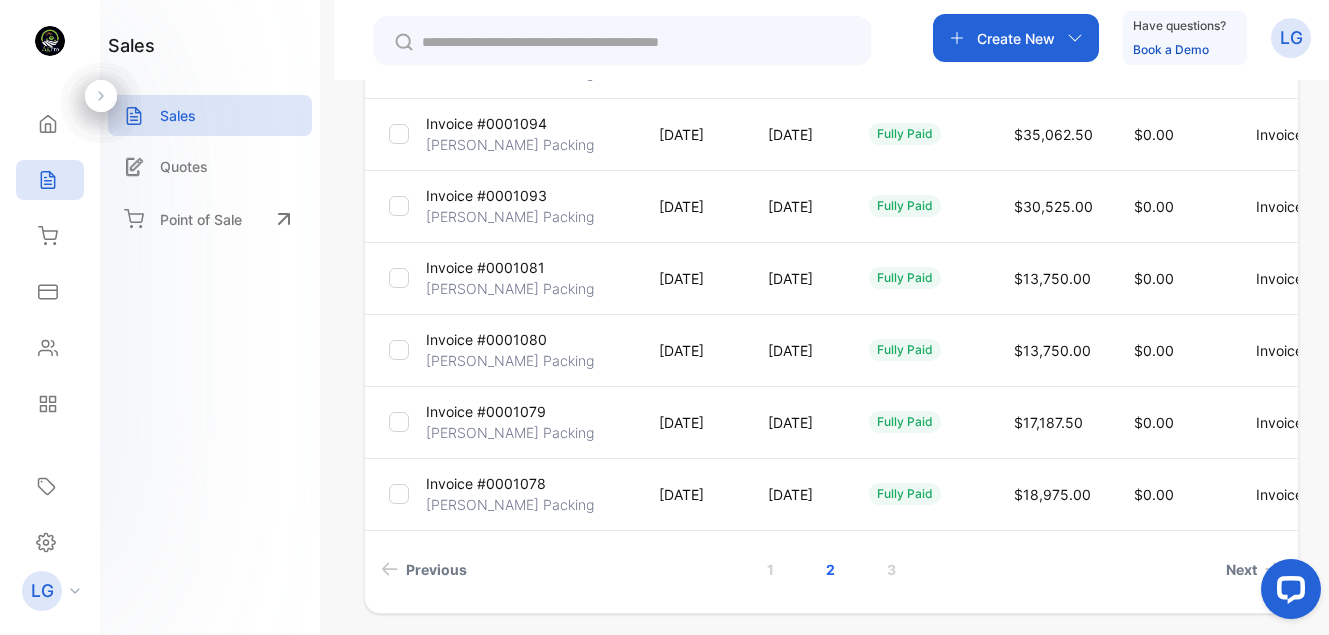 click on "Invoice #0001078" at bounding box center (486, 483) 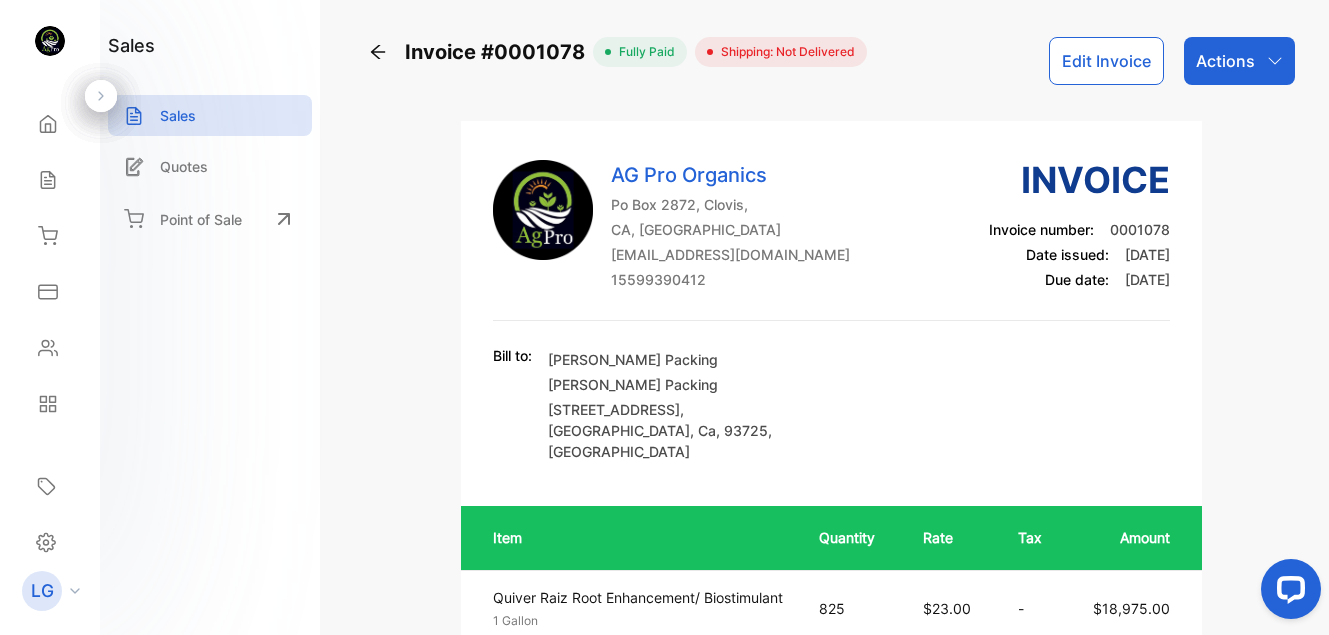 scroll, scrollTop: 556, scrollLeft: 0, axis: vertical 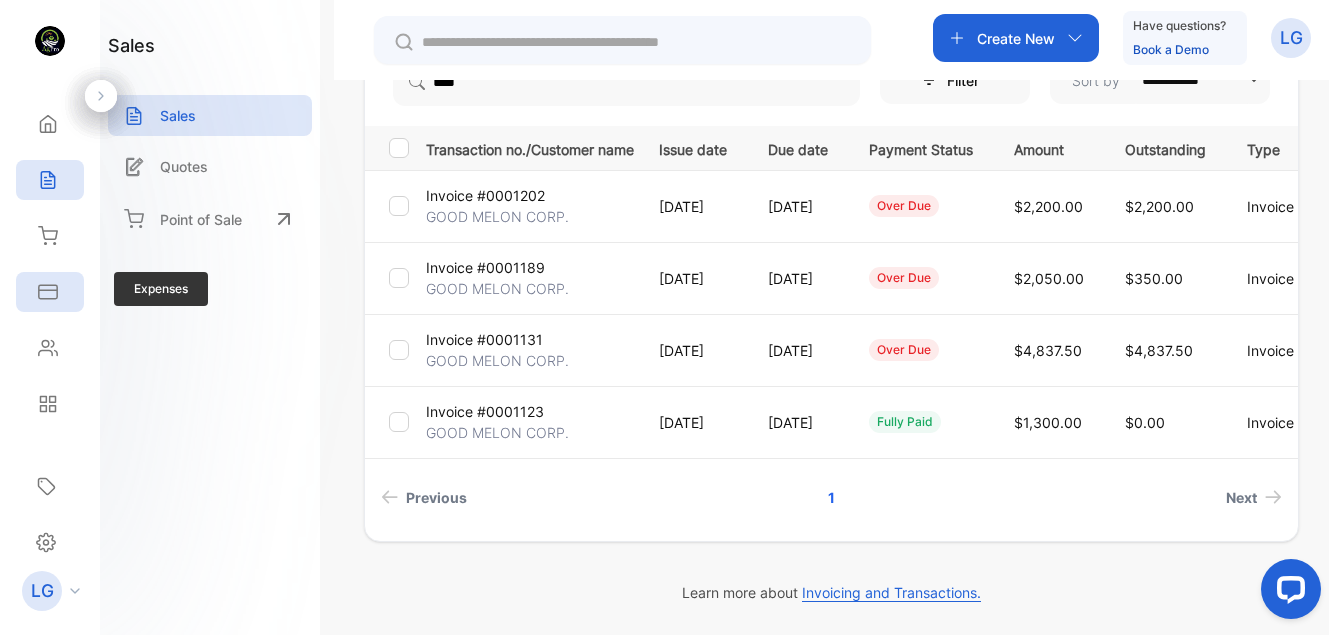 click 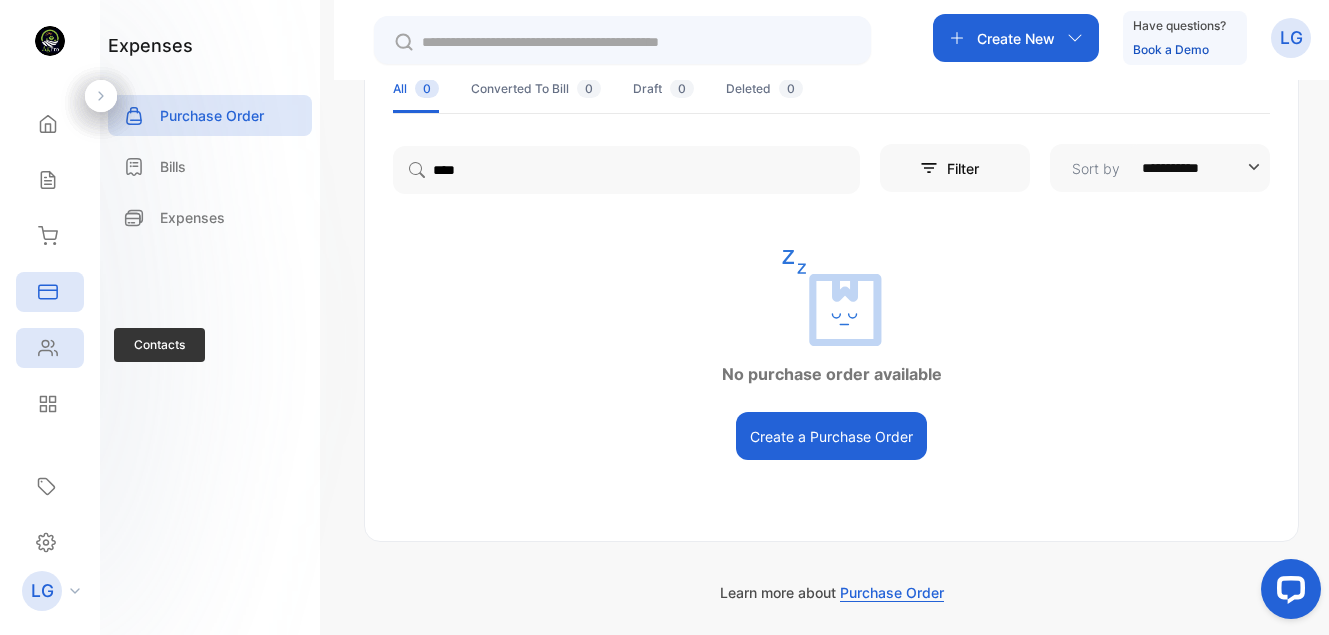 scroll, scrollTop: 20, scrollLeft: 0, axis: vertical 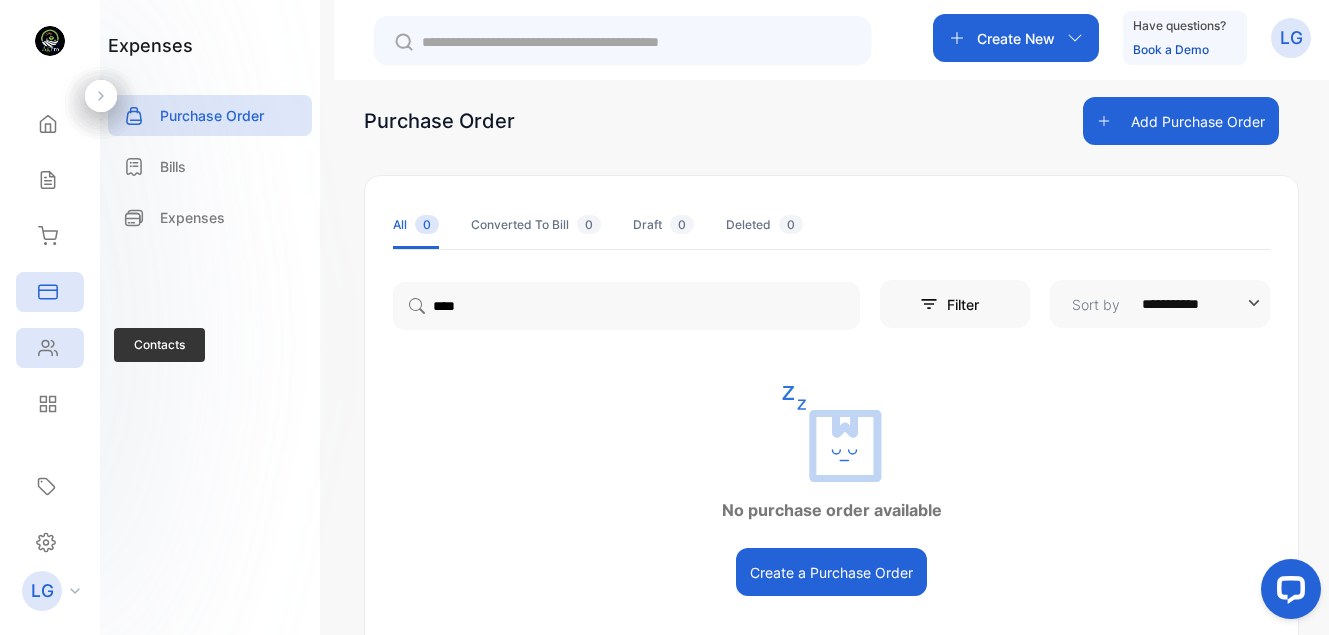 click on "Contacts" at bounding box center [45, 348] 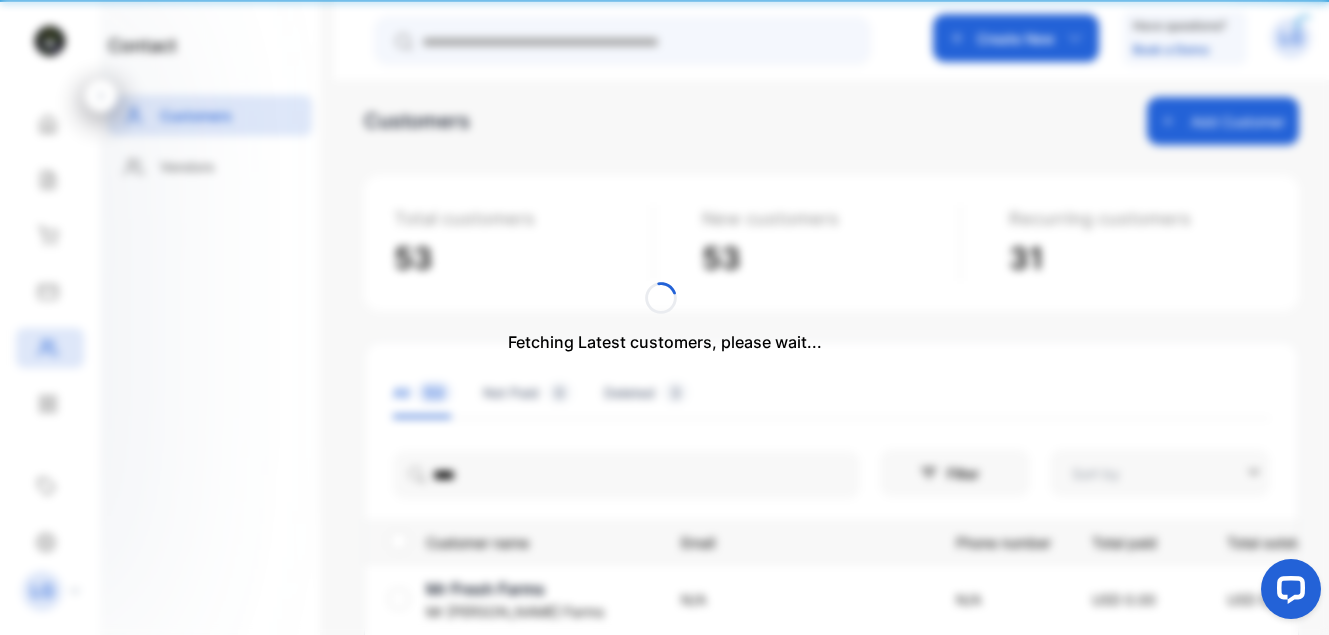 type on "**********" 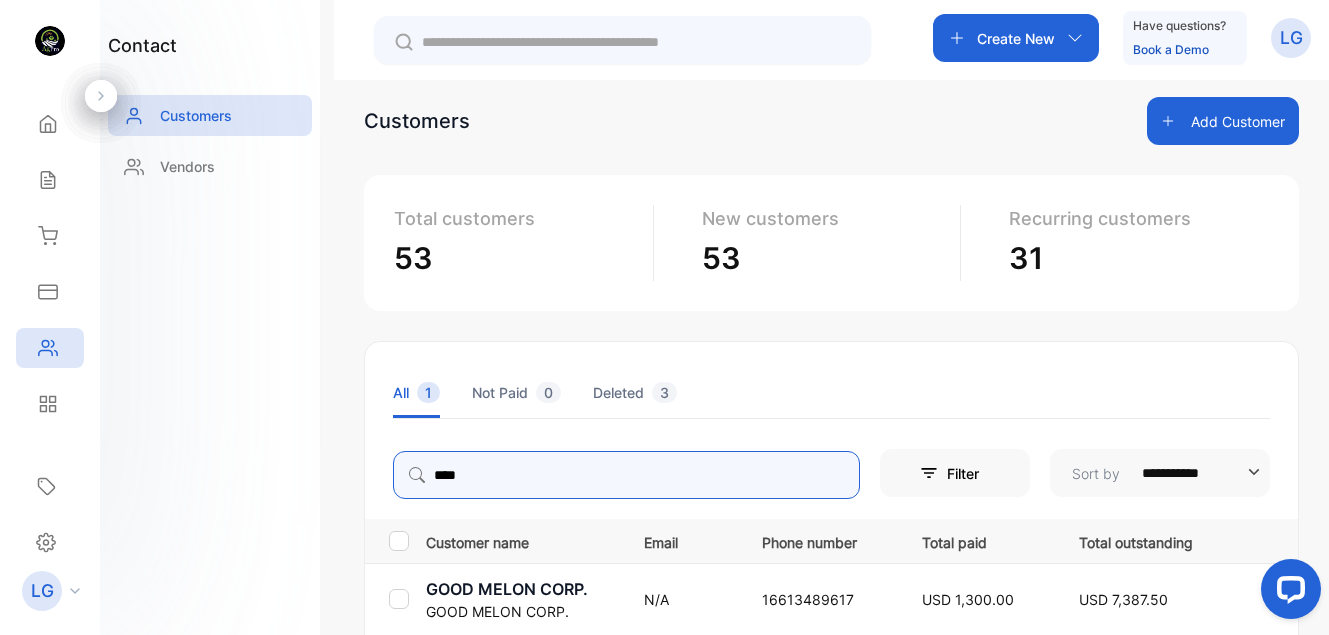 click on "****" at bounding box center [626, 475] 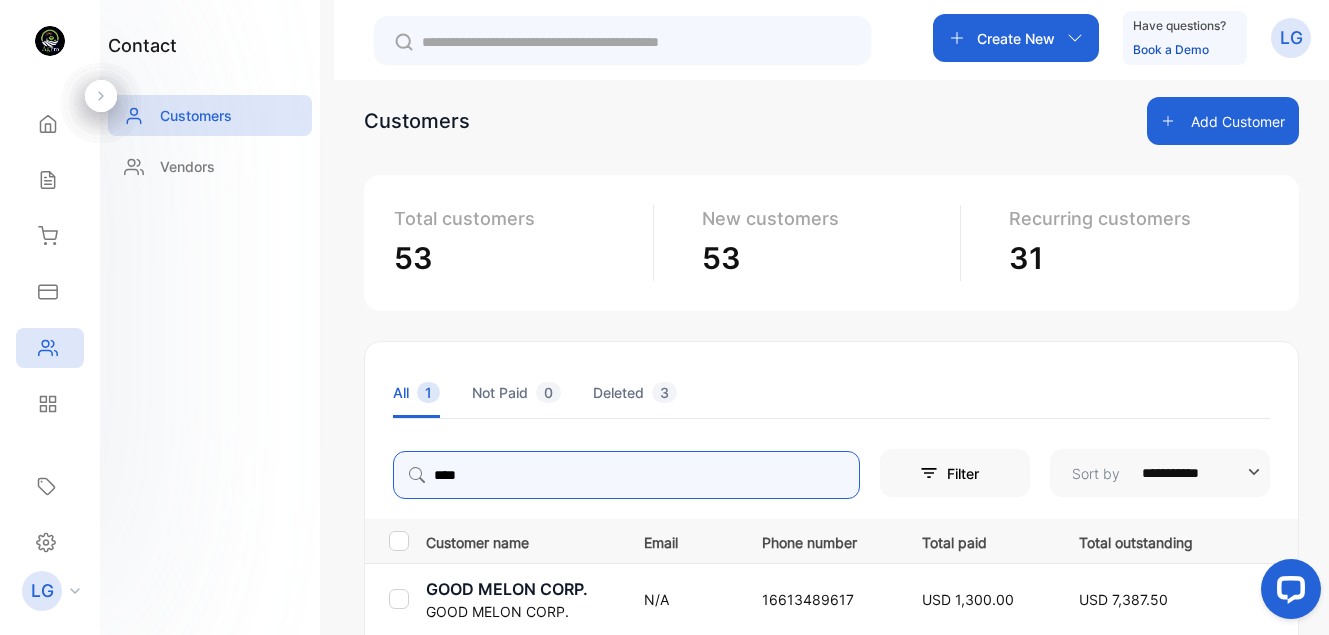 click on "****" at bounding box center (626, 475) 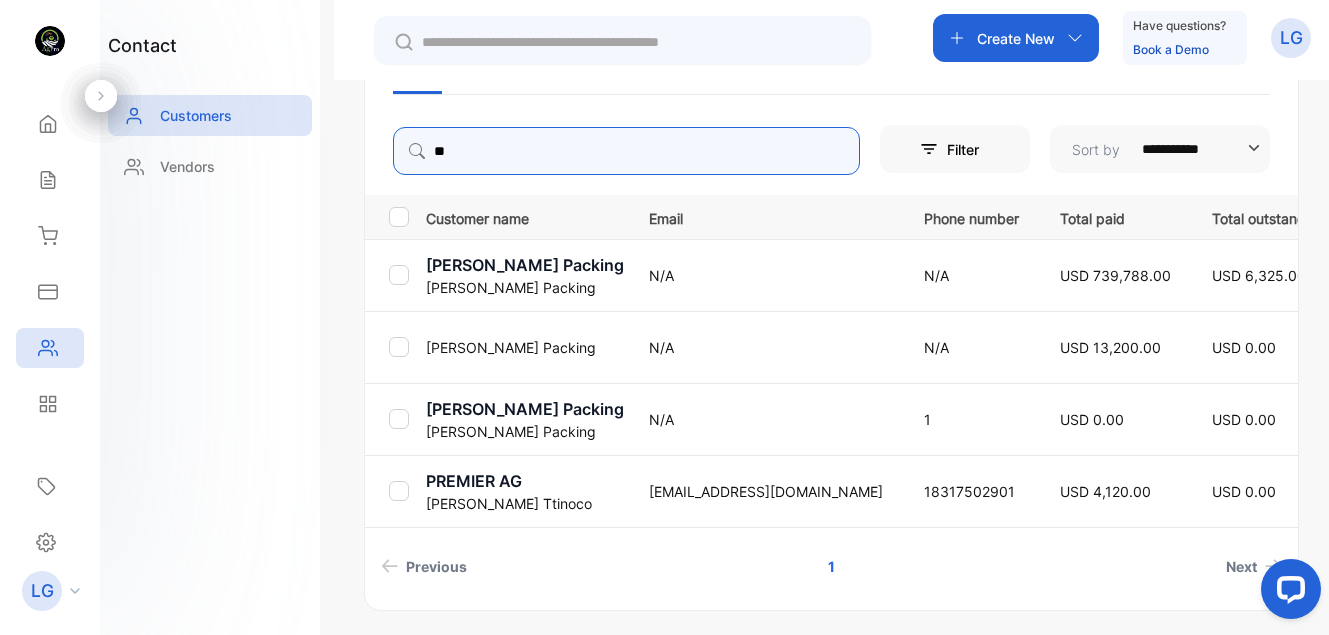 scroll, scrollTop: 347, scrollLeft: 0, axis: vertical 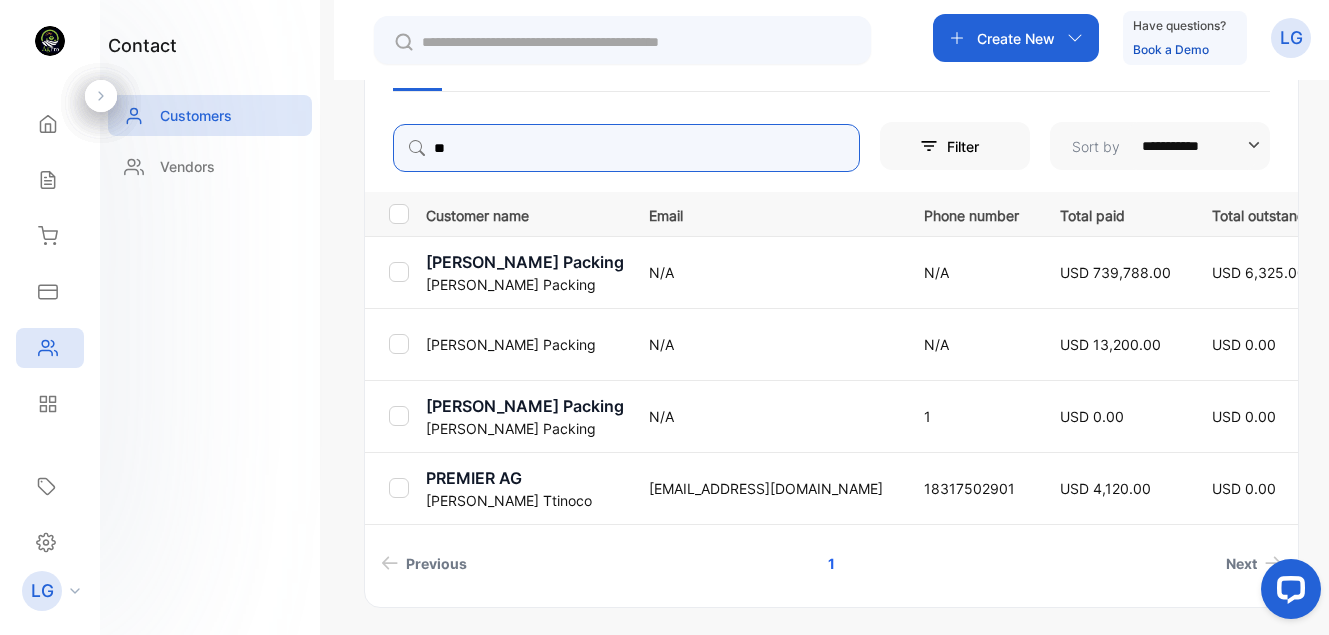 type on "**" 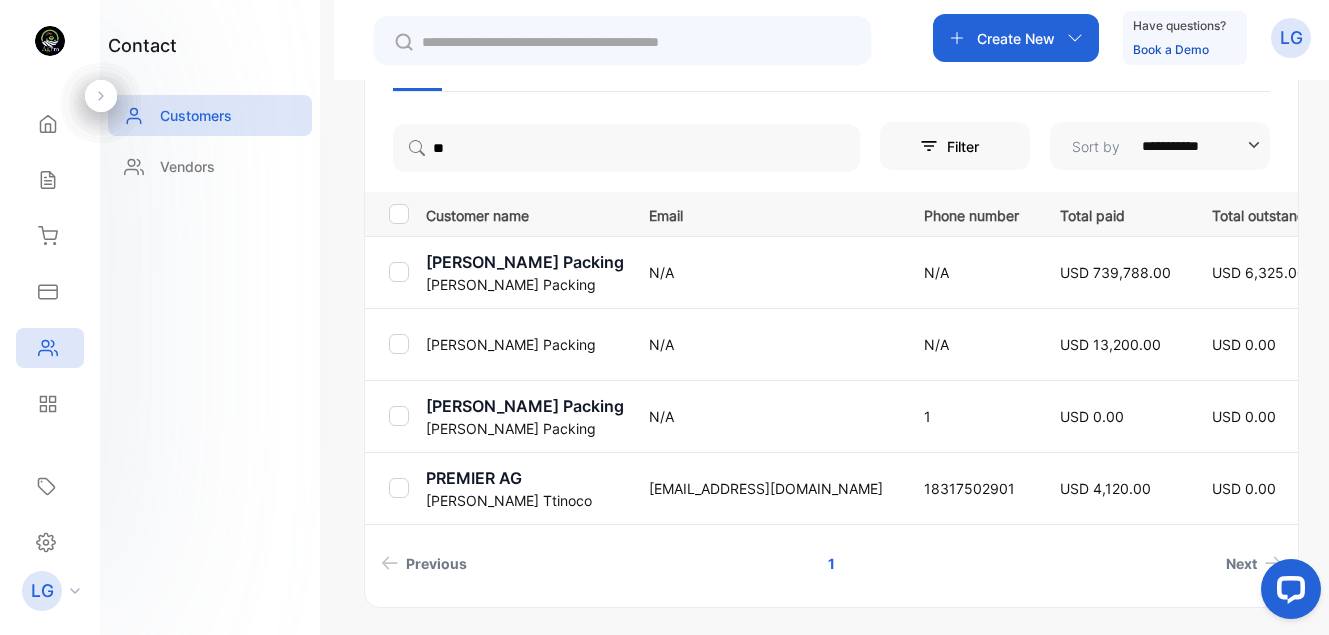 click on "Fowler   Packing" at bounding box center [525, 284] 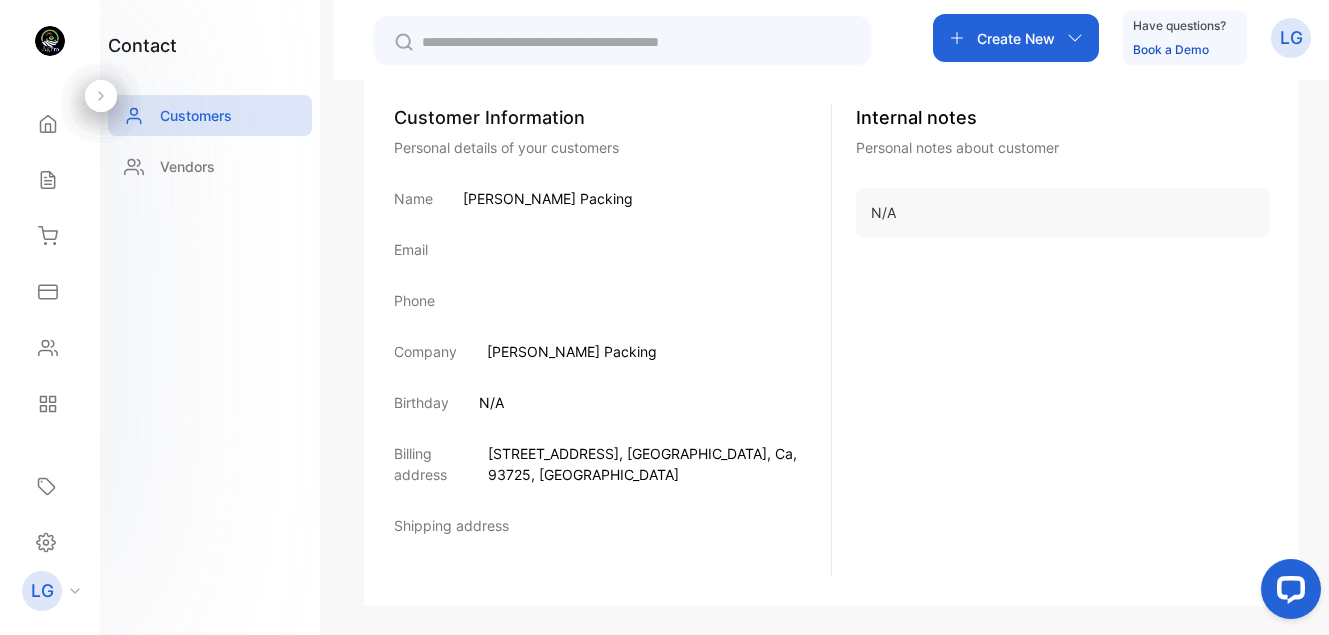 drag, startPoint x: 1321, startPoint y: 344, endPoint x: 1314, endPoint y: 207, distance: 137.17871 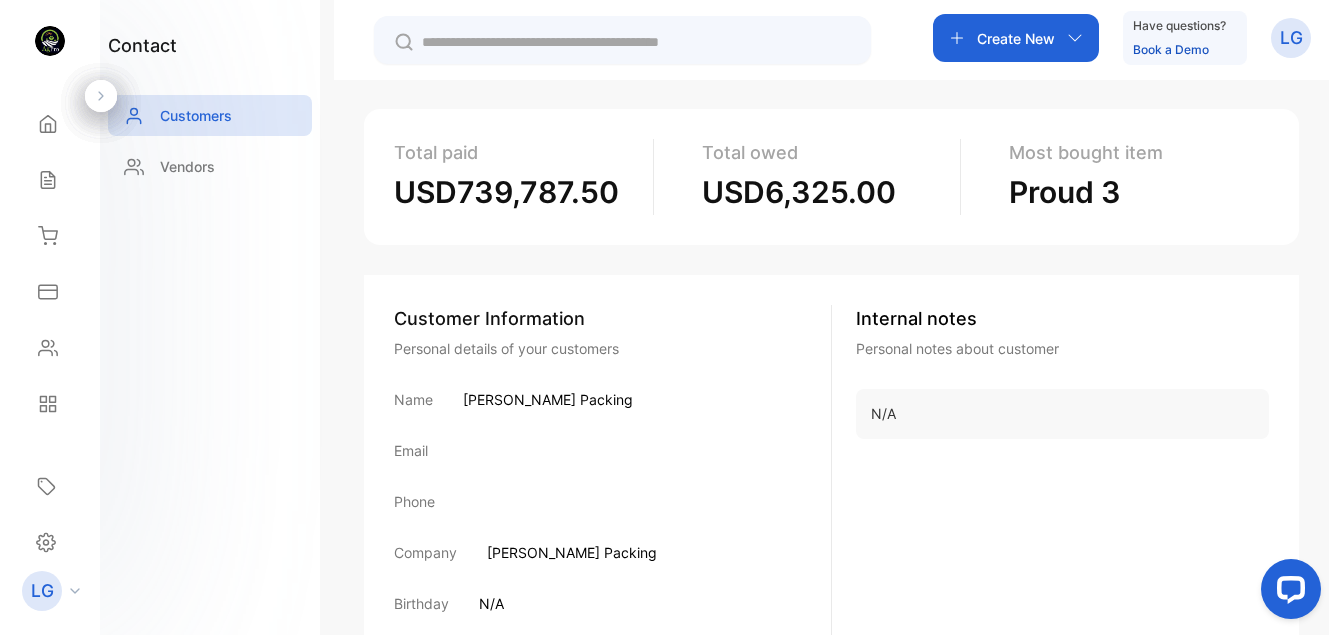 scroll, scrollTop: 130, scrollLeft: 0, axis: vertical 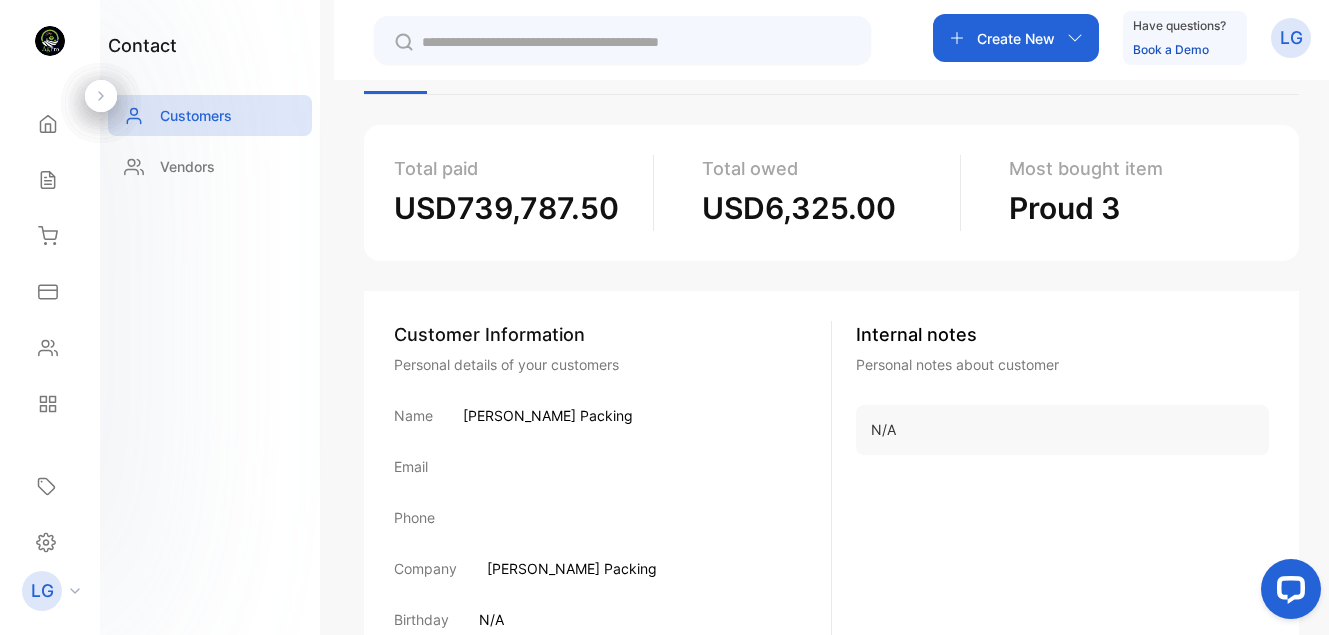 click on "Most bought item" at bounding box center [1131, 168] 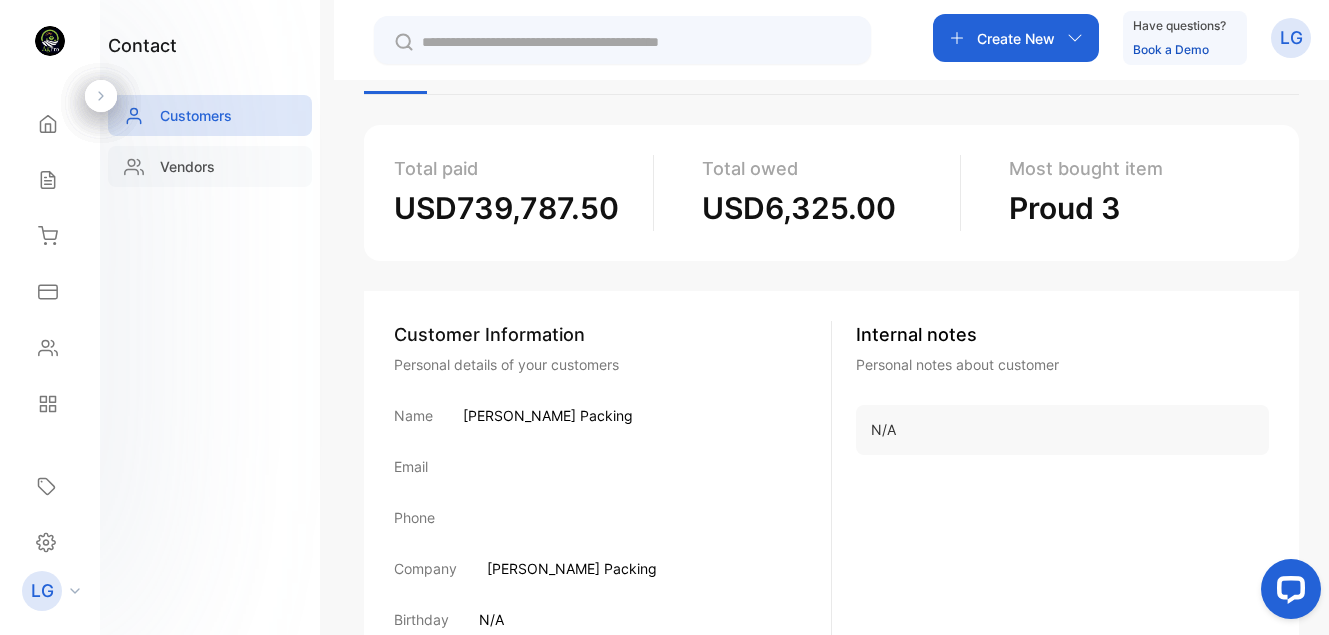 click on "Vendors" at bounding box center [187, 166] 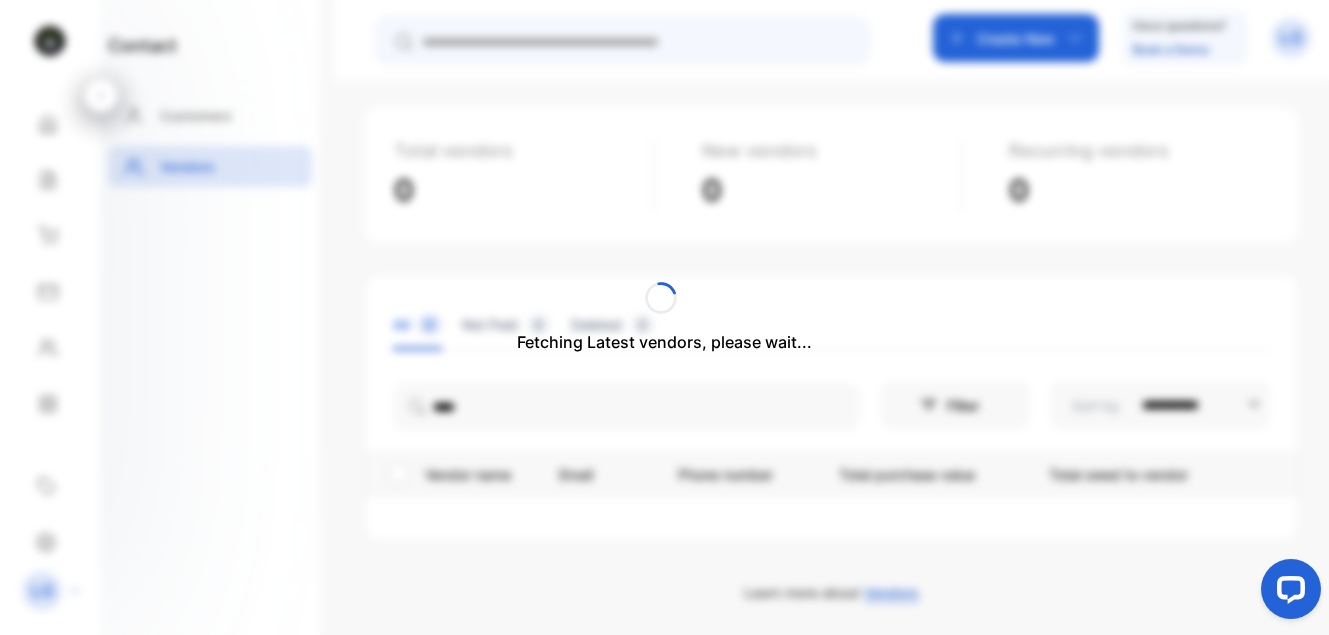 scroll, scrollTop: 125, scrollLeft: 0, axis: vertical 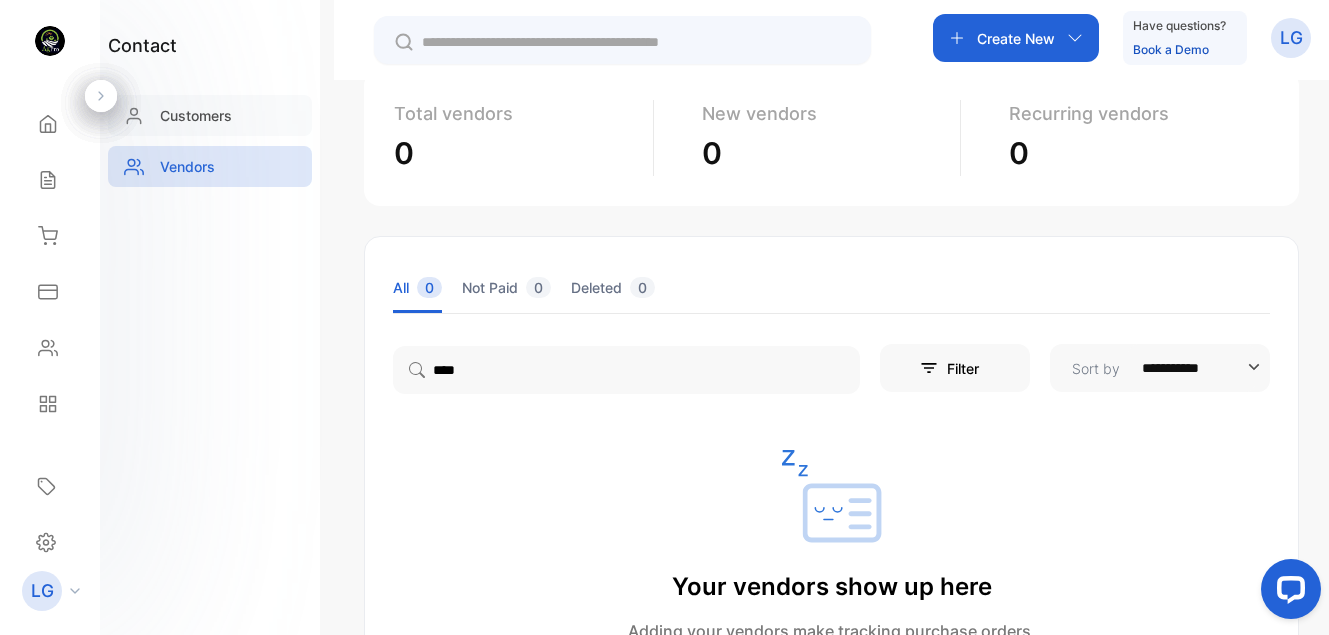 click on "Customers" at bounding box center (196, 115) 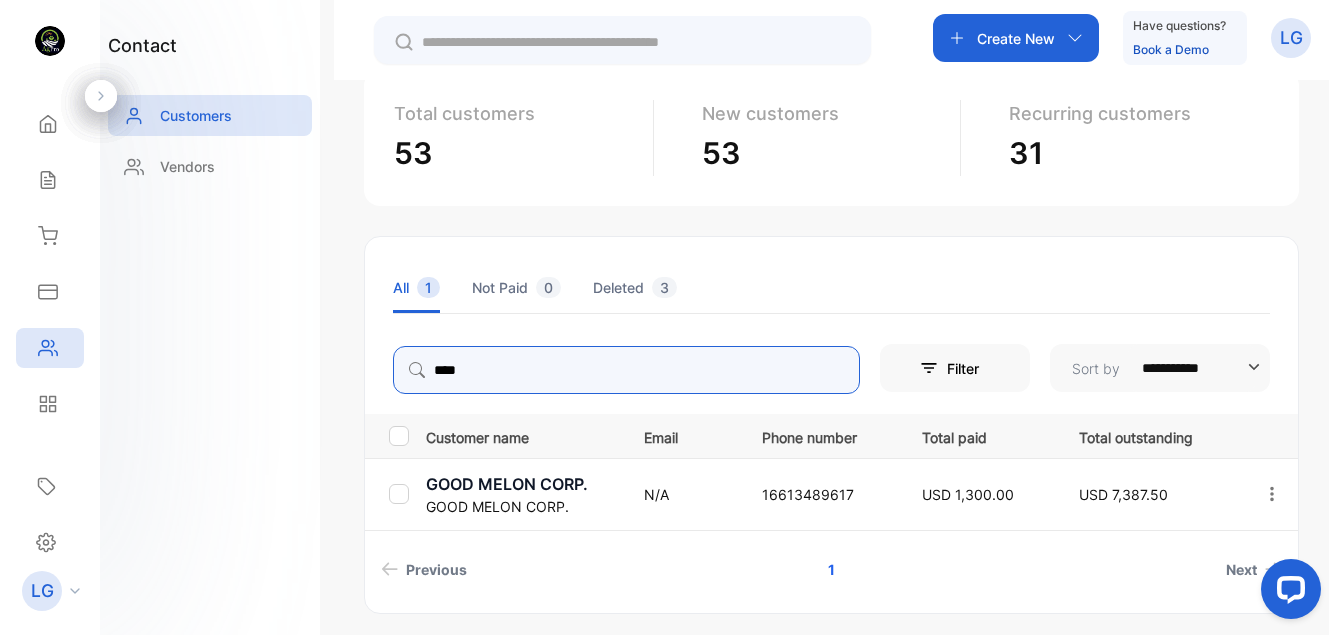 click on "****" at bounding box center (626, 370) 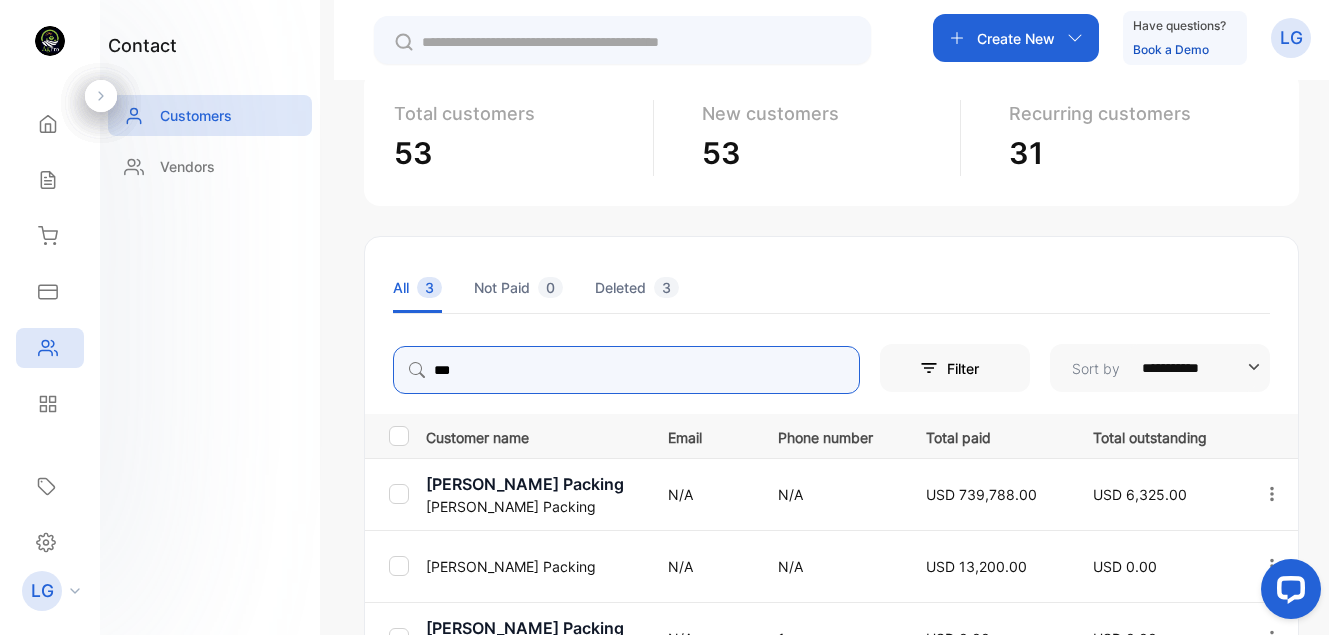 type on "******" 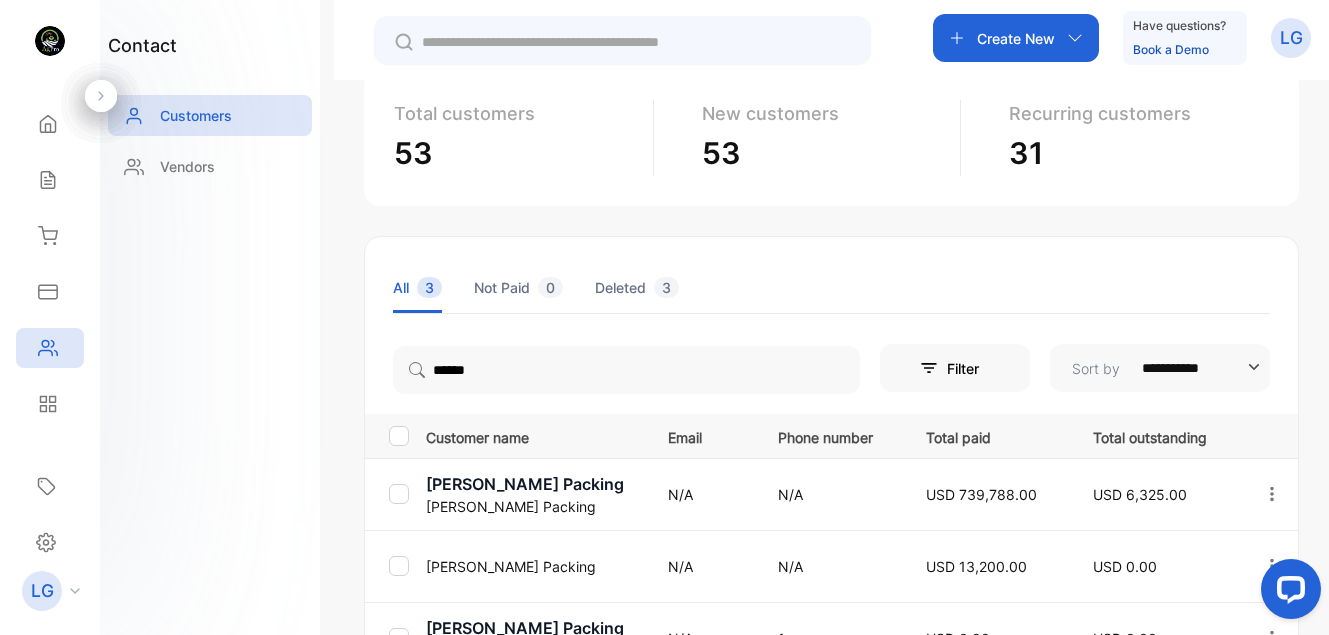 click on "Fowler    Packing" at bounding box center [534, 566] 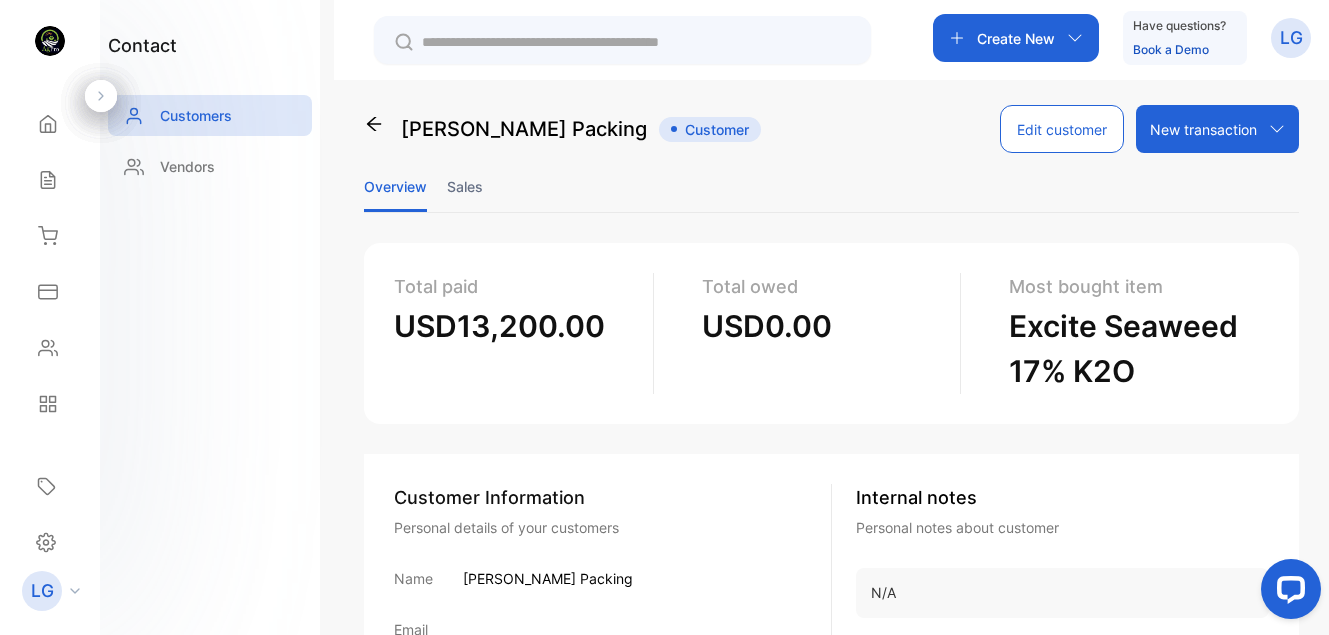 scroll, scrollTop: 0, scrollLeft: 0, axis: both 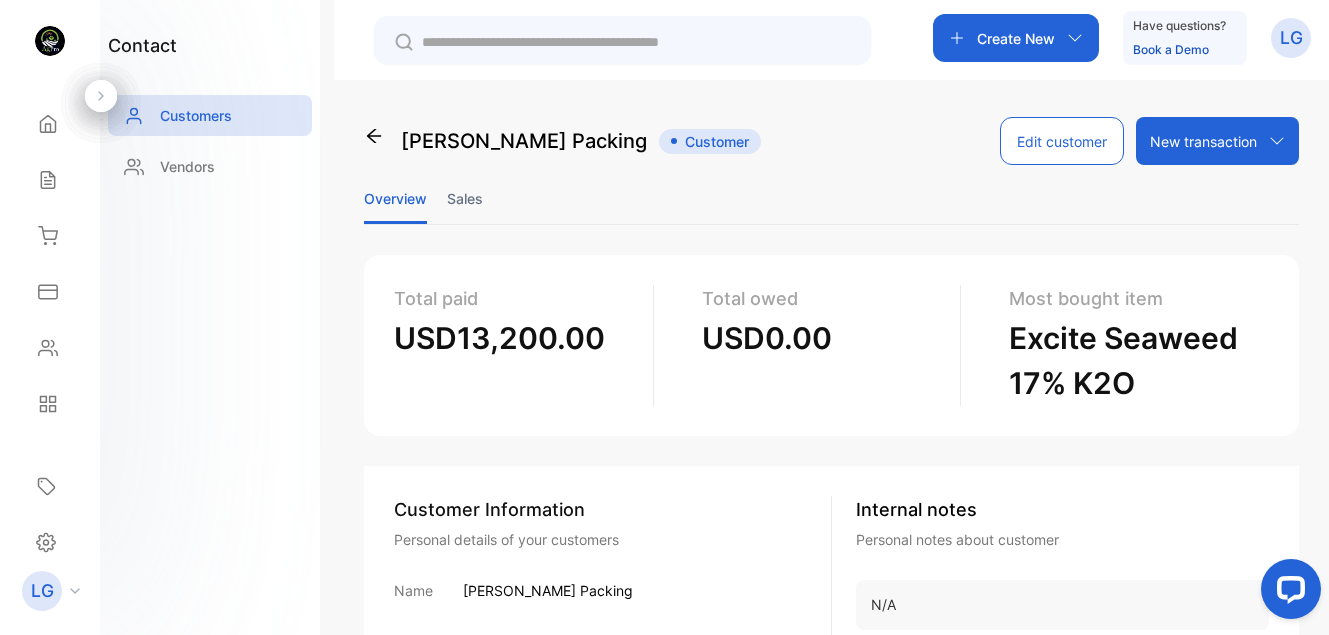 click on "Sales" at bounding box center [465, 198] 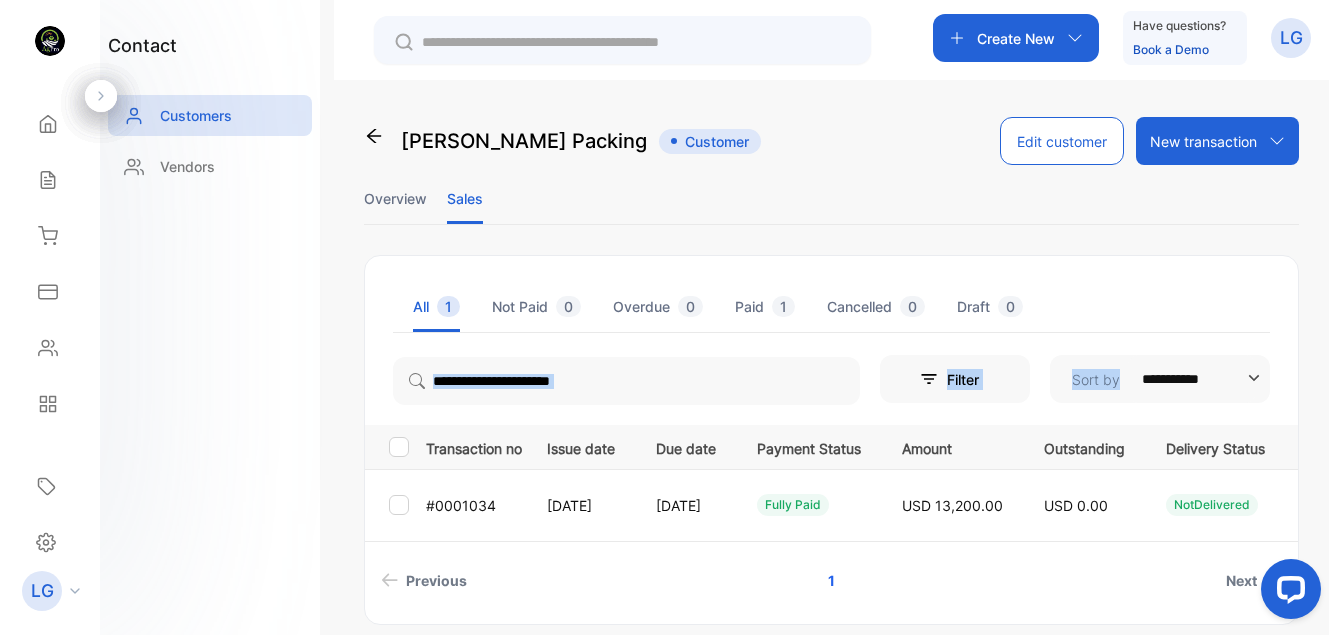drag, startPoint x: 1322, startPoint y: 268, endPoint x: 1329, endPoint y: 347, distance: 79.30952 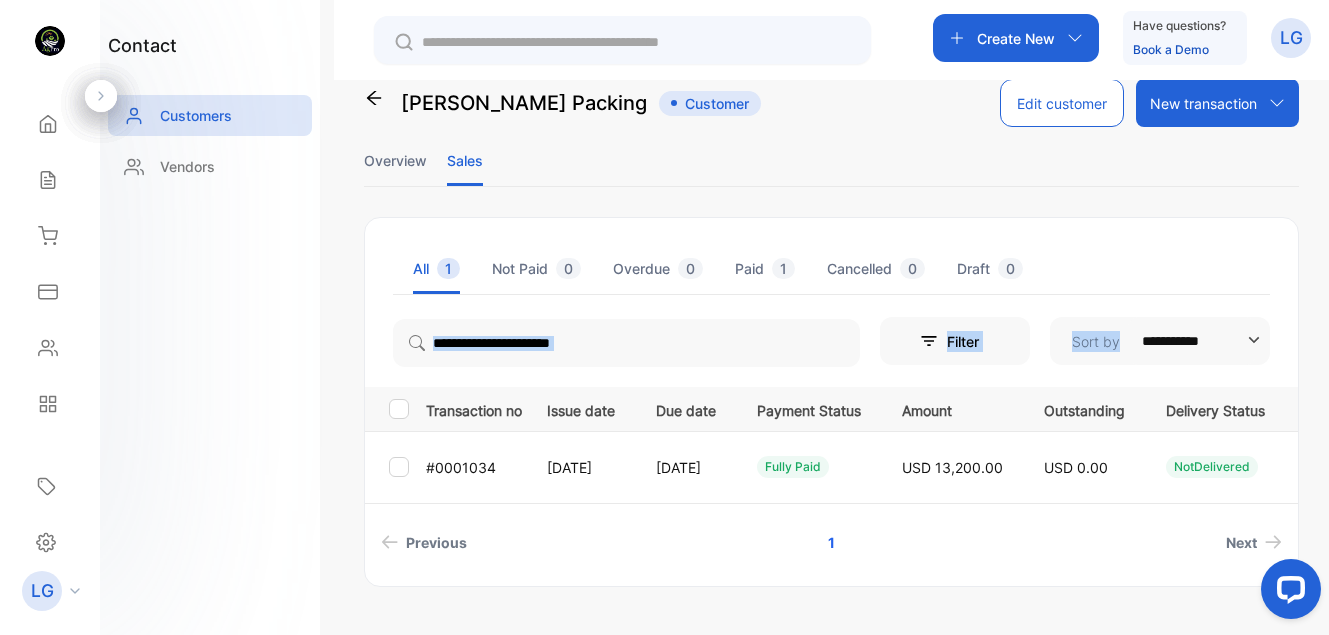 scroll, scrollTop: 47, scrollLeft: 0, axis: vertical 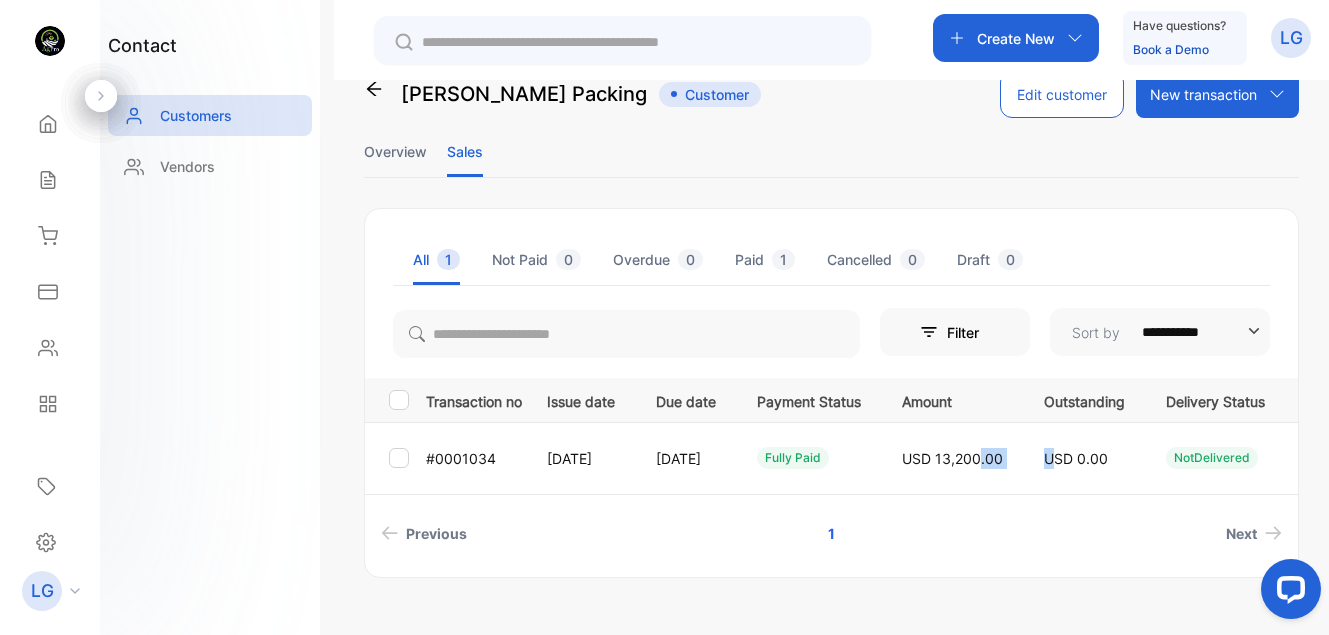 click on "#0001034 Jan 29, 2025 Jan 30, 2025 fully paid USD 13,200.00 USD 0.00 NotDelivered" at bounding box center (853, 458) 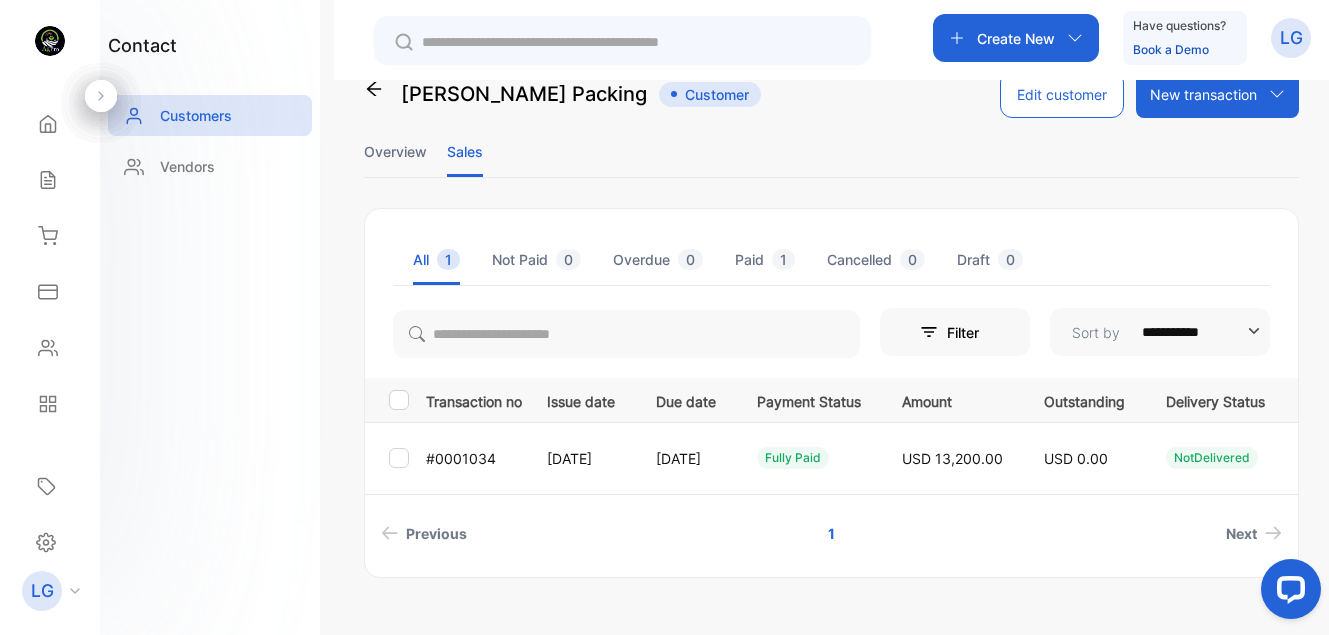 drag, startPoint x: 1100, startPoint y: 476, endPoint x: 995, endPoint y: 555, distance: 131.40015 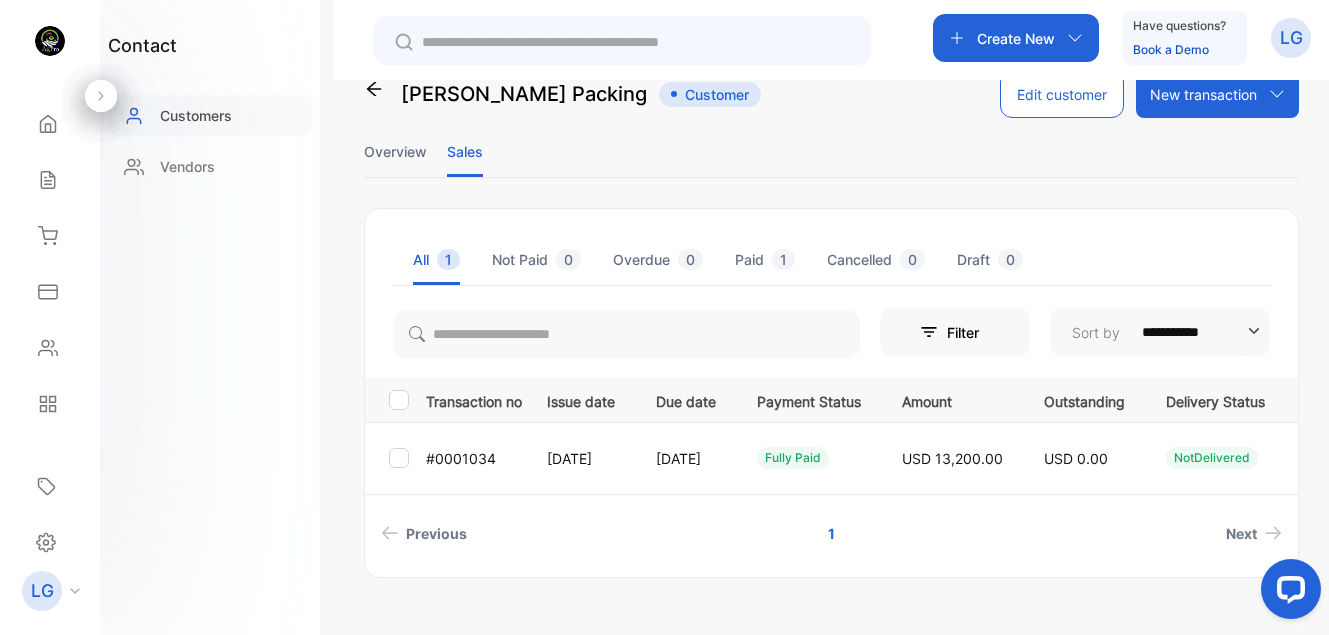 click on "Customers" at bounding box center [196, 115] 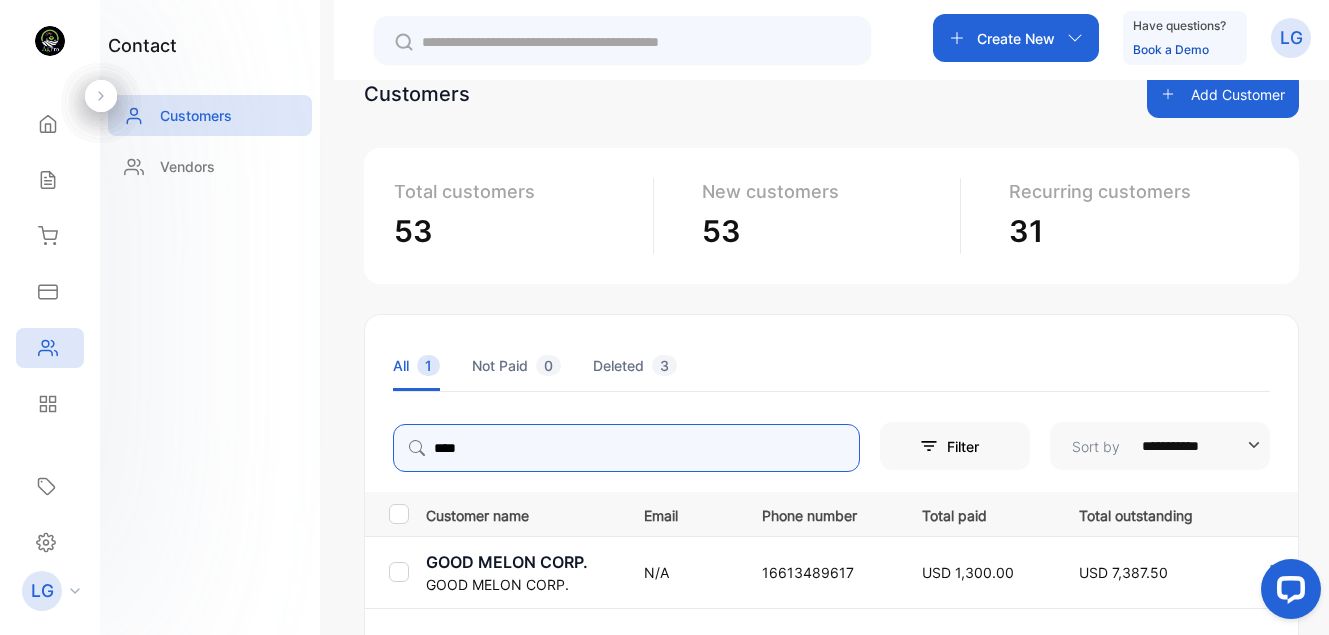 click on "****" at bounding box center [626, 448] 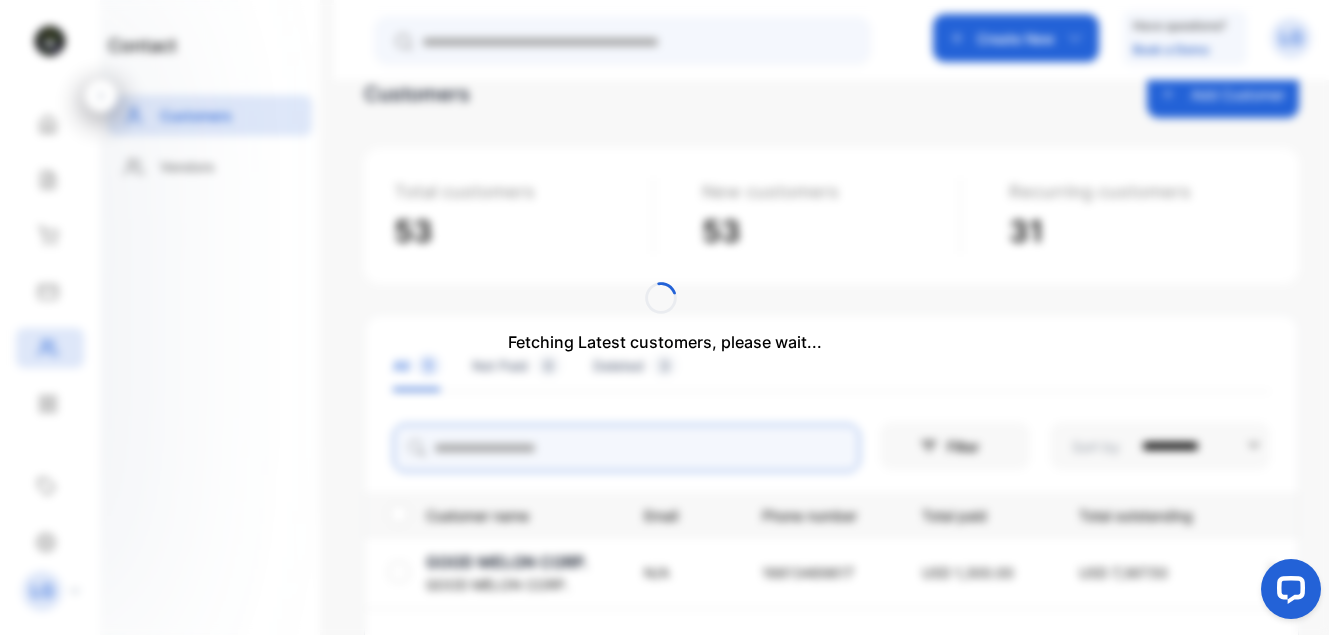type on "*" 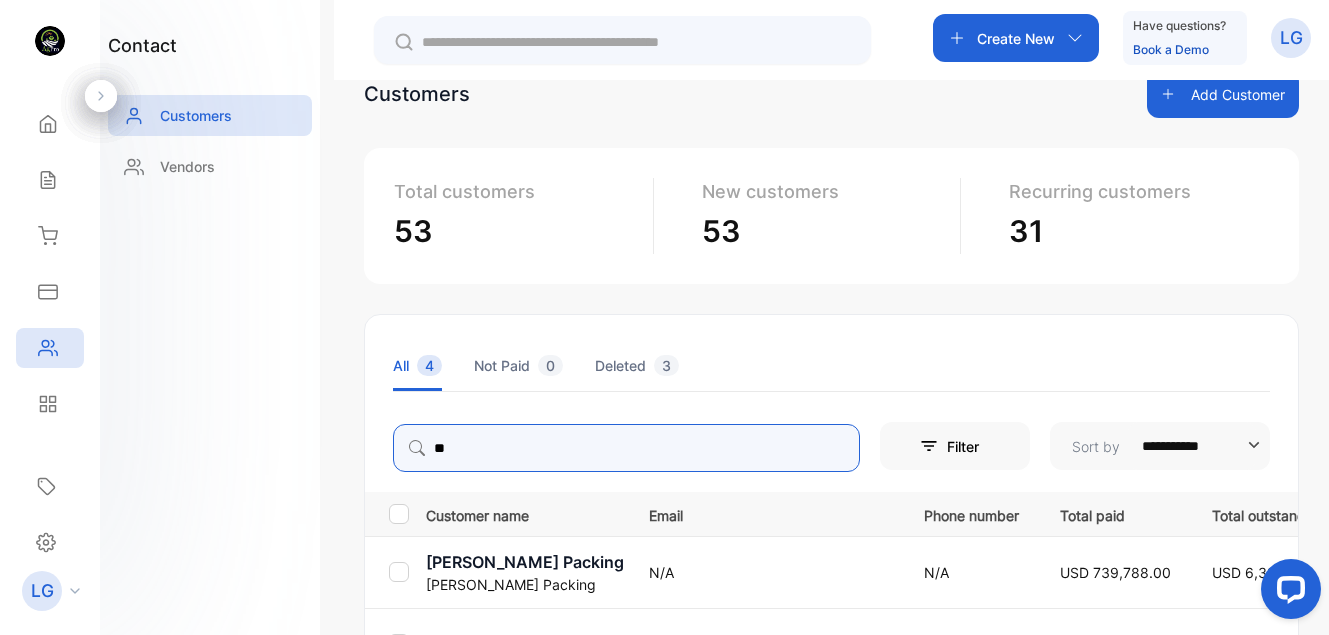 type on "**" 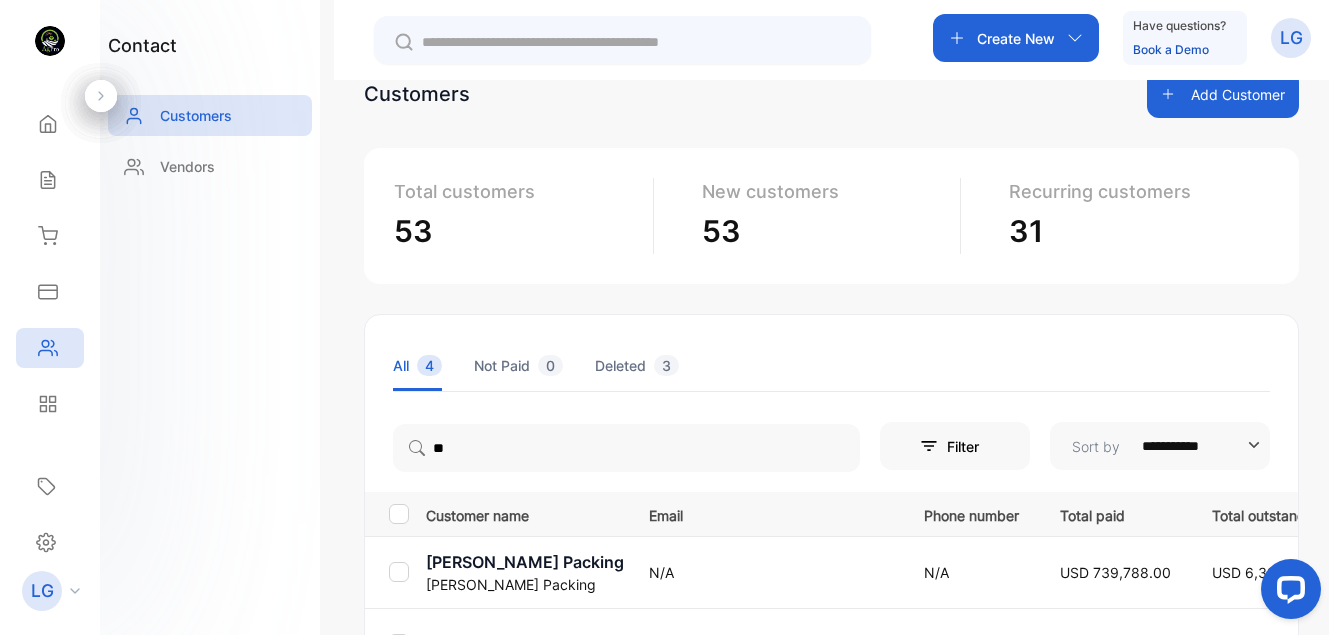 click on "Fowler   Packing" at bounding box center [525, 584] 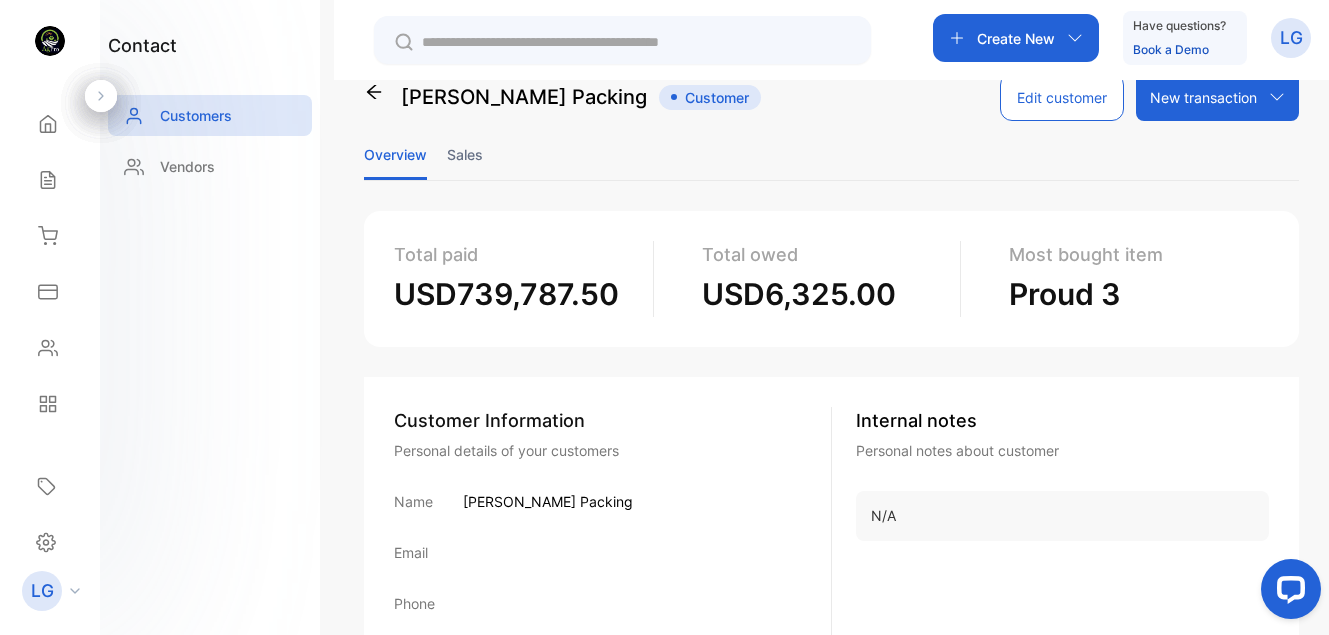 scroll, scrollTop: 0, scrollLeft: 0, axis: both 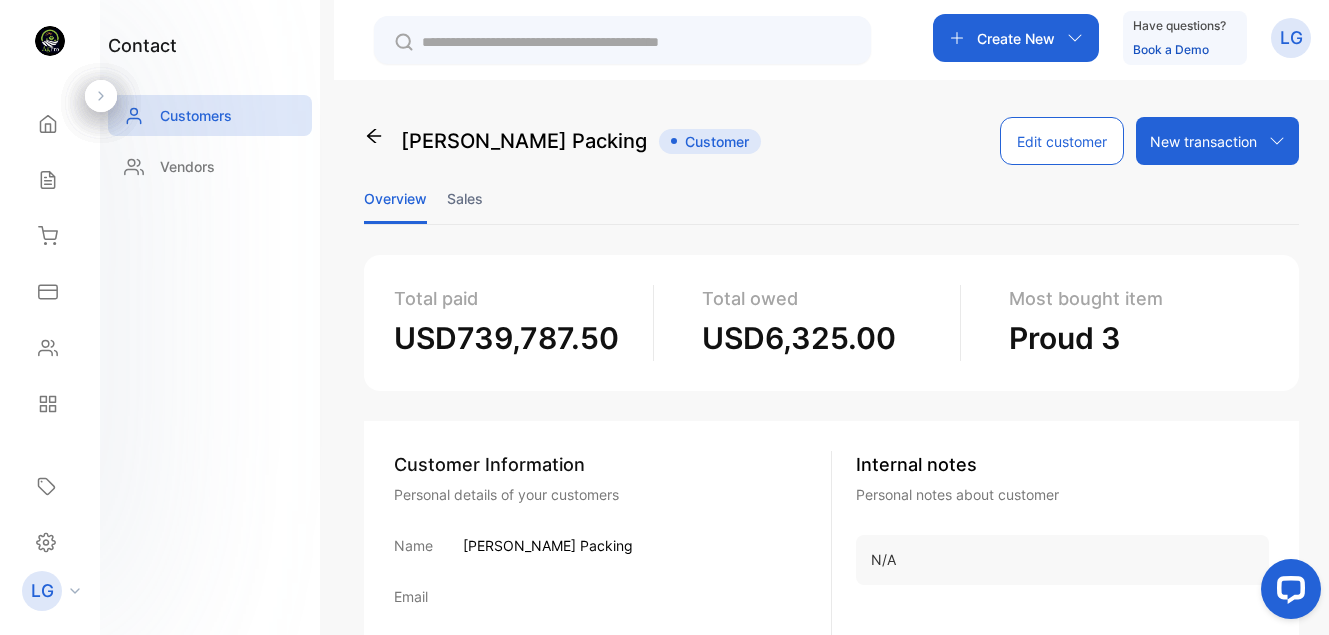 click on "Sales" at bounding box center (465, 198) 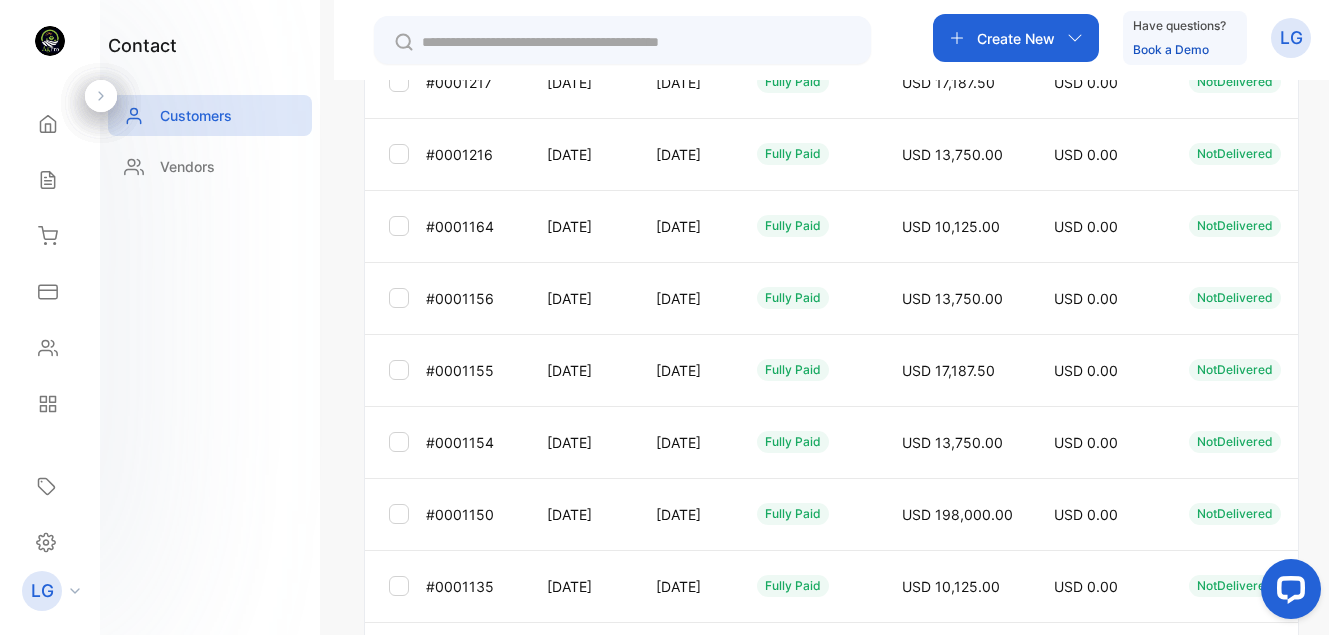 scroll, scrollTop: 557, scrollLeft: 0, axis: vertical 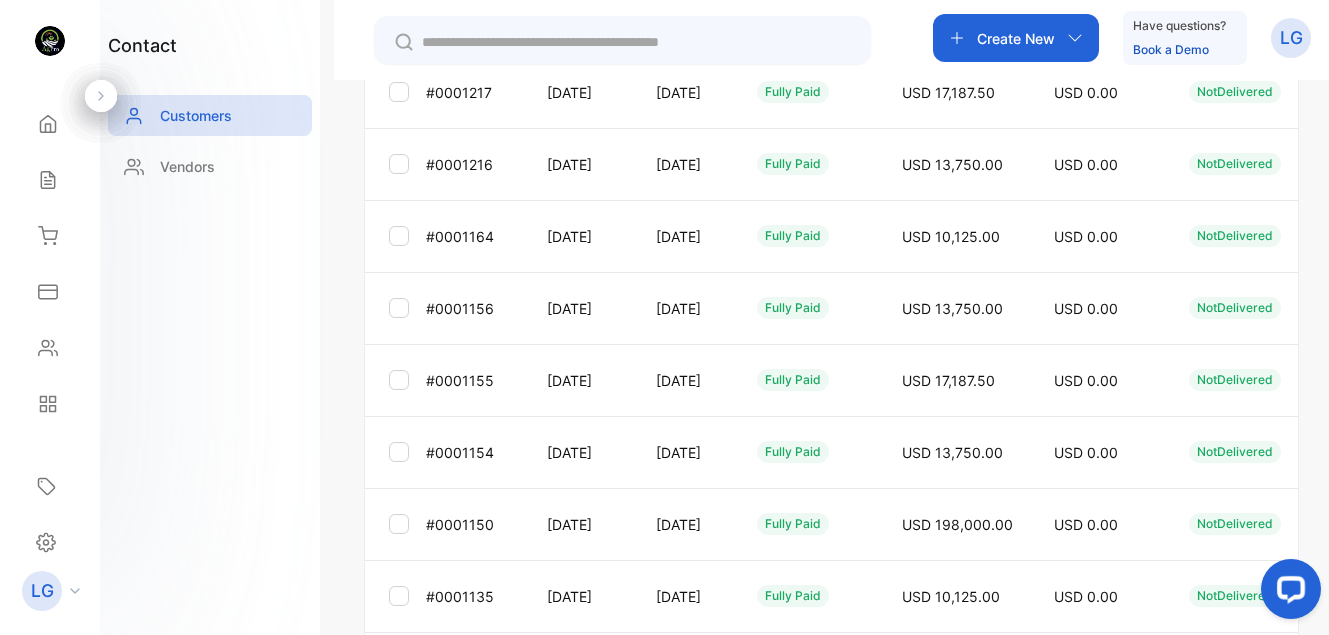 click on "May 17, 2025" at bounding box center [577, 452] 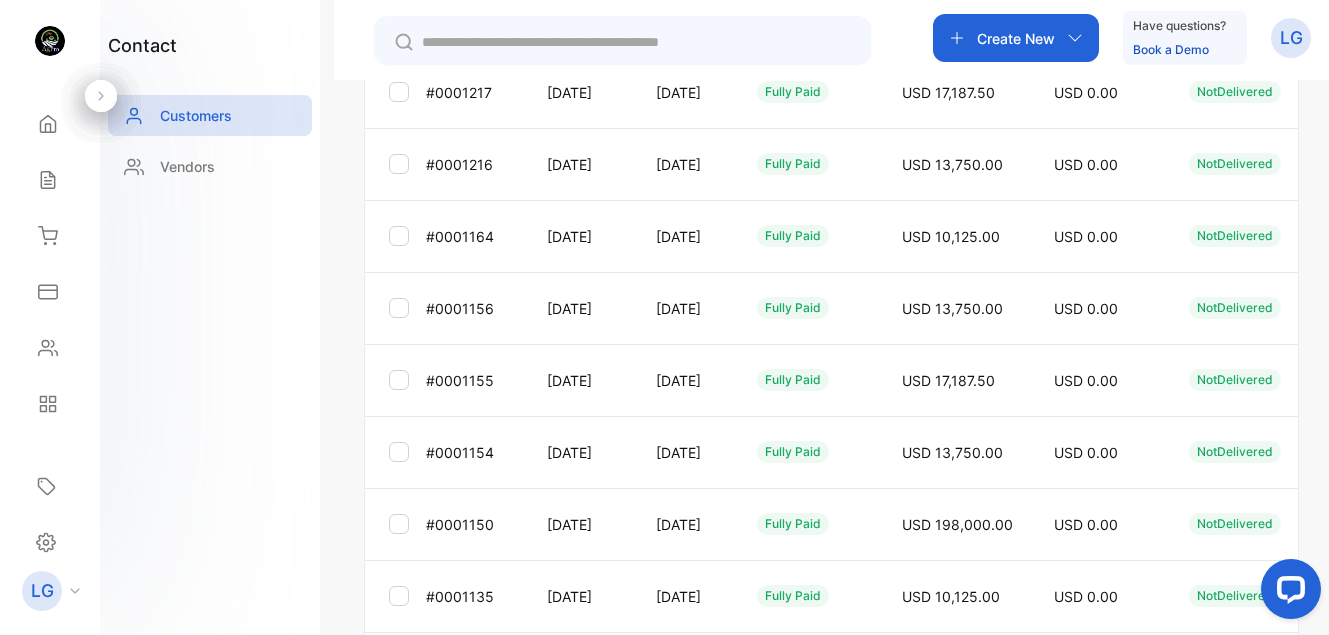drag, startPoint x: 575, startPoint y: 460, endPoint x: 600, endPoint y: 459, distance: 25.019993 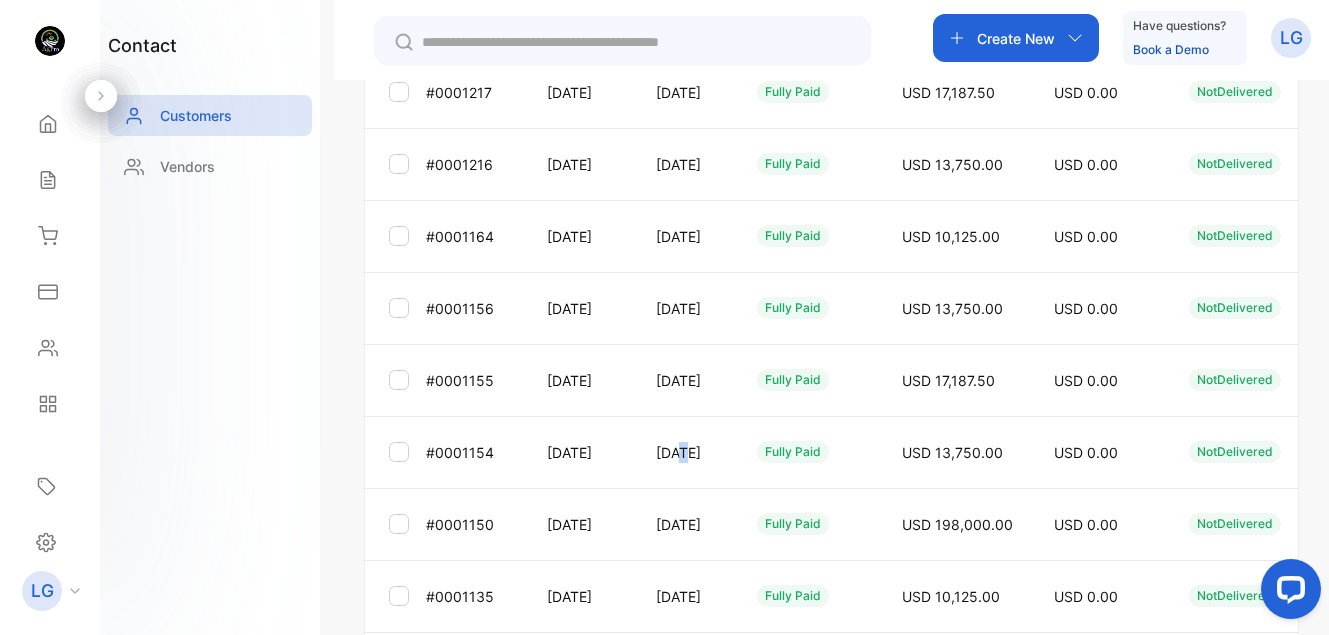 click on "May 19, 2025" at bounding box center [686, 452] 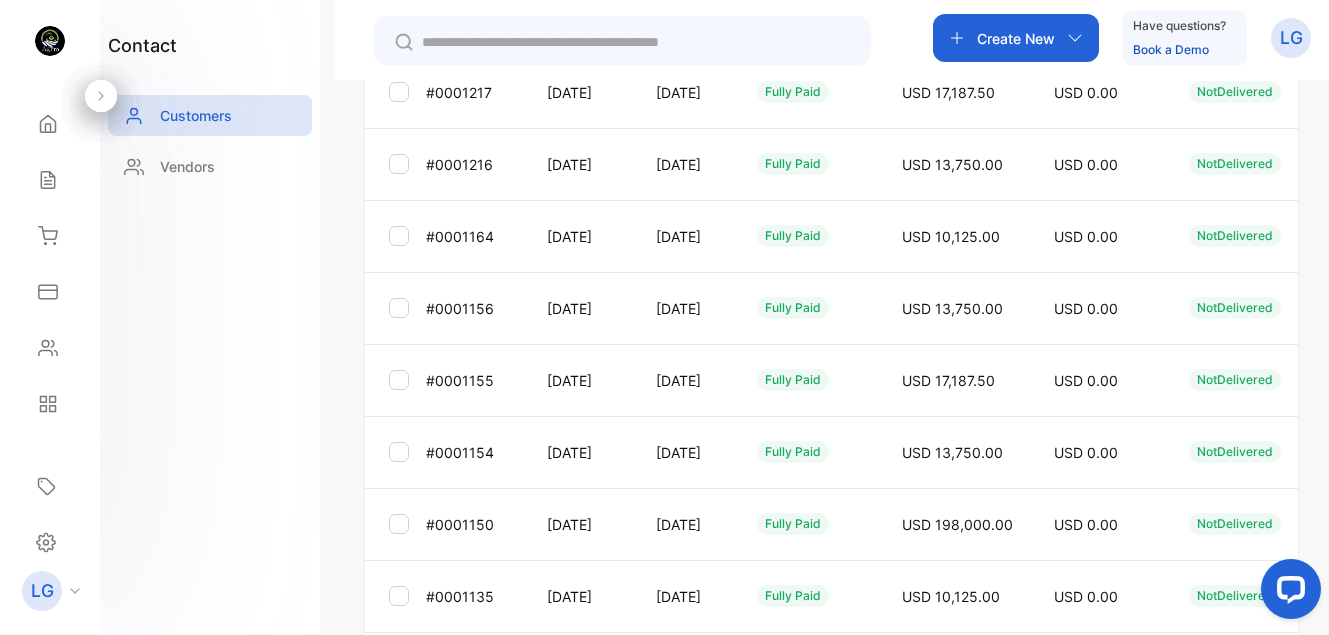 click on "fully paid" at bounding box center [793, 452] 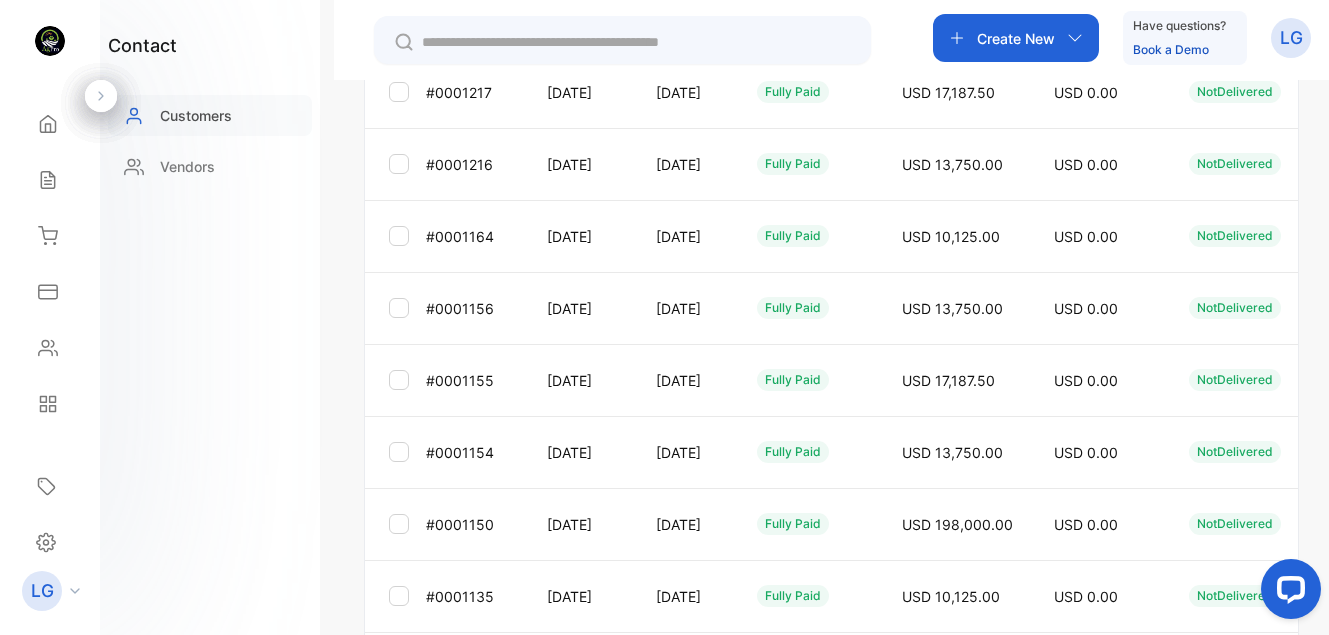 click on "Customers" at bounding box center [210, 115] 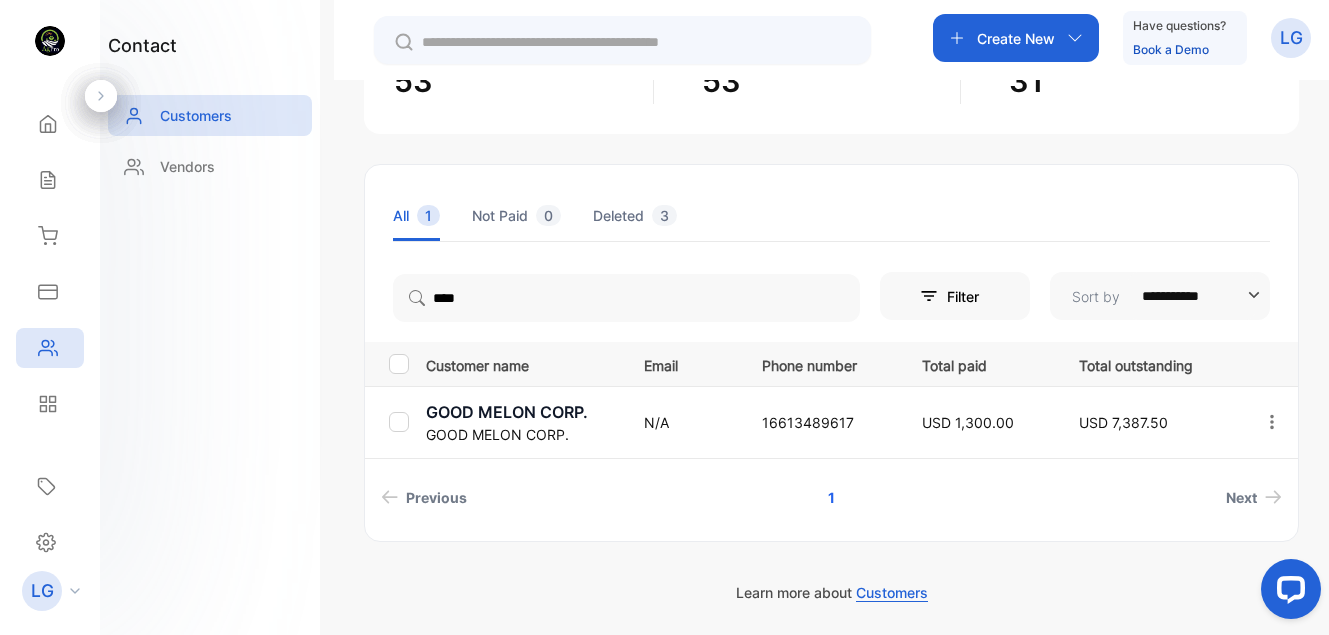 scroll, scrollTop: 197, scrollLeft: 0, axis: vertical 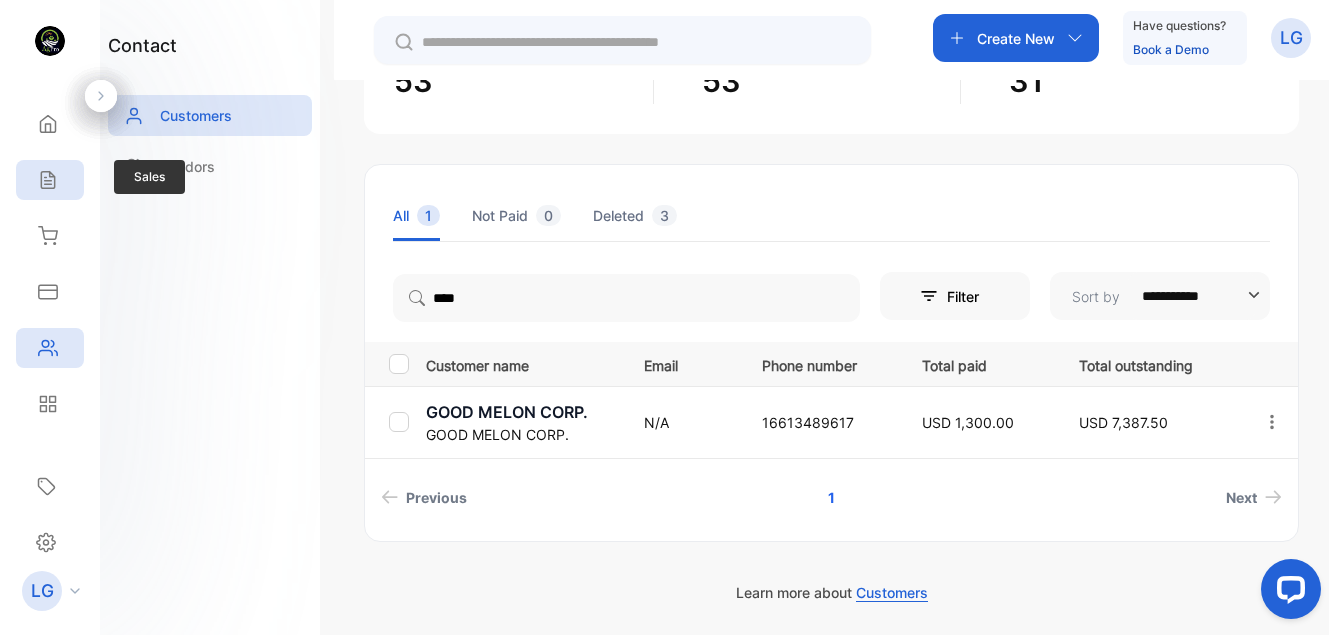 click 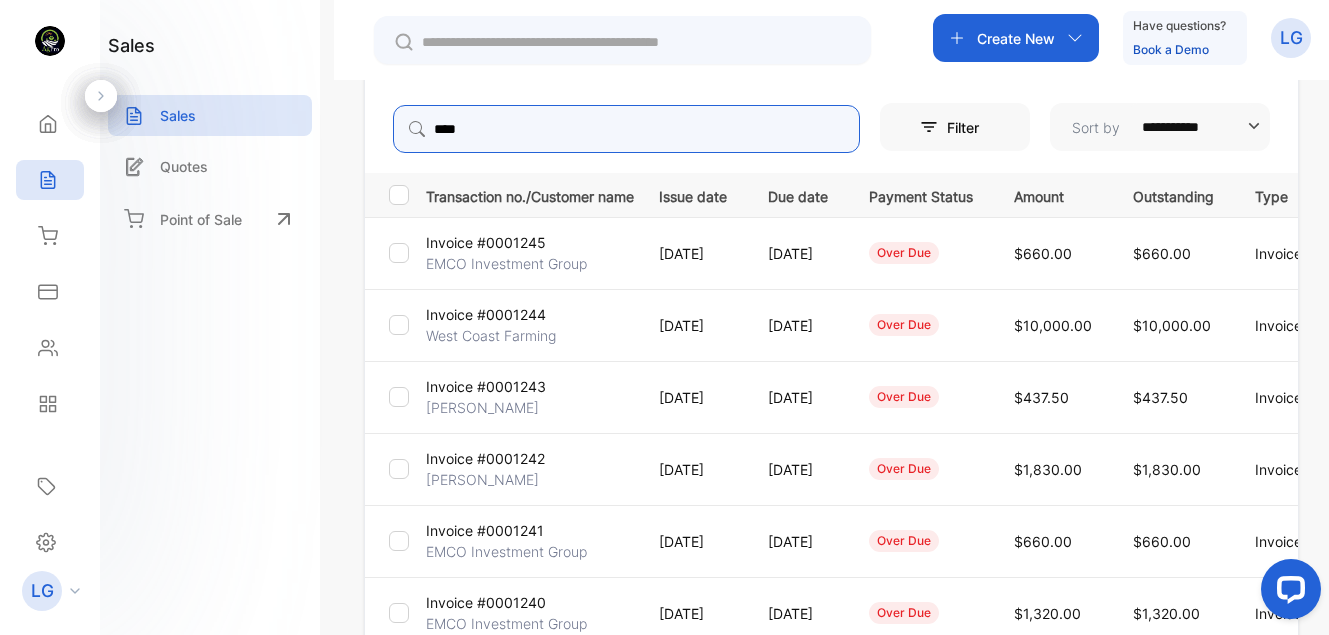 click on "****" at bounding box center [626, 129] 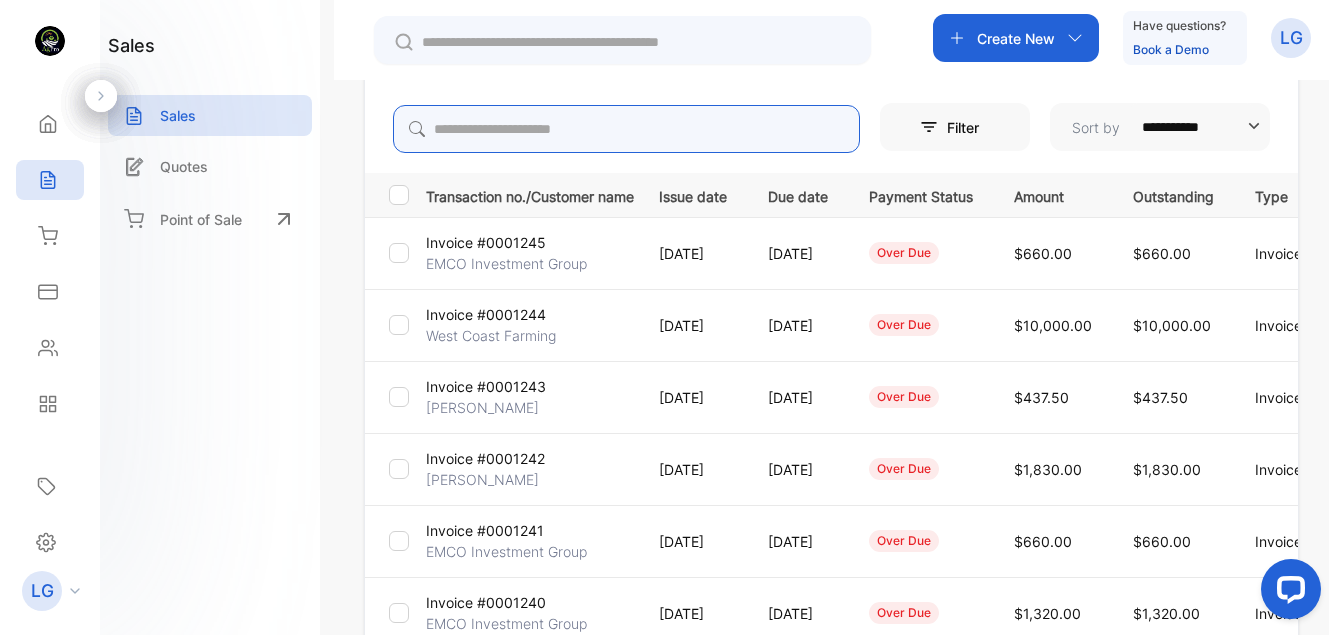 click at bounding box center [626, 129] 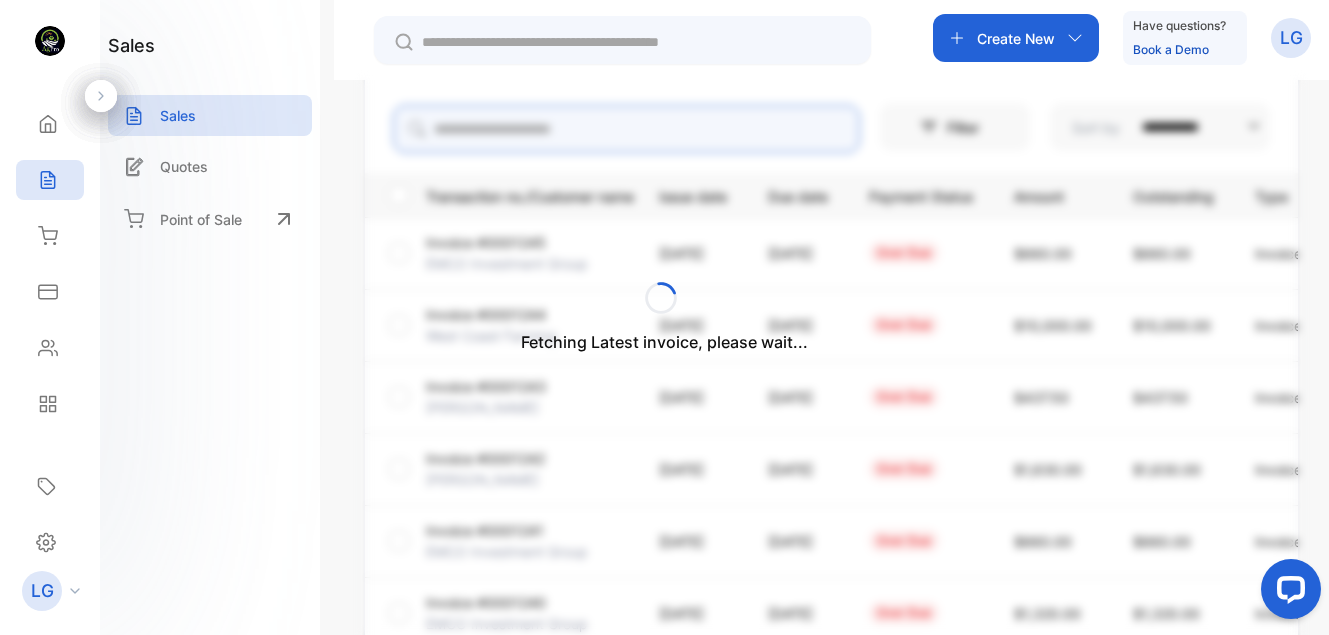 type on "******" 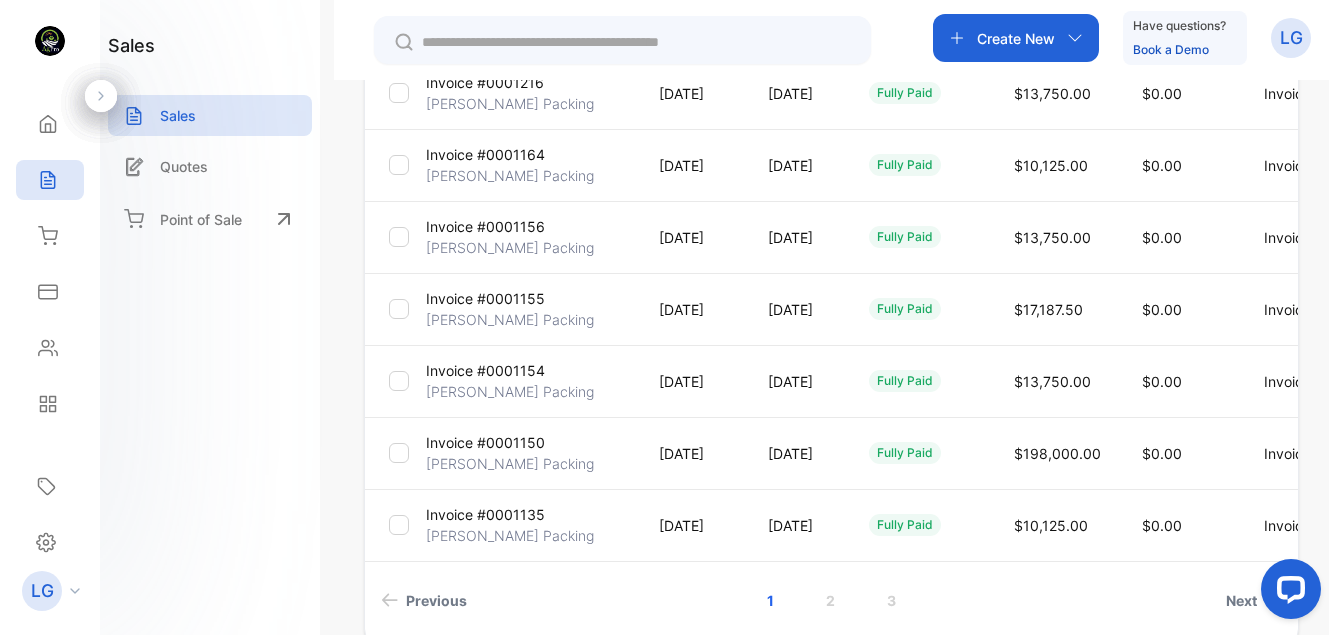 scroll, scrollTop: 566, scrollLeft: 0, axis: vertical 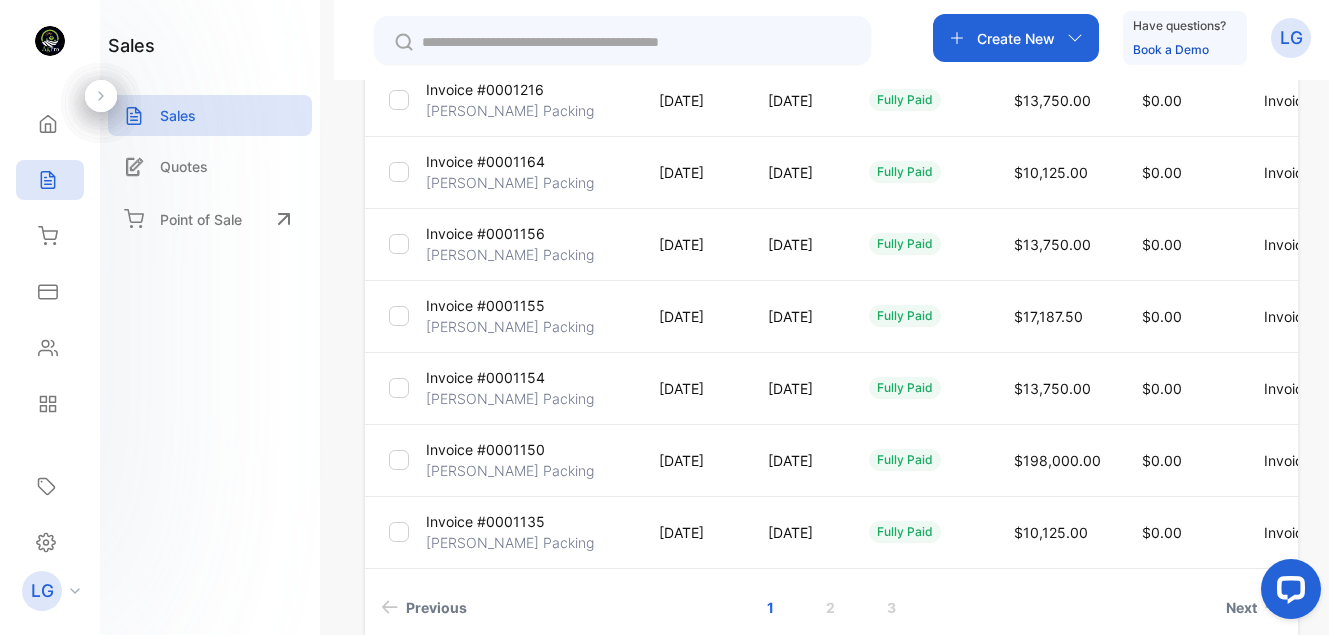 click on "[PERSON_NAME] Packing" at bounding box center [510, 470] 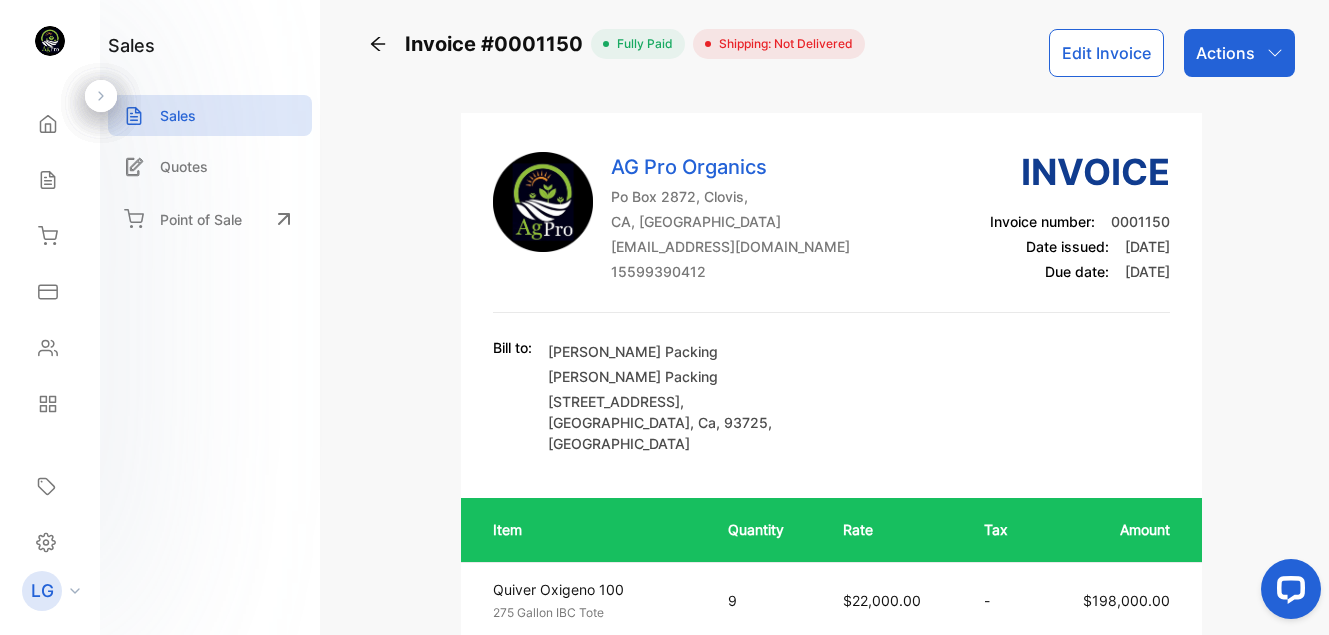 scroll, scrollTop: 0, scrollLeft: 0, axis: both 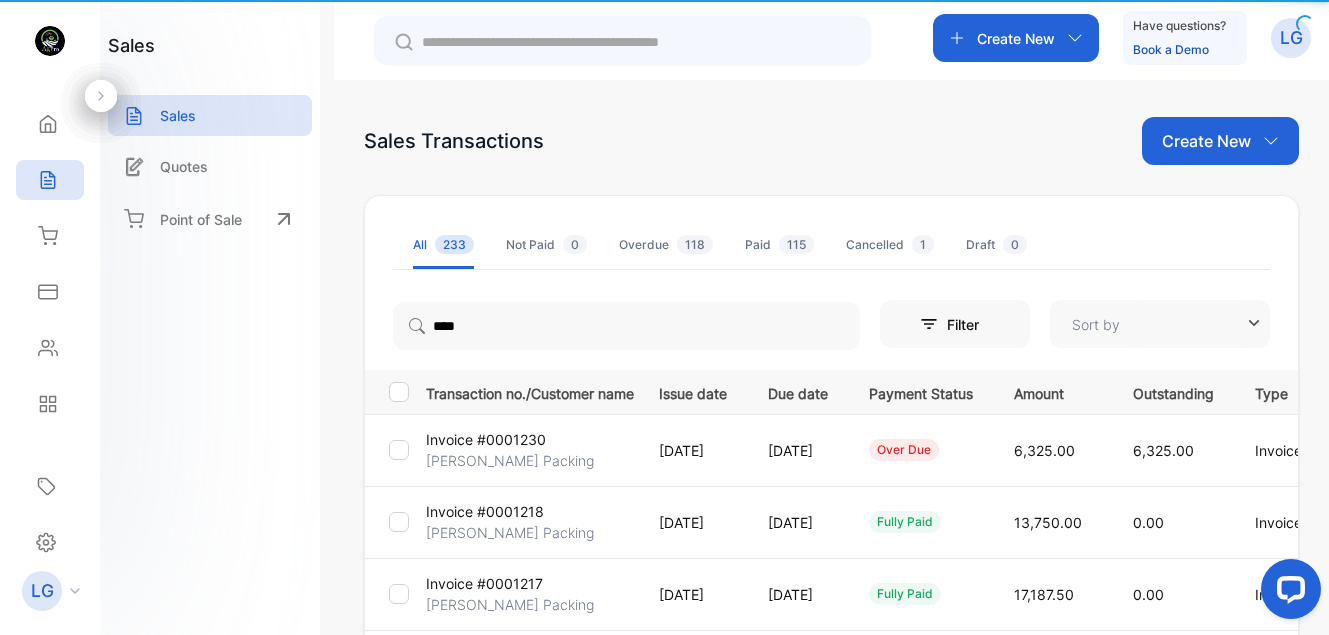 type on "**********" 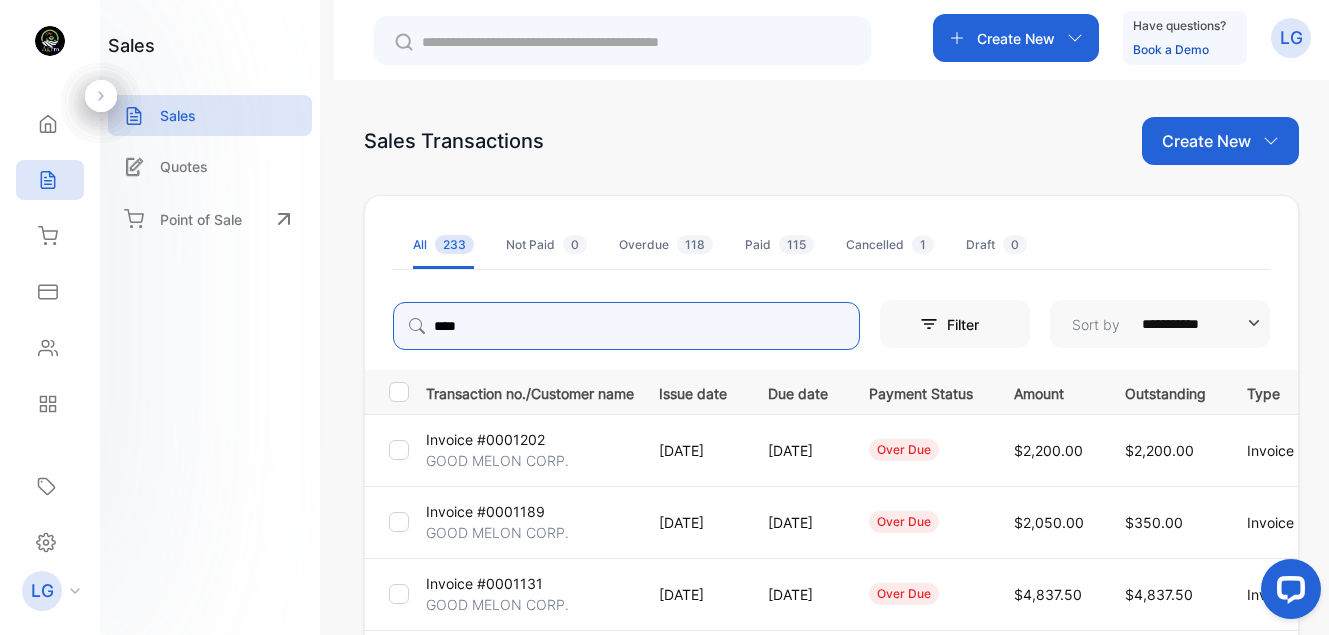 click on "****" at bounding box center (626, 326) 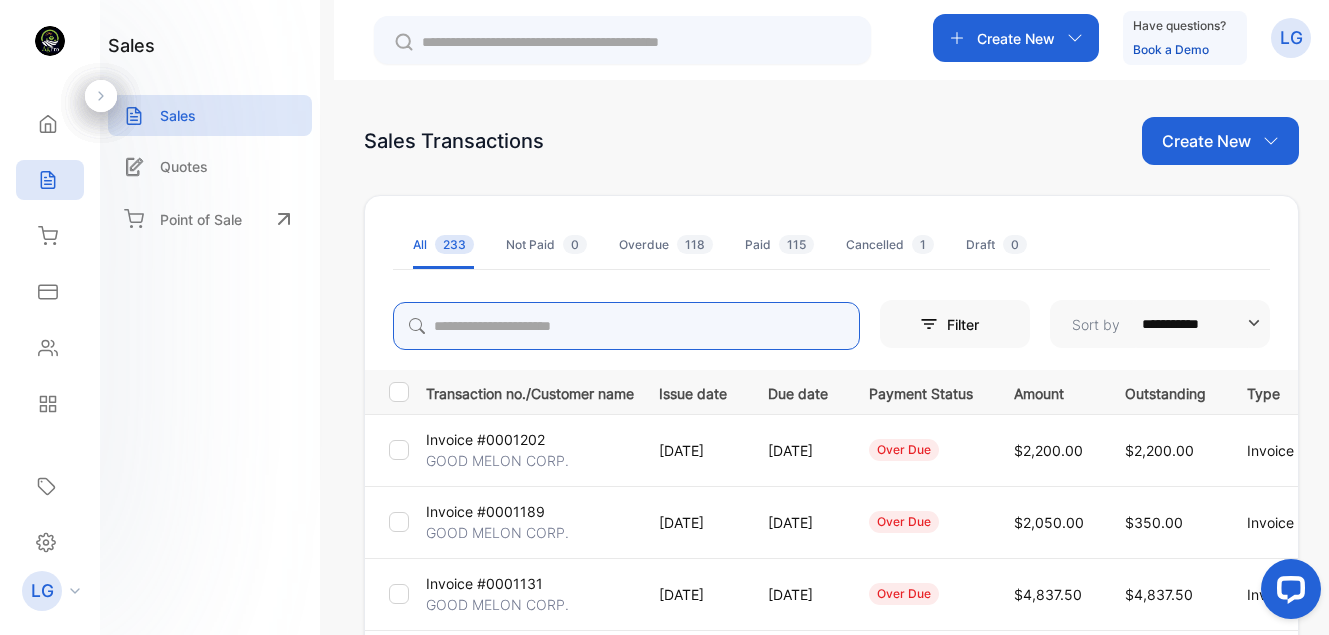 click at bounding box center [626, 326] 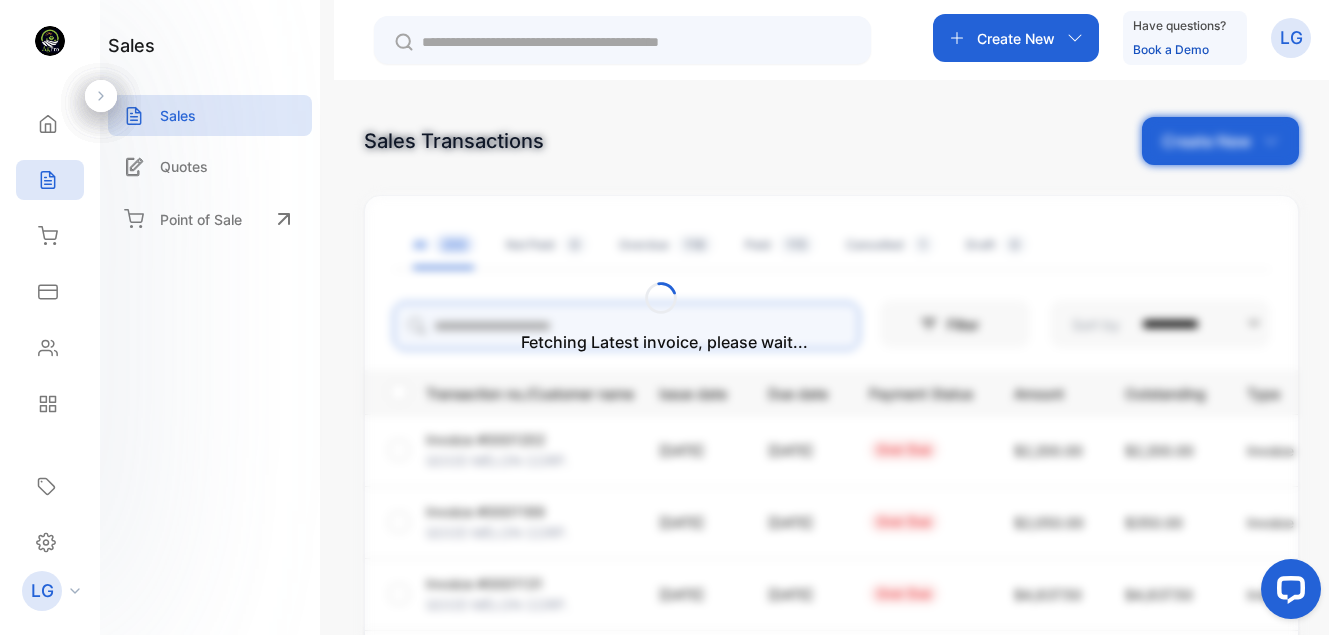 type on "******" 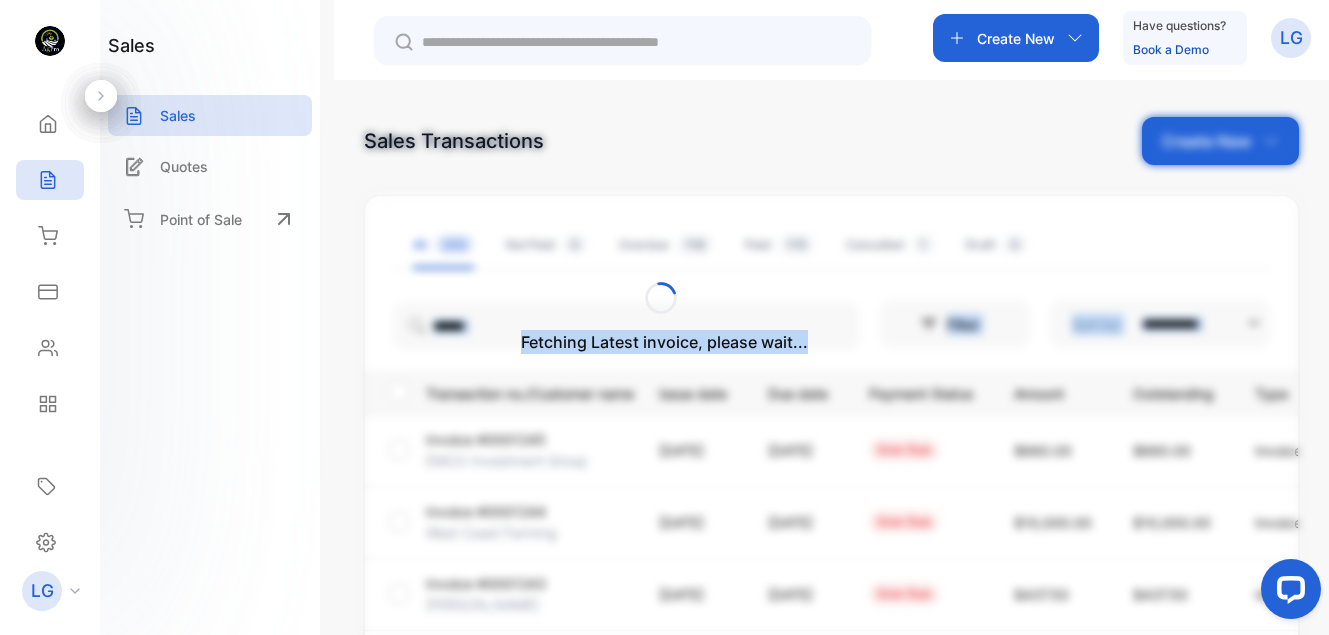 drag, startPoint x: 1322, startPoint y: 230, endPoint x: 1322, endPoint y: 321, distance: 91 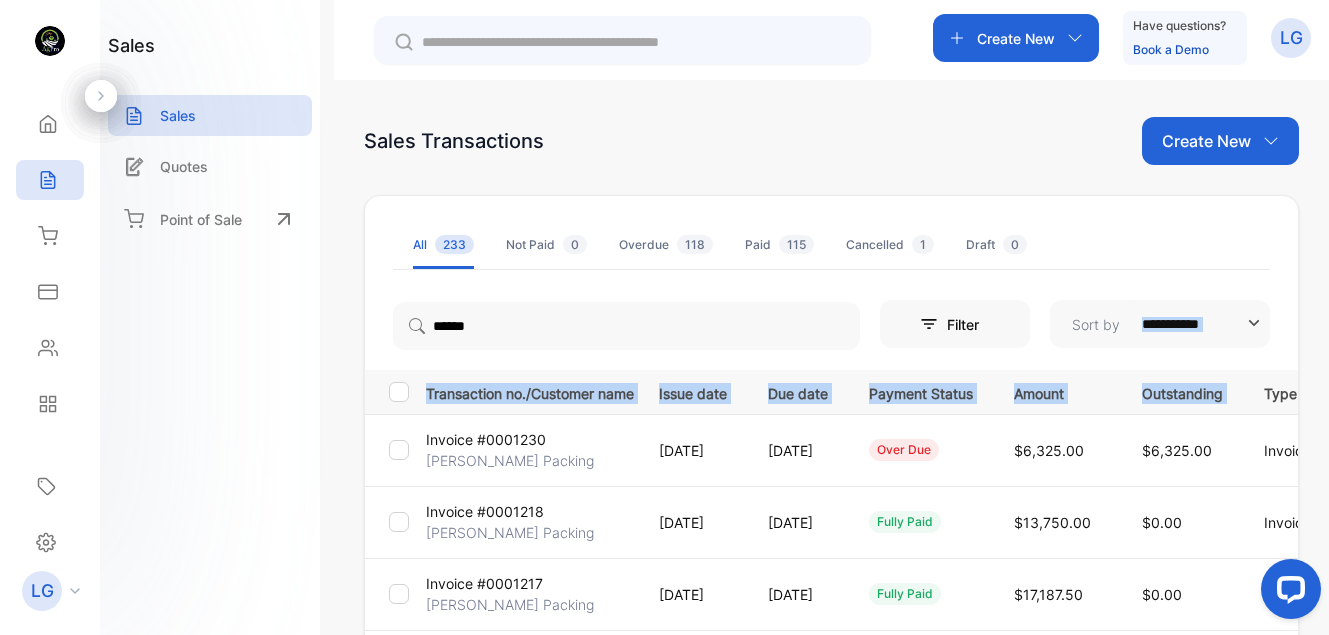 drag, startPoint x: 1325, startPoint y: 325, endPoint x: 1300, endPoint y: 411, distance: 89.560036 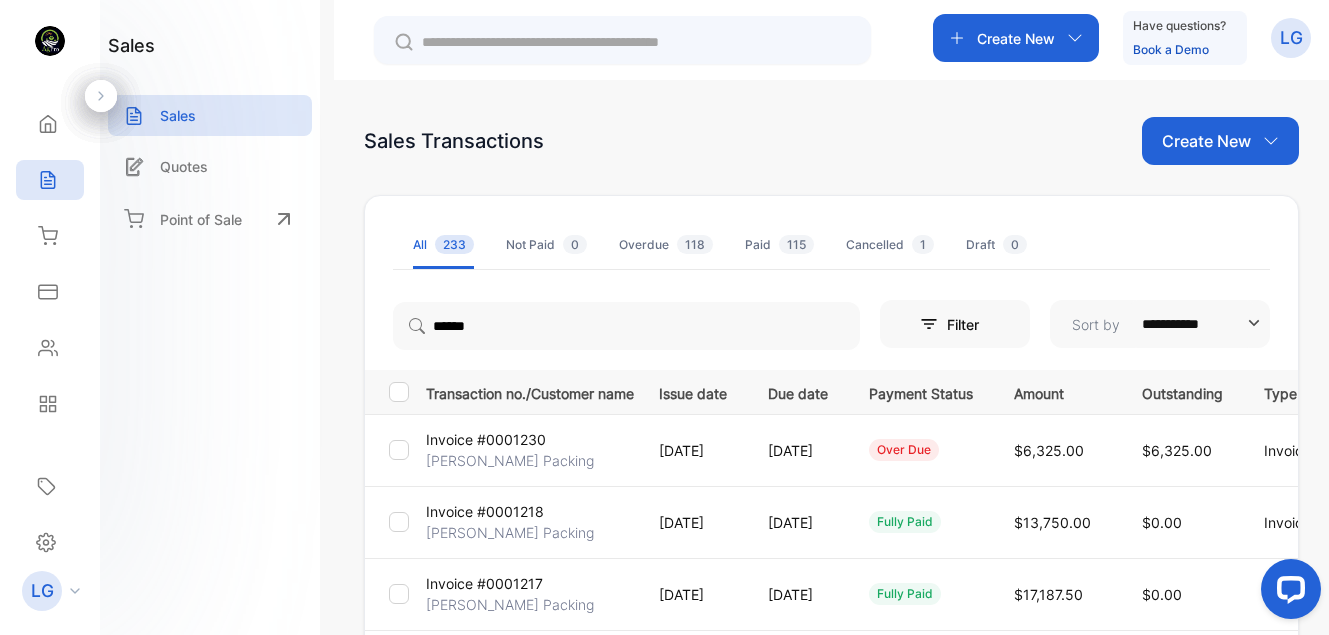 click on "**********" at bounding box center [831, 397] 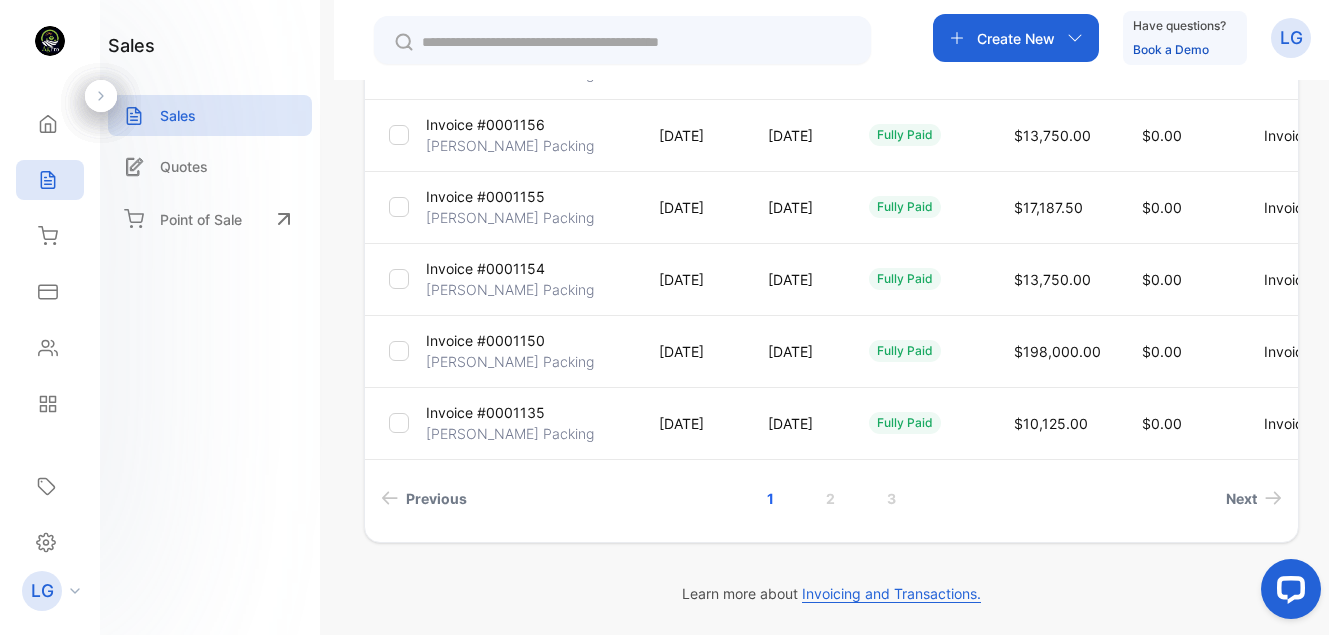 scroll, scrollTop: 676, scrollLeft: 0, axis: vertical 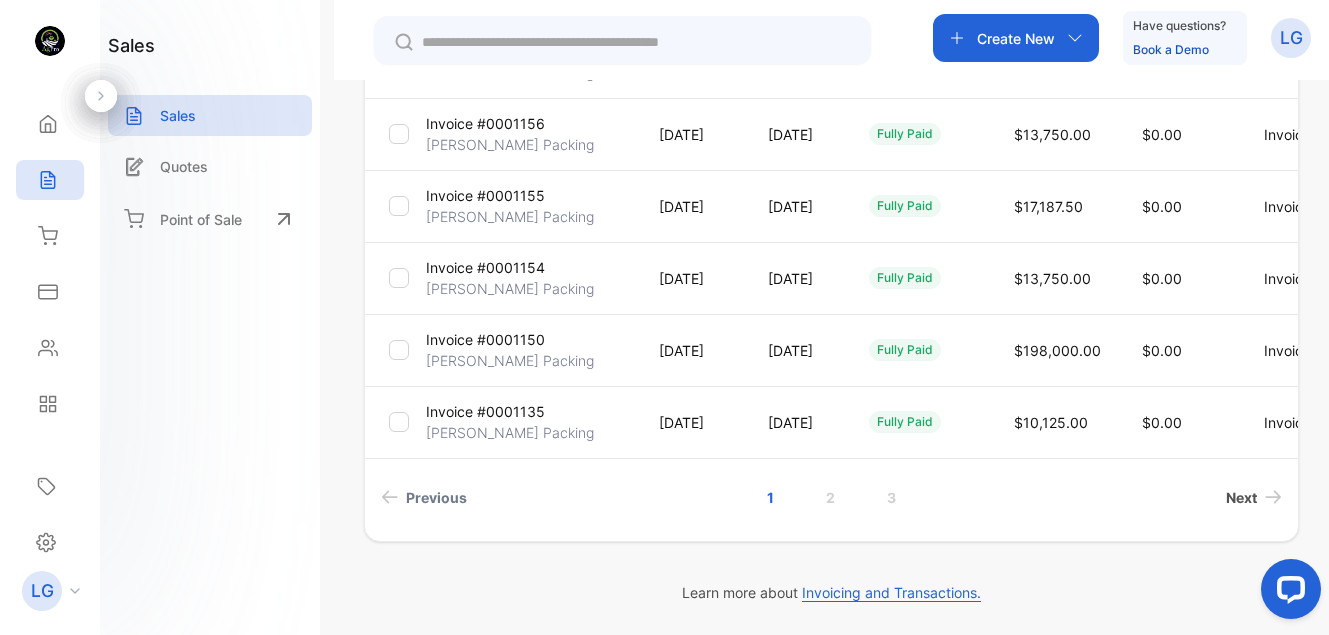click on "Next" at bounding box center (1241, 497) 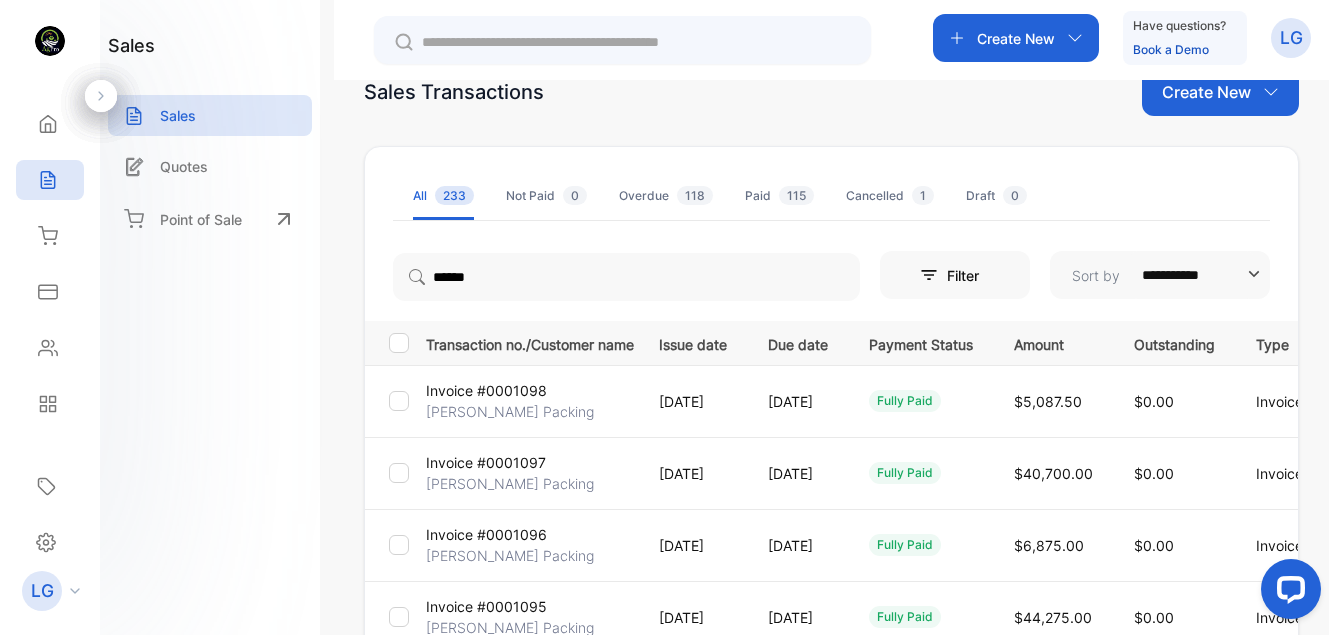 scroll, scrollTop: 0, scrollLeft: 0, axis: both 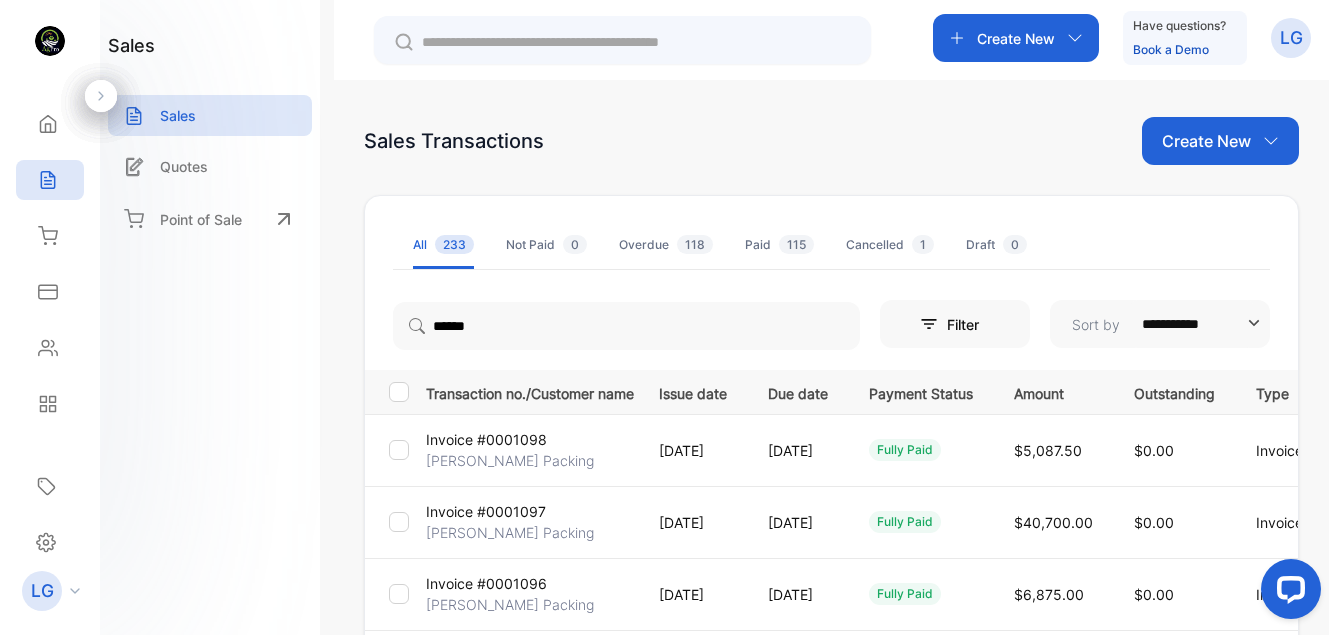 click on "[PERSON_NAME] Packing" at bounding box center [510, 532] 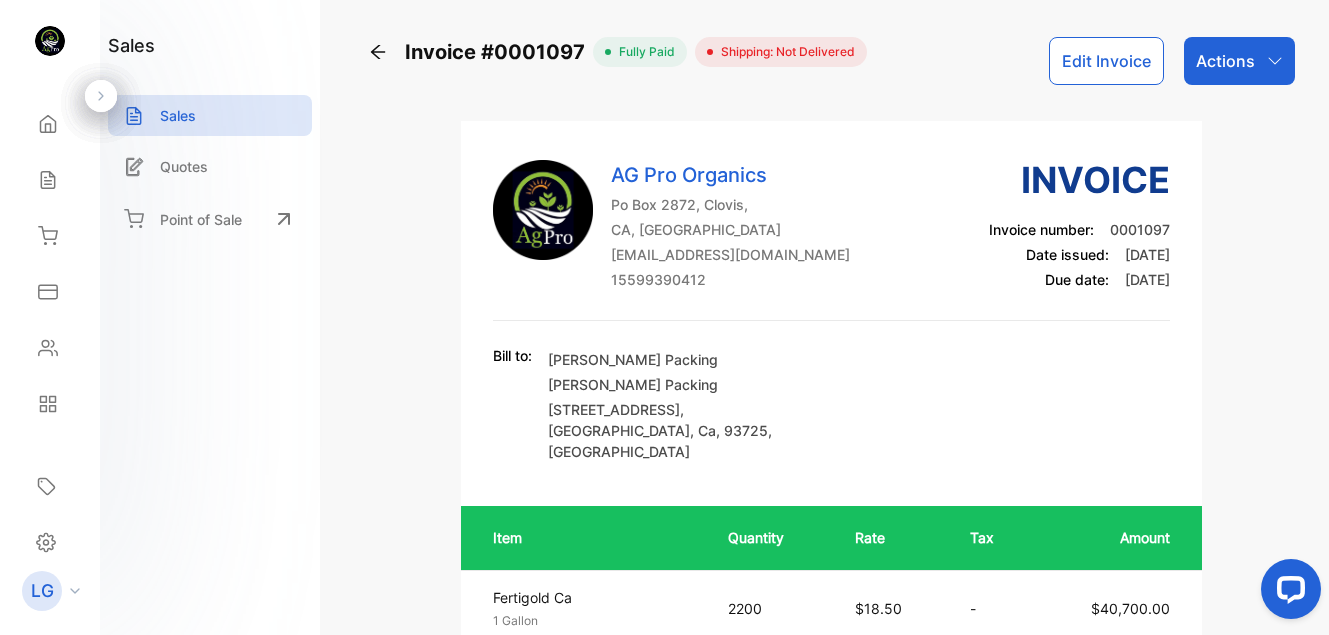 scroll, scrollTop: 556, scrollLeft: 0, axis: vertical 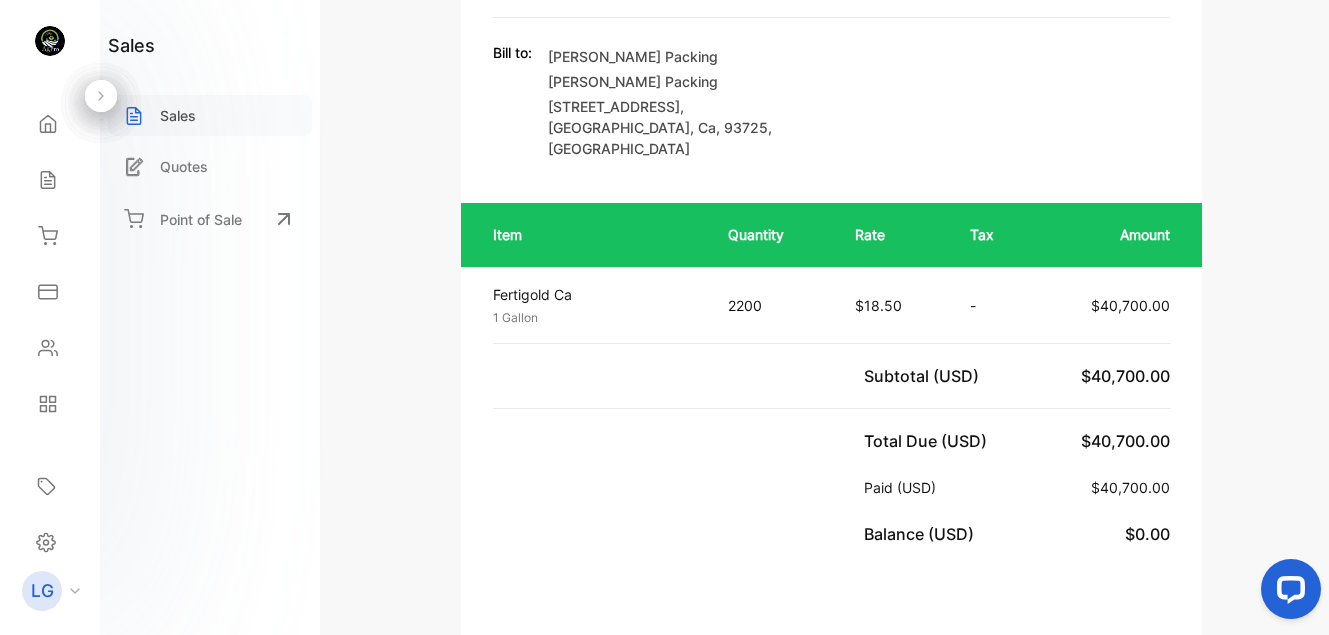 click on "Sales" at bounding box center [210, 115] 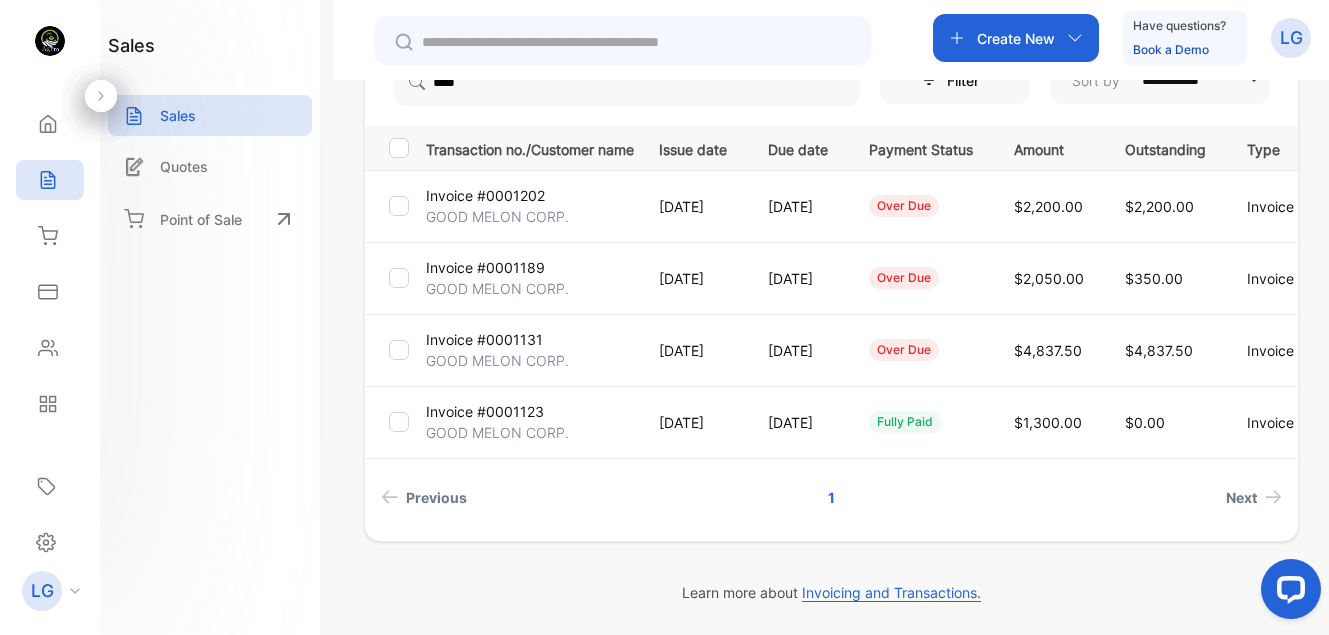 scroll, scrollTop: 303, scrollLeft: 0, axis: vertical 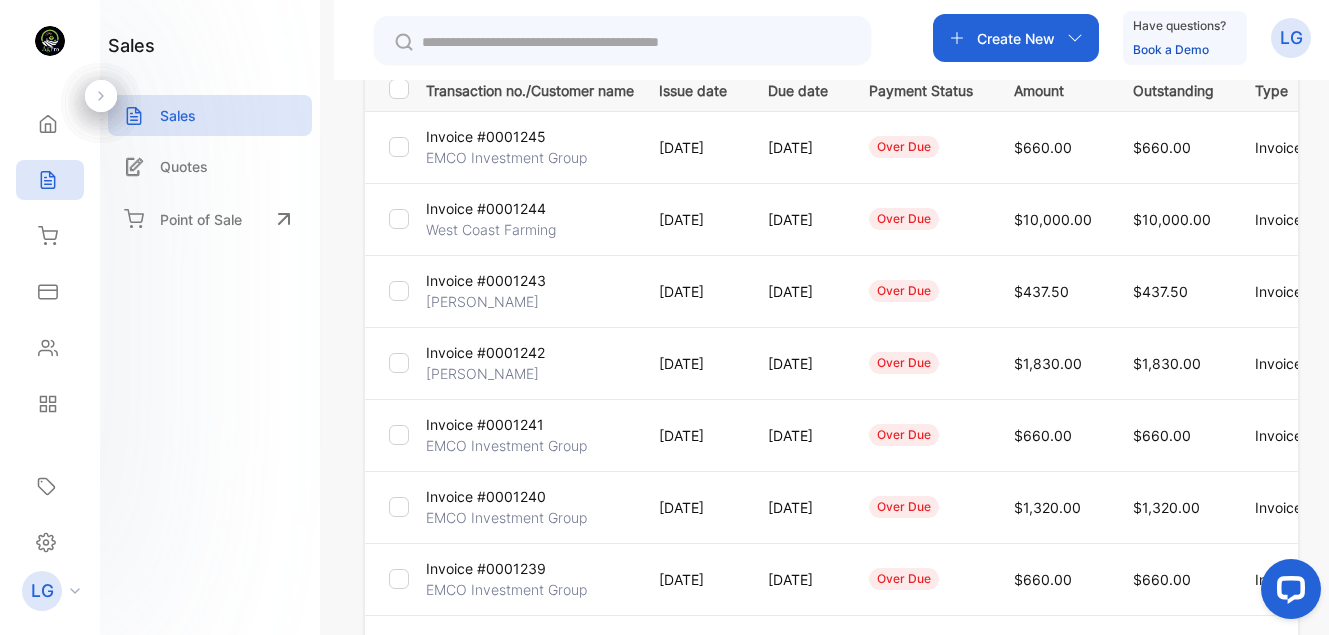 click on "Create New" at bounding box center [1016, 38] 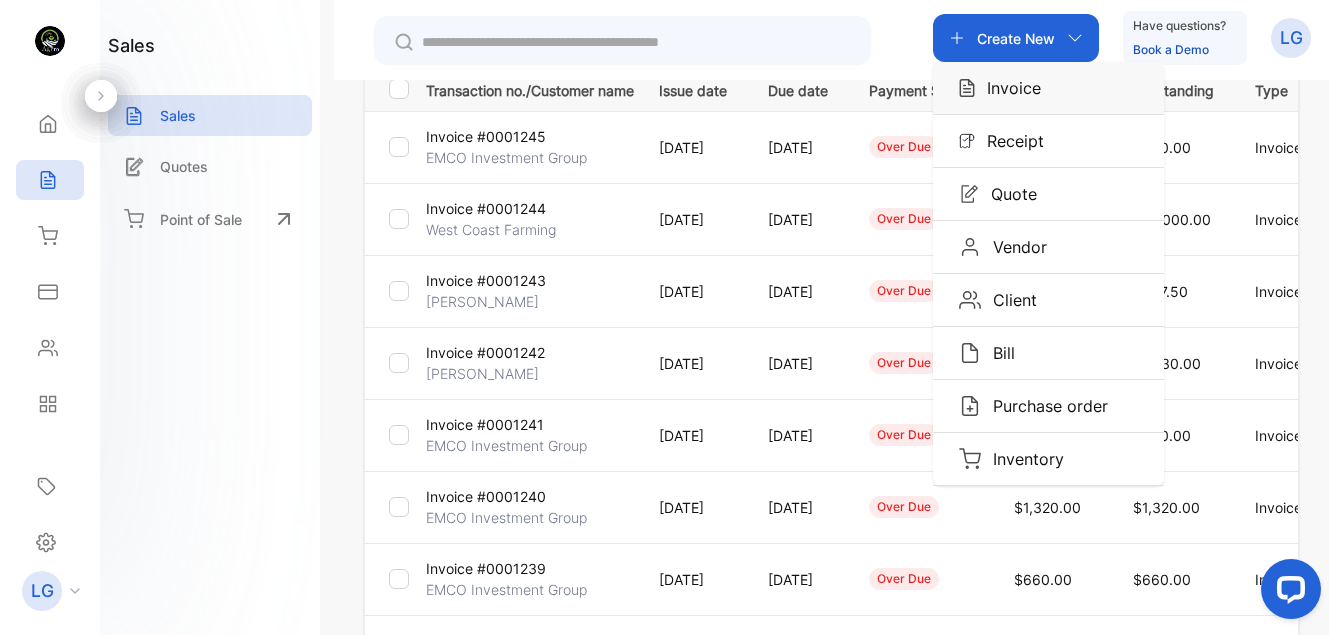 click on "Invoice" at bounding box center [1008, 88] 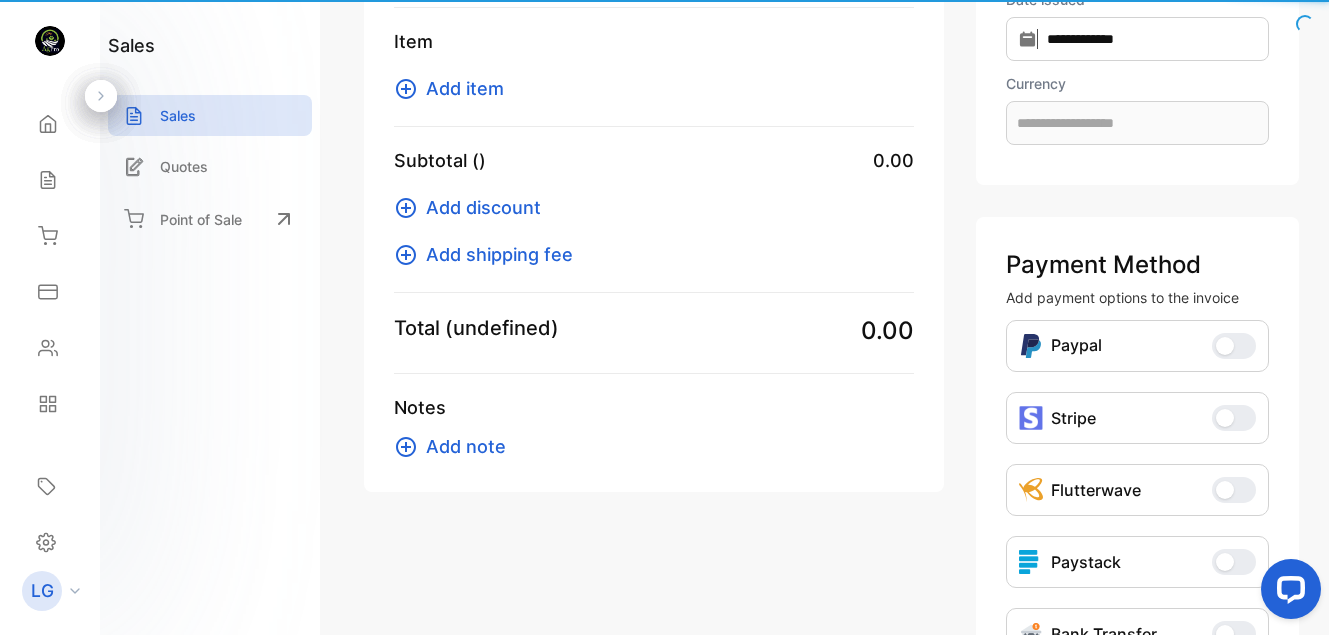 scroll, scrollTop: 209, scrollLeft: 0, axis: vertical 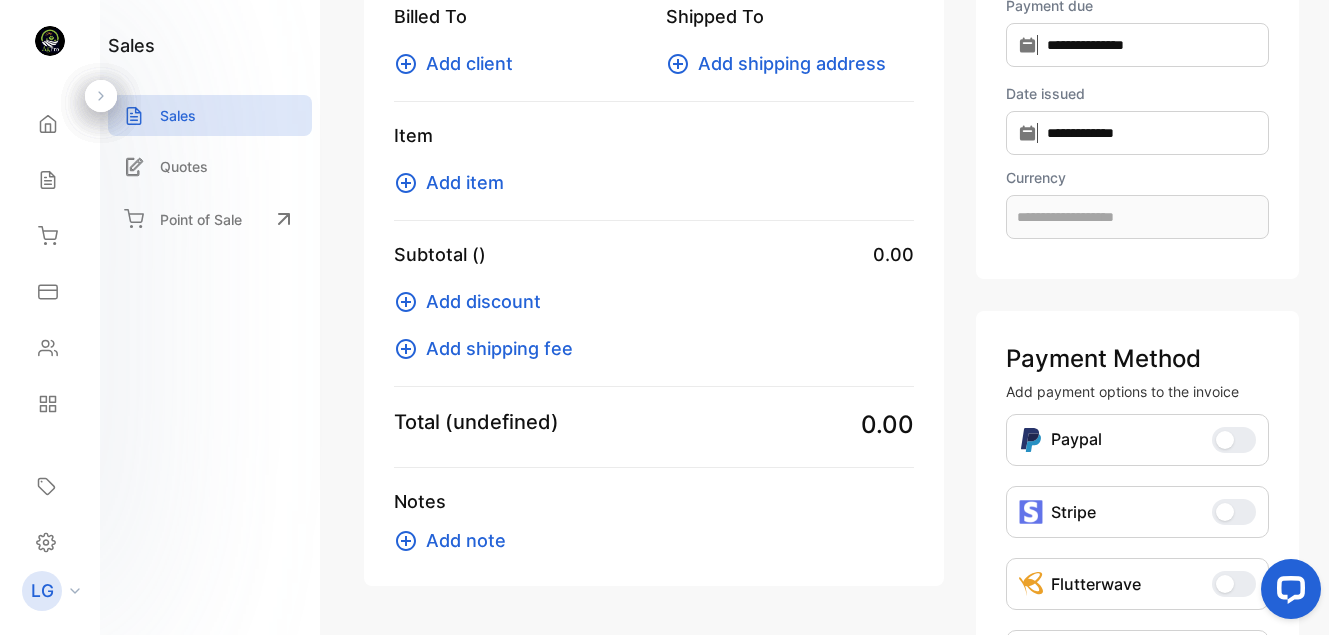 type on "**********" 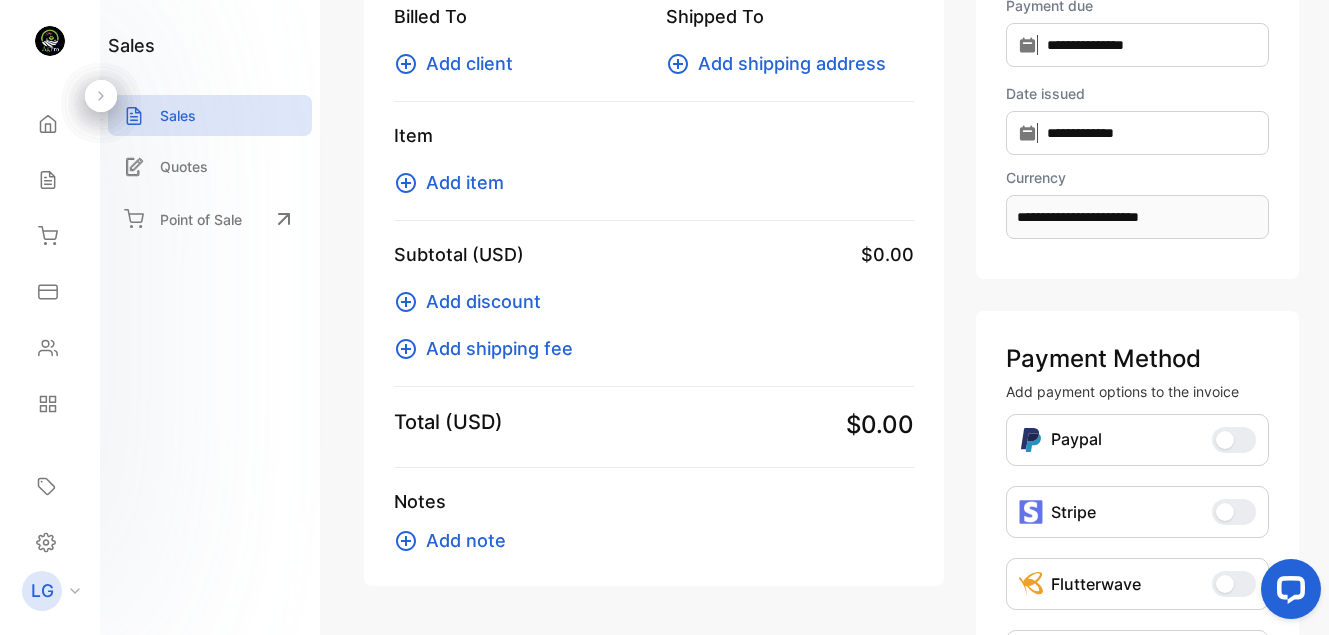 click on "Add client" at bounding box center [469, 63] 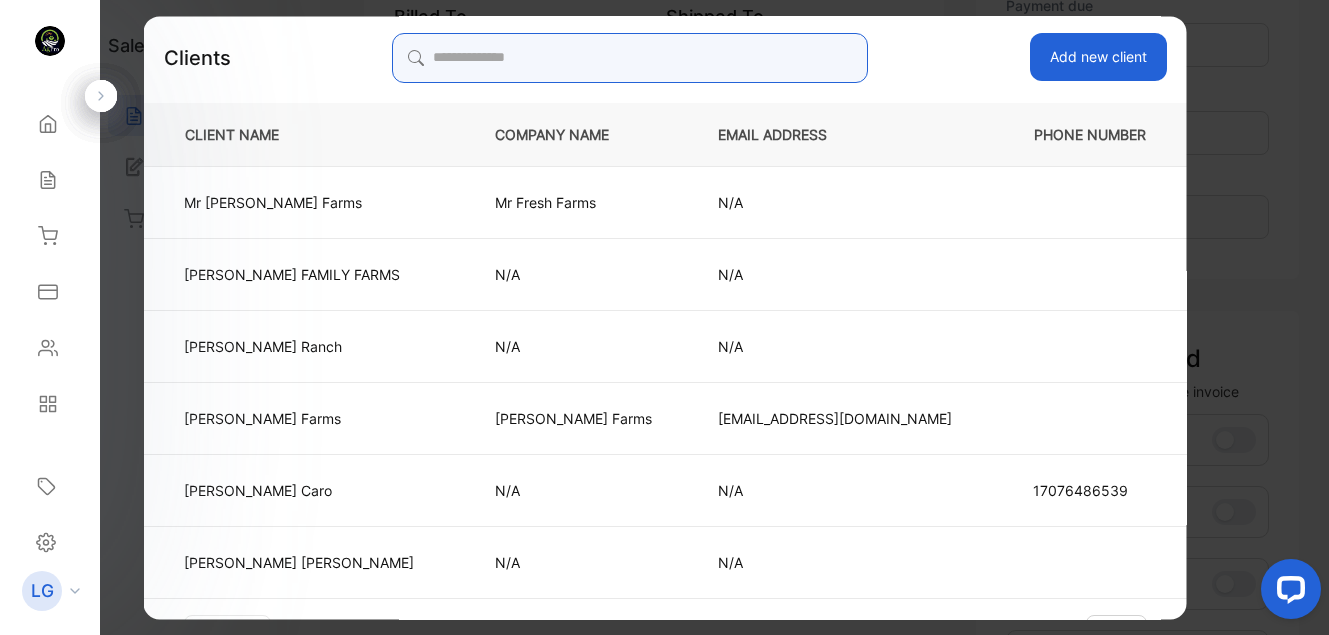 click at bounding box center (629, 58) 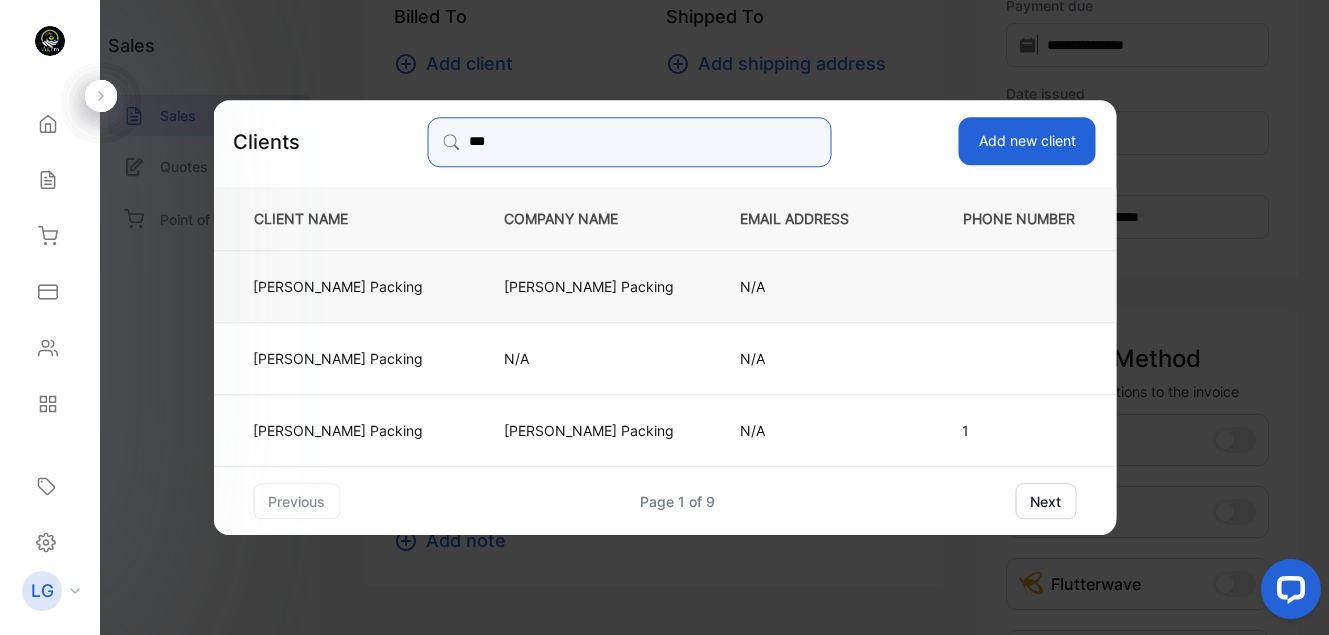 type on "***" 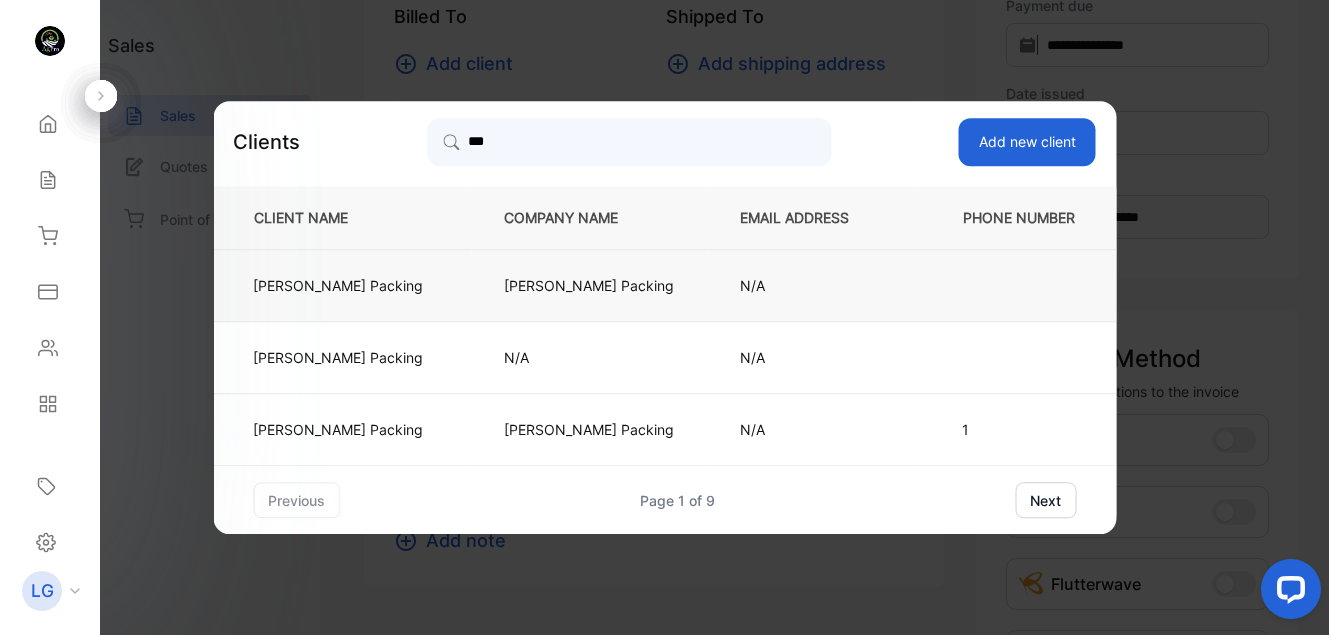 click on "Fowler   Packing" at bounding box center (338, 285) 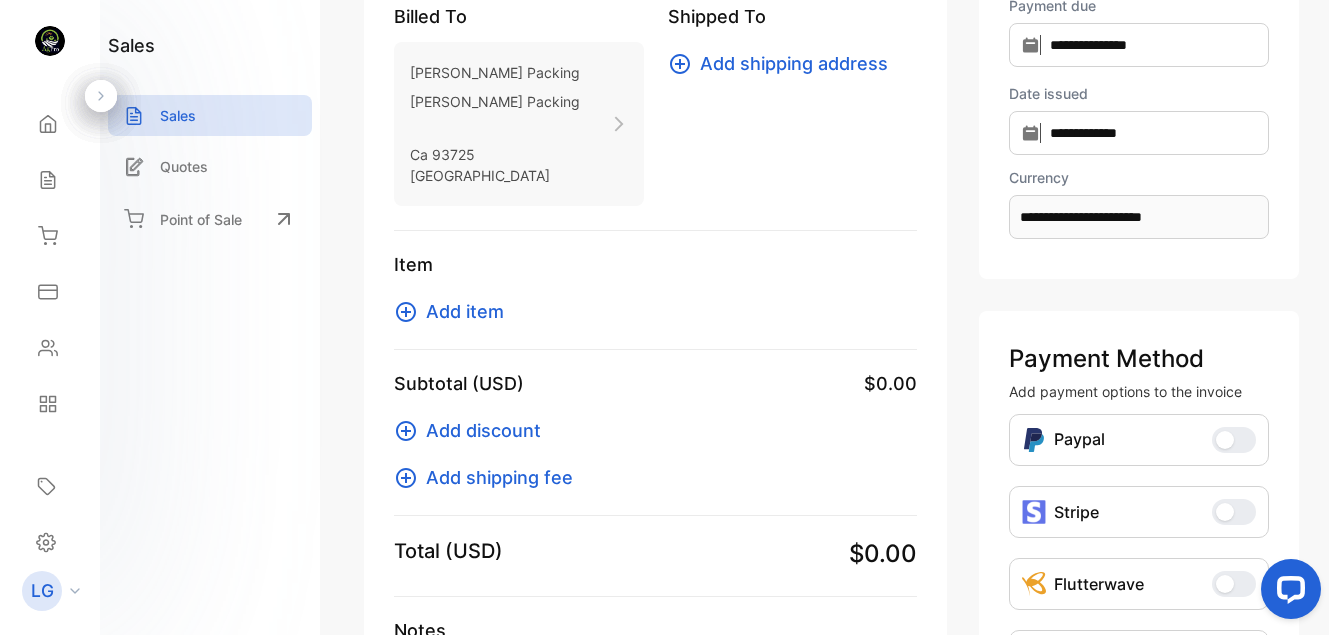 click on "Add item" at bounding box center (465, 311) 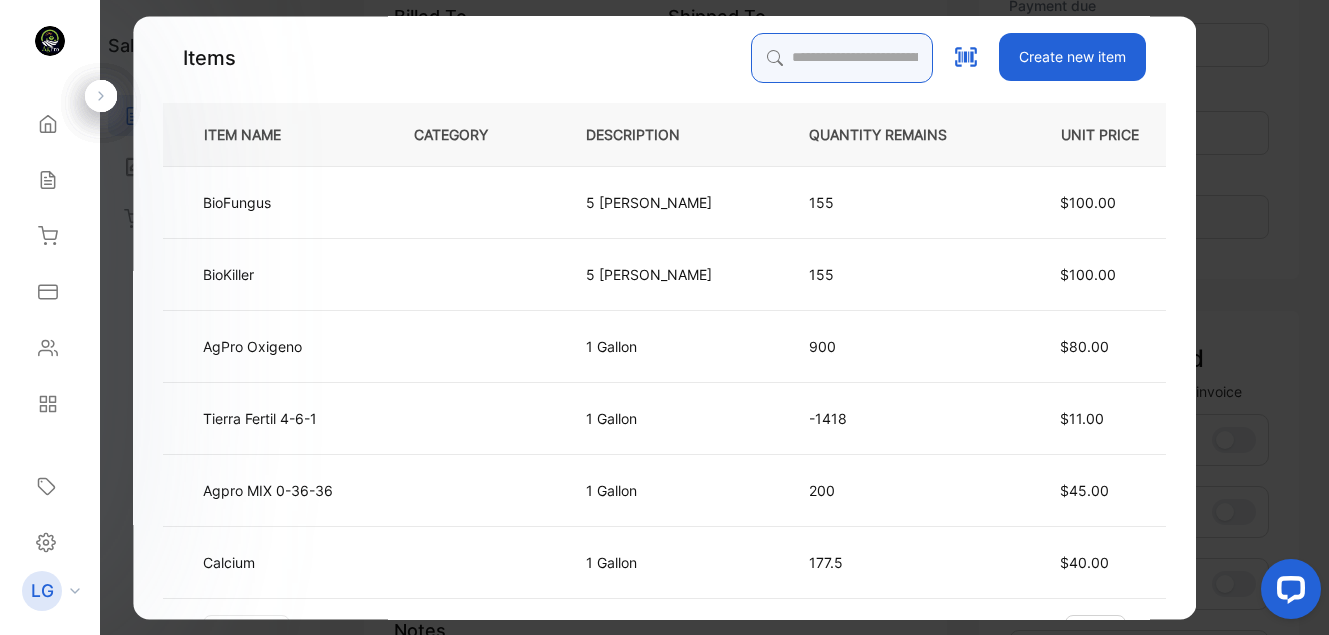 click at bounding box center (842, 58) 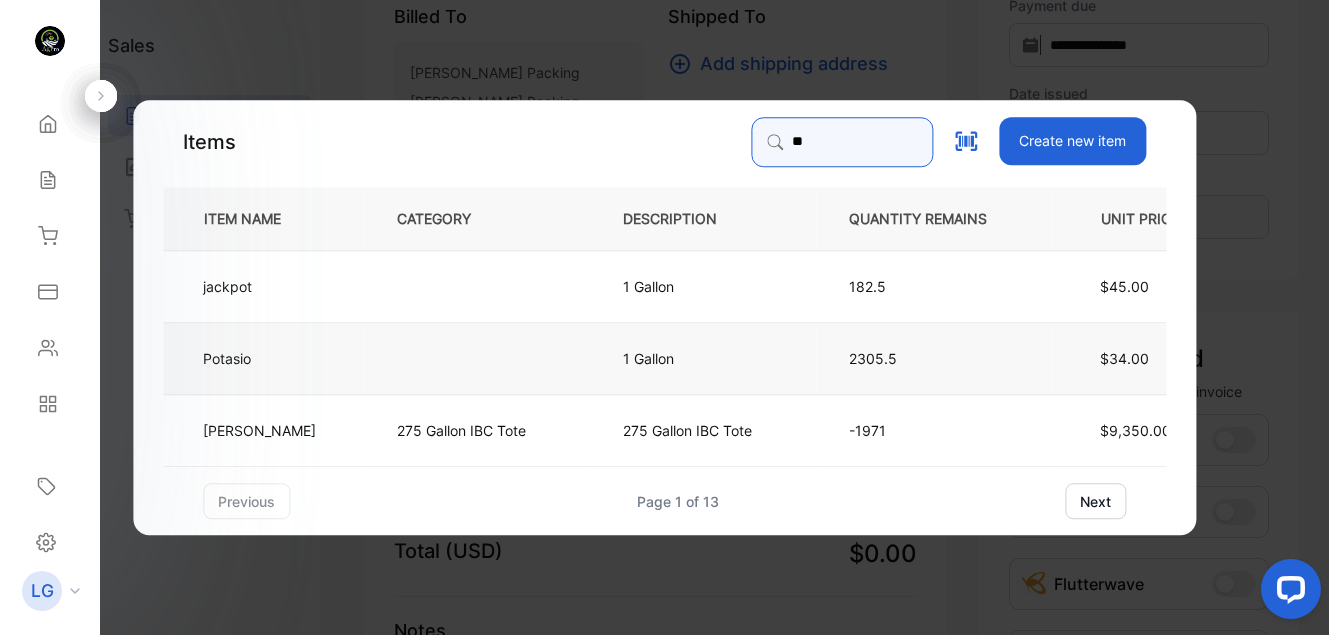 type on "**" 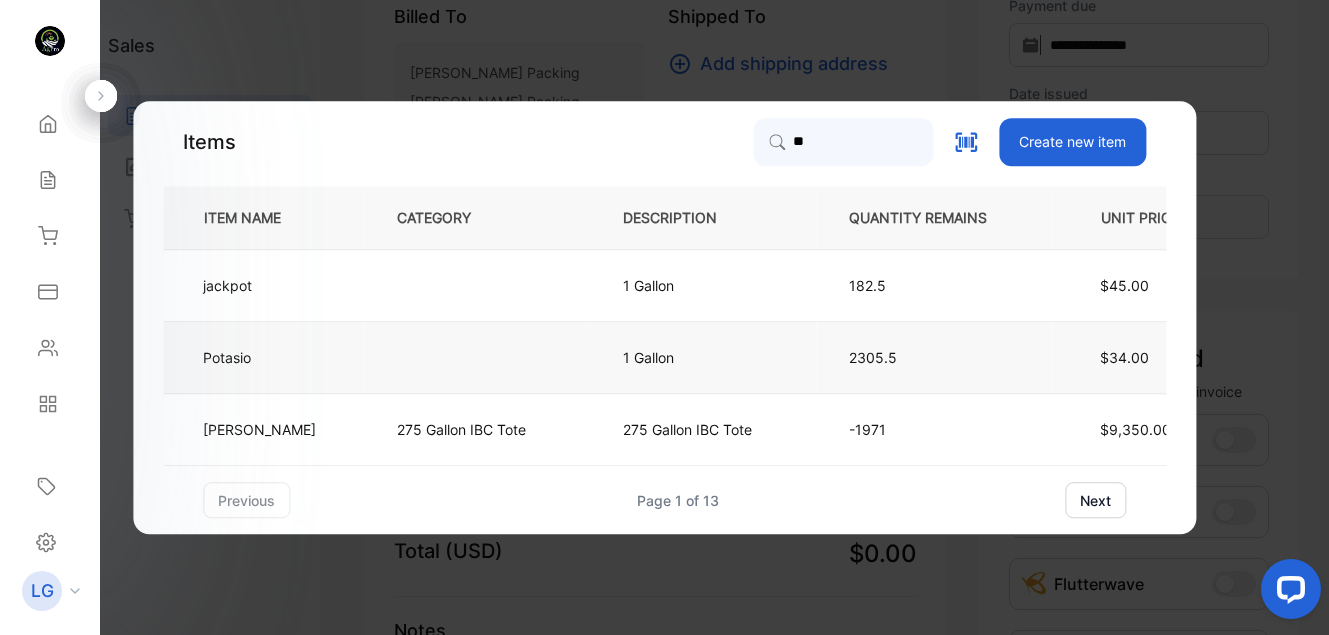 click on "Potasio" at bounding box center (263, 358) 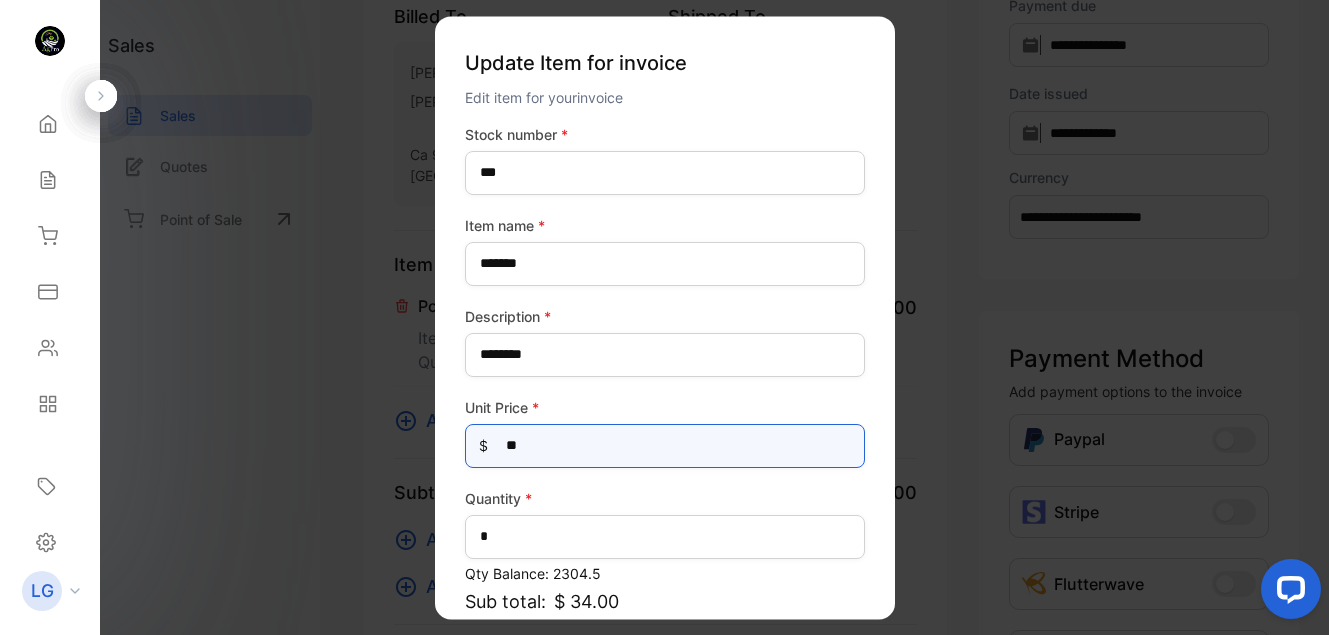 click on "**" at bounding box center [665, 446] 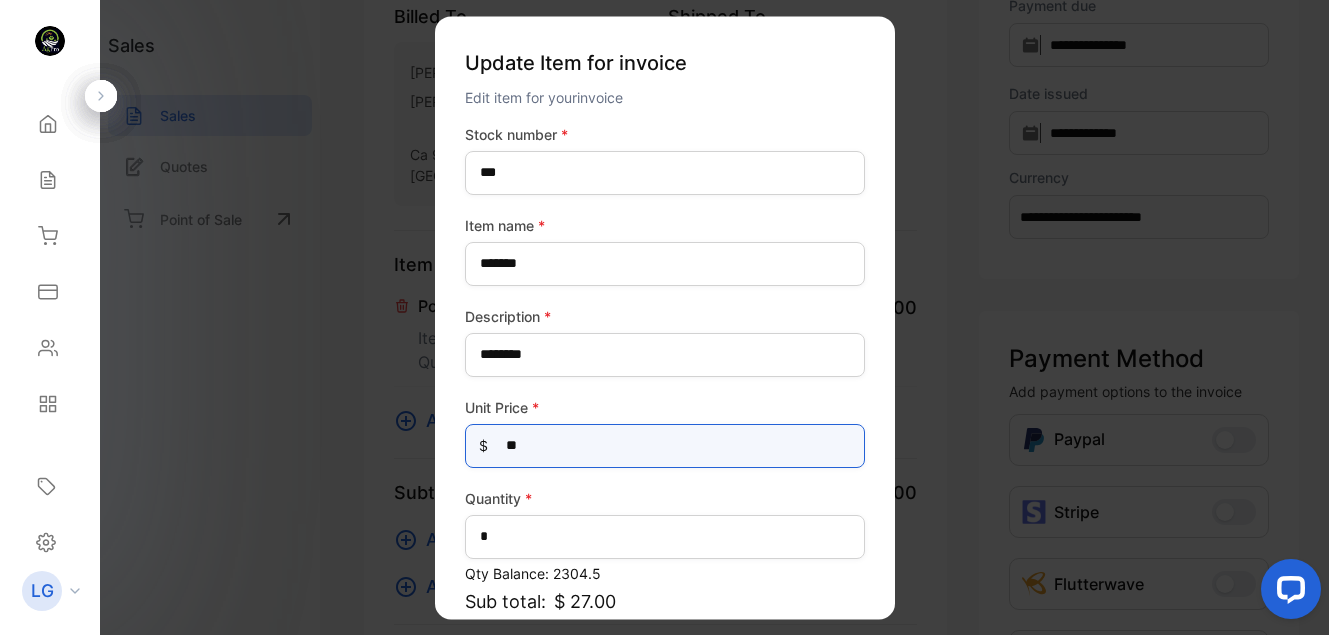 type on "**" 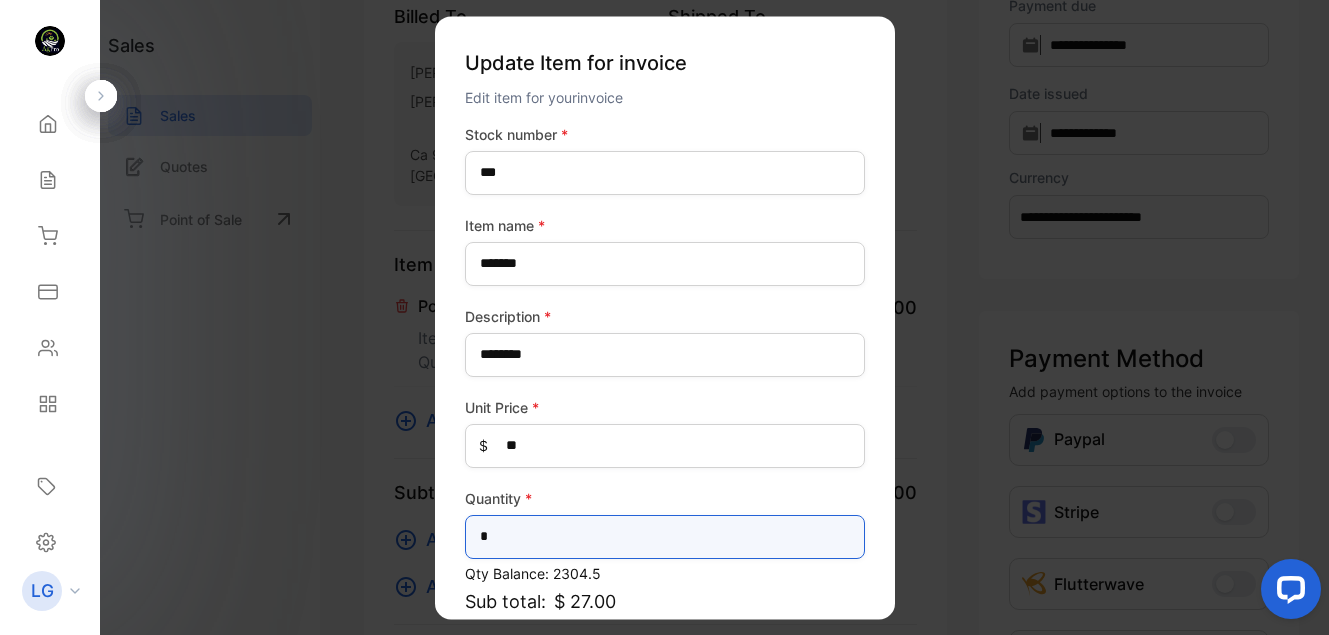 click on "*" at bounding box center (665, 537) 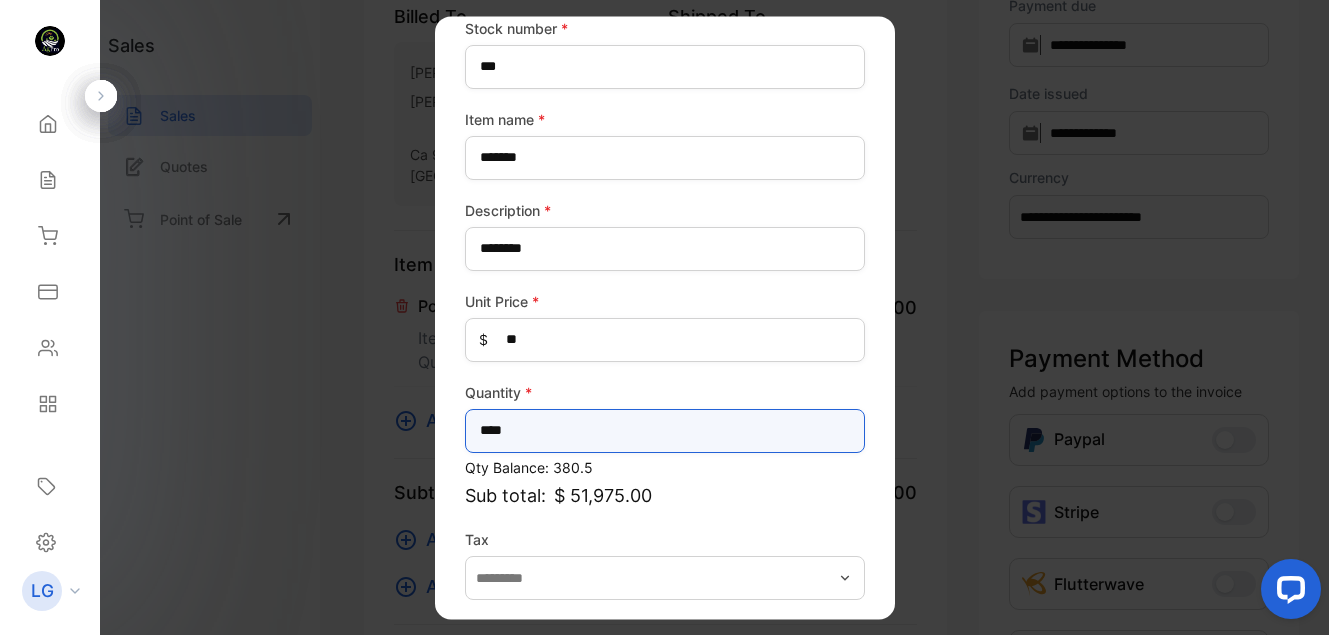 scroll, scrollTop: 187, scrollLeft: 0, axis: vertical 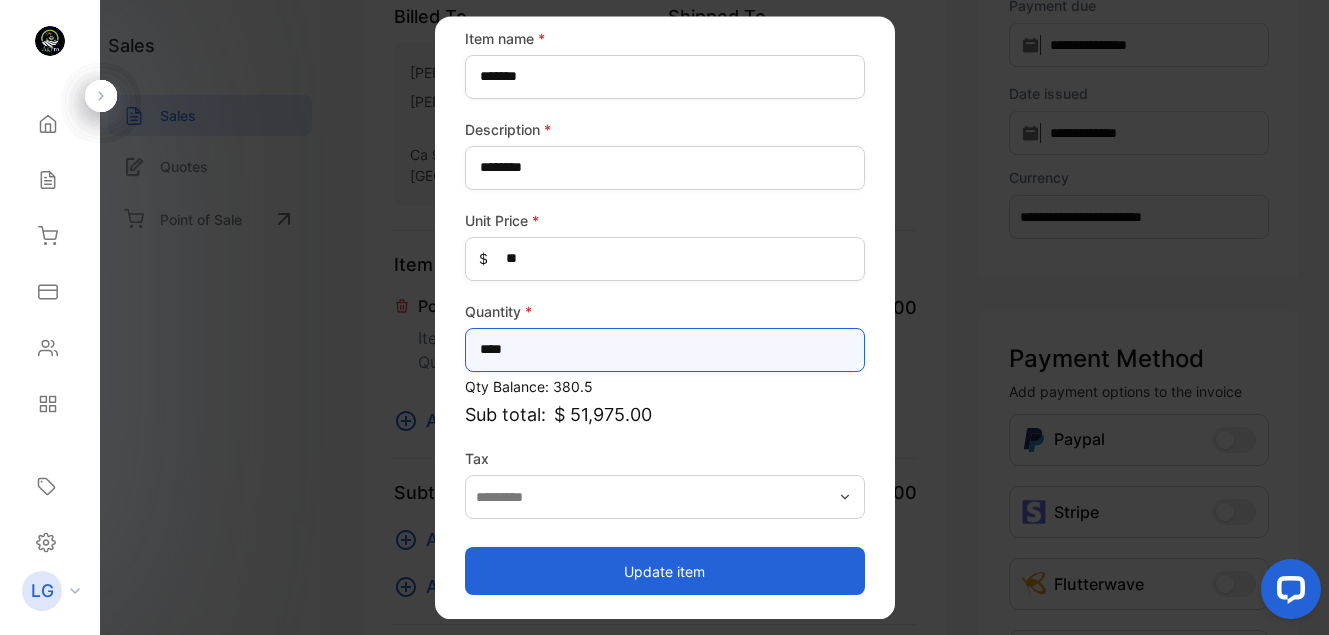 type on "****" 